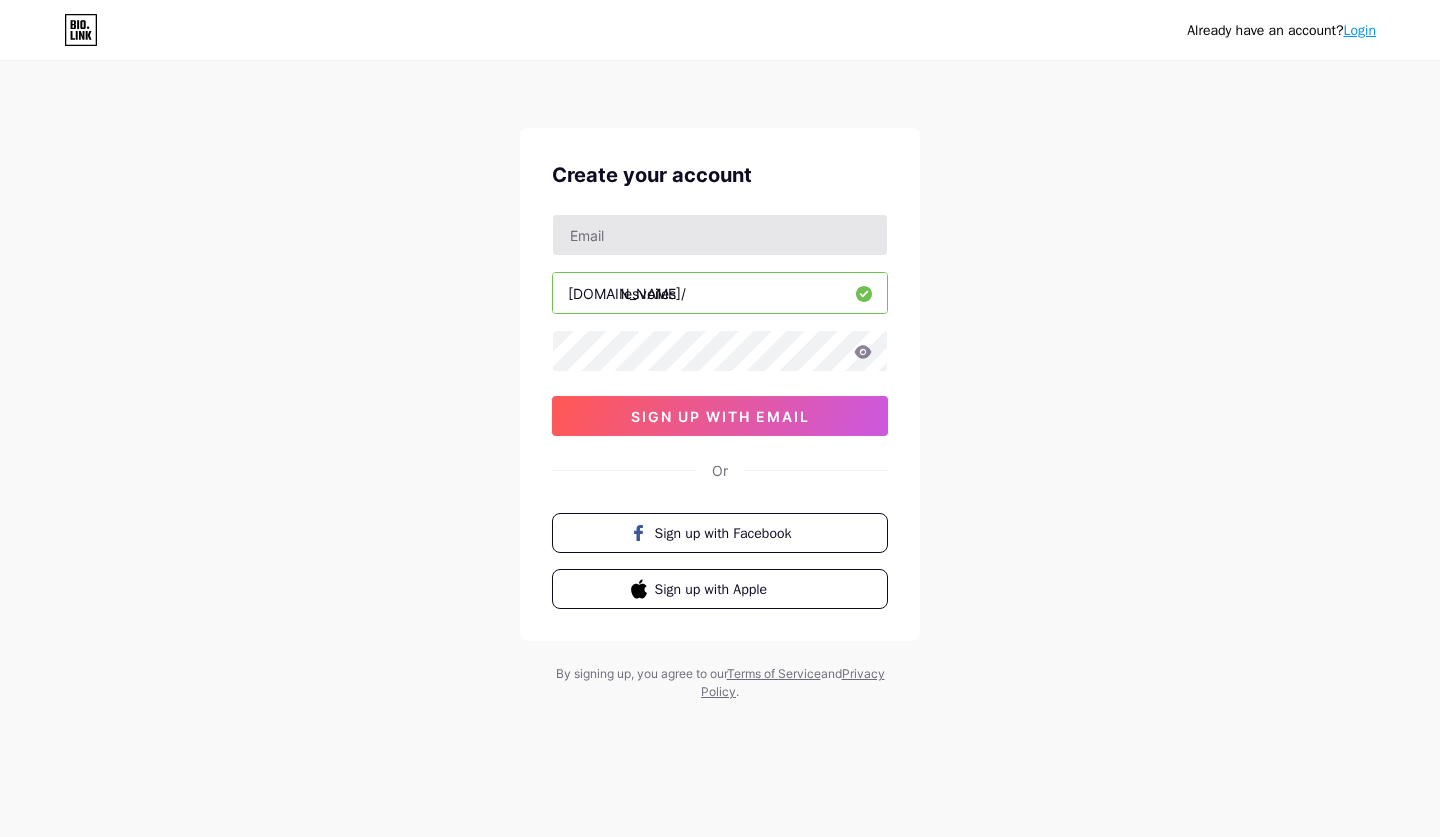 scroll, scrollTop: 0, scrollLeft: 0, axis: both 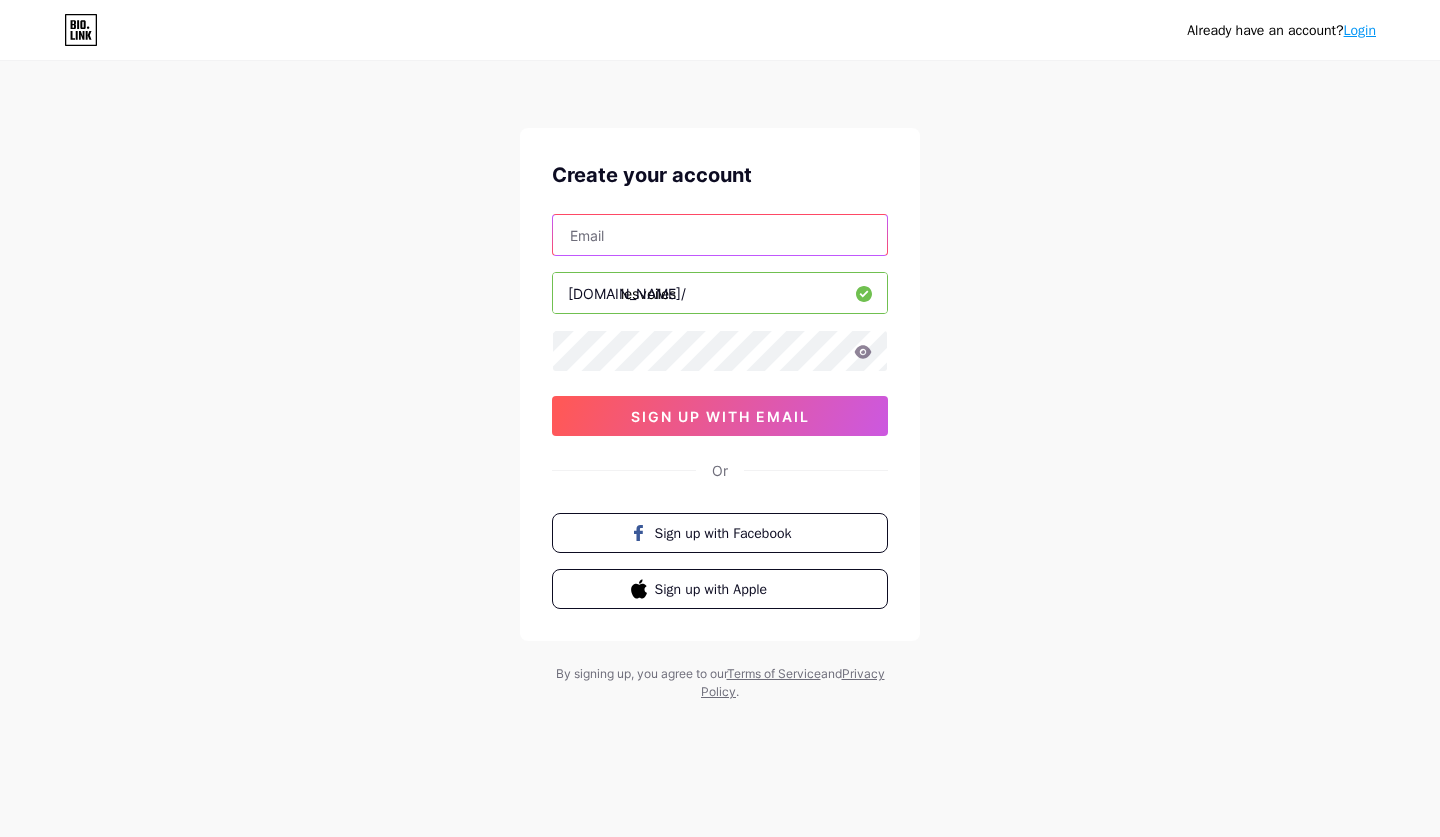 click at bounding box center (720, 235) 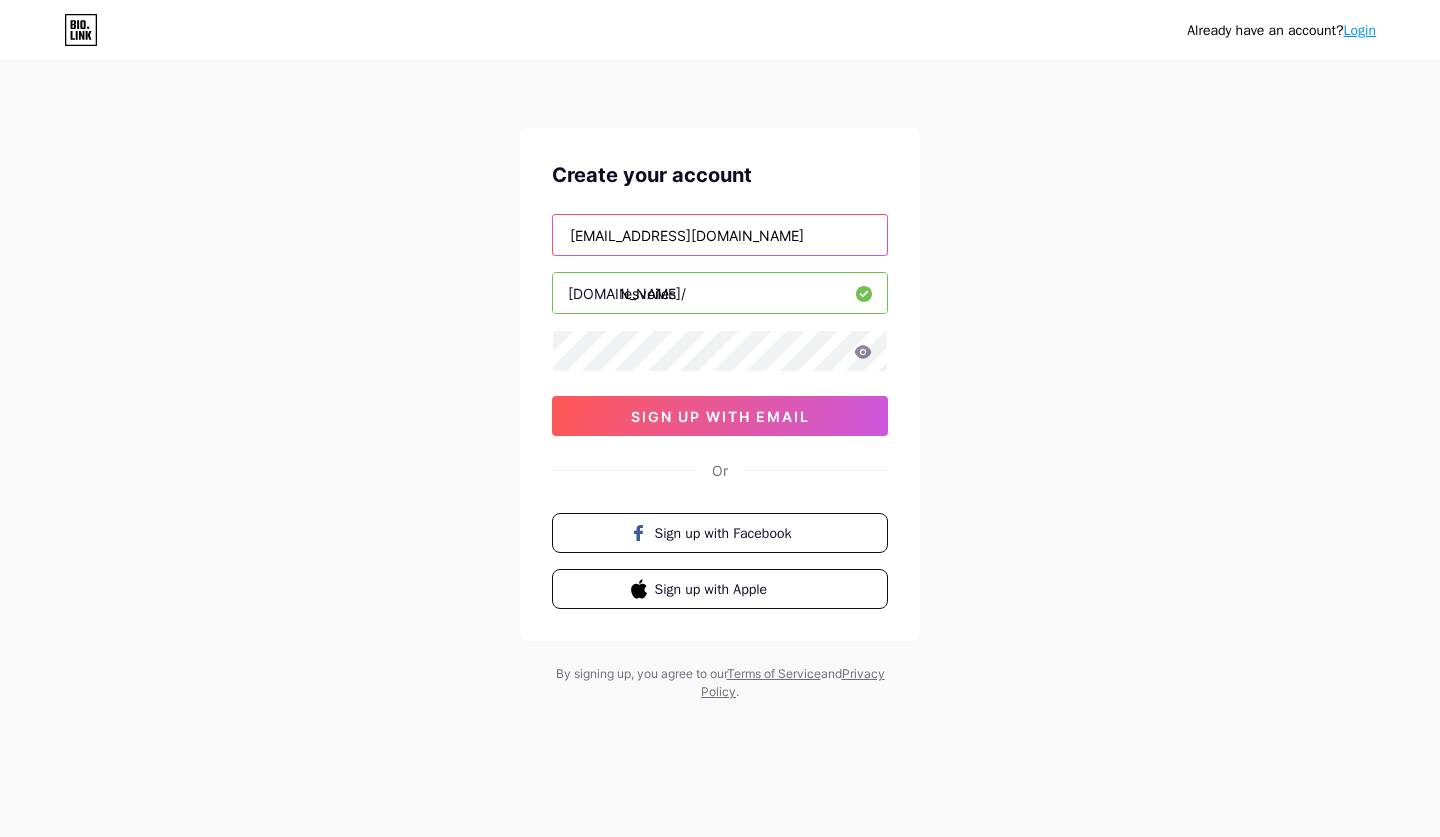 type on "lea.frattaruolo@outlook.fr" 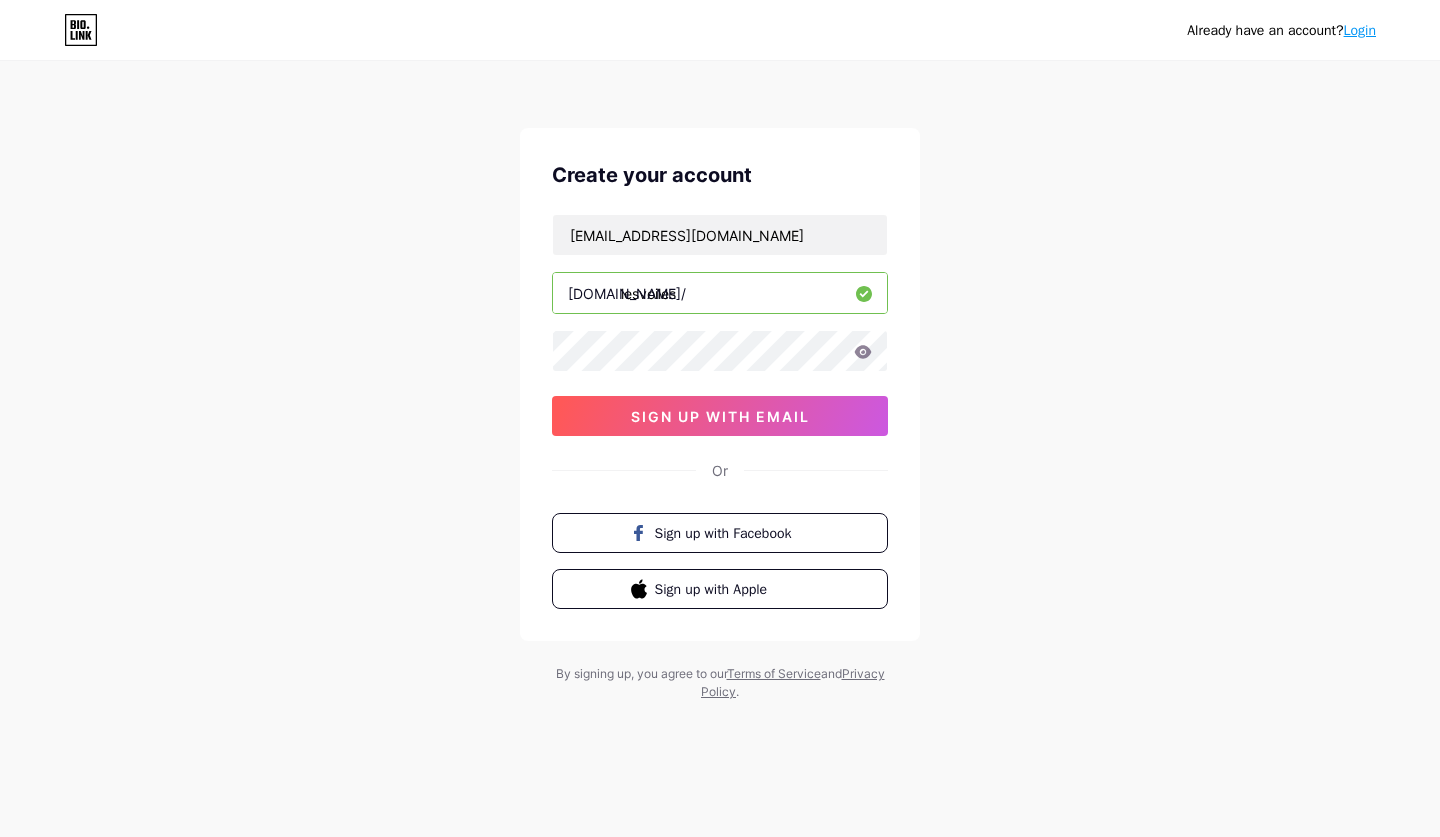 click on "lea.frattaruolo@outlook.fr     bio.link/   lesvoiles                     sign up with email" at bounding box center (720, 325) 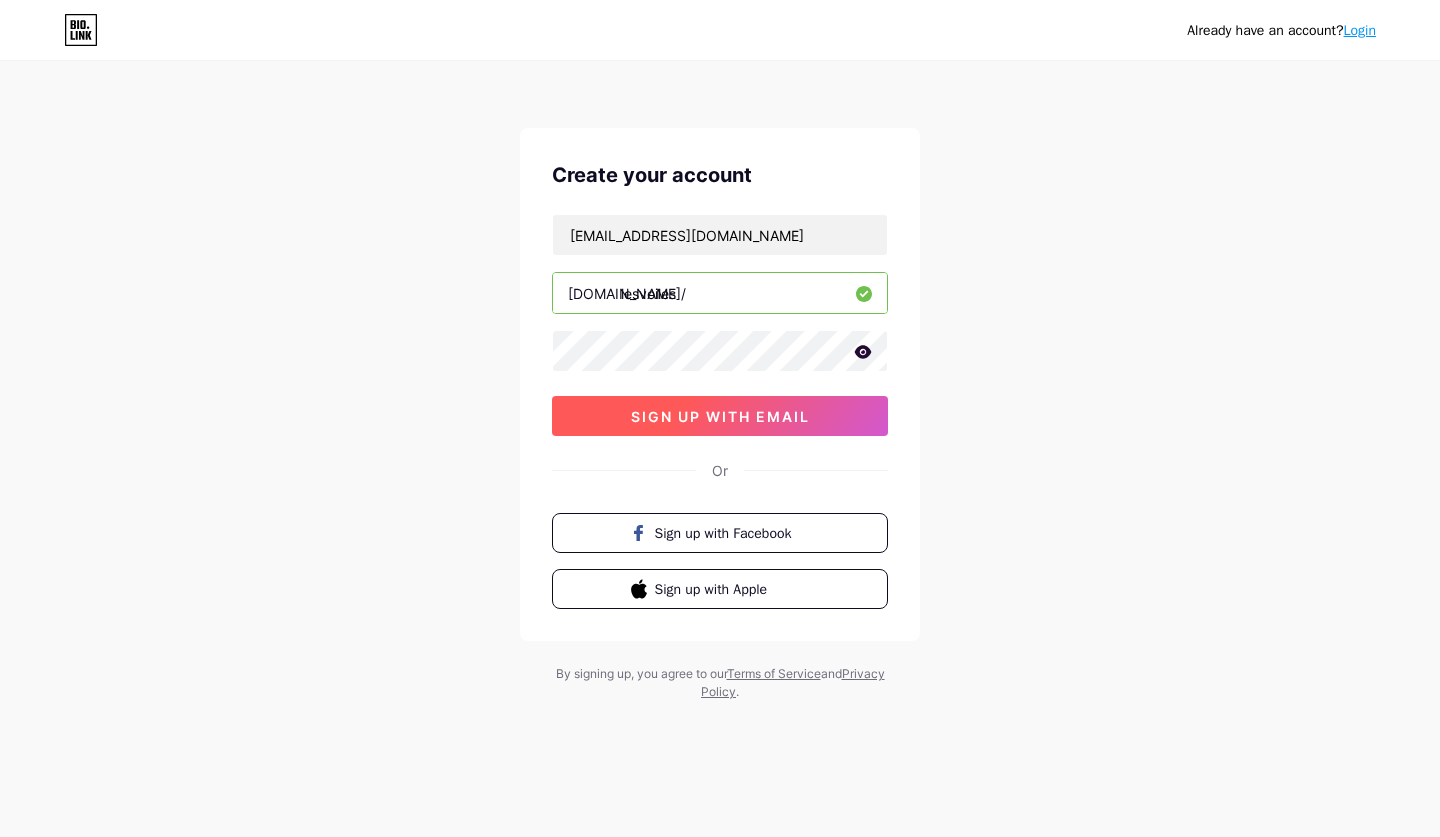 click on "sign up with email" at bounding box center (720, 416) 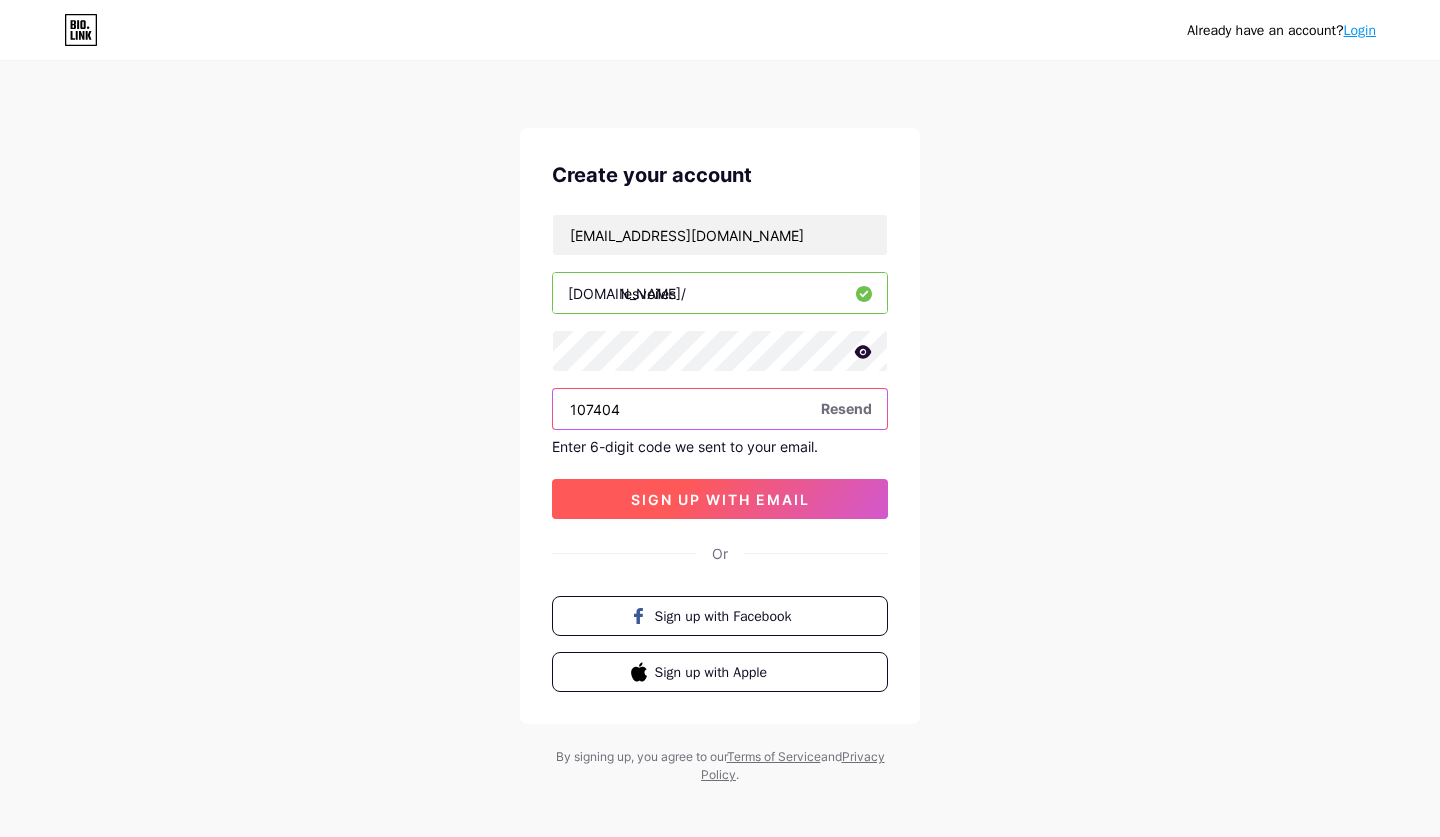 type on "107404" 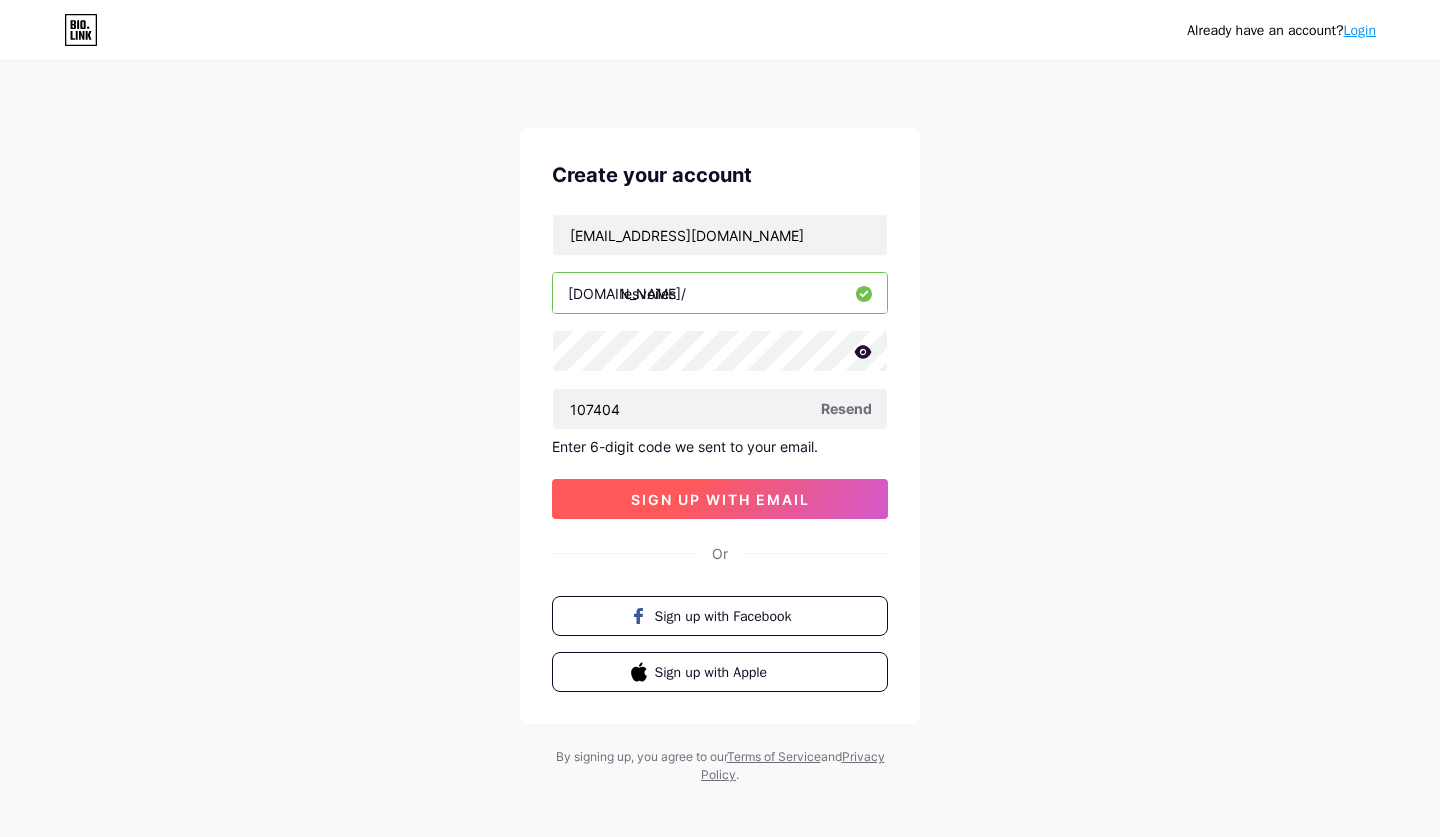 click on "sign up with email" at bounding box center [720, 499] 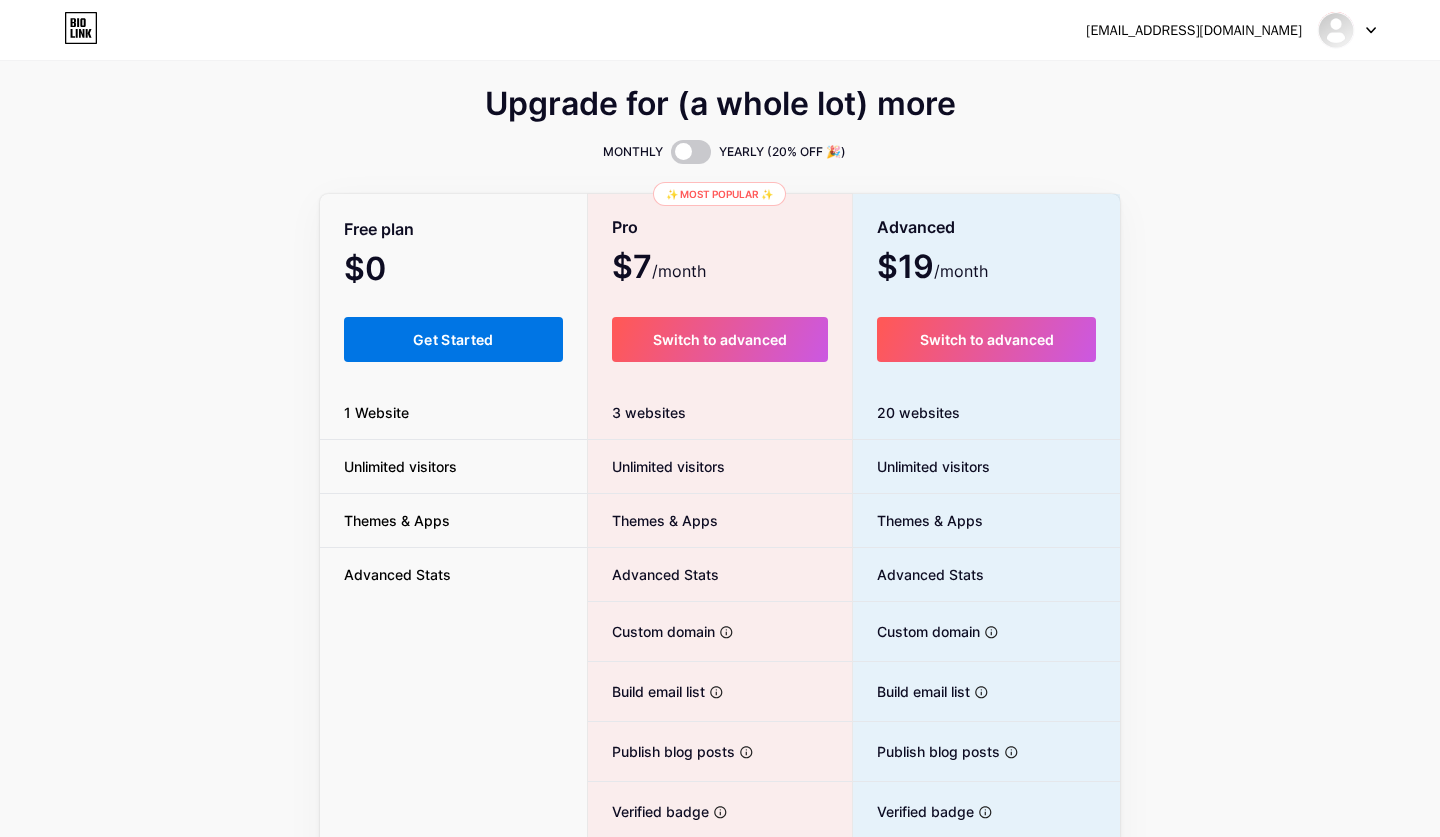 click on "Get Started" at bounding box center (453, 339) 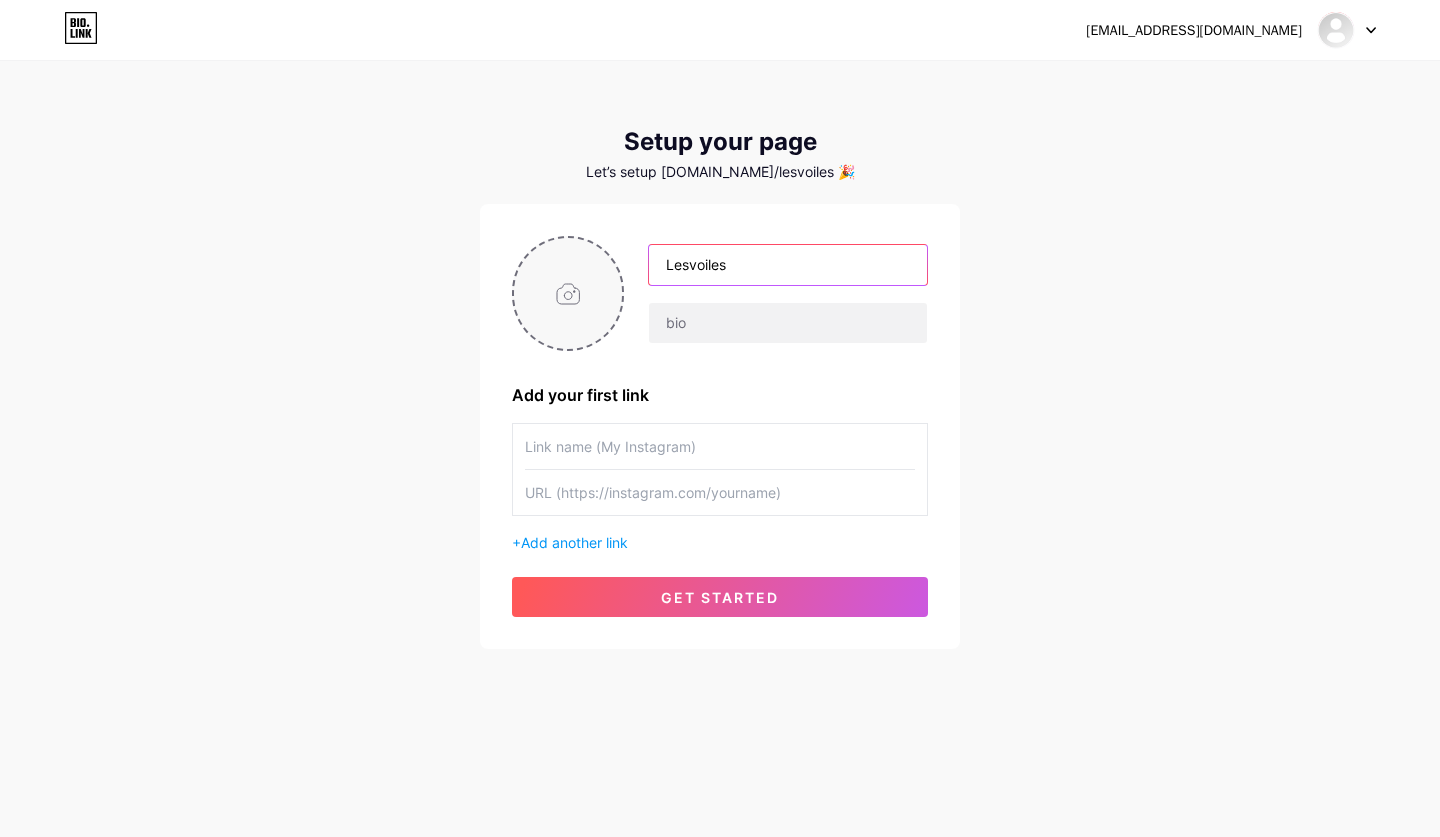type on "Lesvoiles" 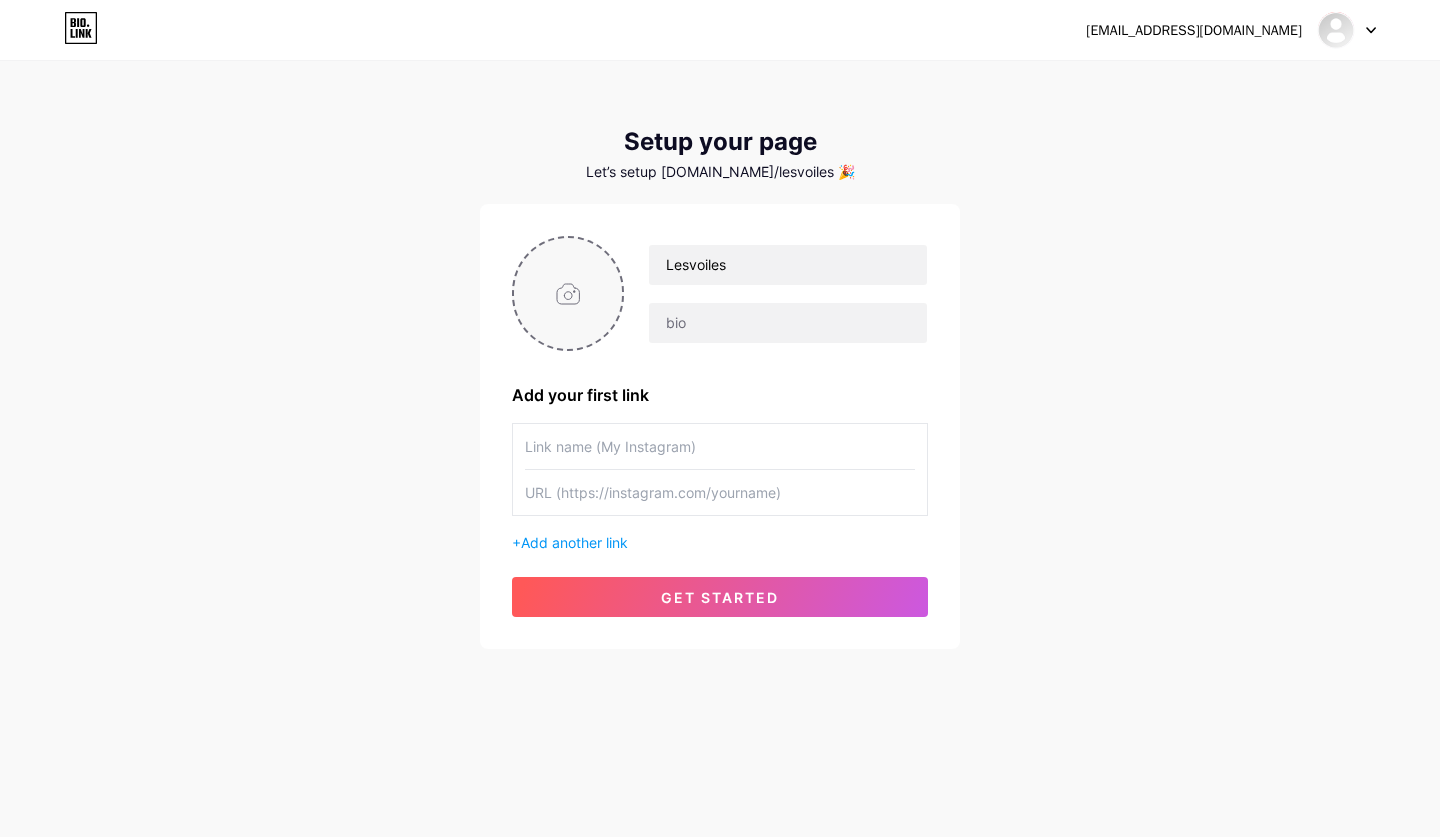 click at bounding box center (568, 293) 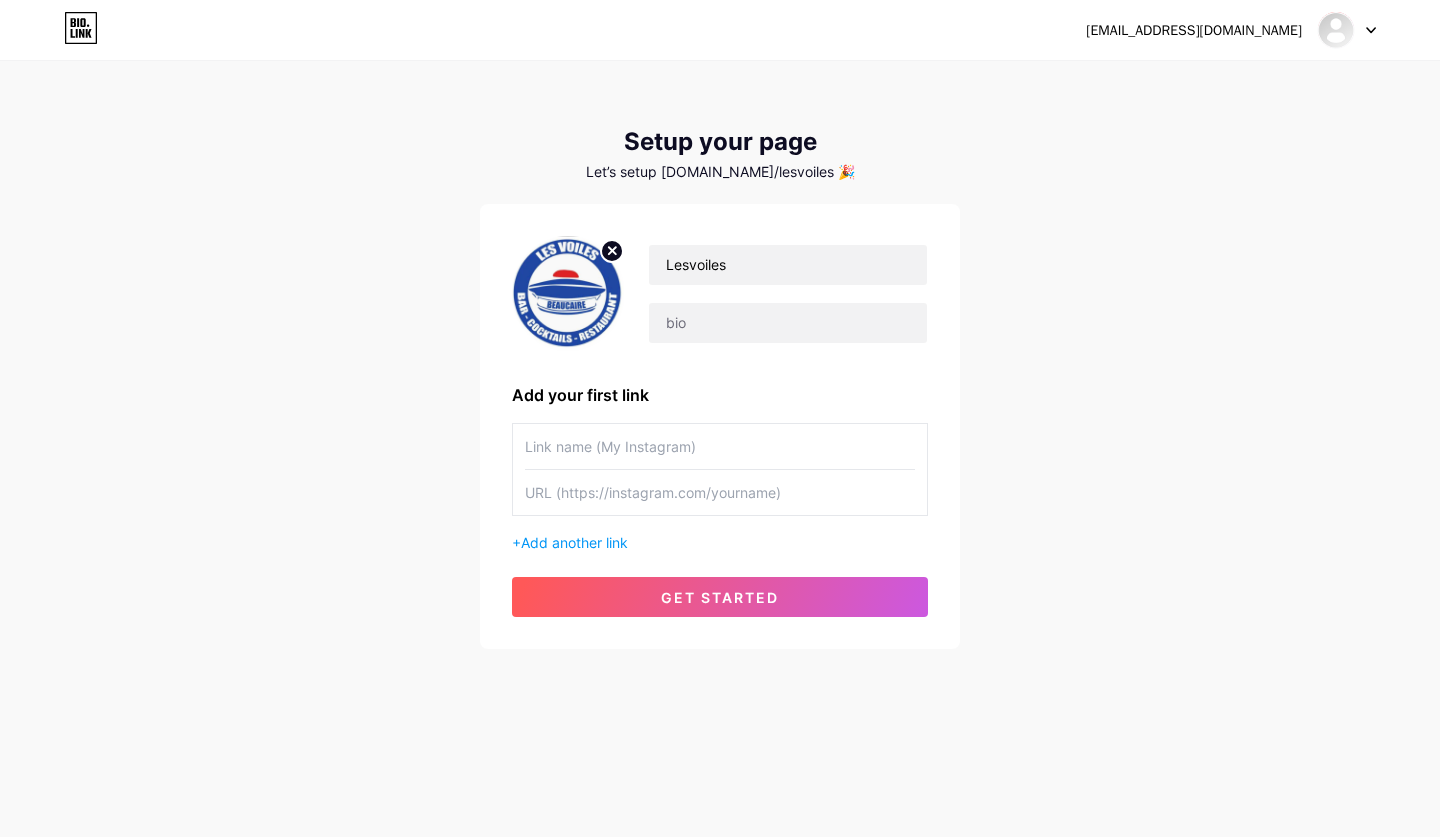 paste on "https://www.instagram.com/les.voiles/" 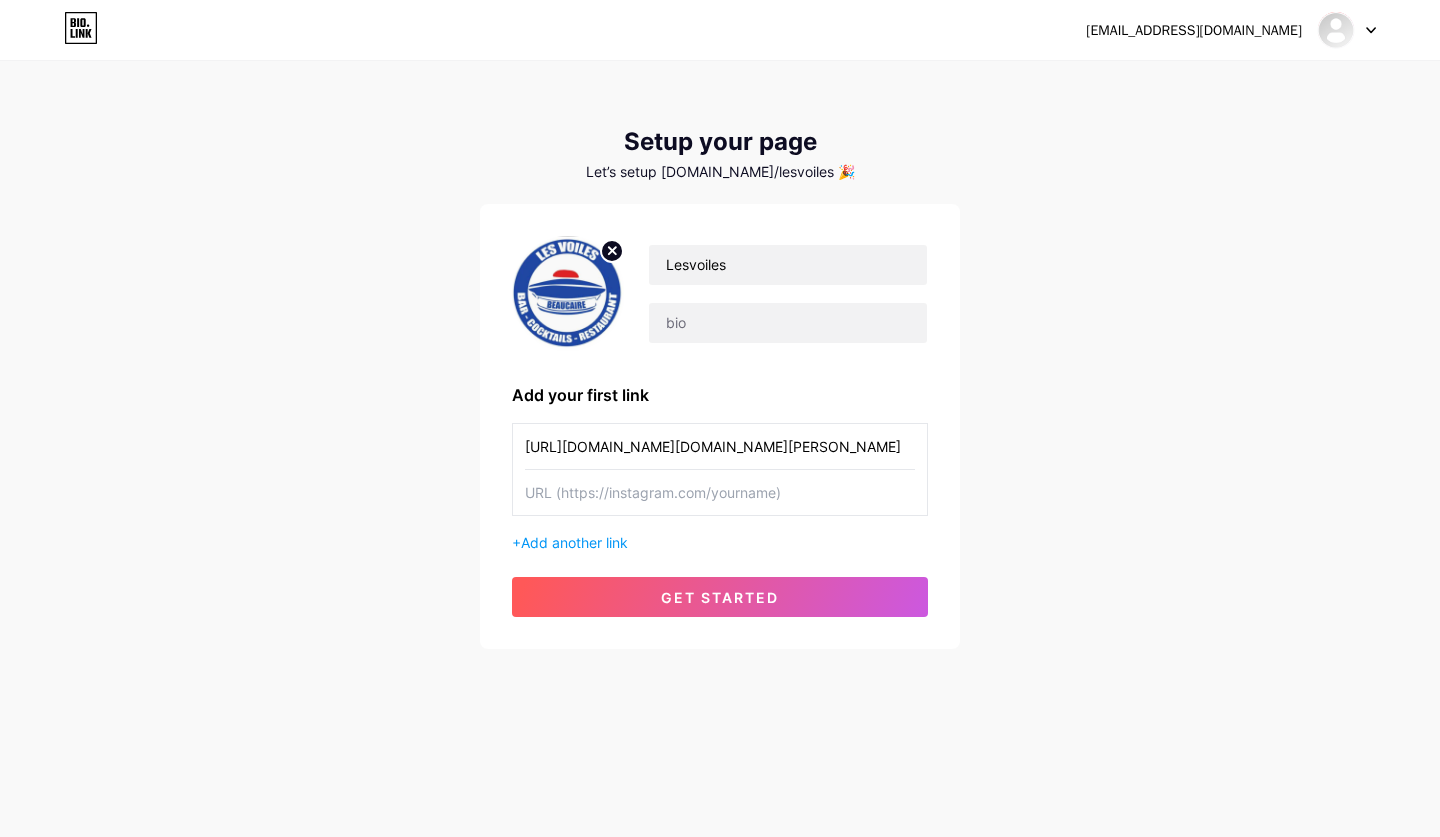 type on "https://www.instagram.com/les.voiles/" 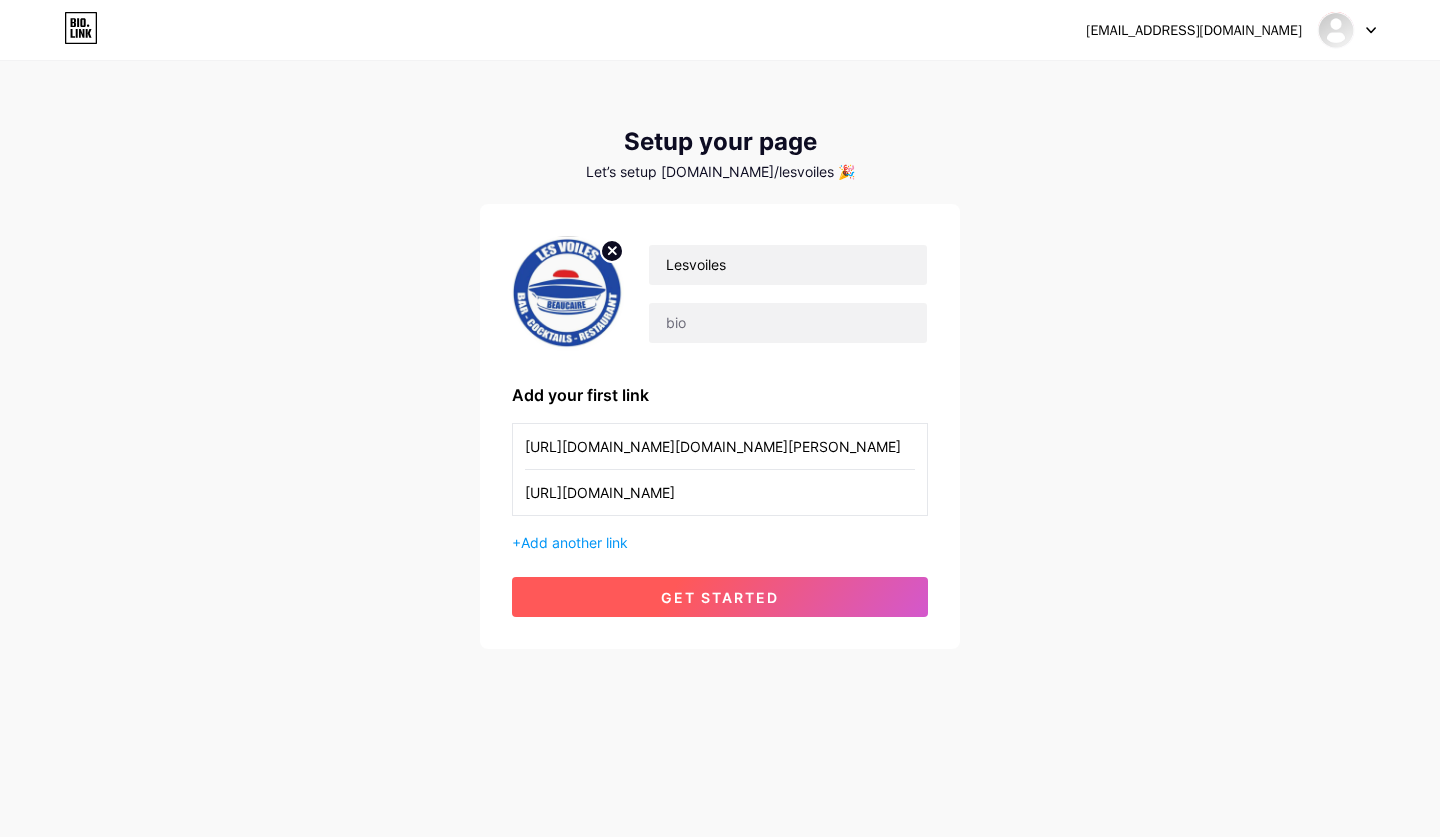 type on "[URL][DOMAIN_NAME]" 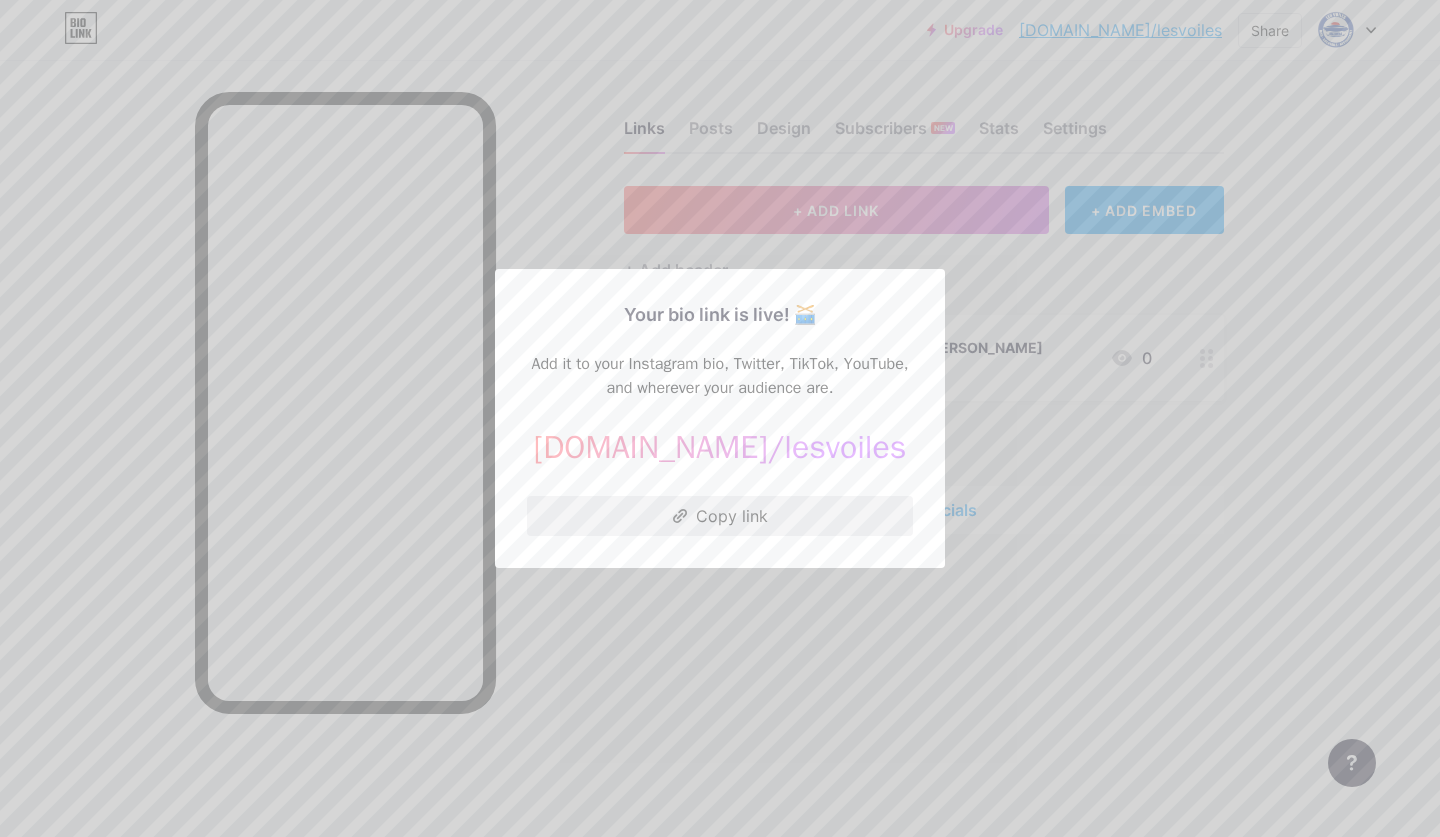 click on "Copy link" at bounding box center (720, 516) 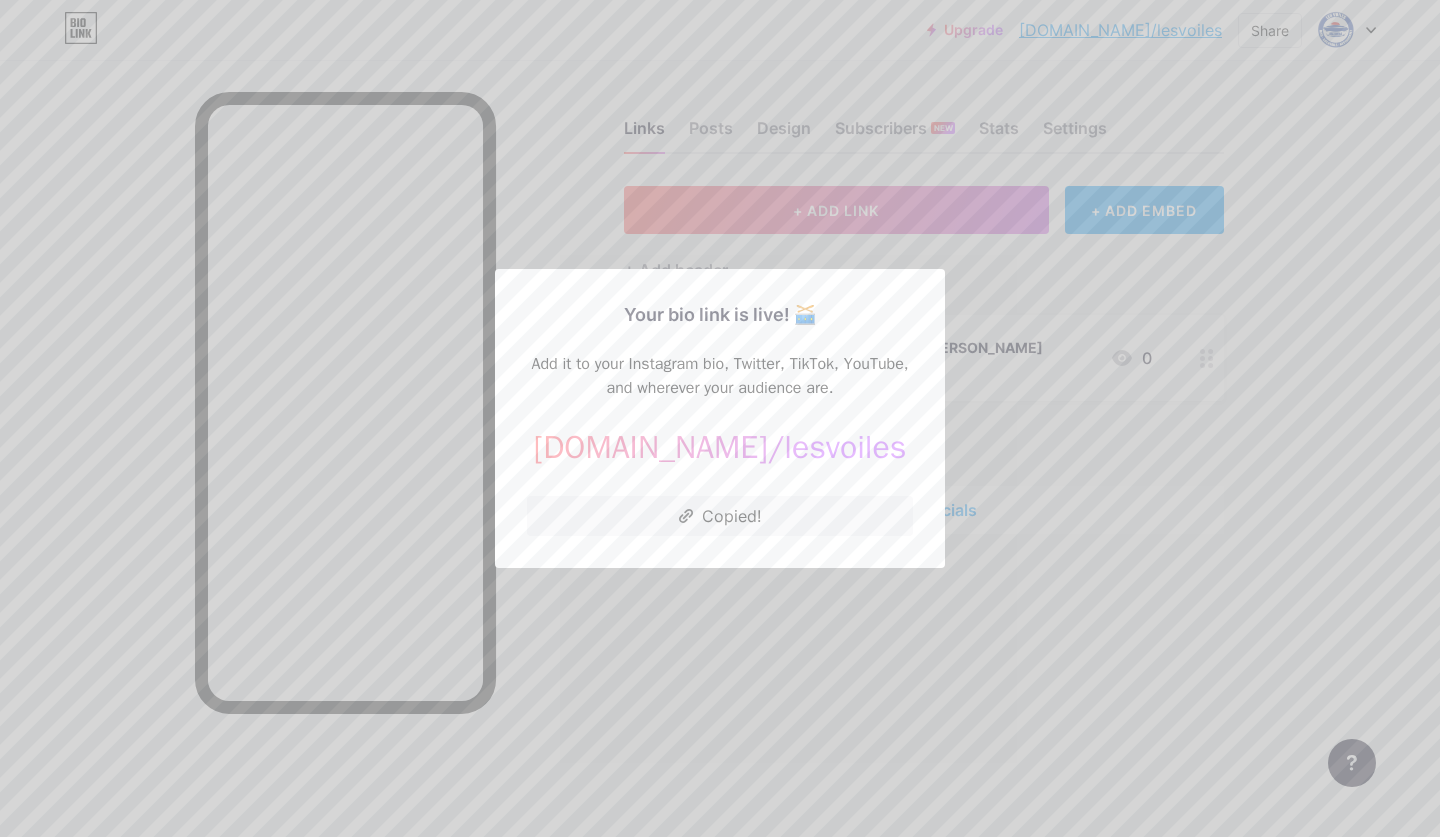 click at bounding box center [720, 418] 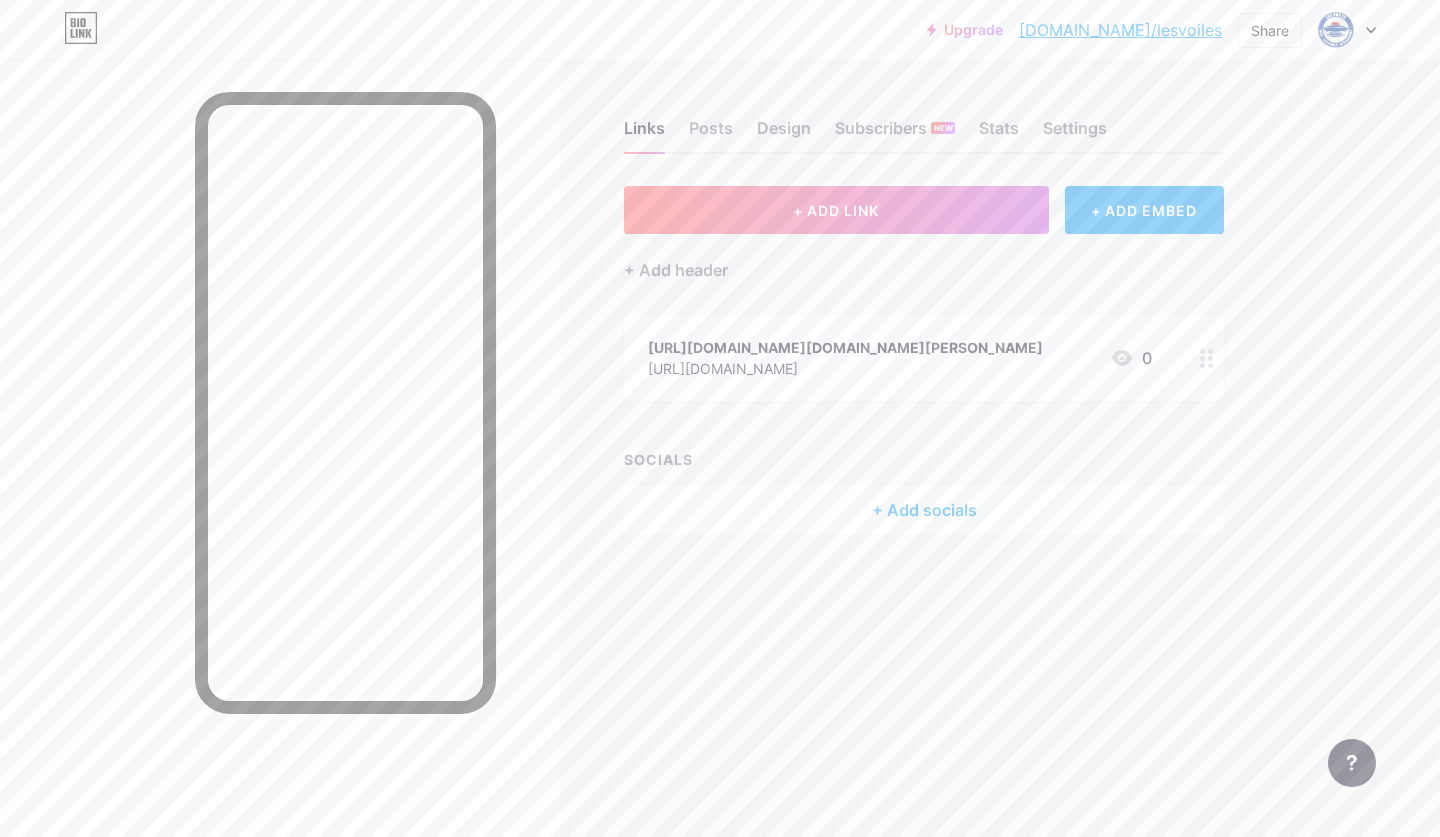 click on "[URL][DOMAIN_NAME]" at bounding box center (845, 368) 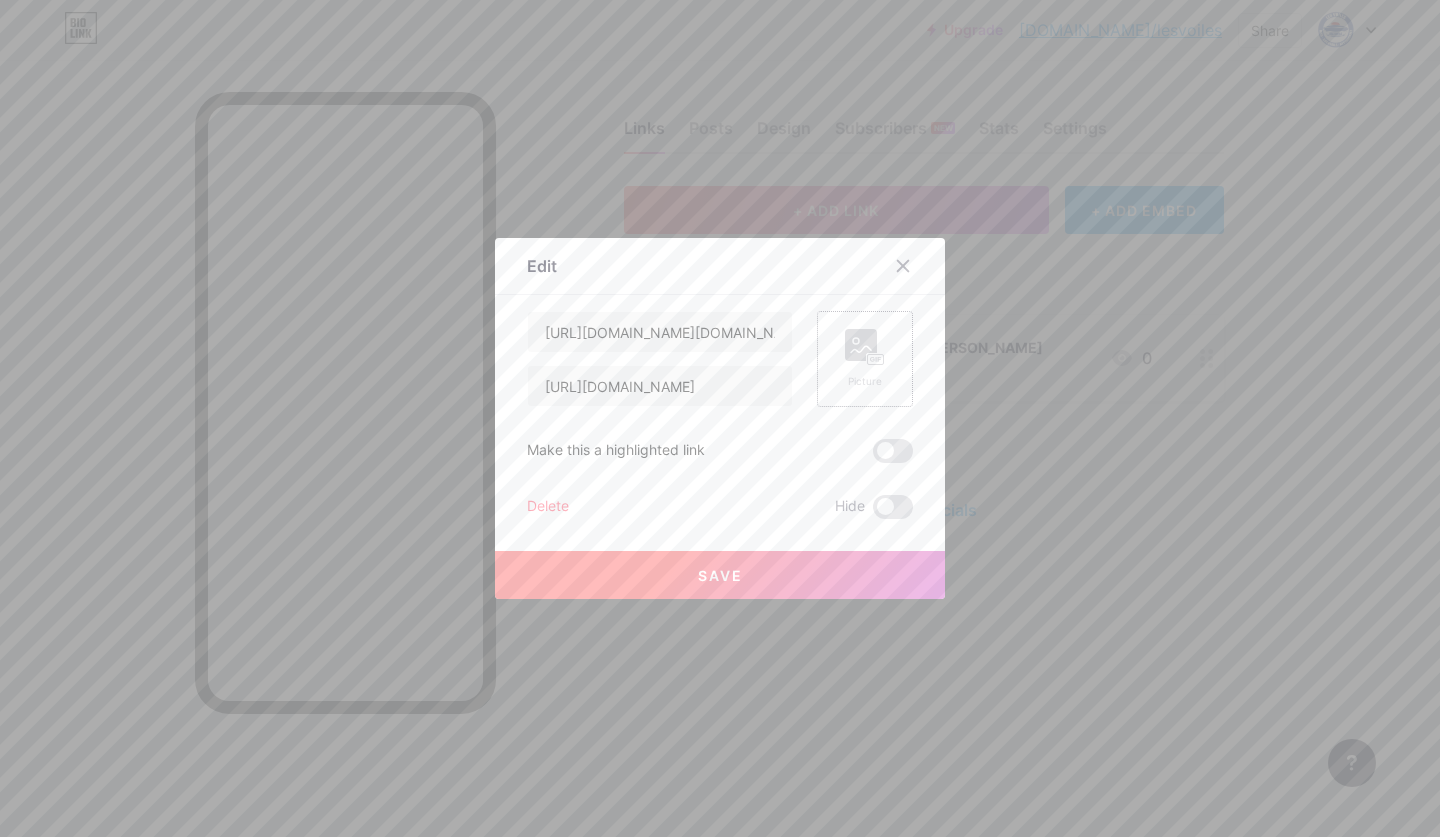 click 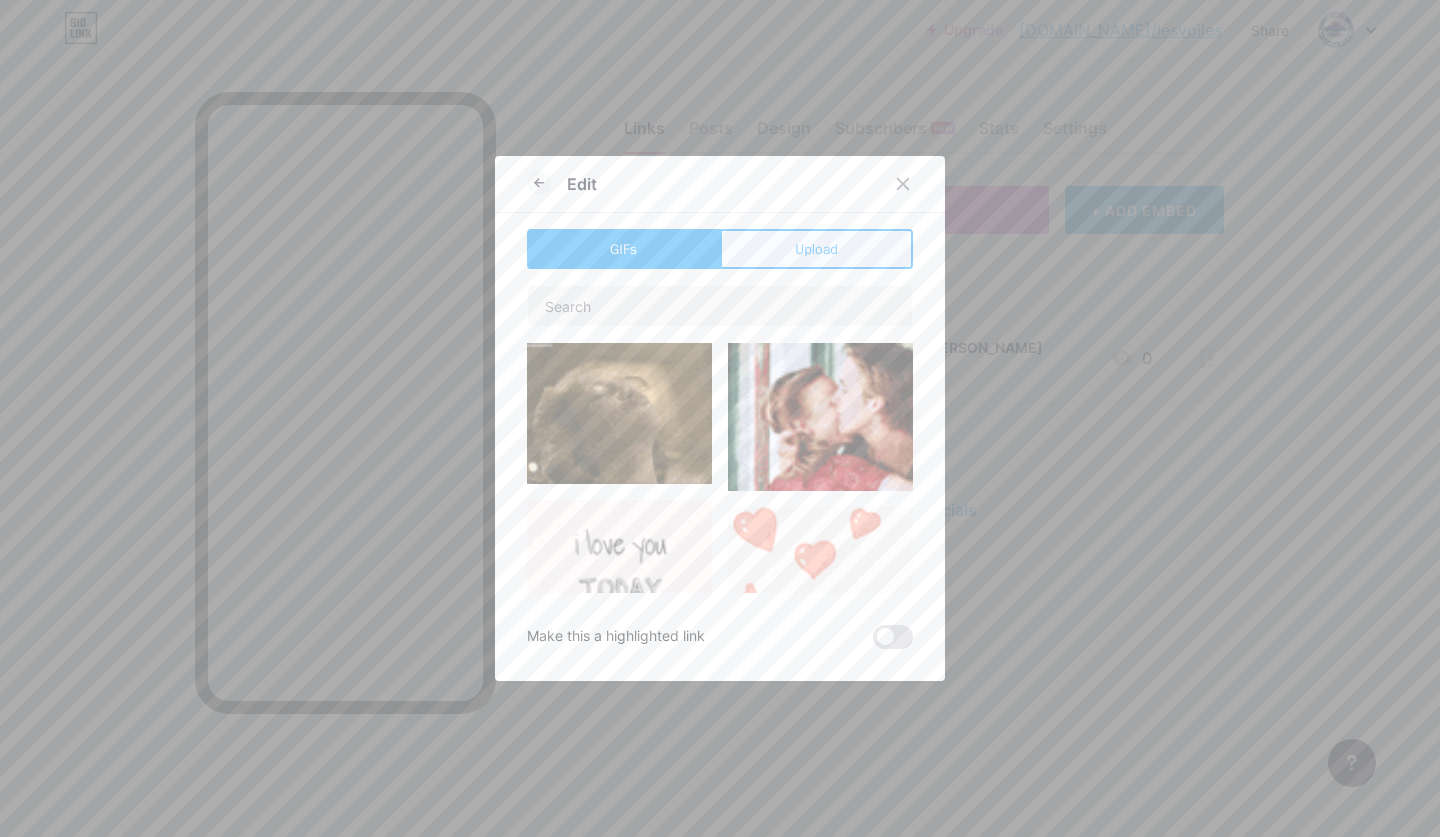 click on "Upload" at bounding box center [816, 249] 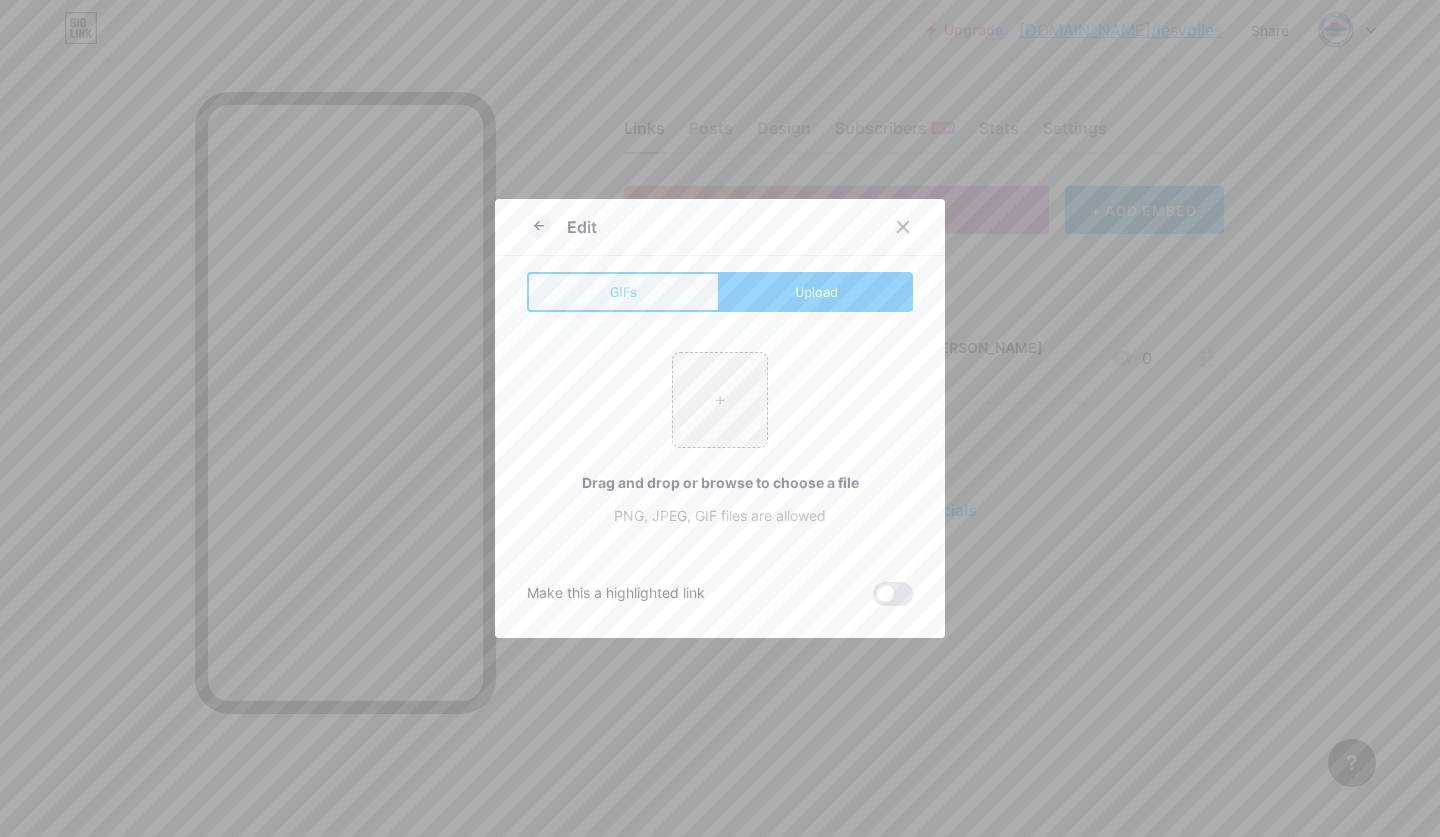 click on "GIFs" at bounding box center (623, 292) 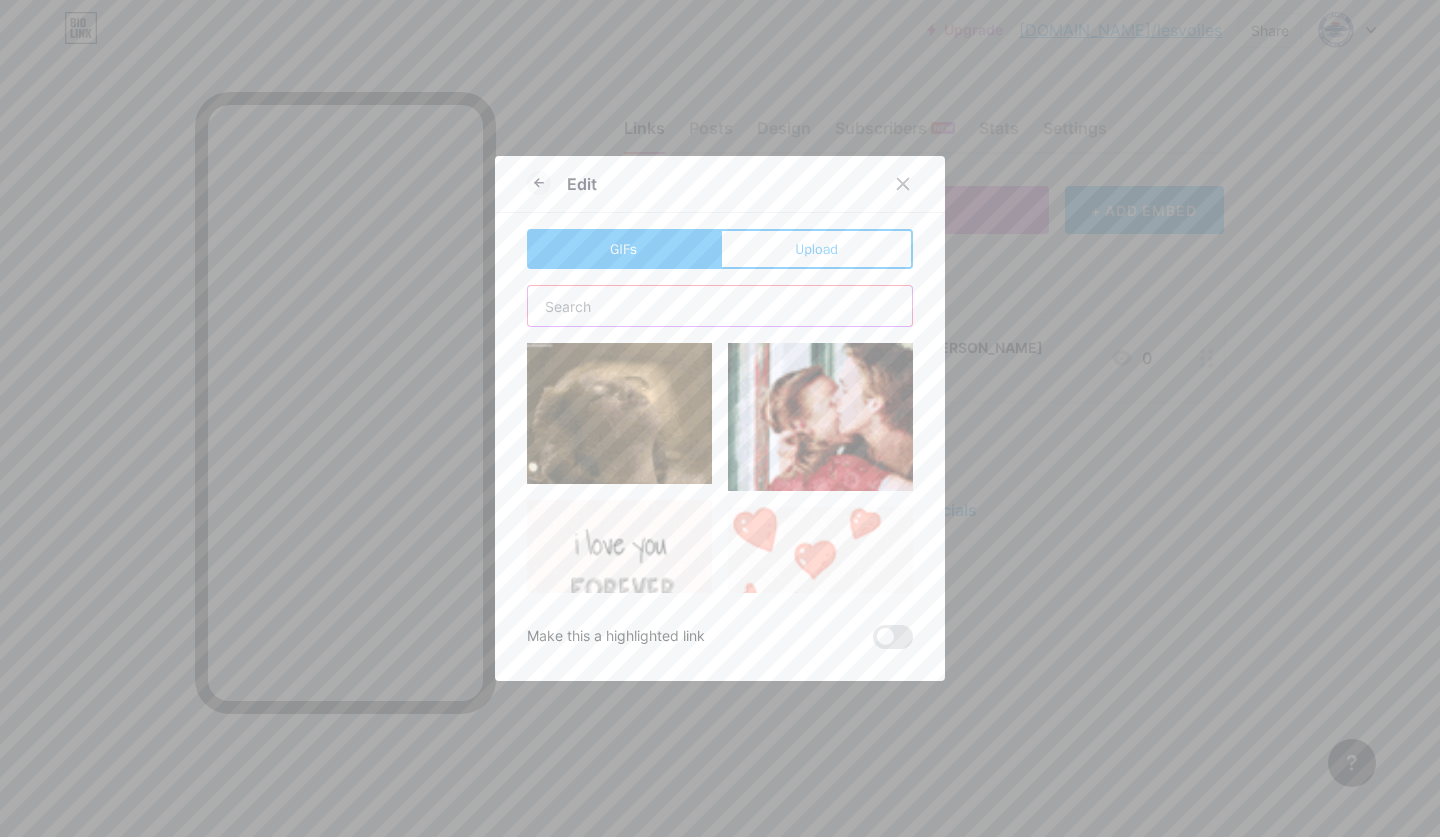 click at bounding box center [720, 306] 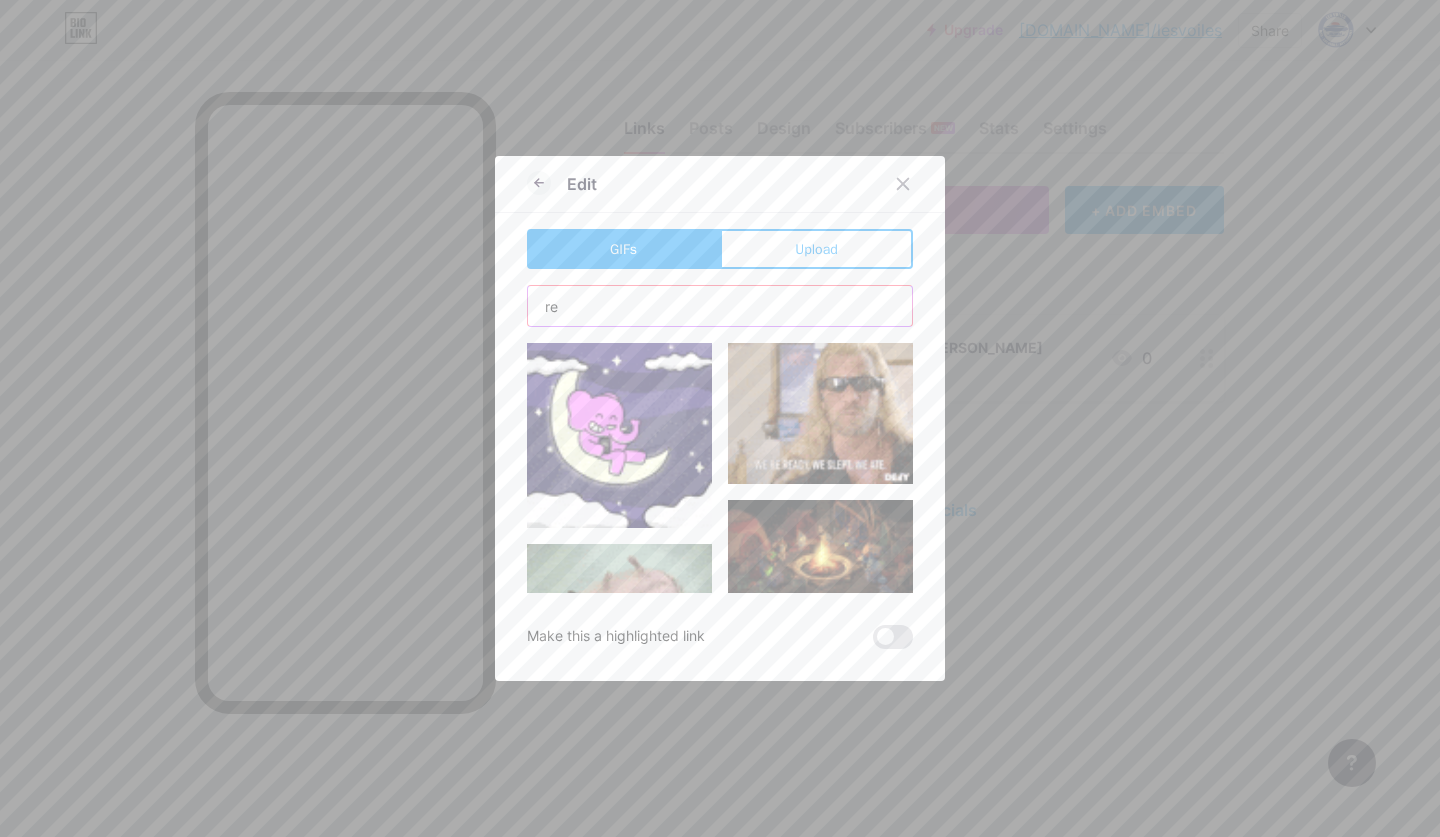 type on "r" 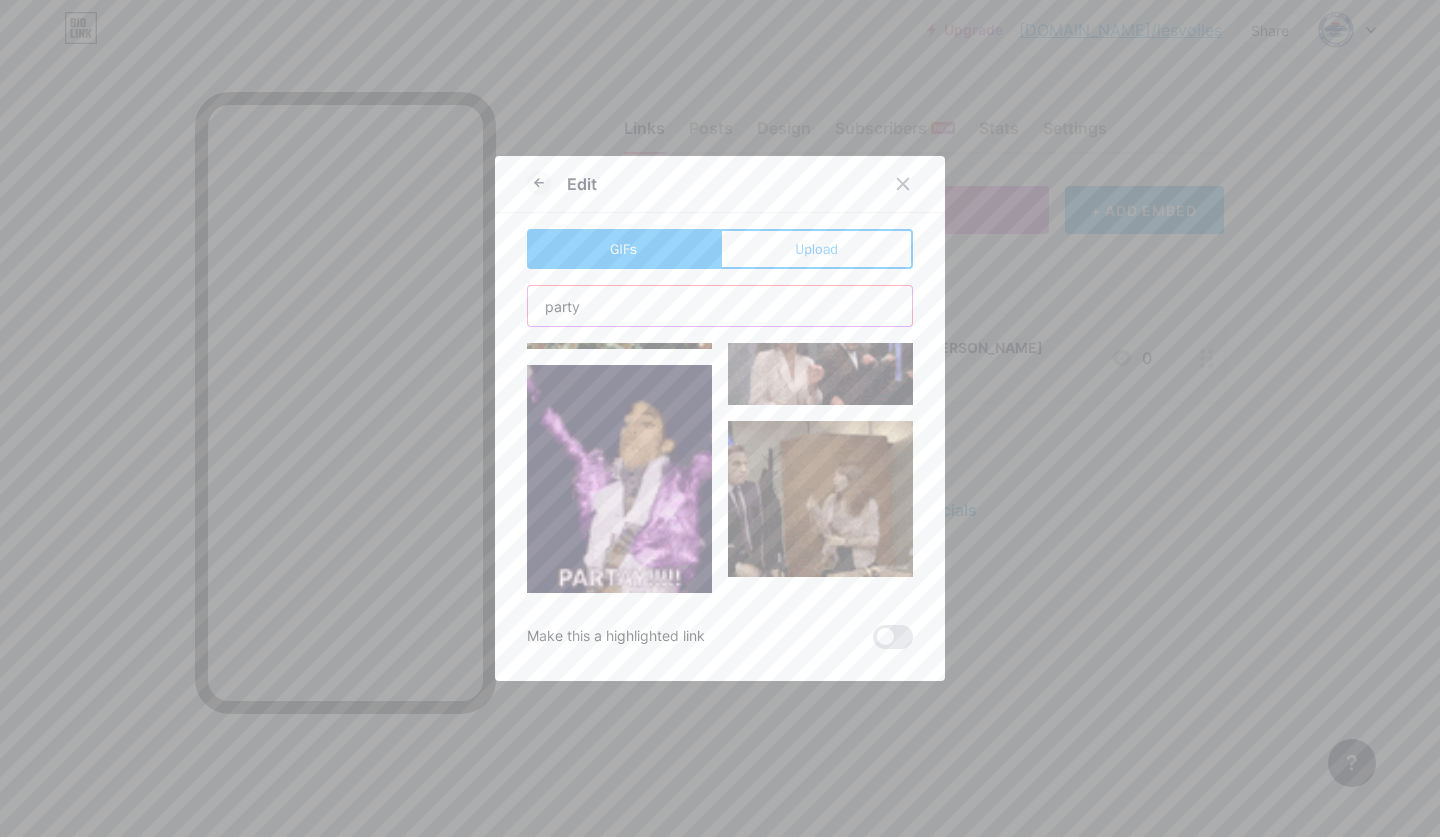 scroll, scrollTop: 2634, scrollLeft: 0, axis: vertical 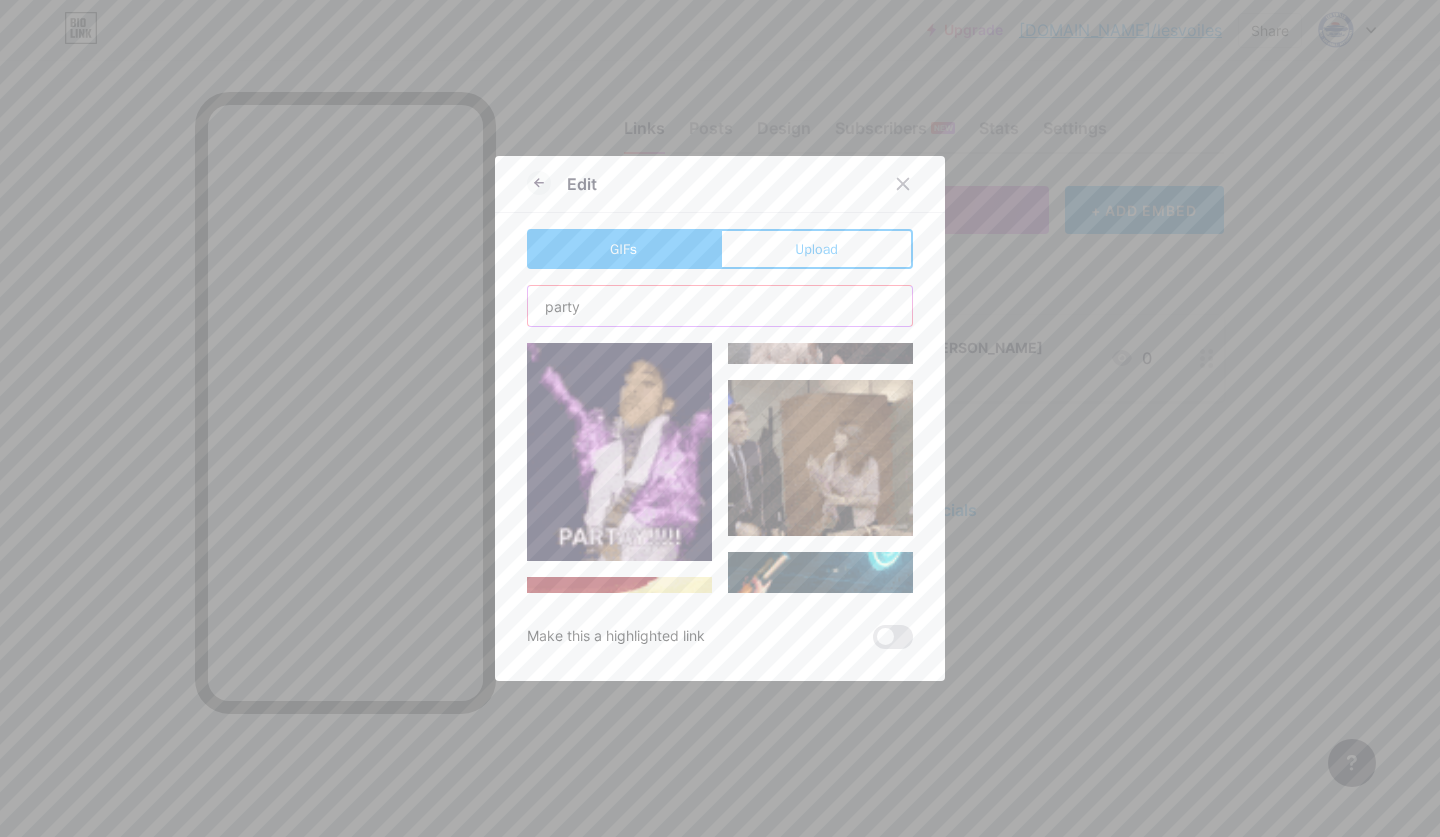 drag, startPoint x: 598, startPoint y: 308, endPoint x: 485, endPoint y: 299, distance: 113.35784 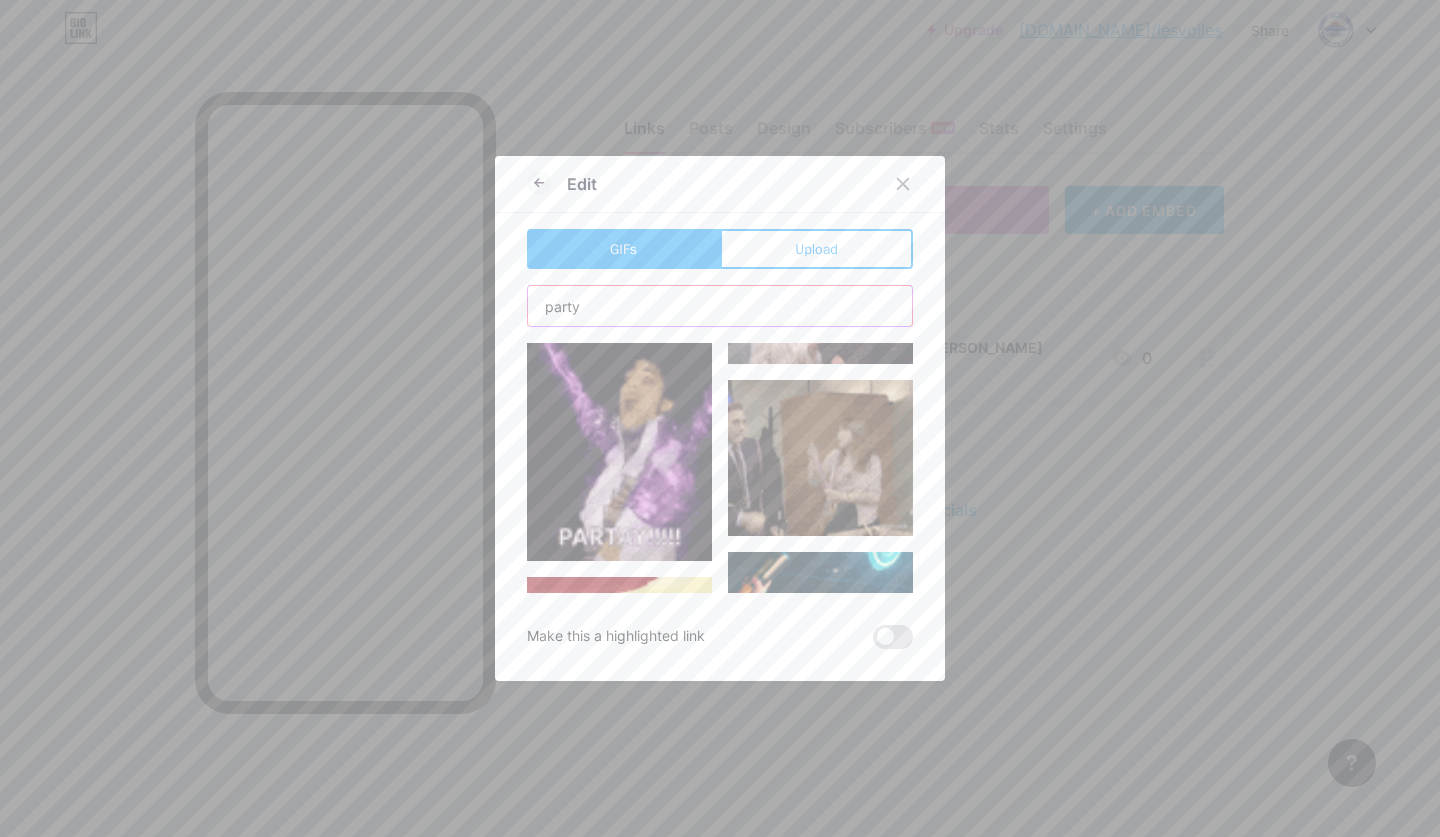 click on "Edit       GIFs     Upload       Content
YouTube
Play YouTube video without leaving your page.
ADD
Vimeo
Play Vimeo video without leaving your page.
ADD
Tiktok
Grow your TikTok following
ADD
Tweet
Embed a tweet.
ADD
Reddit
Showcase your Reddit profile
ADD
Spotify
Embed Spotify to play the preview of a track.
ADD
Twitch
Play Twitch video without leaving your page.
ADD
ADD" at bounding box center (720, 418) 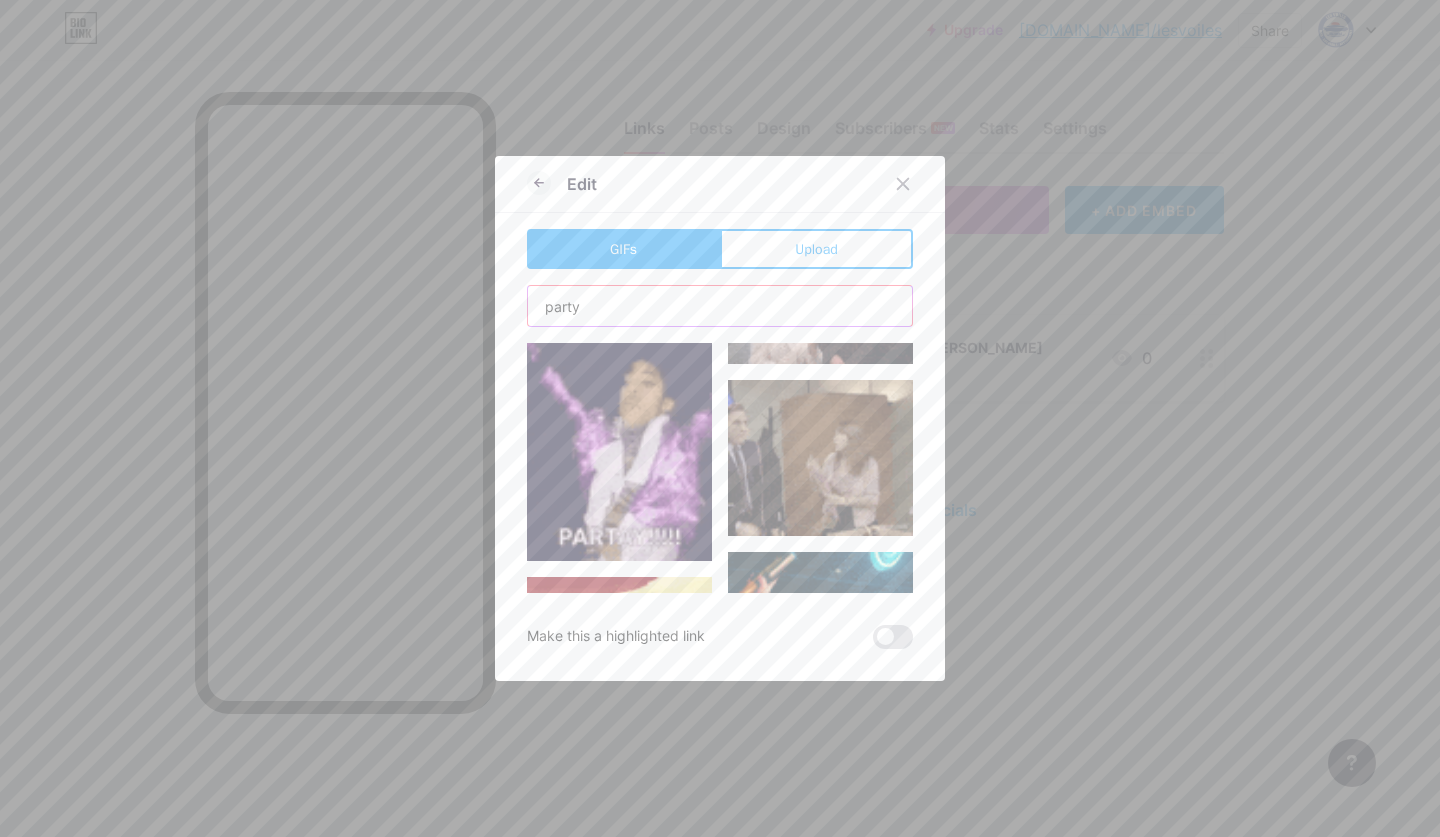 type on "e" 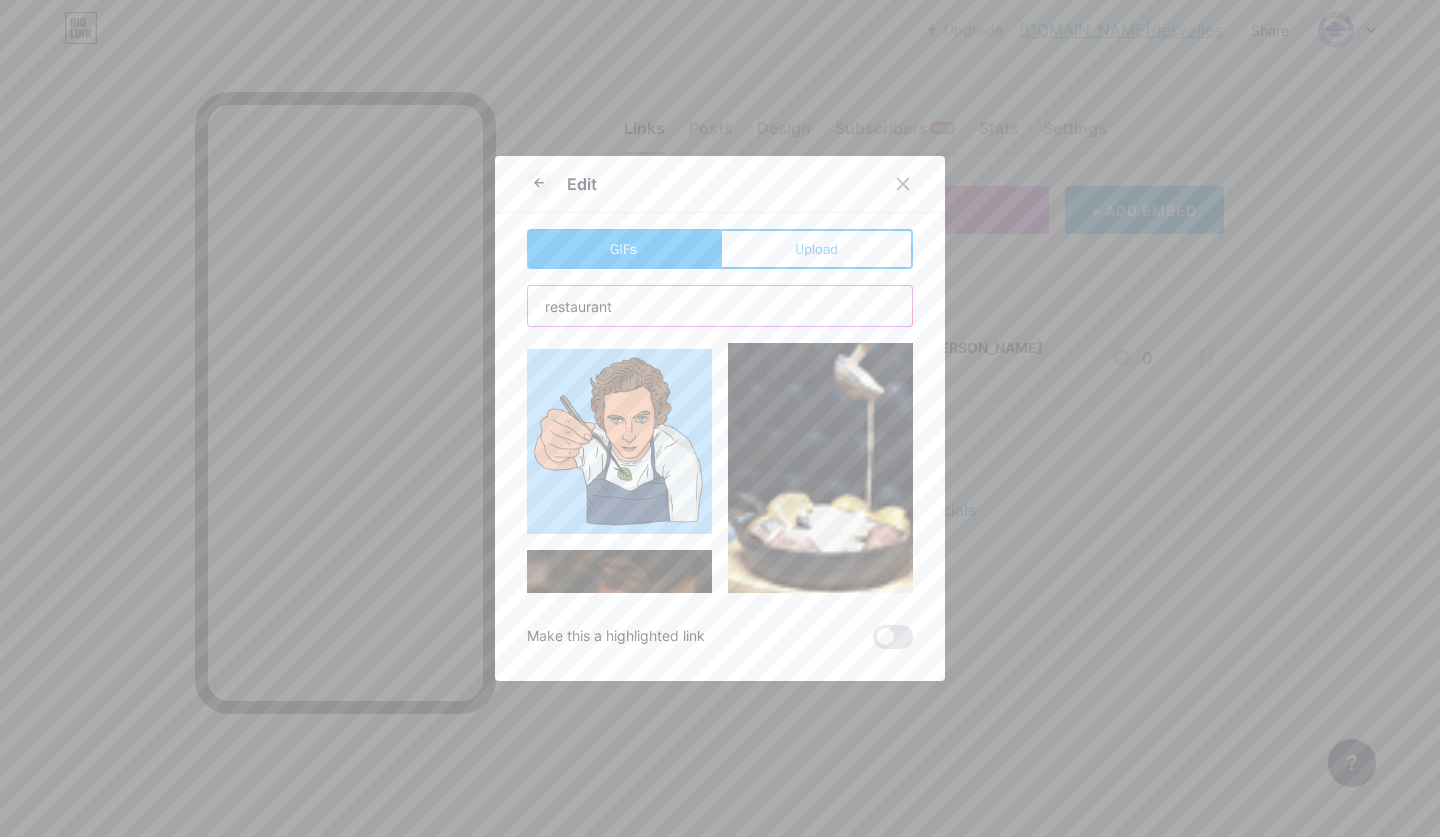scroll, scrollTop: 2212, scrollLeft: 0, axis: vertical 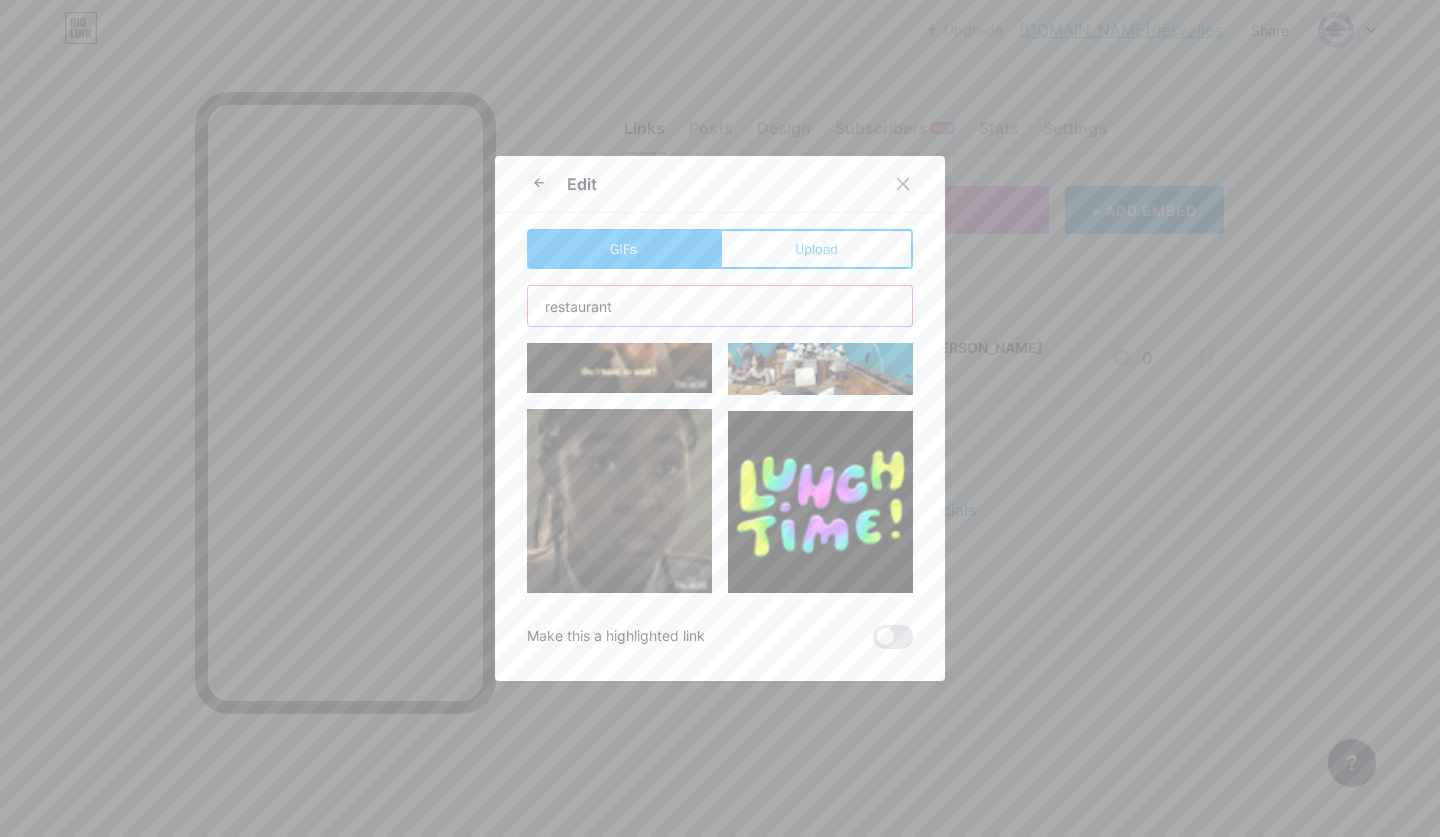 drag, startPoint x: 684, startPoint y: 303, endPoint x: 441, endPoint y: 278, distance: 244.28262 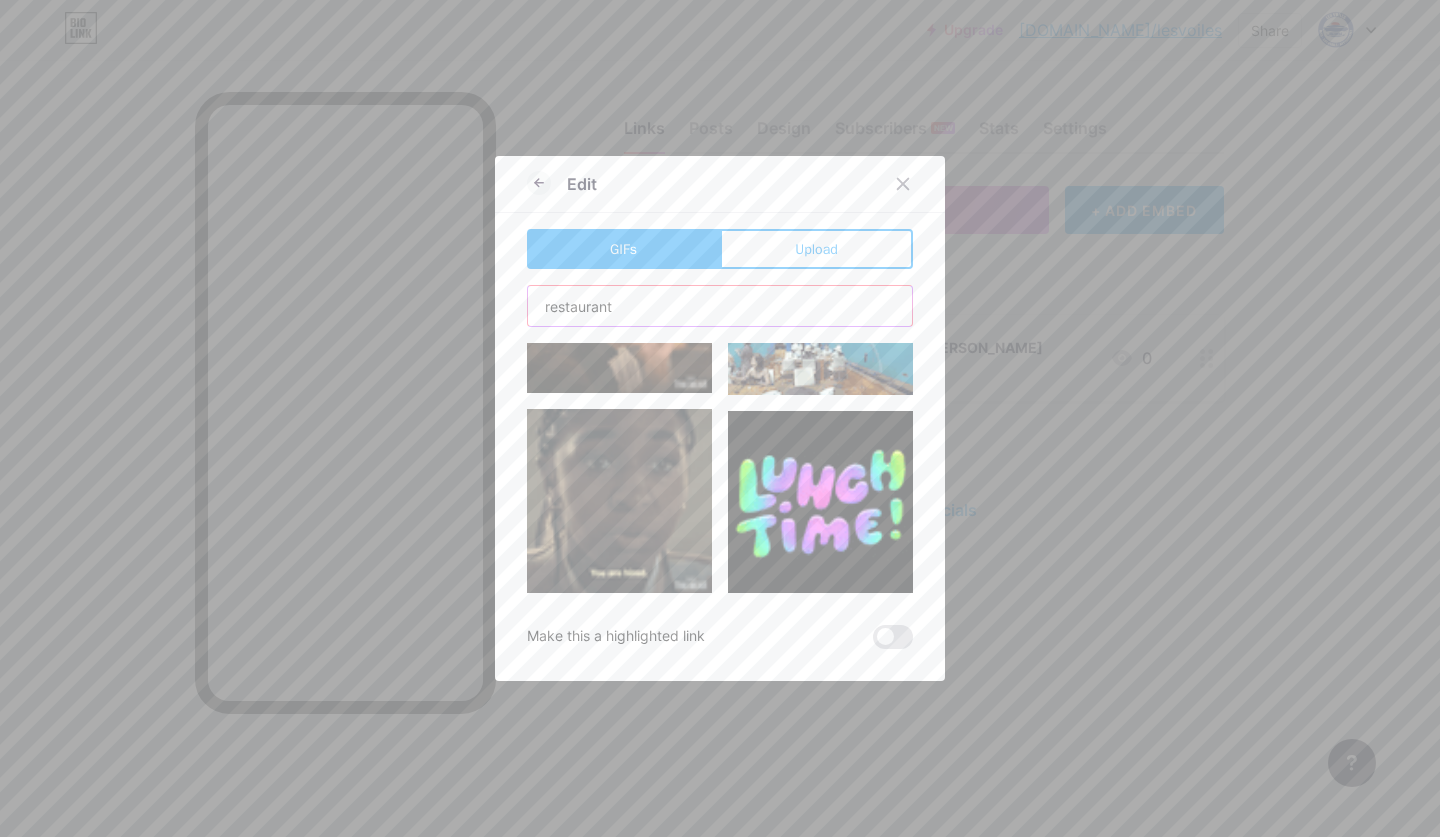 click on "Edit       GIFs     Upload       Content
YouTube
Play YouTube video without leaving your page.
ADD
Vimeo
Play Vimeo video without leaving your page.
ADD
Tiktok
Grow your TikTok following
ADD
Tweet
Embed a tweet.
ADD
Reddit
Showcase your Reddit profile
ADD
Spotify
Embed Spotify to play the preview of a track.
ADD
Twitch
Play Twitch video without leaving your page.
ADD
ADD" at bounding box center [720, 418] 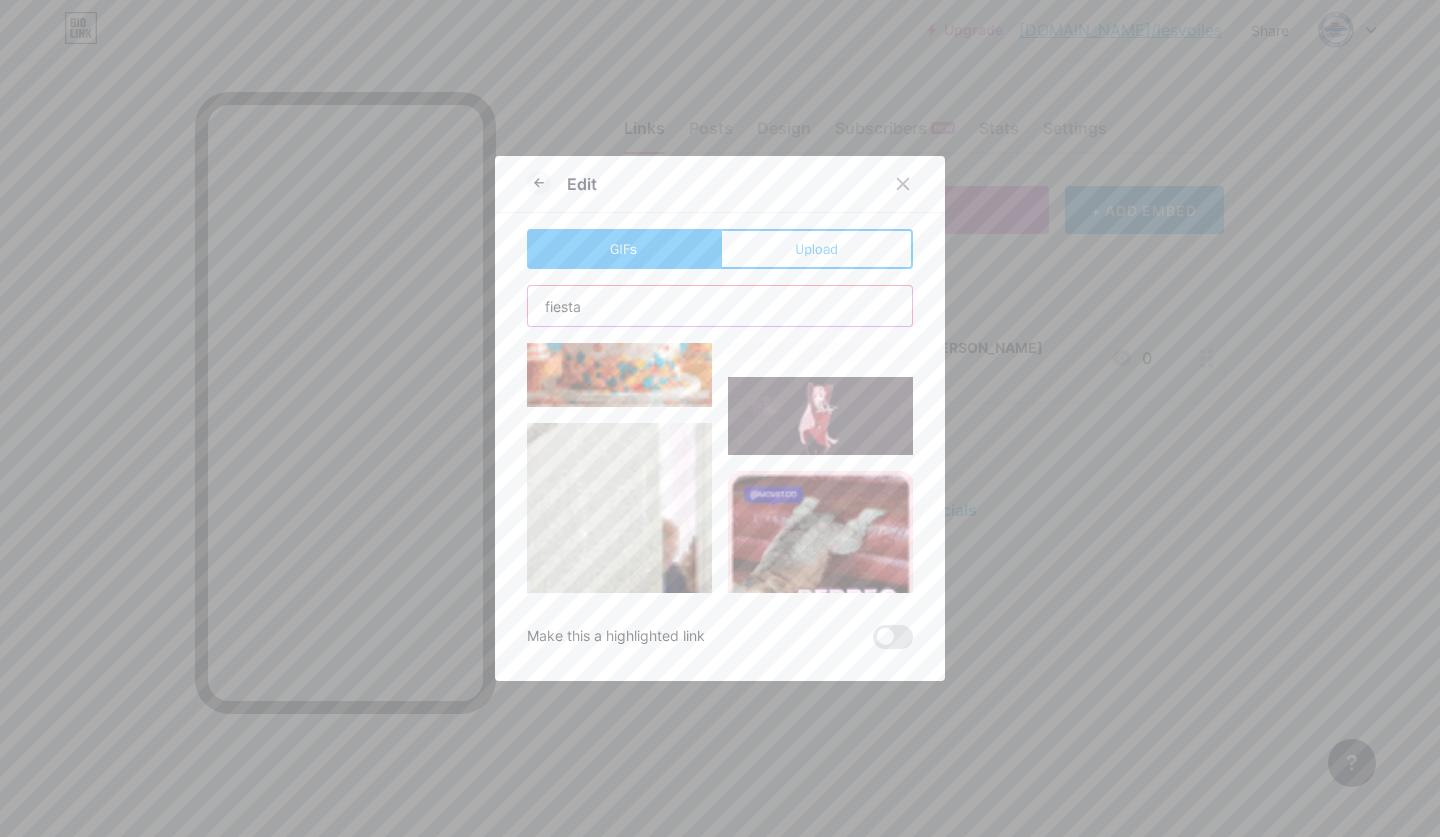 scroll, scrollTop: 164, scrollLeft: 0, axis: vertical 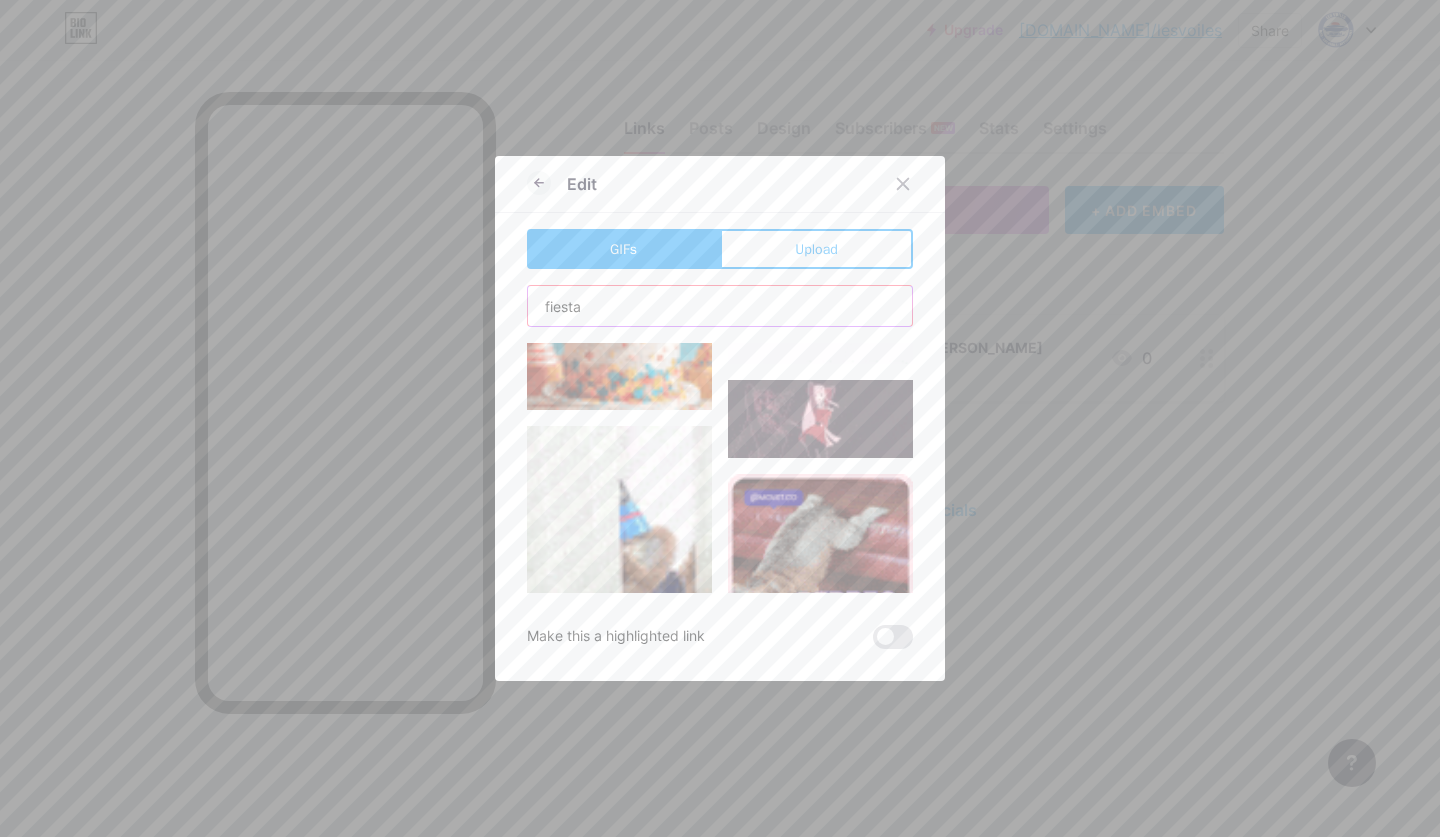 drag, startPoint x: 672, startPoint y: 307, endPoint x: 457, endPoint y: 299, distance: 215.14879 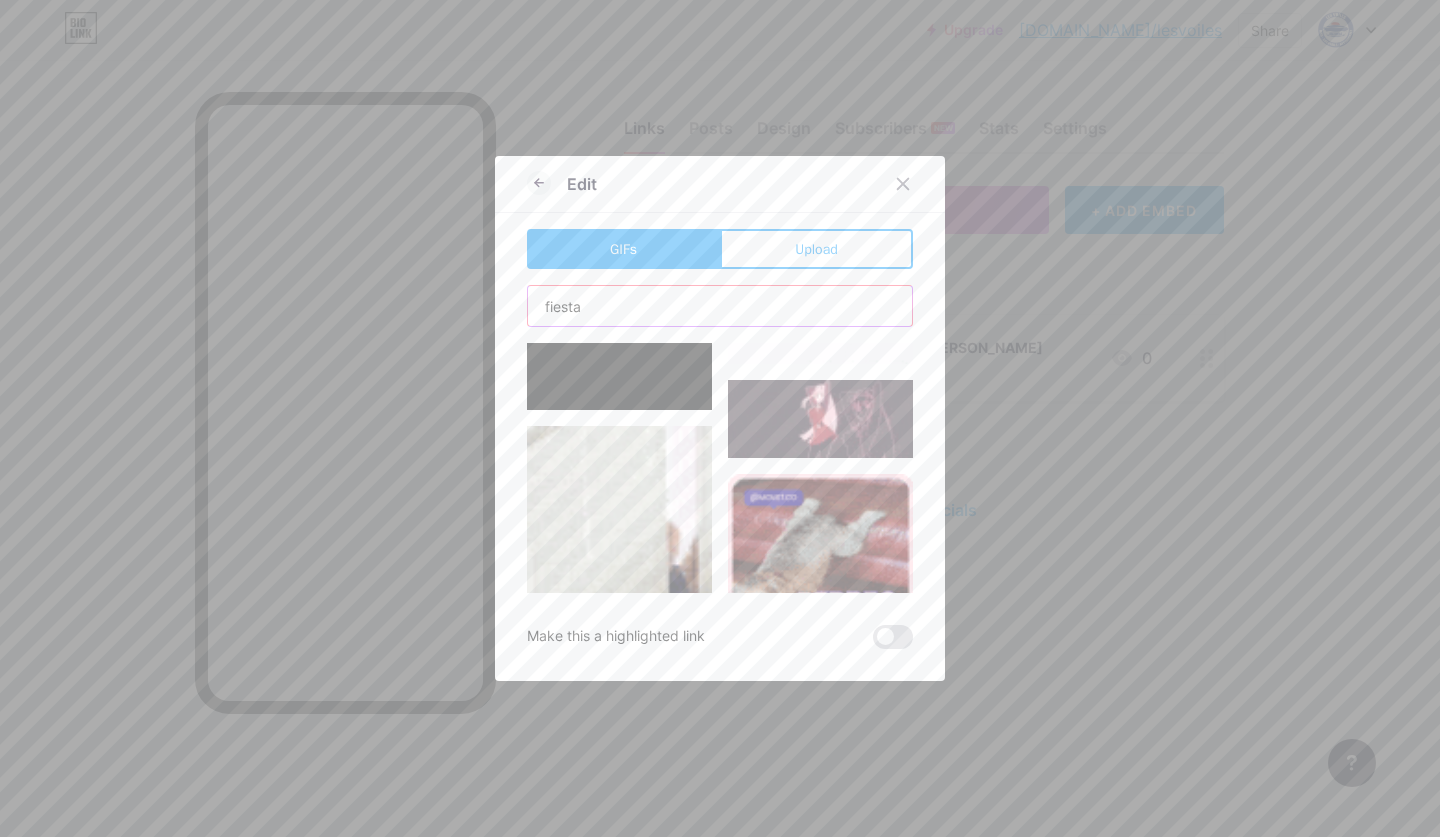click on "Edit       GIFs     Upload       Content
YouTube
Play YouTube video without leaving your page.
ADD
Vimeo
Play Vimeo video without leaving your page.
ADD
Tiktok
Grow your TikTok following
ADD
Tweet
Embed a tweet.
ADD
Reddit
Showcase your Reddit profile
ADD
Spotify
Embed Spotify to play the preview of a track.
ADD
Twitch
Play Twitch video without leaving your page.
ADD
ADD" at bounding box center [720, 418] 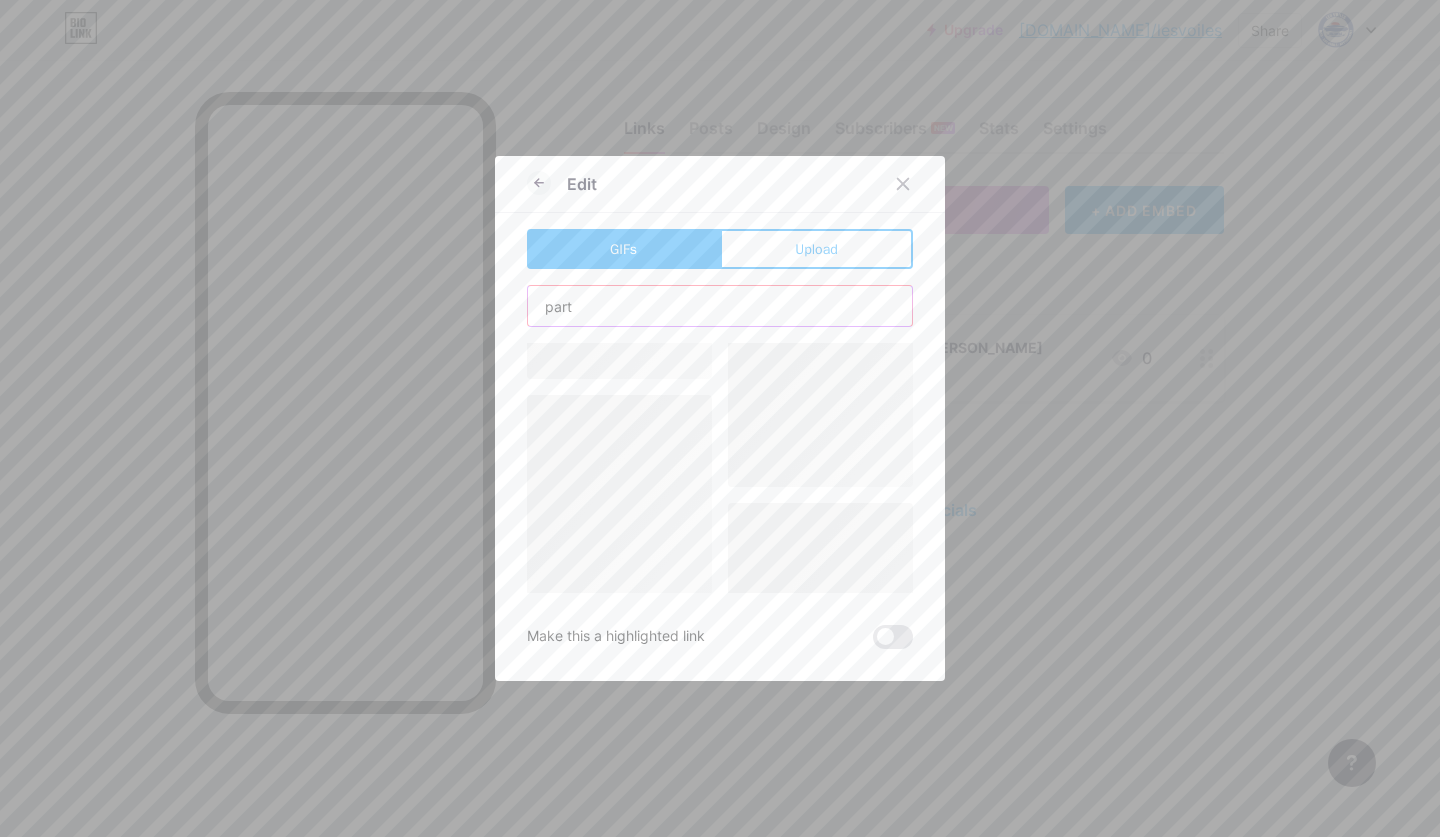 scroll, scrollTop: 0, scrollLeft: 0, axis: both 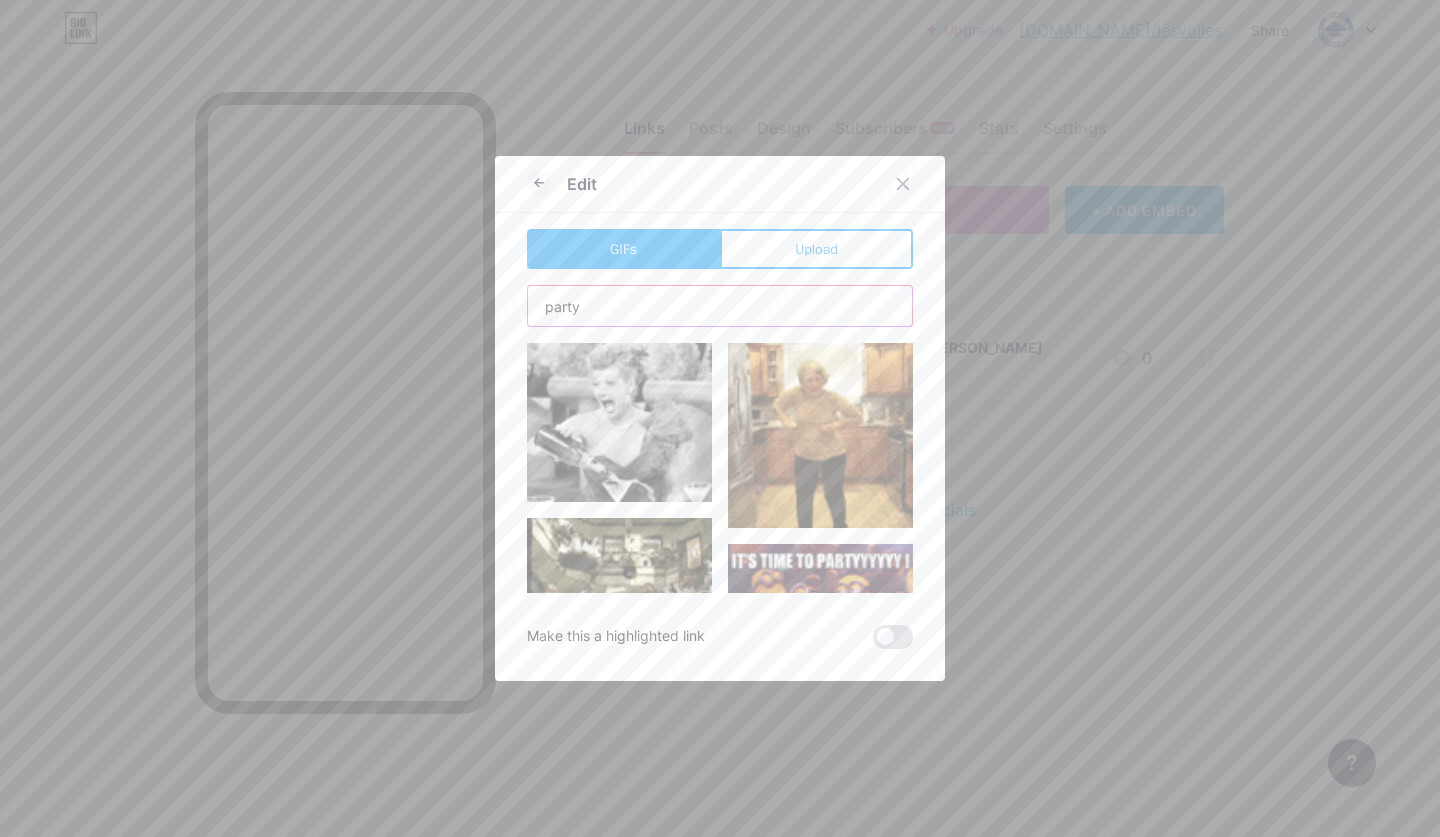 type on "party" 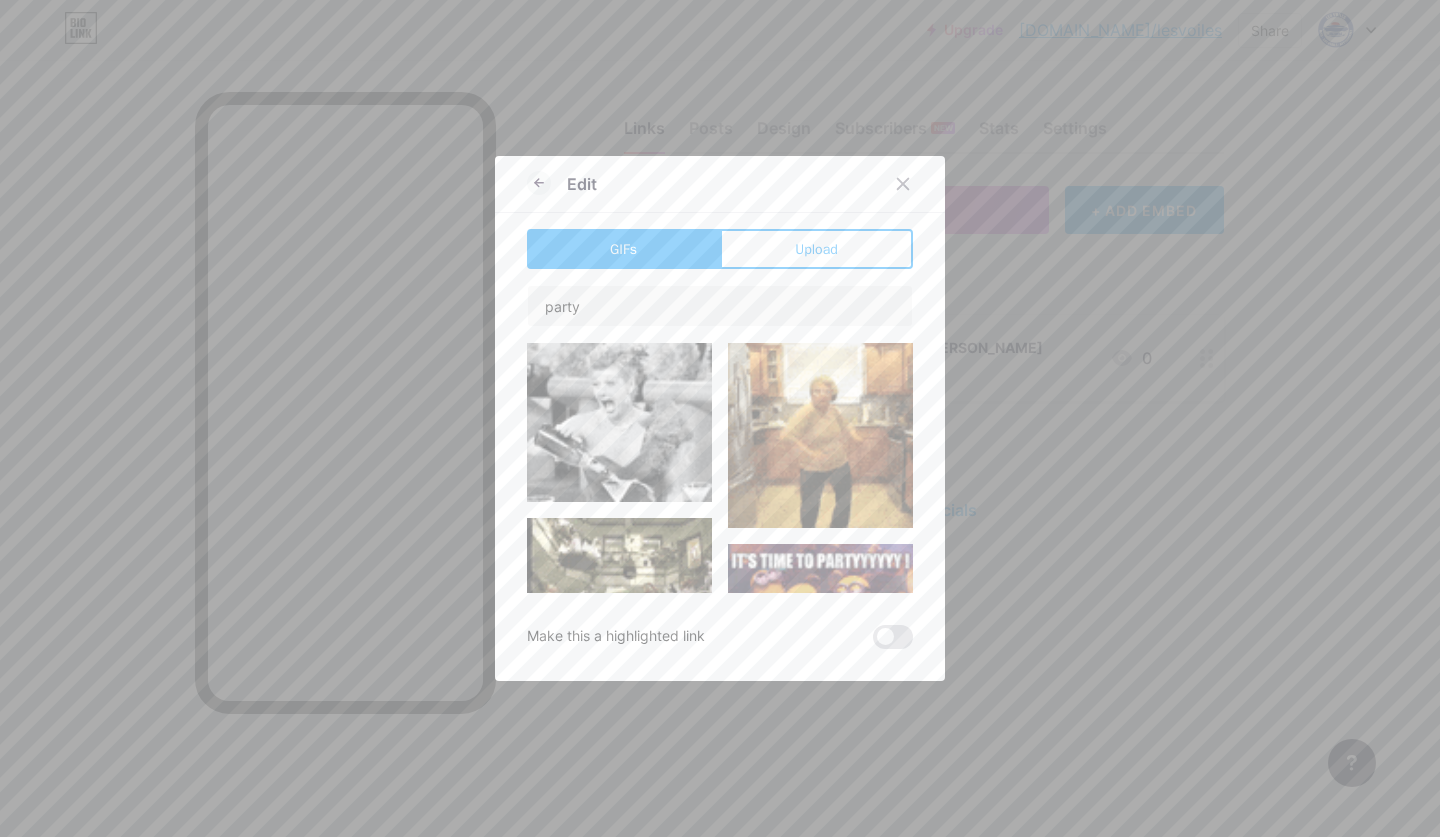 click at bounding box center (619, 422) 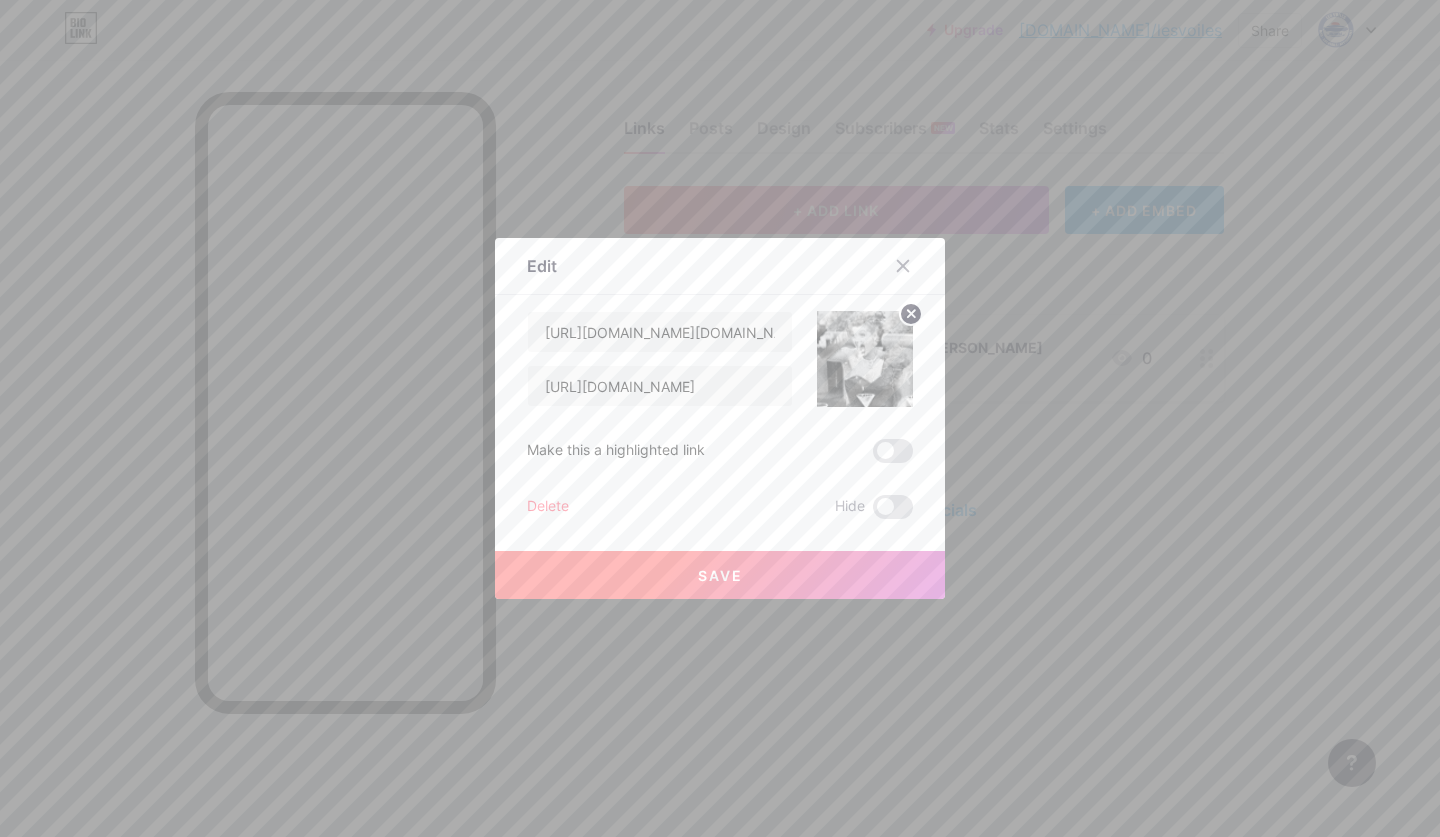 click on "Save" at bounding box center [720, 575] 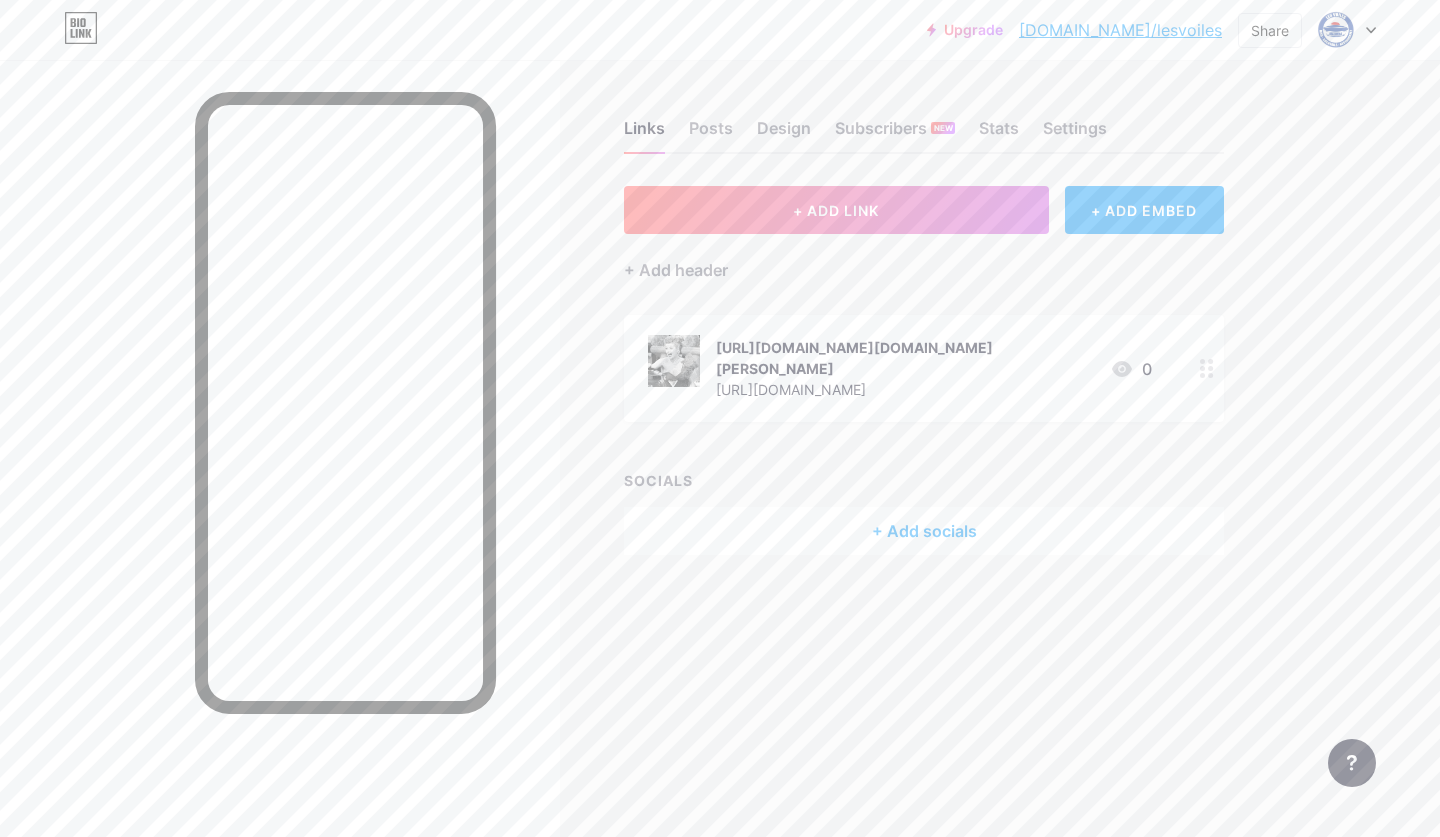 click on "+ Add socials" at bounding box center [924, 531] 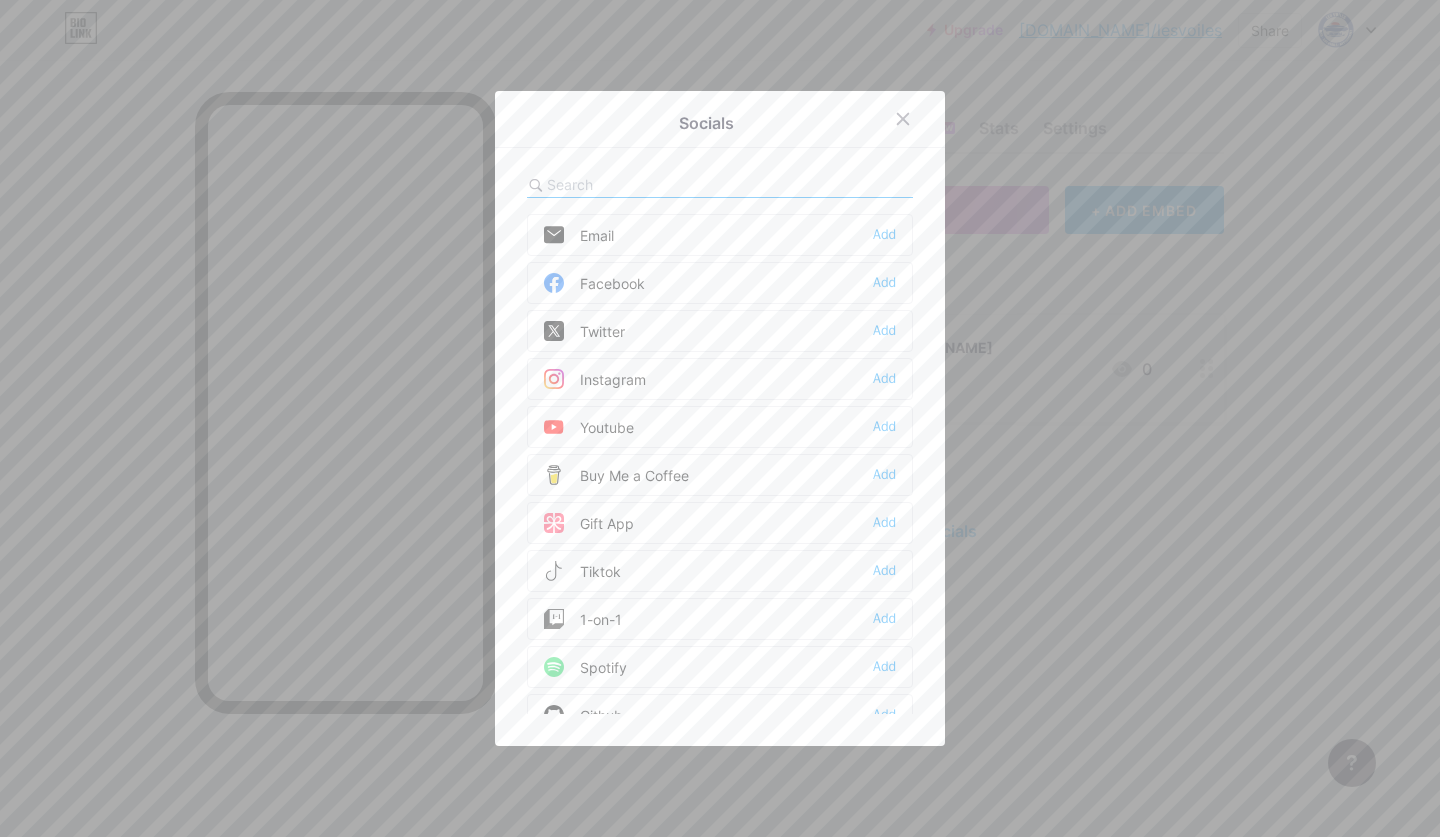 click on "Facebook
Add" at bounding box center [720, 283] 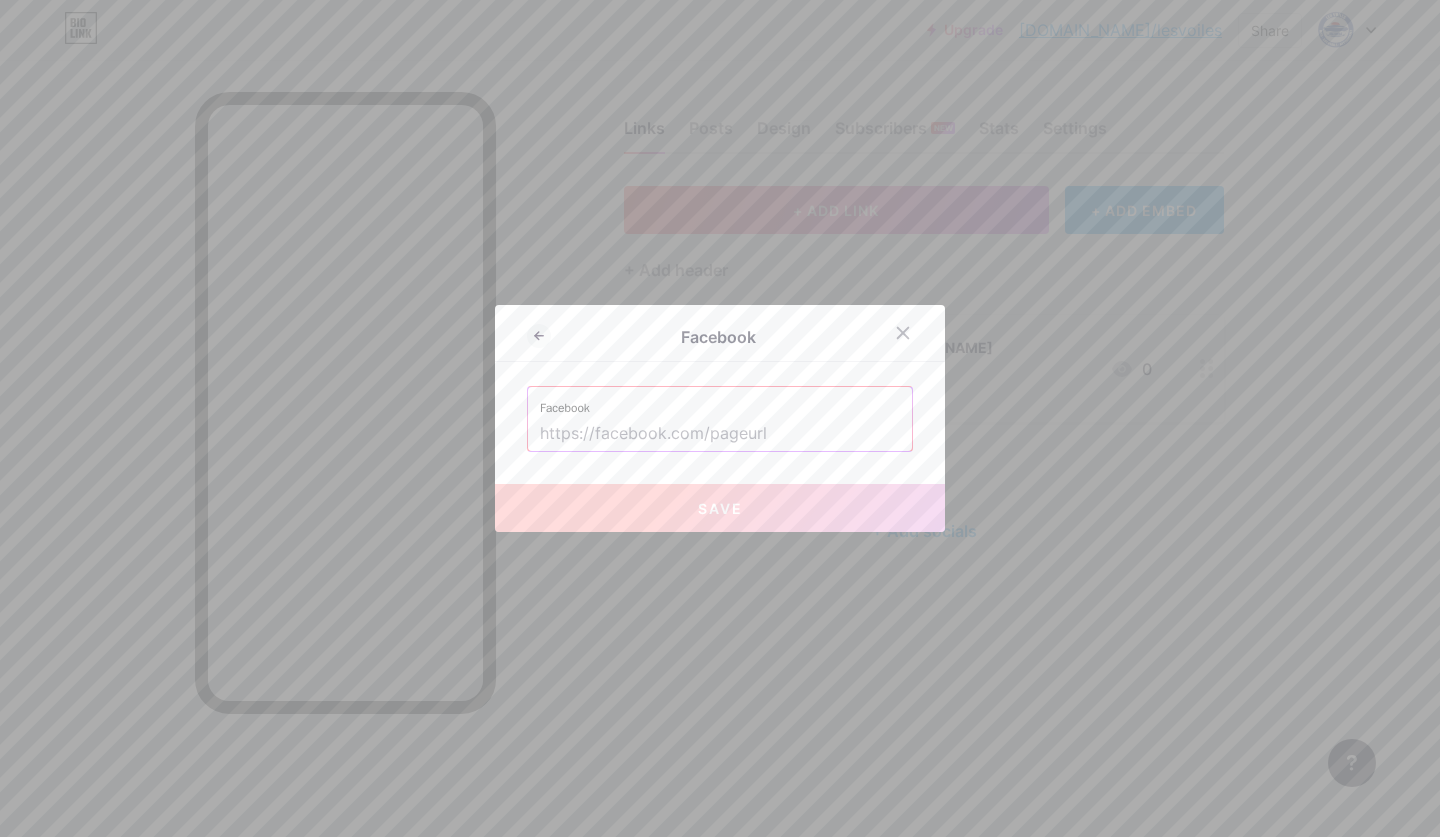 click at bounding box center (720, 434) 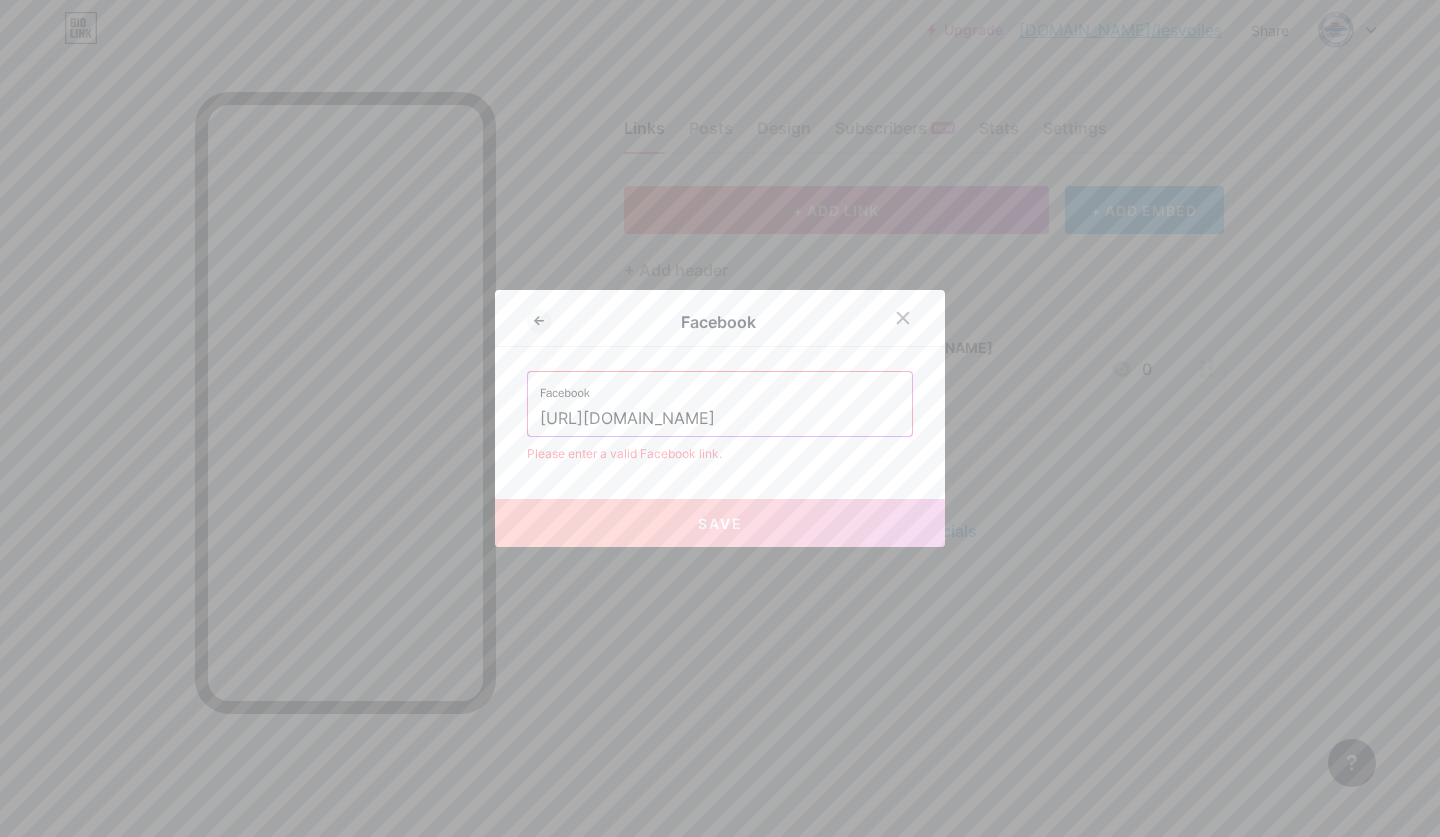 drag, startPoint x: 751, startPoint y: 417, endPoint x: 376, endPoint y: 409, distance: 375.08533 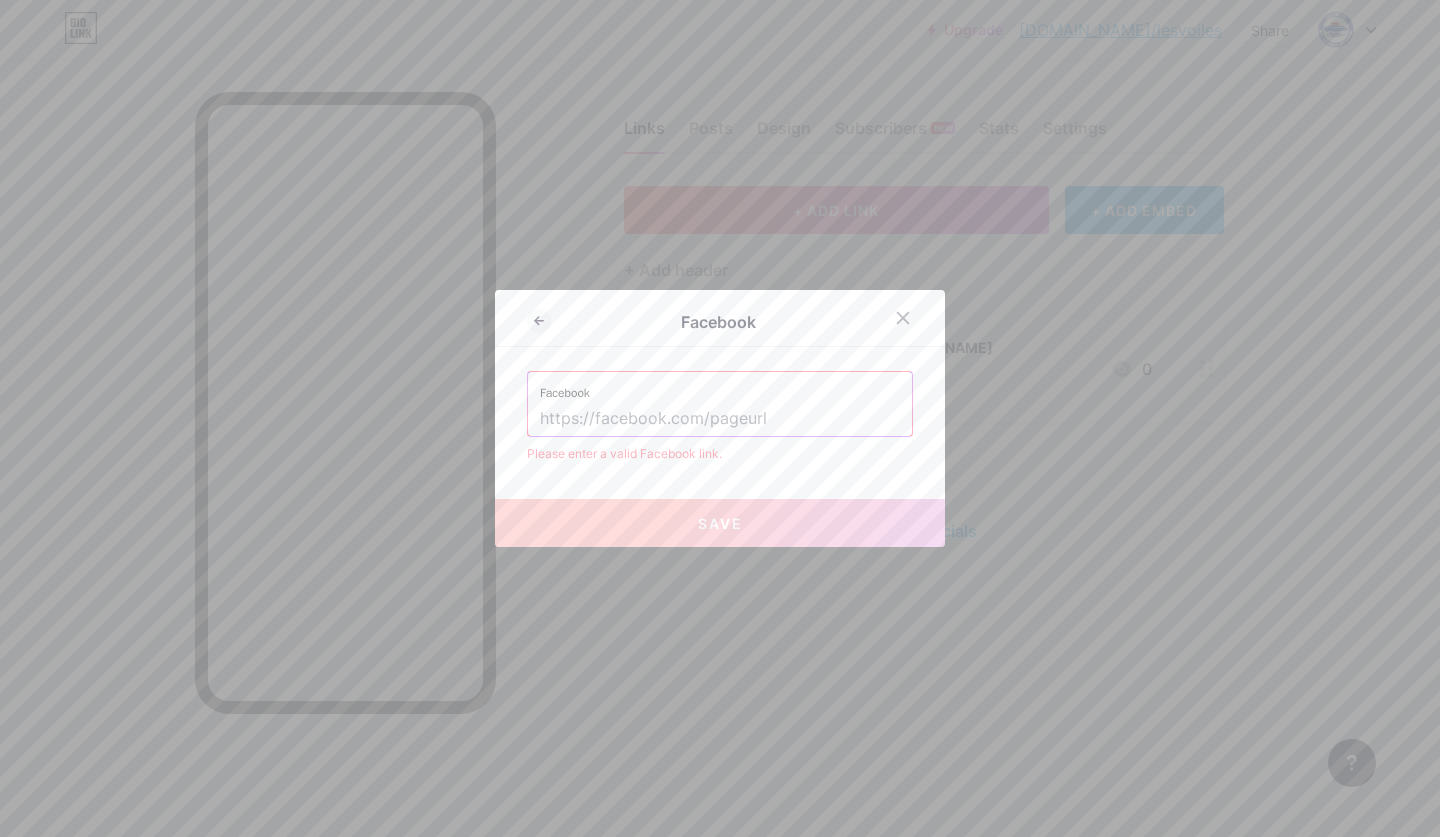 paste on "[URL][DOMAIN_NAME]" 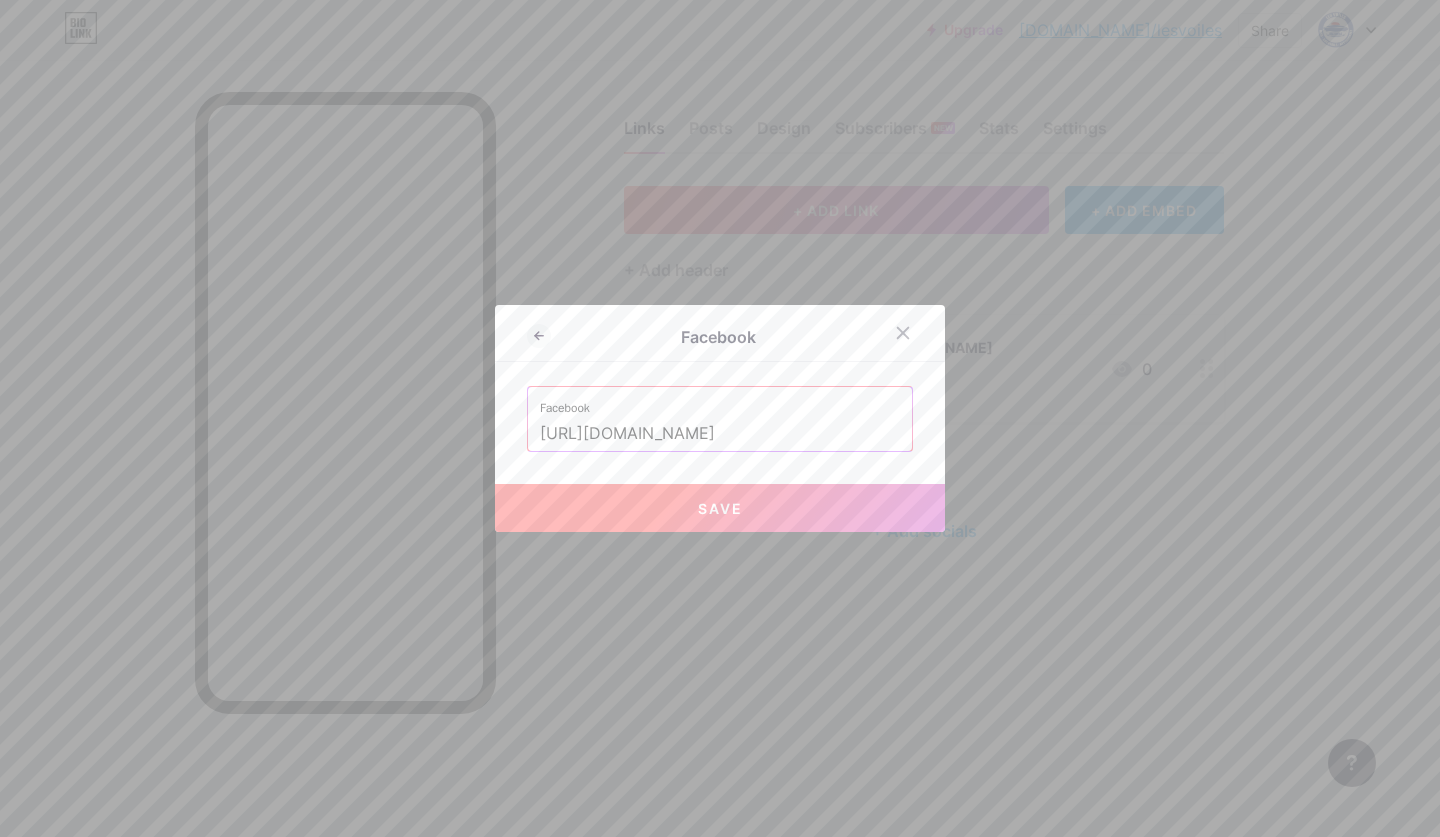 type on "[URL][DOMAIN_NAME]" 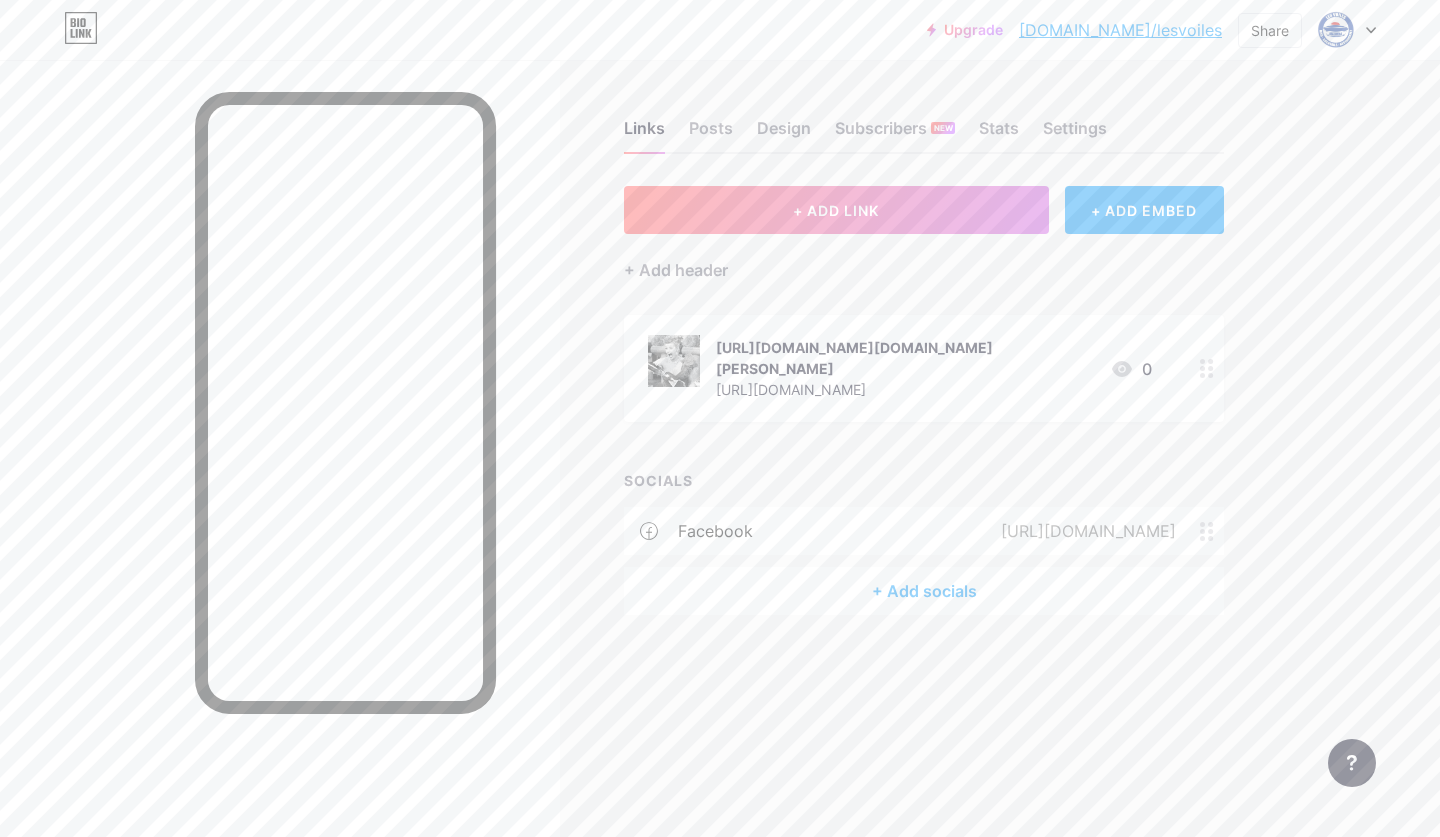 click 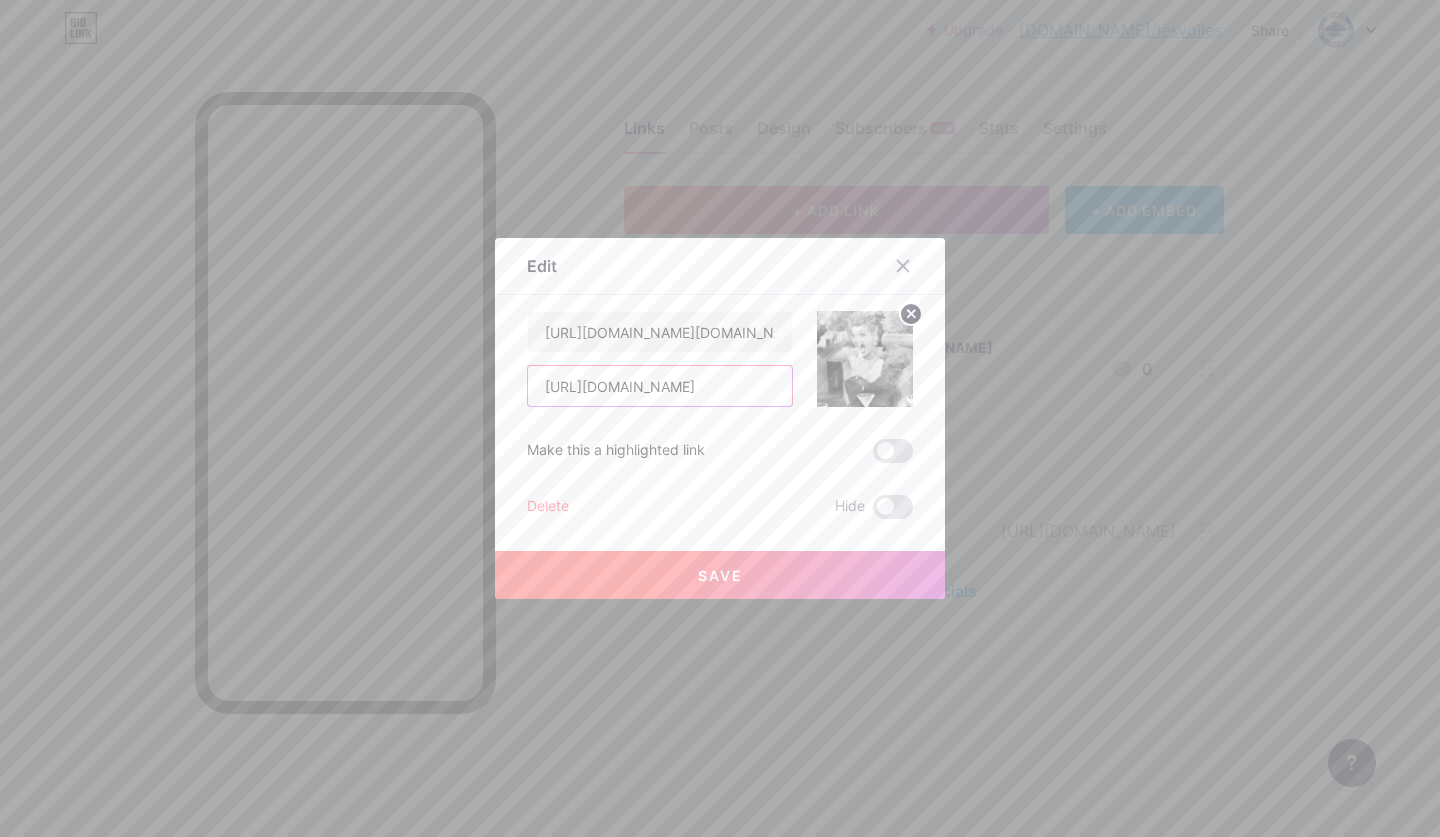 drag, startPoint x: 548, startPoint y: 383, endPoint x: 896, endPoint y: 383, distance: 348 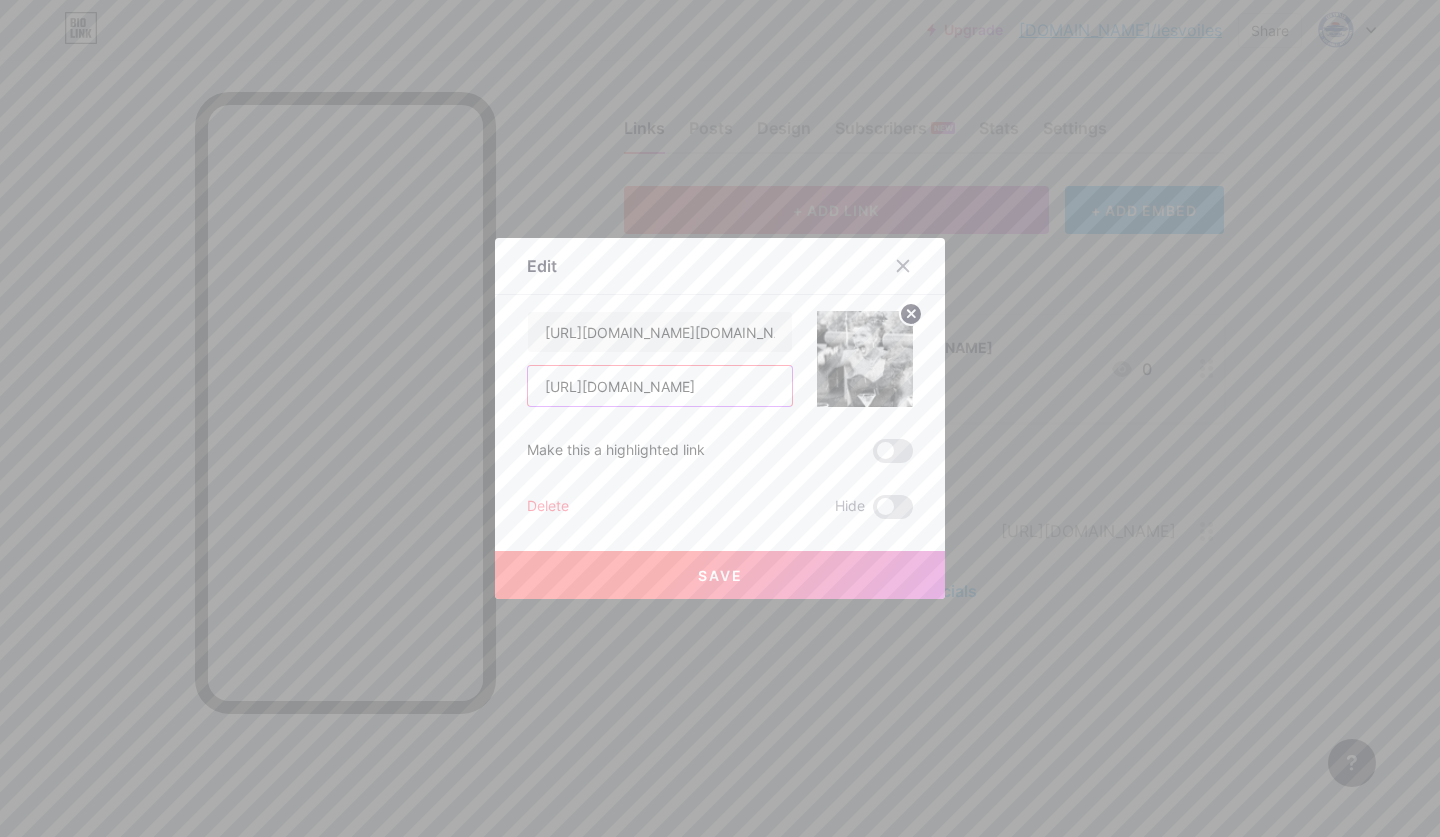 click on "https://www.instagram.com/les.voiles/     https://www.facebook.com/profile.php?id=100032867451944" at bounding box center (720, 359) 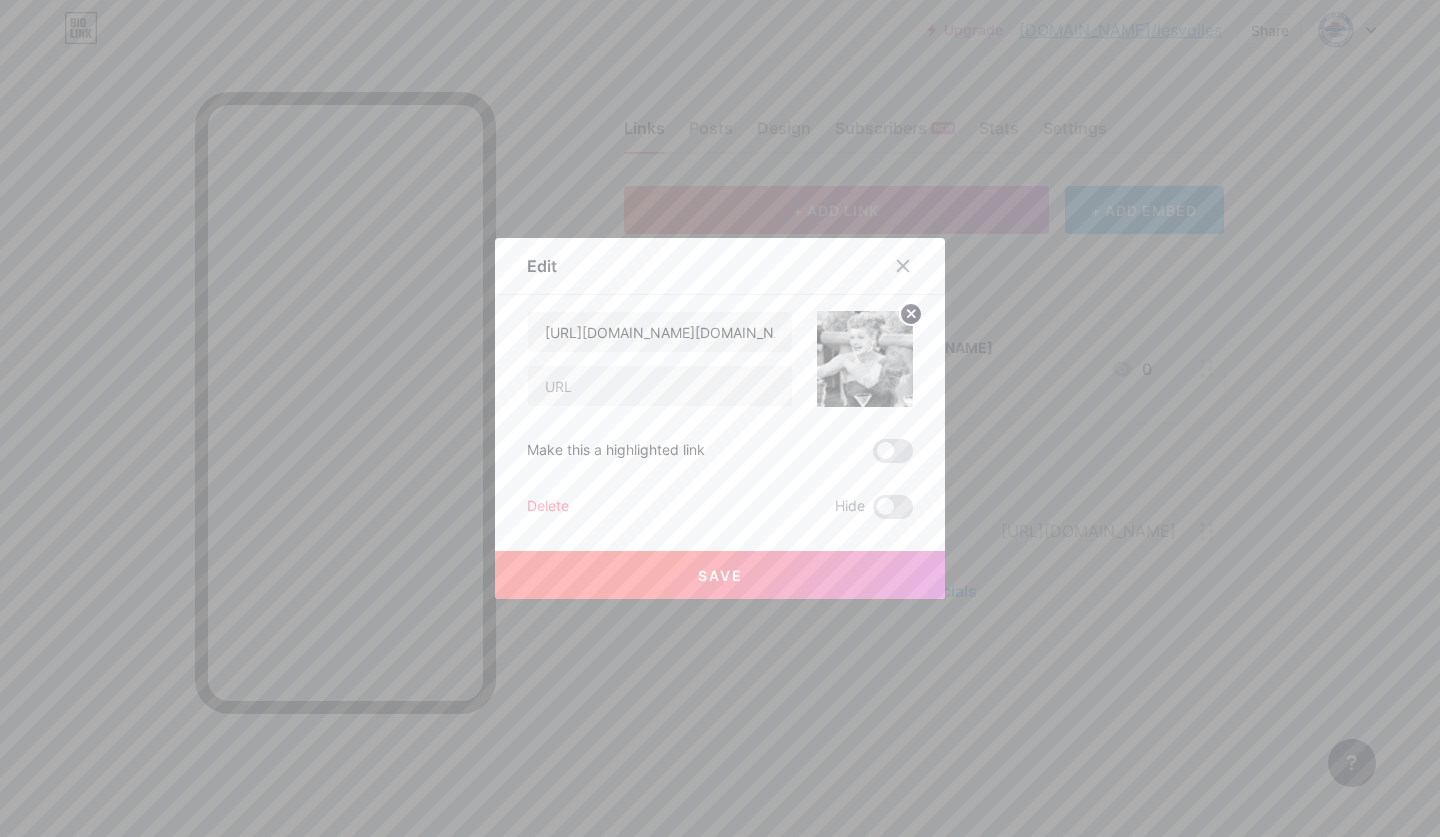 click on "Save" at bounding box center [720, 575] 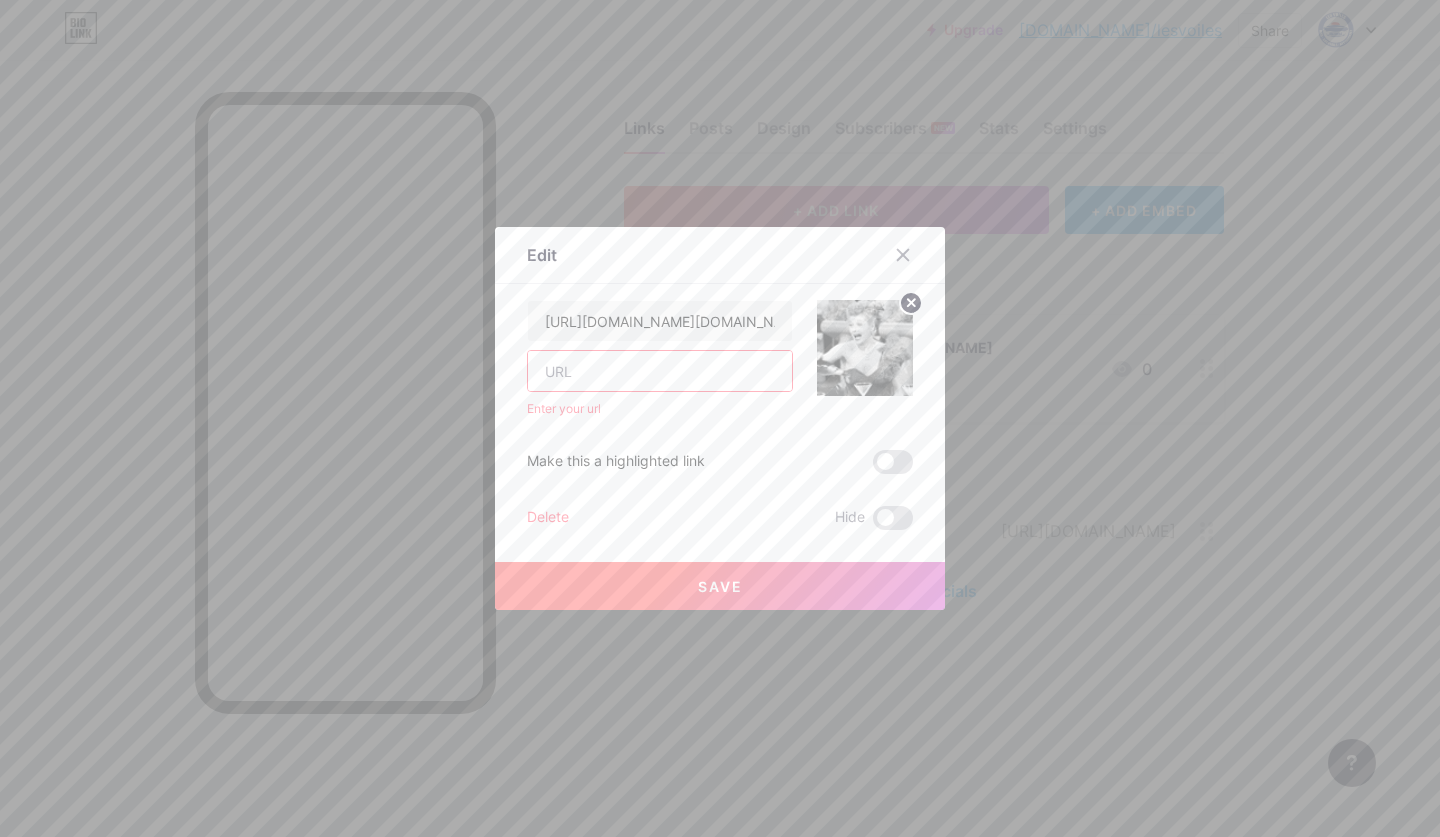click on "Save" at bounding box center [720, 586] 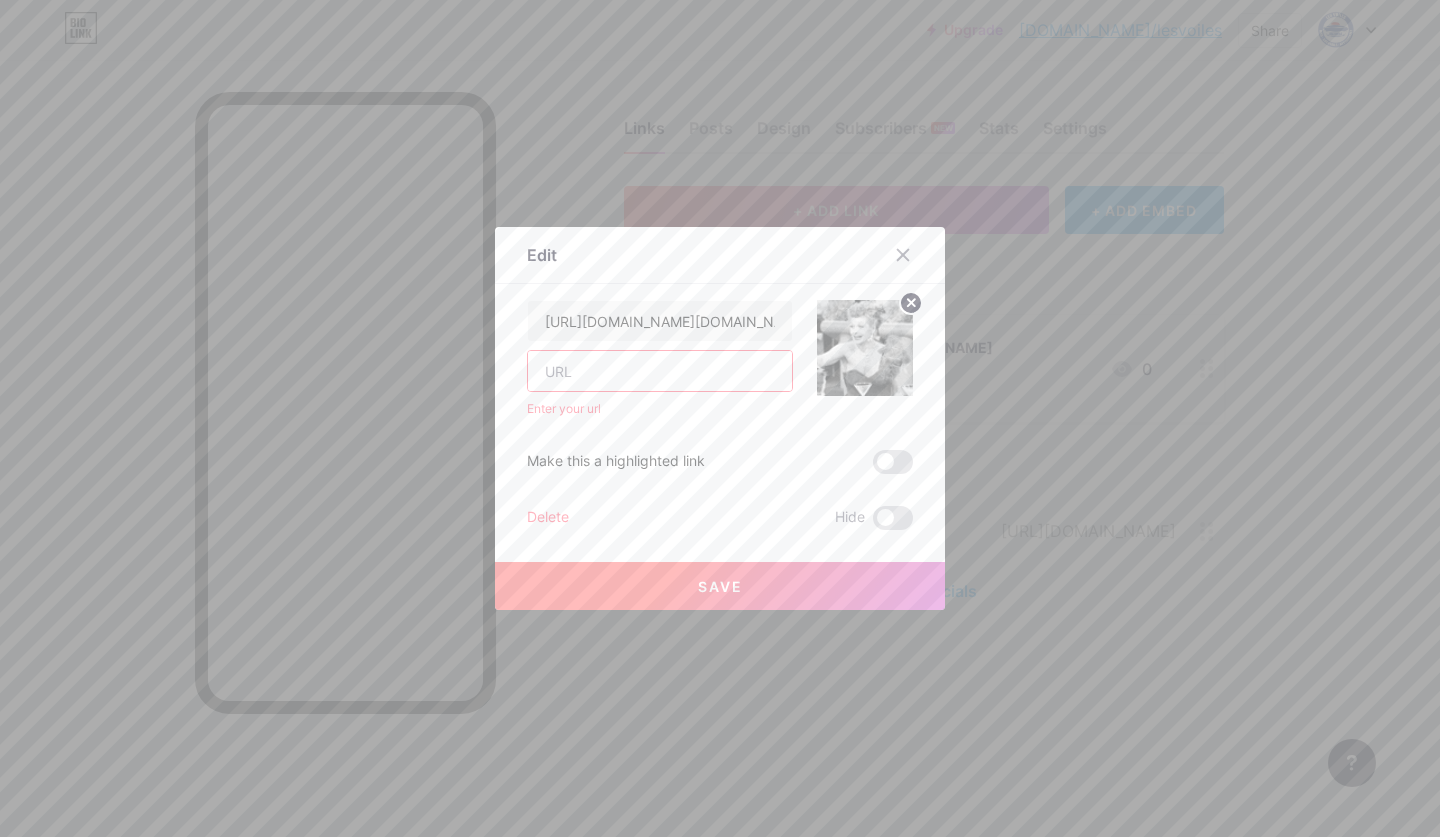 click at bounding box center [660, 371] 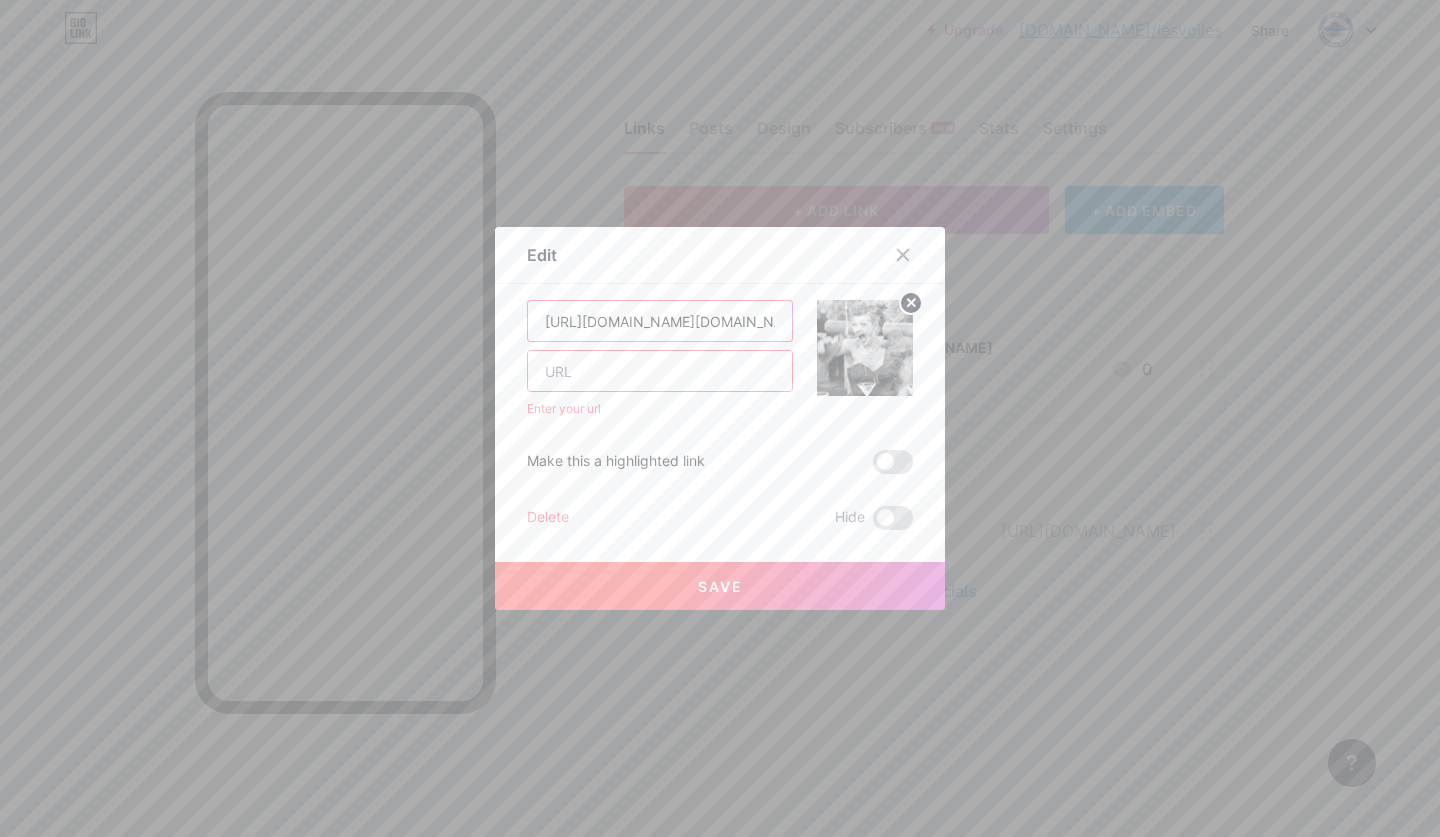 drag, startPoint x: 554, startPoint y: 325, endPoint x: 832, endPoint y: 322, distance: 278.01617 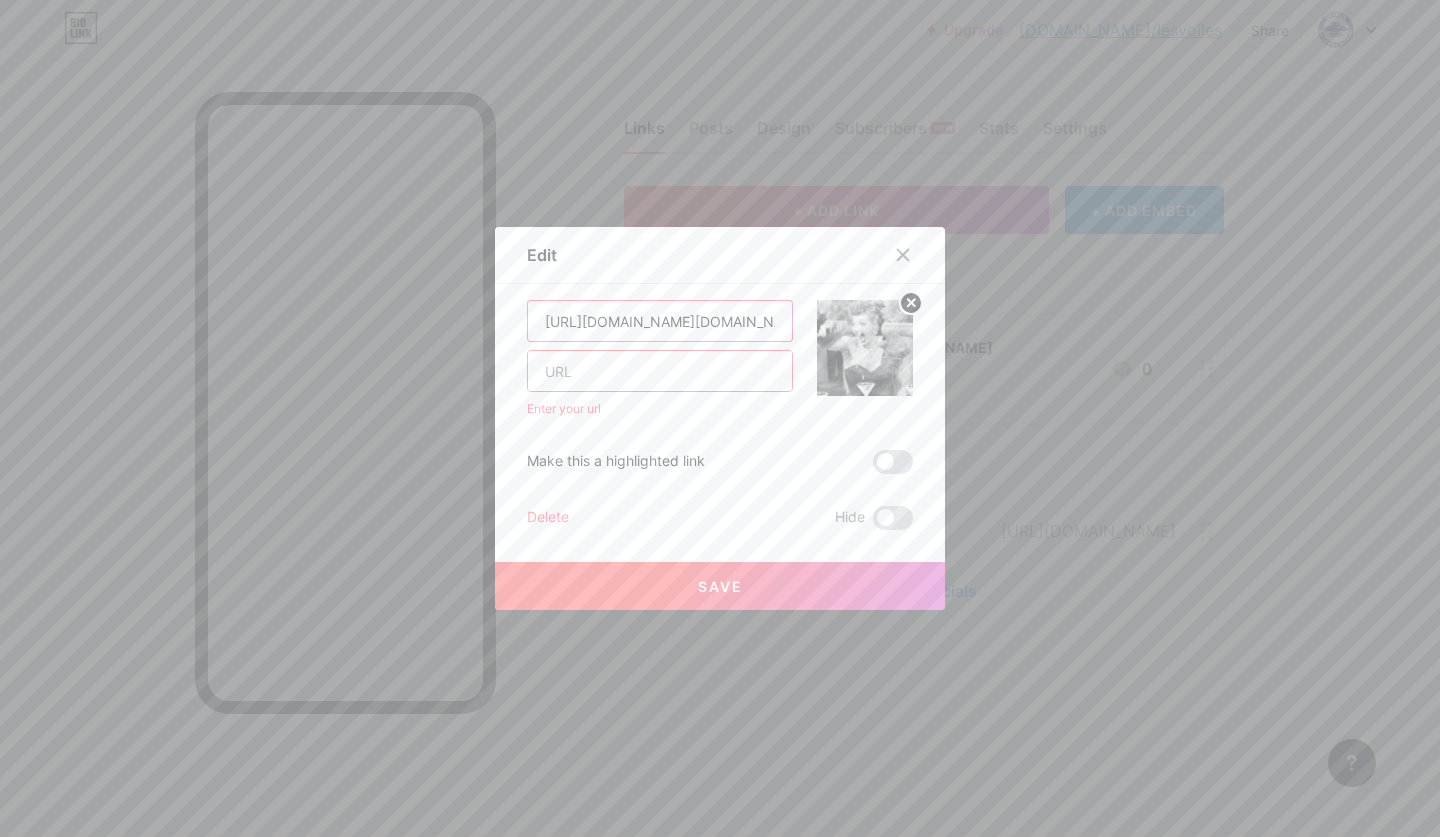 click on "https://www.instagram.com/les.voiles/       Enter your url" at bounding box center [720, 359] 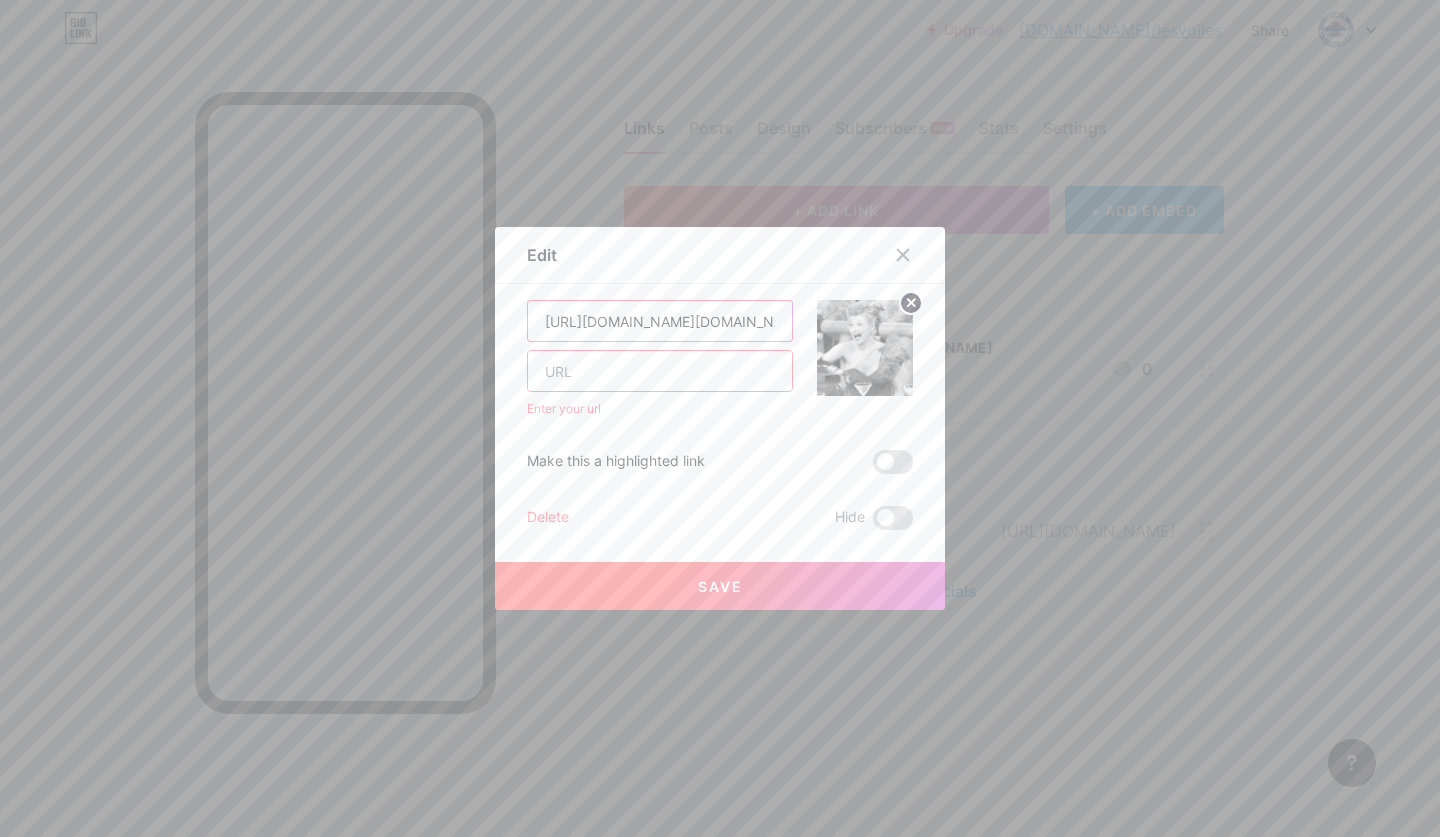 drag, startPoint x: 787, startPoint y: 326, endPoint x: 484, endPoint y: 327, distance: 303.00165 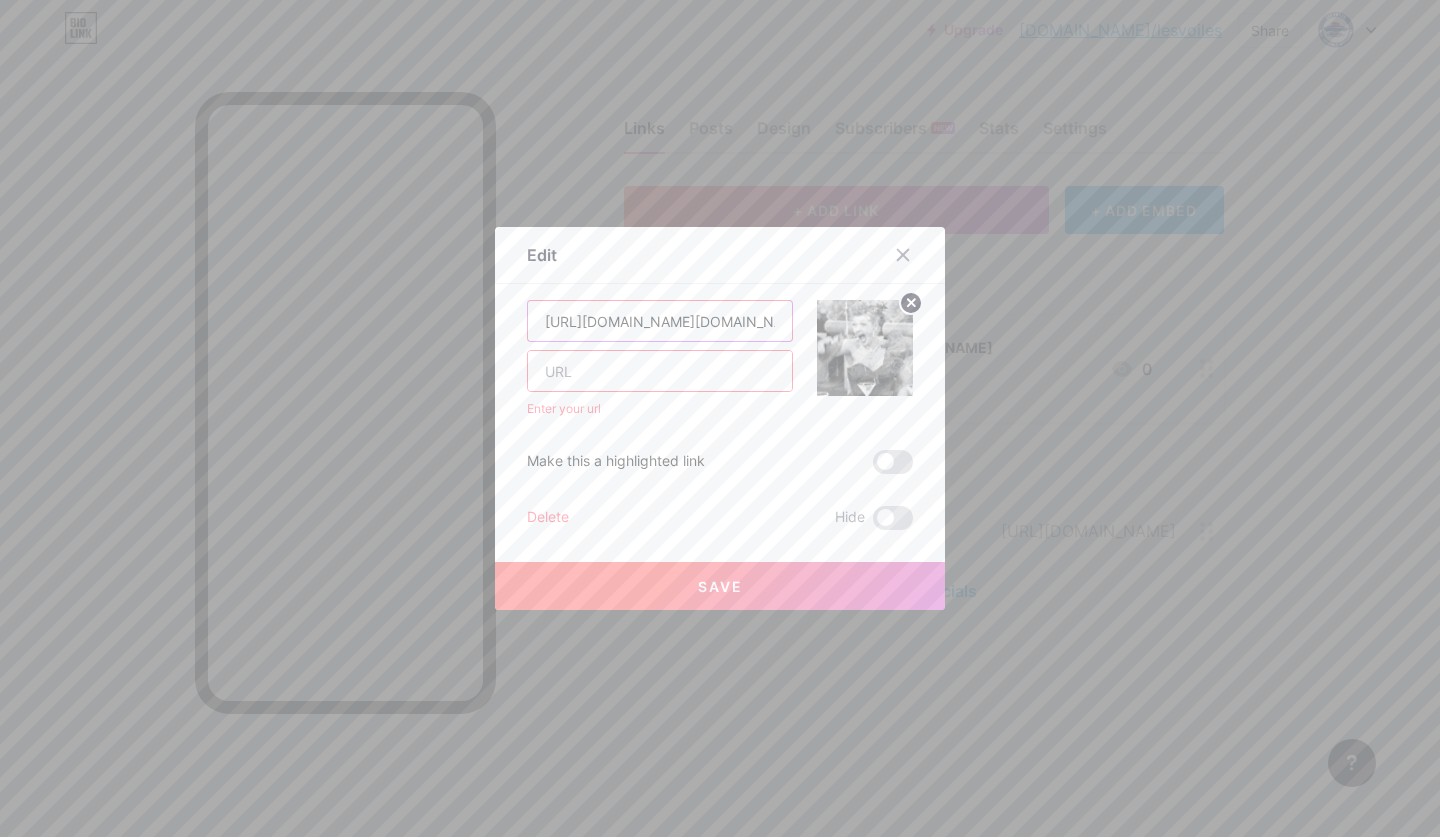 click on "Edit           Content
YouTube
Play YouTube video without leaving your page.
ADD
Vimeo
Play Vimeo video without leaving your page.
ADD
Tiktok
Grow your TikTok following
ADD
Tweet
Embed a tweet.
ADD
Reddit
Showcase your Reddit profile
ADD
Spotify
Embed Spotify to play the preview of a track.
ADD
Twitch
Play Twitch video without leaving your page.
ADD
SoundCloud" at bounding box center (720, 418) 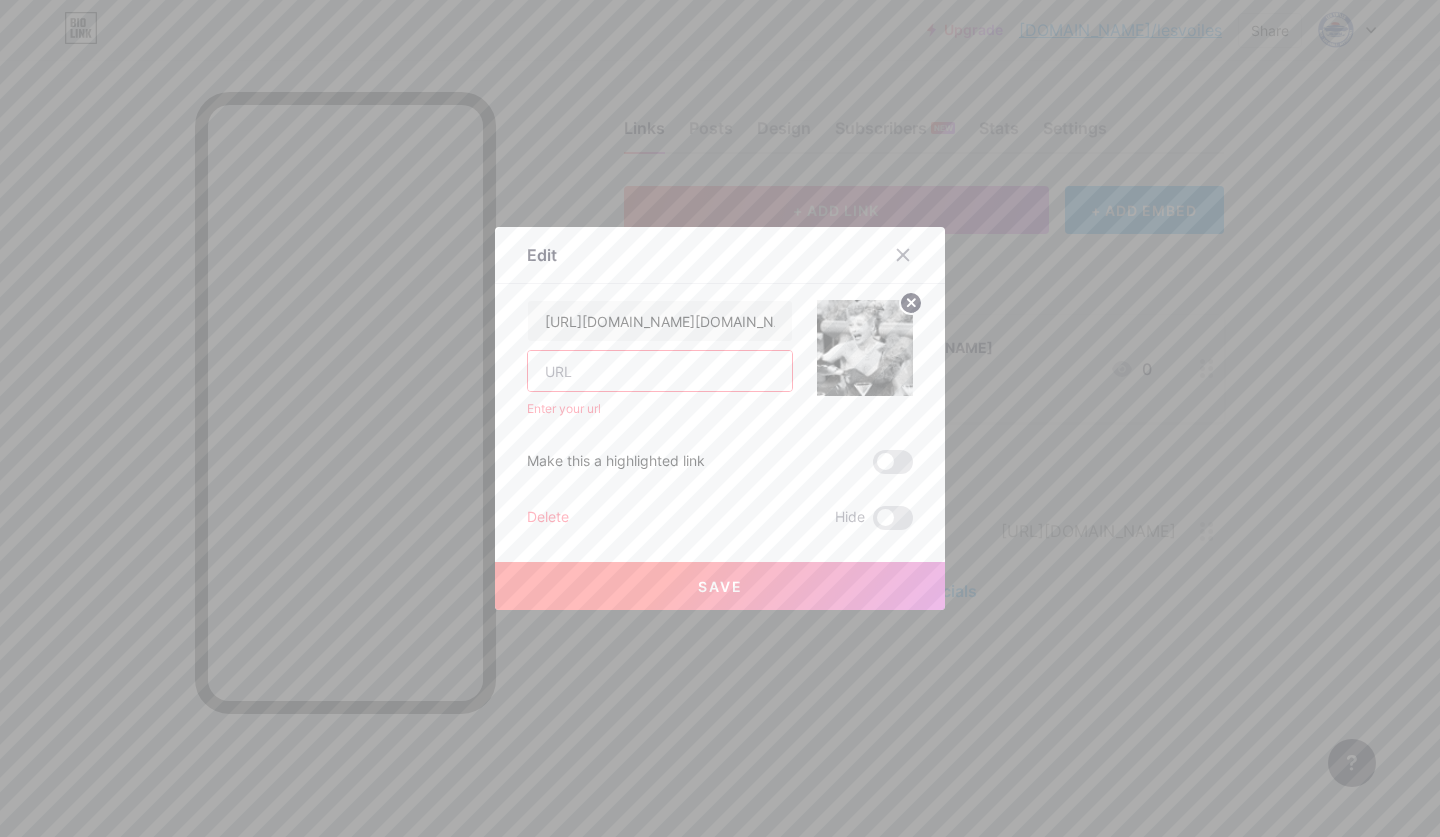 click at bounding box center (660, 371) 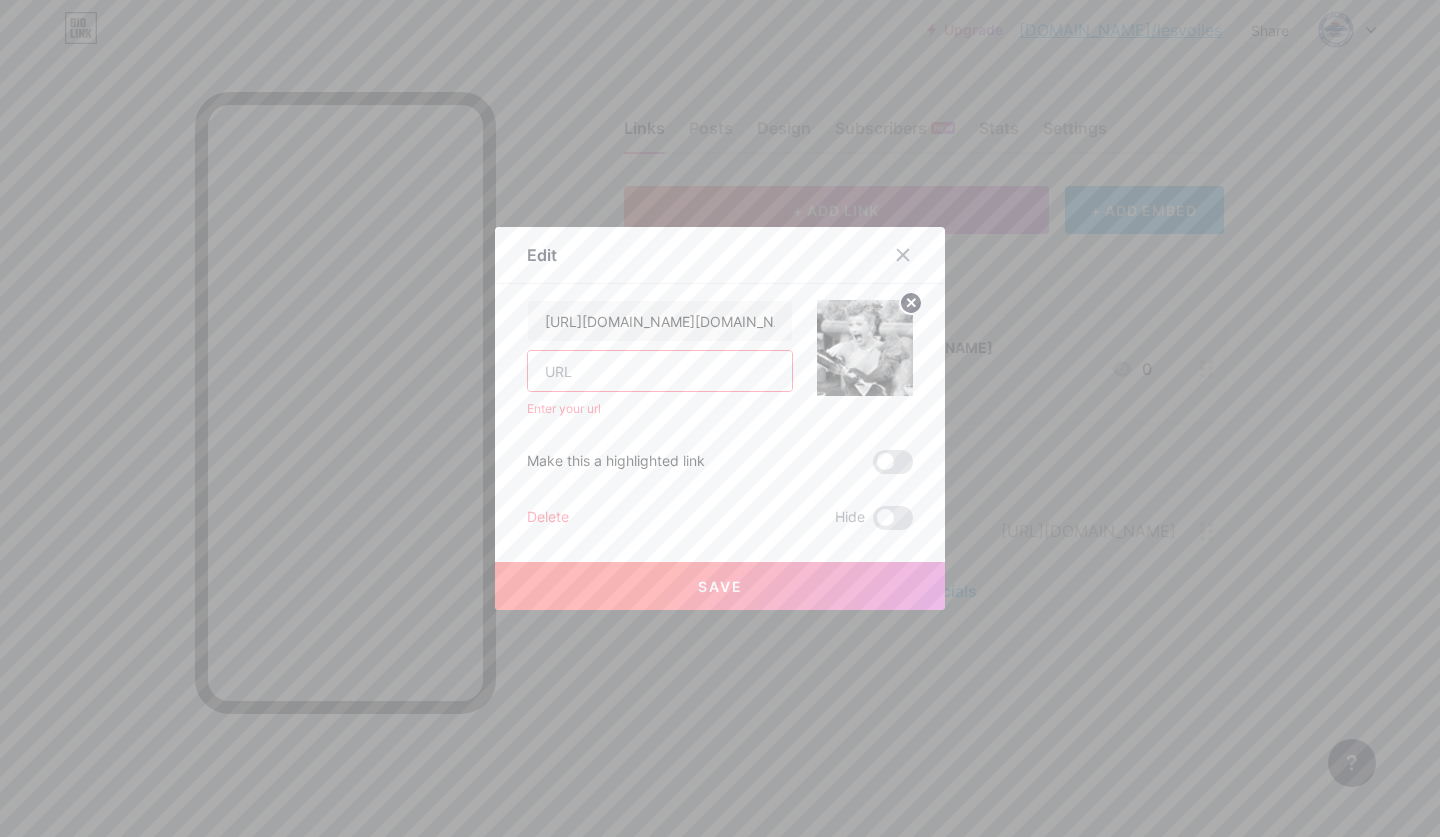 paste on "https://www.instagram.com/les.voiles/" 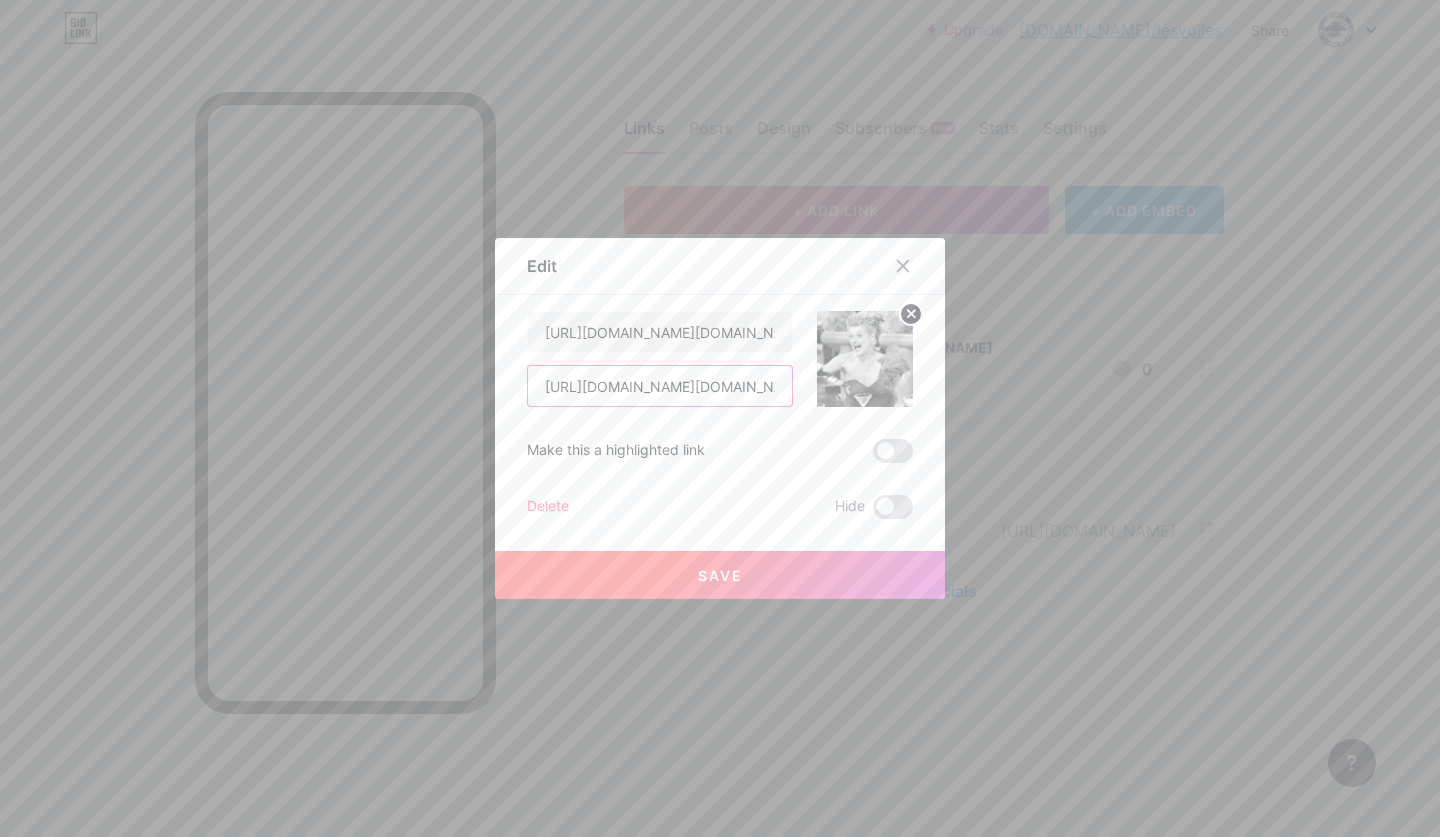 type on "https://www.instagram.com/les.voiles/" 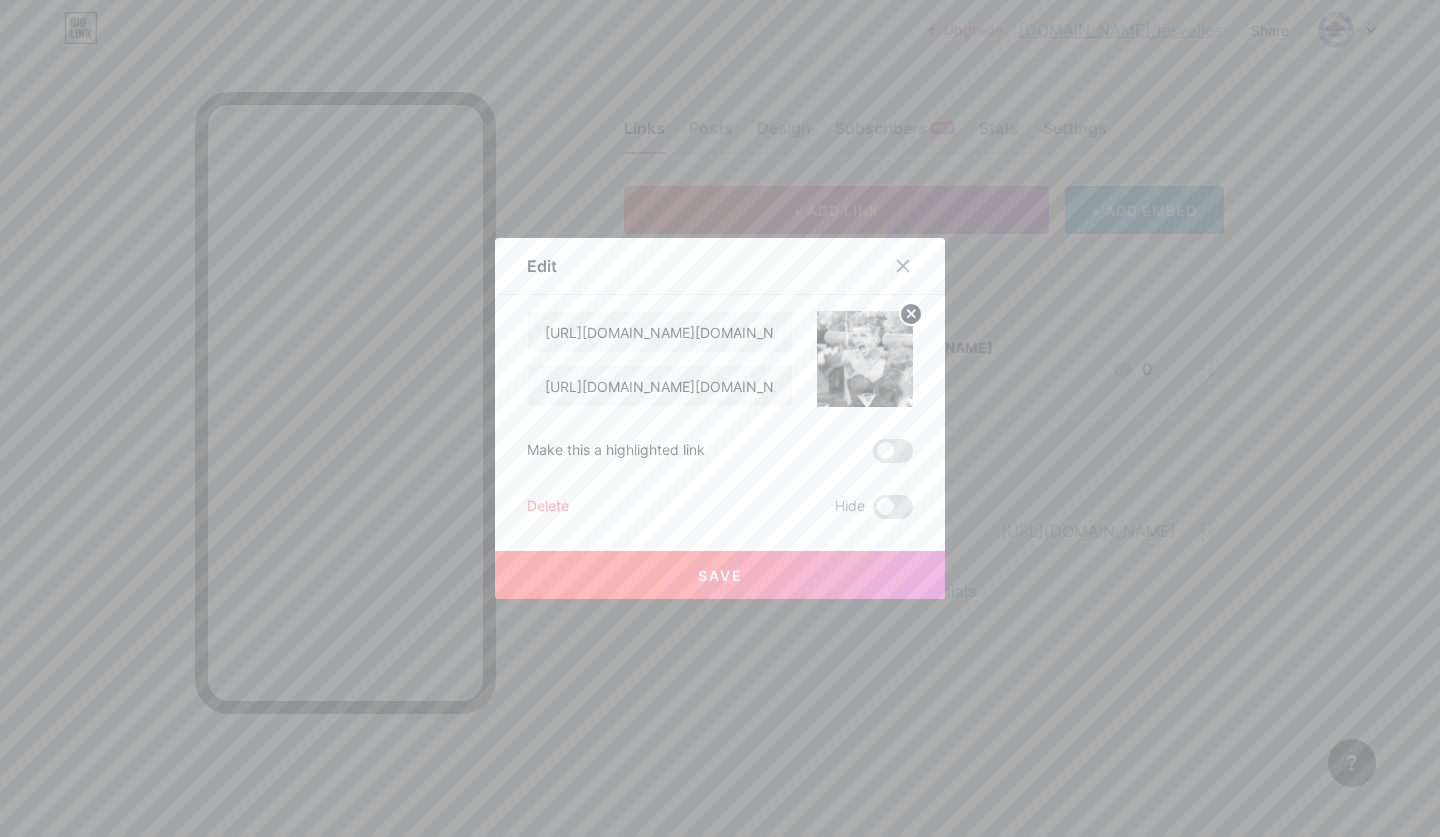 click on "Save" at bounding box center [720, 575] 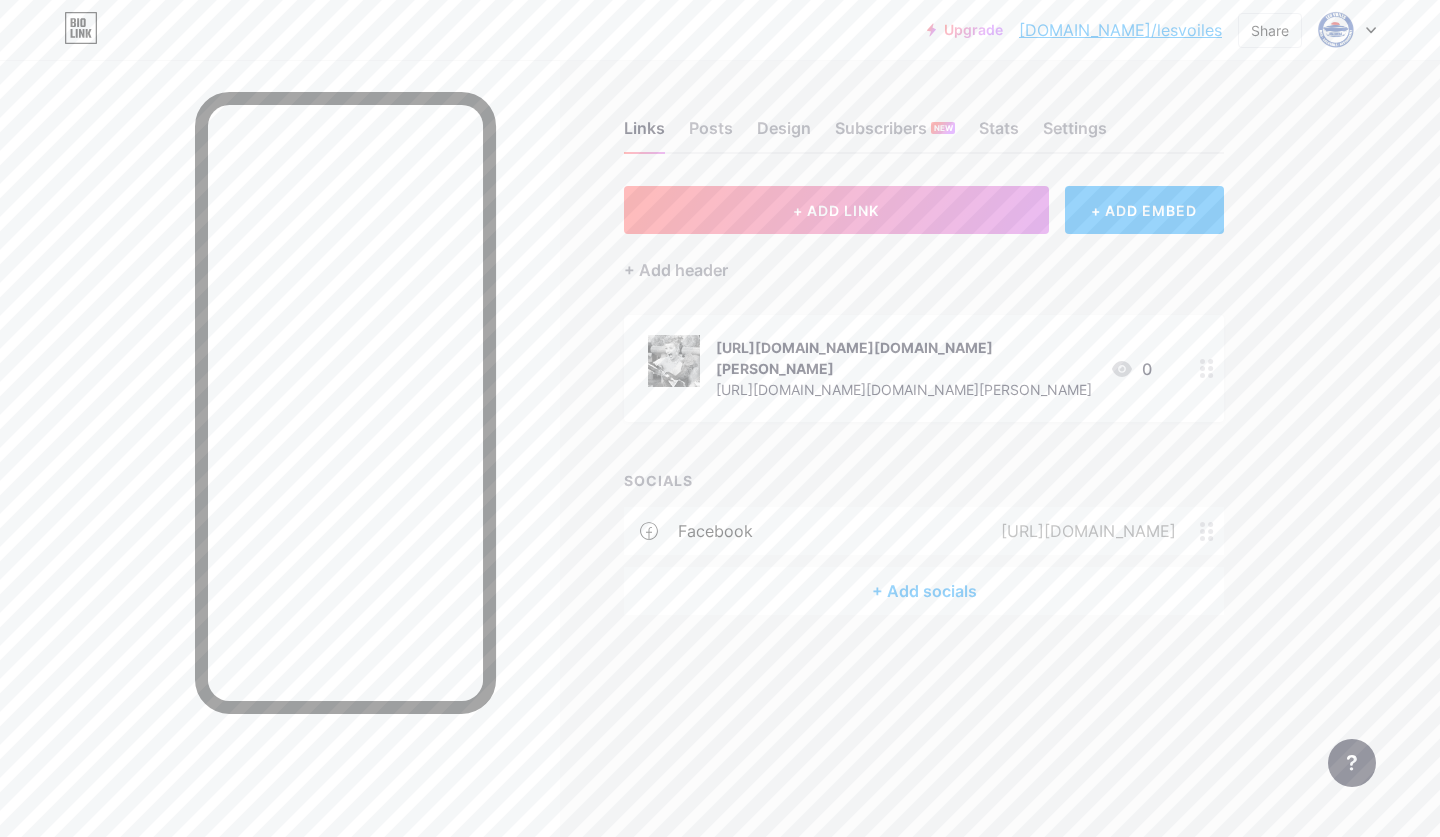 click on "+ Add socials" at bounding box center (924, 591) 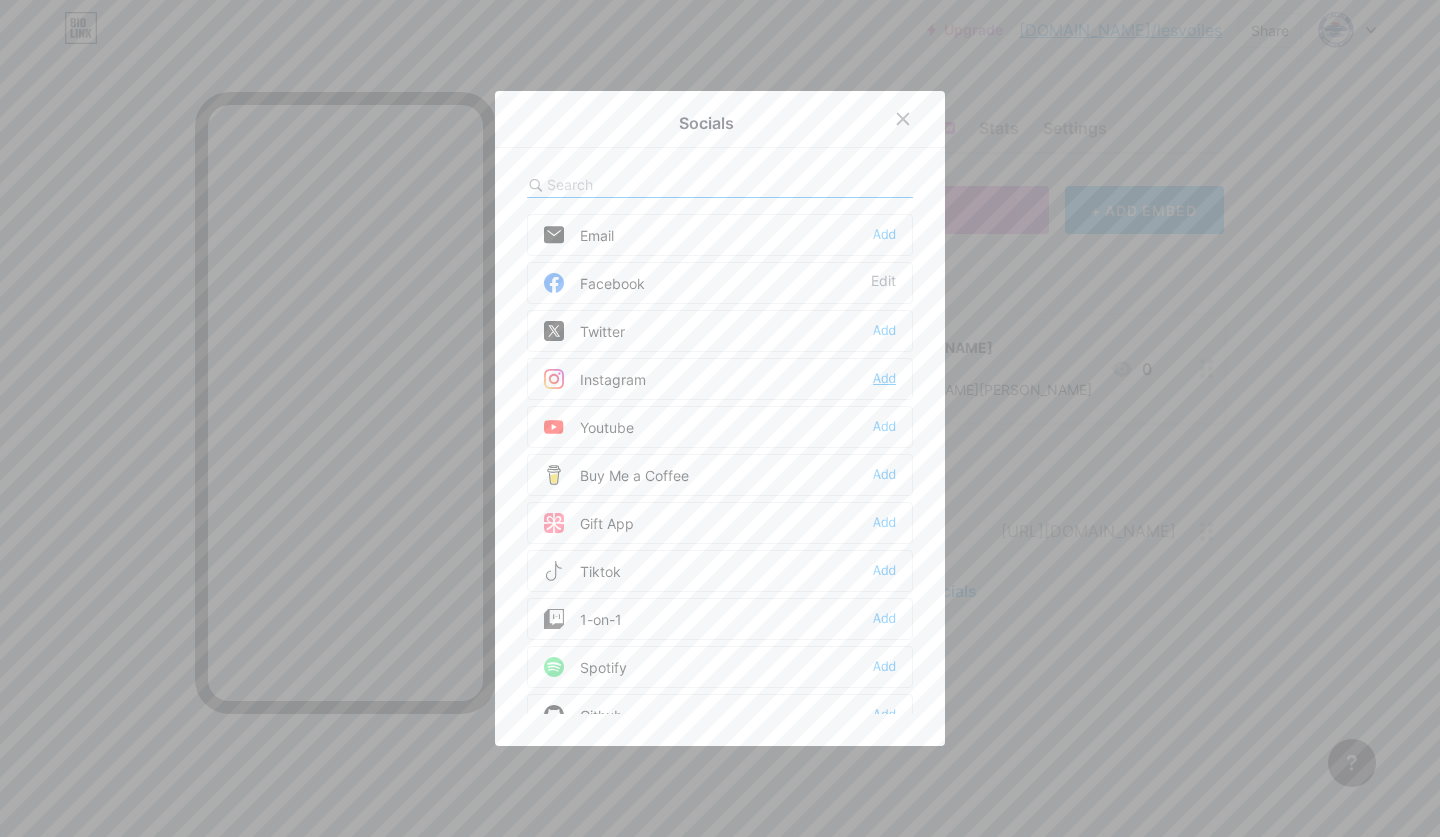 click on "Add" at bounding box center [884, 379] 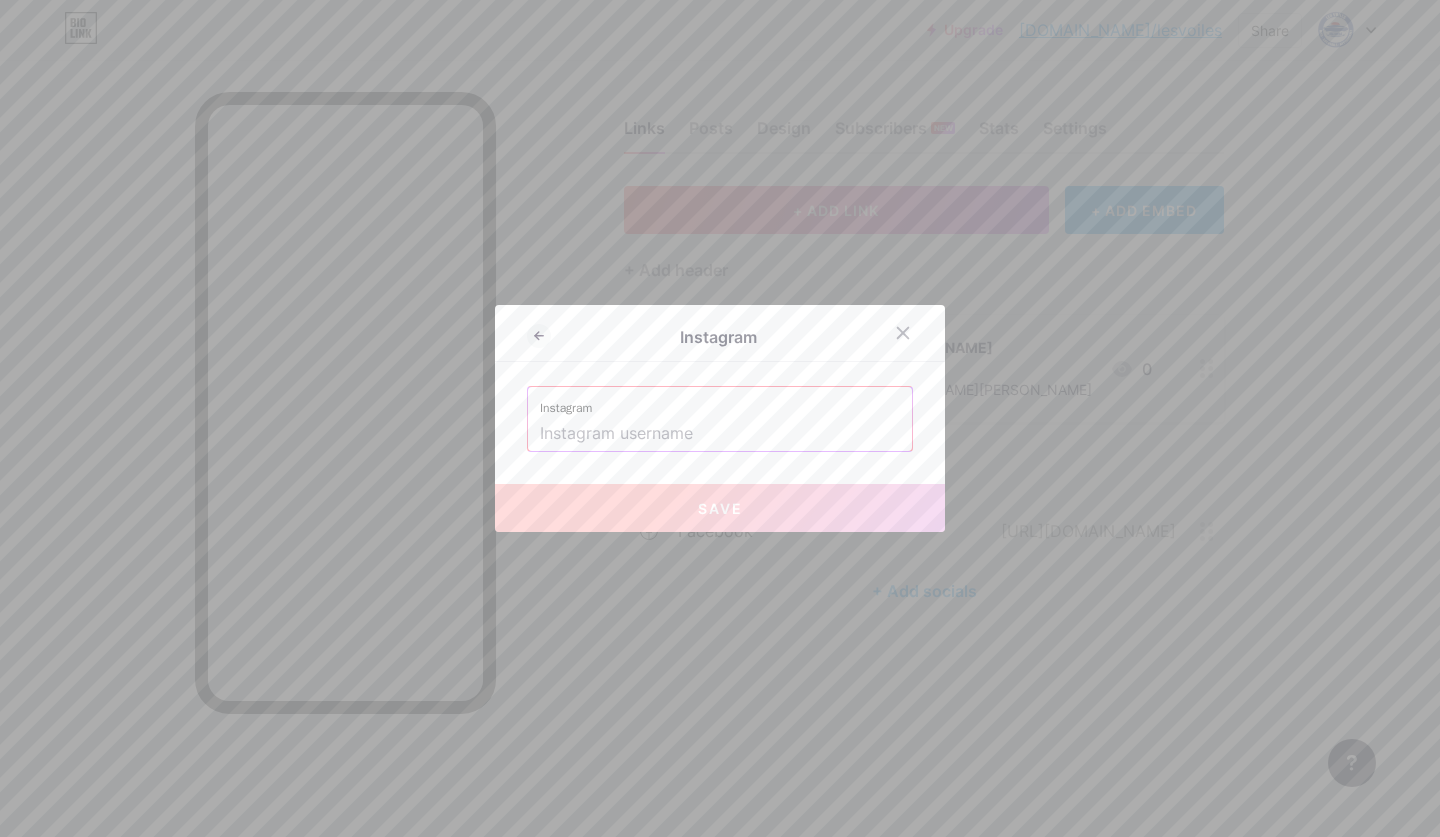 type on "lesvoiles" 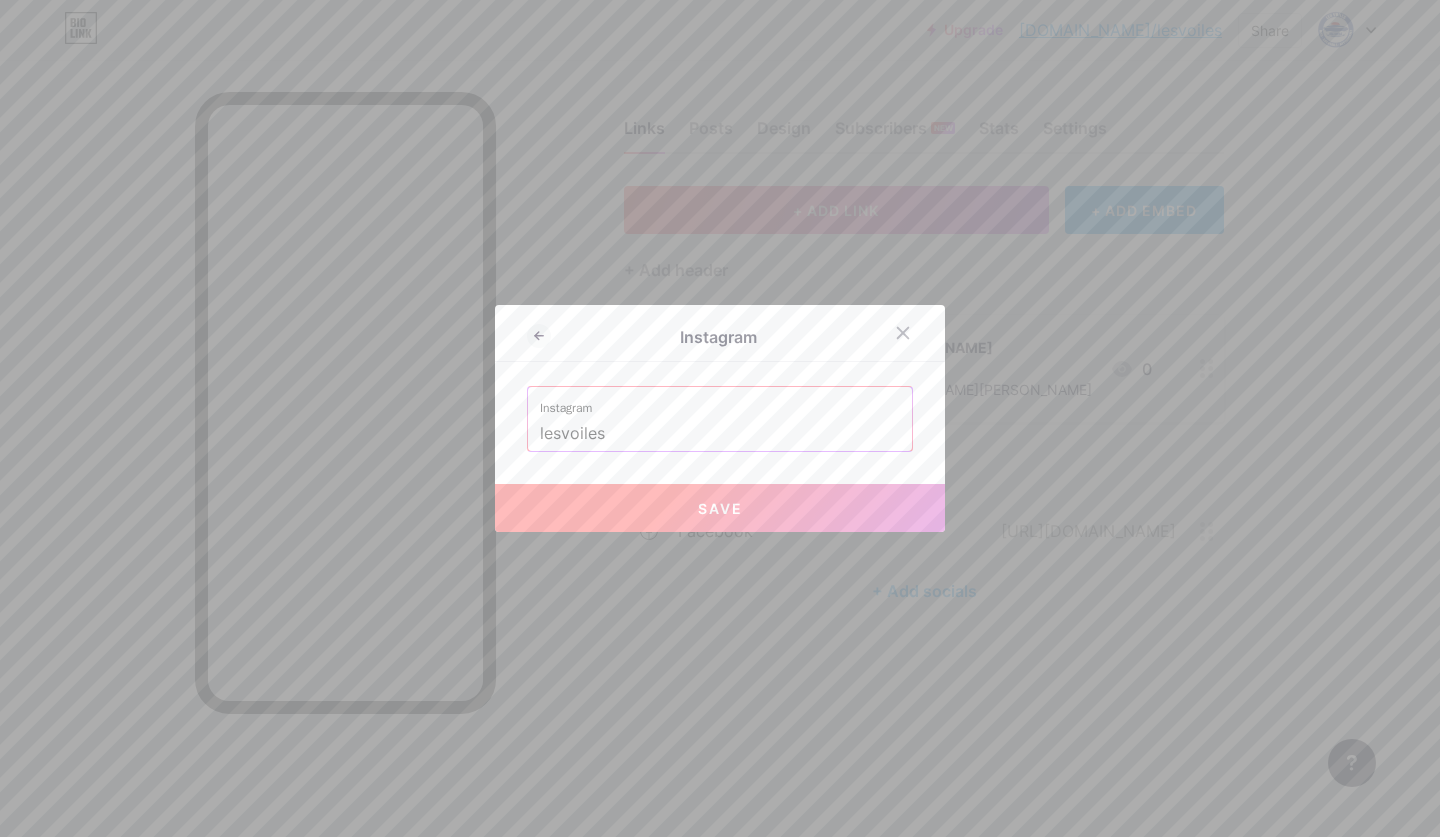 click on "lesvoiles" at bounding box center [720, 434] 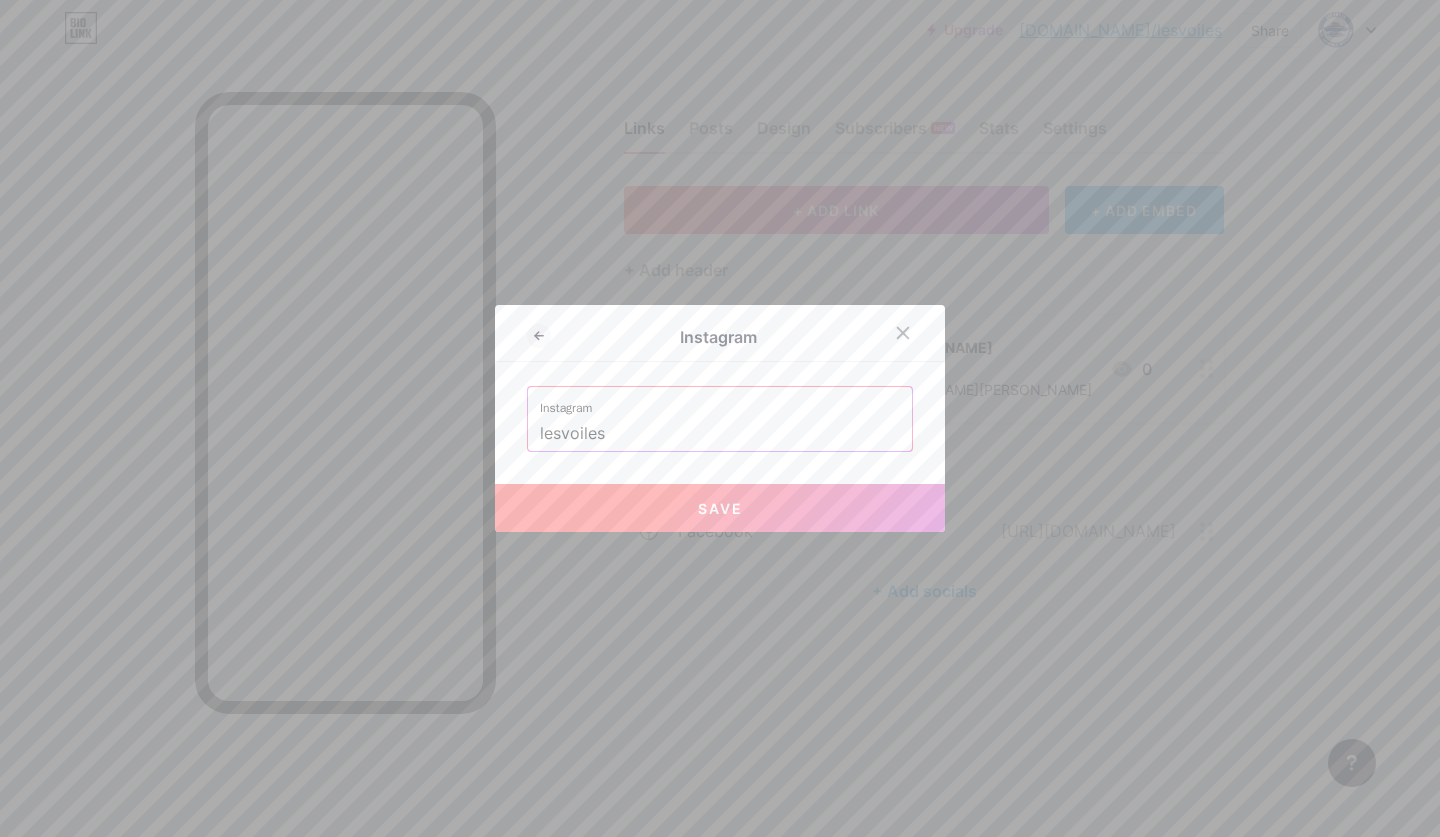 drag, startPoint x: 632, startPoint y: 435, endPoint x: 511, endPoint y: 434, distance: 121.004135 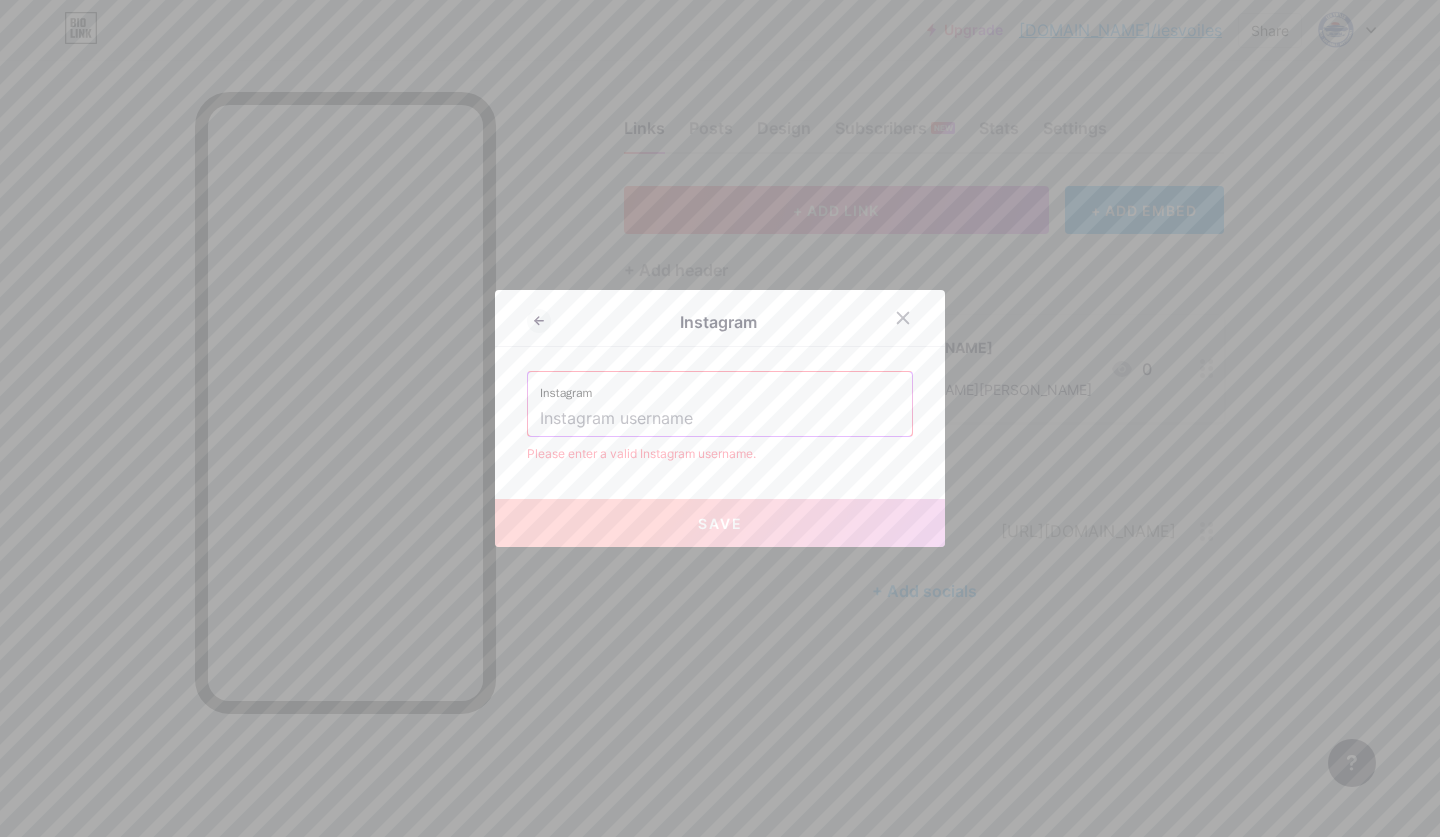 paste on "https://www.instagram.com/les.voiles/" 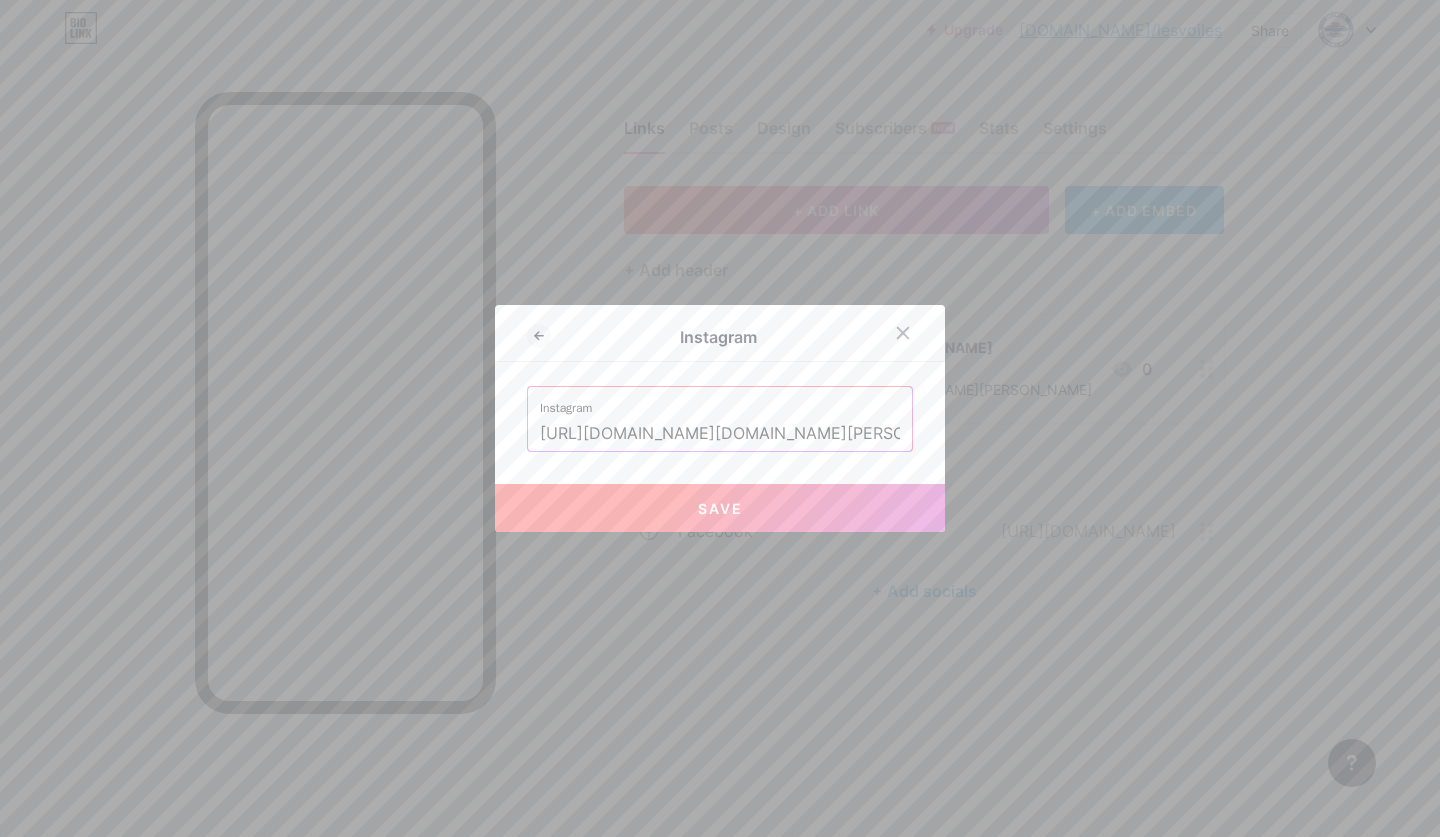 click on "Save" at bounding box center [720, 508] 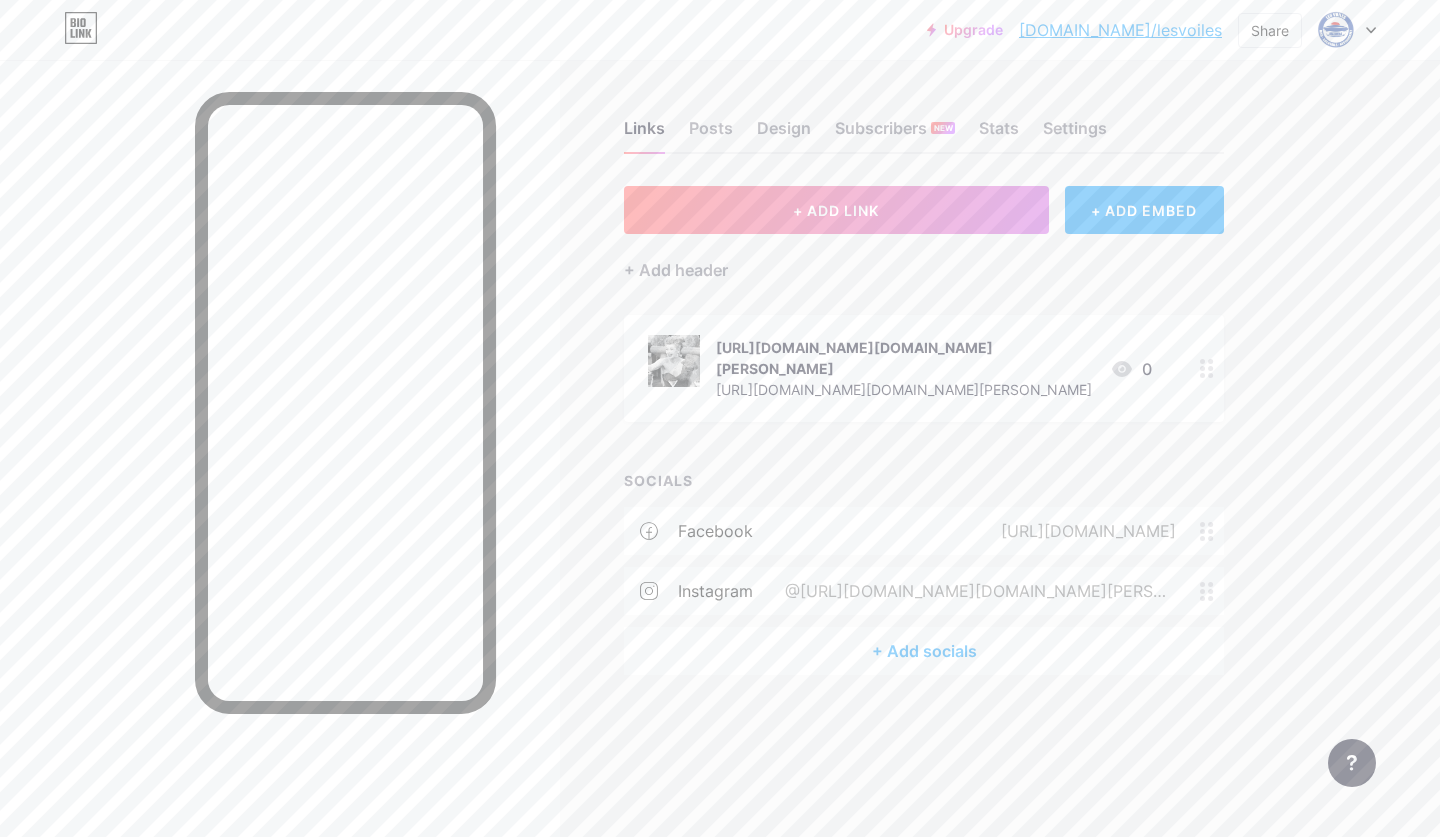 click on "Upgrade   bio.link/lesvoi...   bio.link/lesvoiles   Share               Switch accounts     Lesvoiles   bio.link/lesvoiles       + Add a new page        Account settings   Logout" at bounding box center (720, 30) 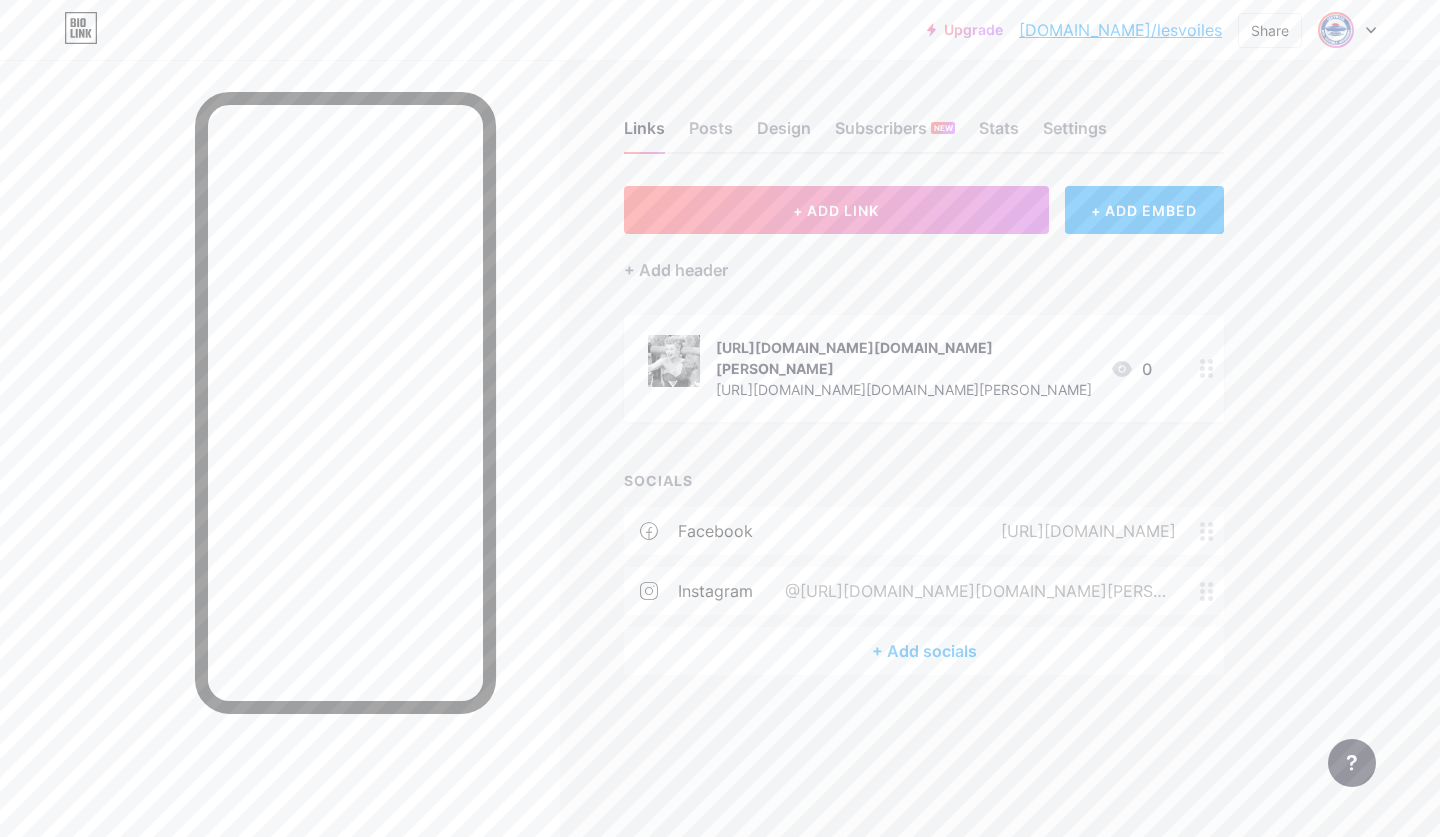 click at bounding box center [1336, 30] 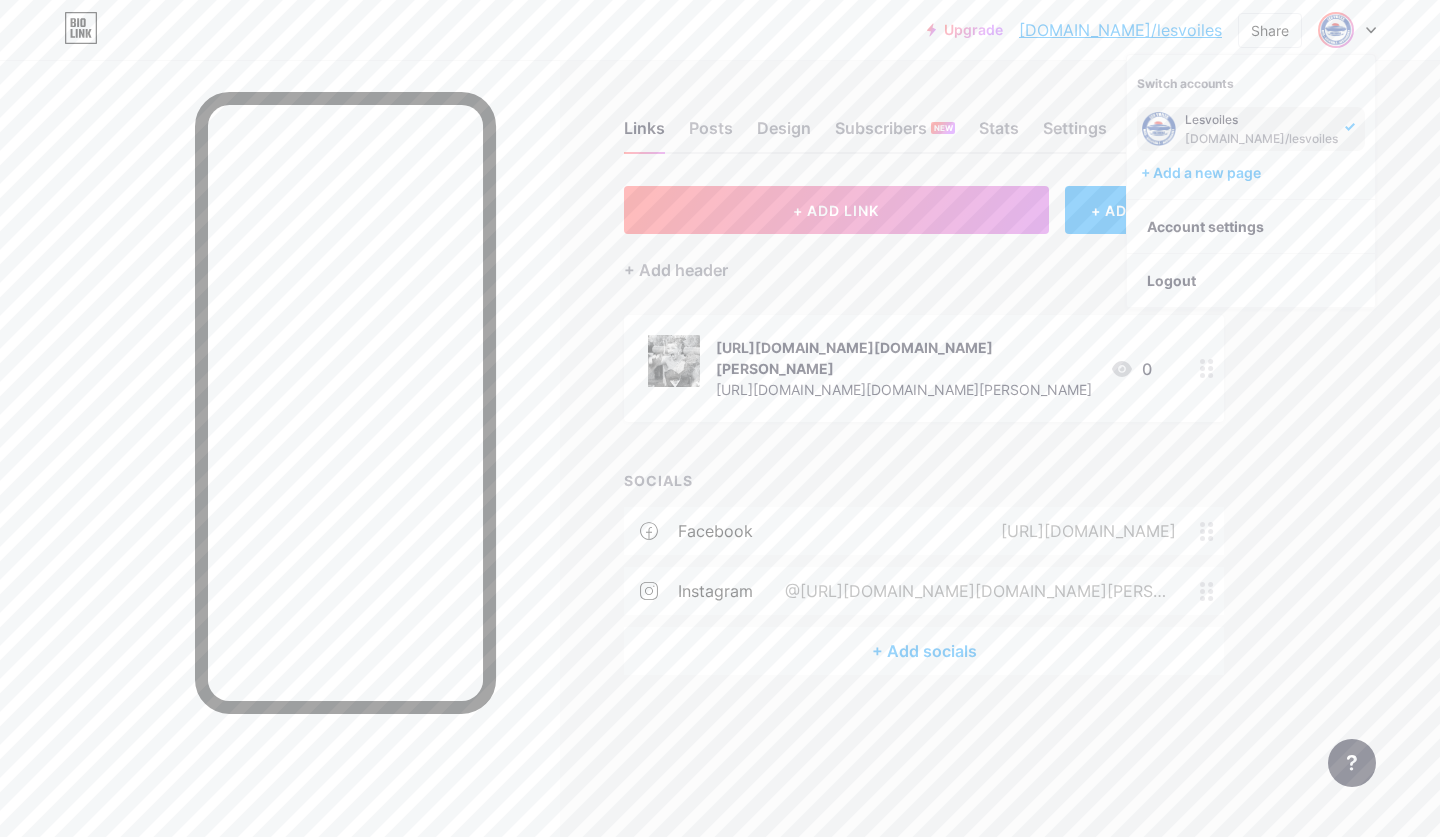 click on "Lesvoiles" at bounding box center (1261, 120) 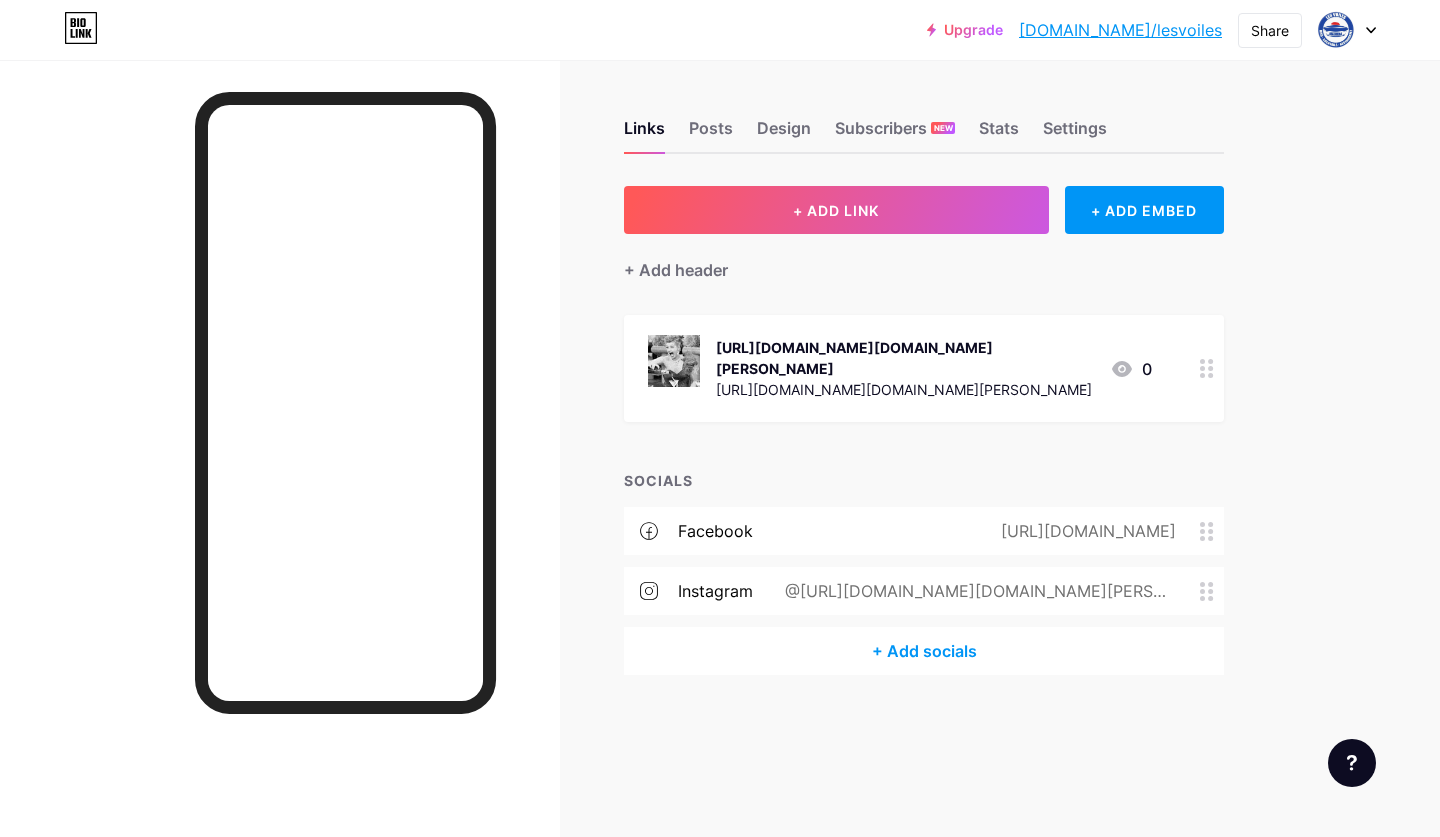 scroll, scrollTop: 0, scrollLeft: 0, axis: both 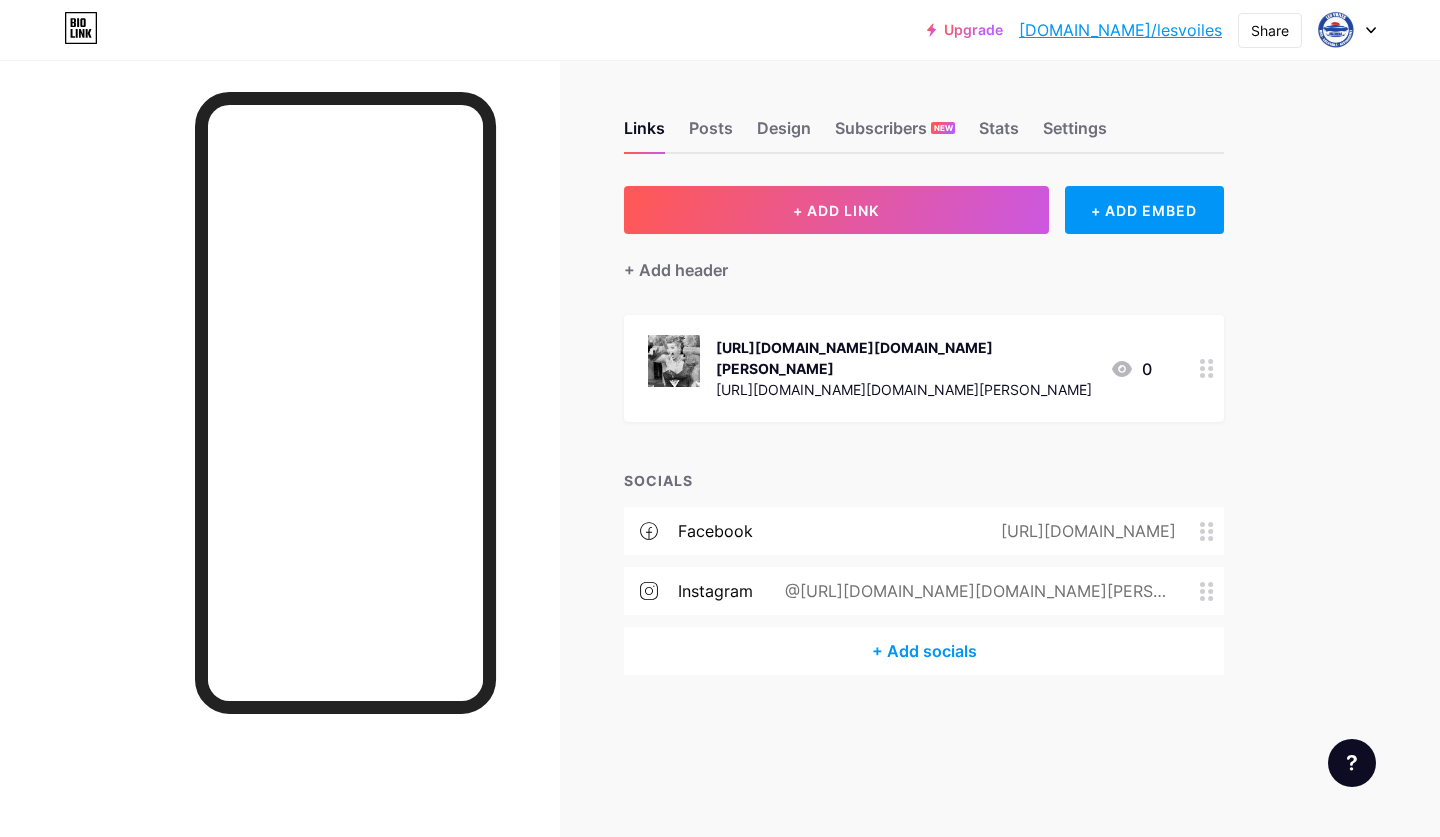 click on "Upgrade   bio.link/lesvoi...   bio.link/lesvoiles   Share               Switch accounts     Lesvoiles   bio.link/lesvoiles       + Add a new page        Account settings   Logout   Link Copied
Links
Posts
Design
Subscribers
NEW
Stats
Settings       + ADD LINK     + ADD EMBED
+ Add header
https://www.instagram.com/les.voiles/
https://www.instagram.com/les.voiles/
0
SOCIALS
facebook
https://www.facebook.com/profile.php?id=100032867451944
instagram
@https://www.instagram.com/les.voiles/               + Add socials                       Feature requests             Help center         Contact support" at bounding box center (720, 418) 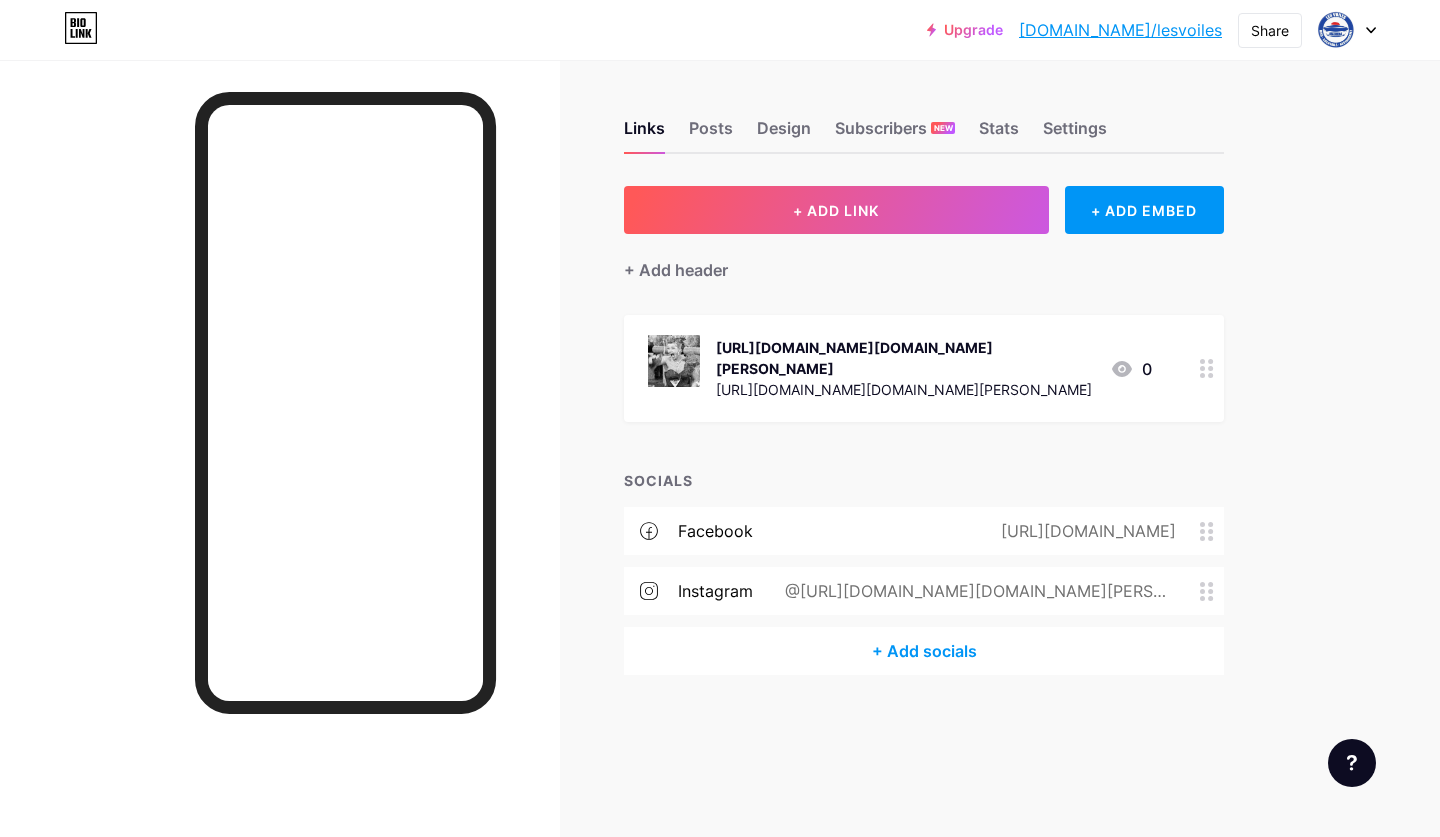 click at bounding box center (280, 478) 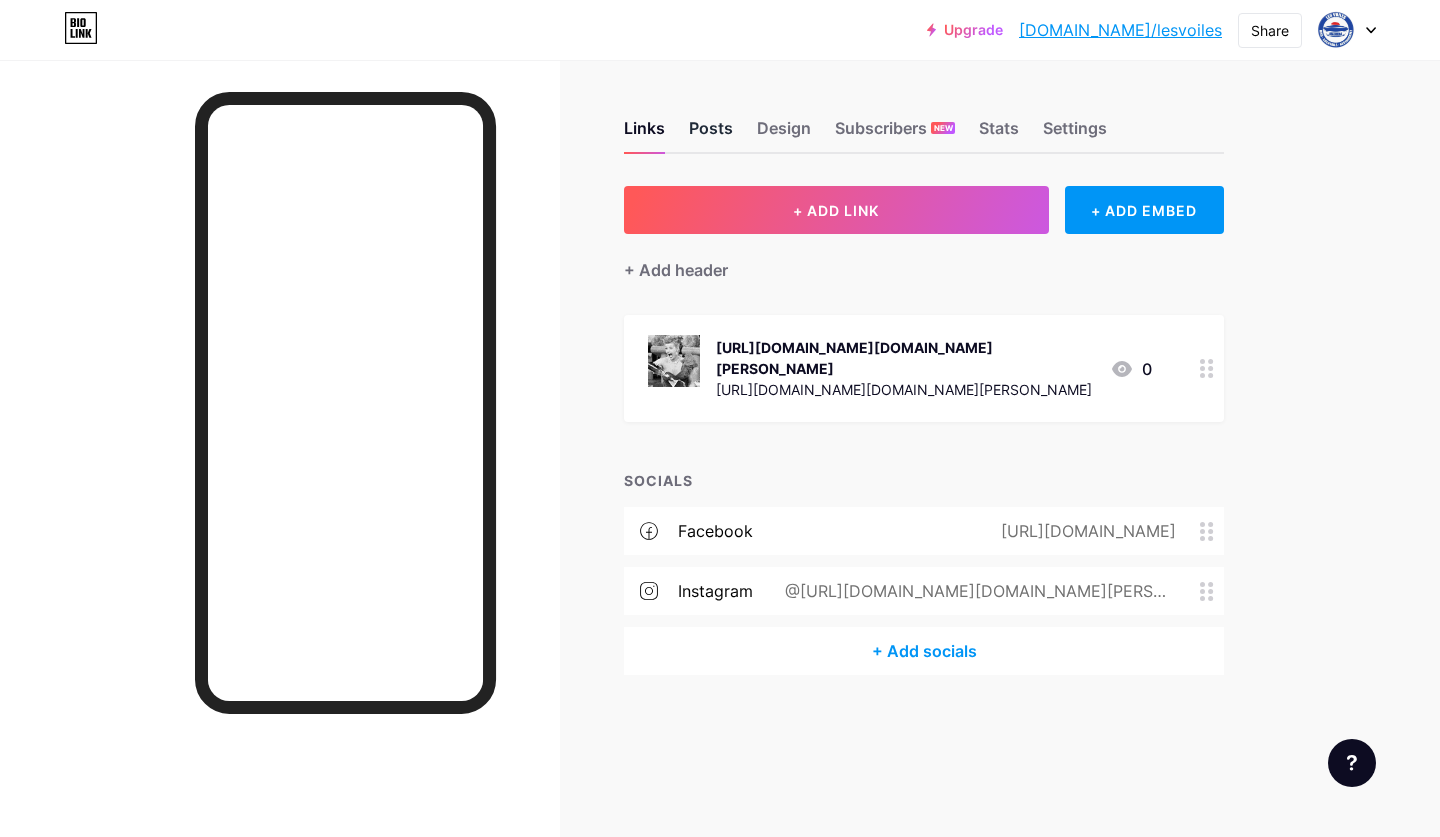 click on "Posts" at bounding box center (711, 134) 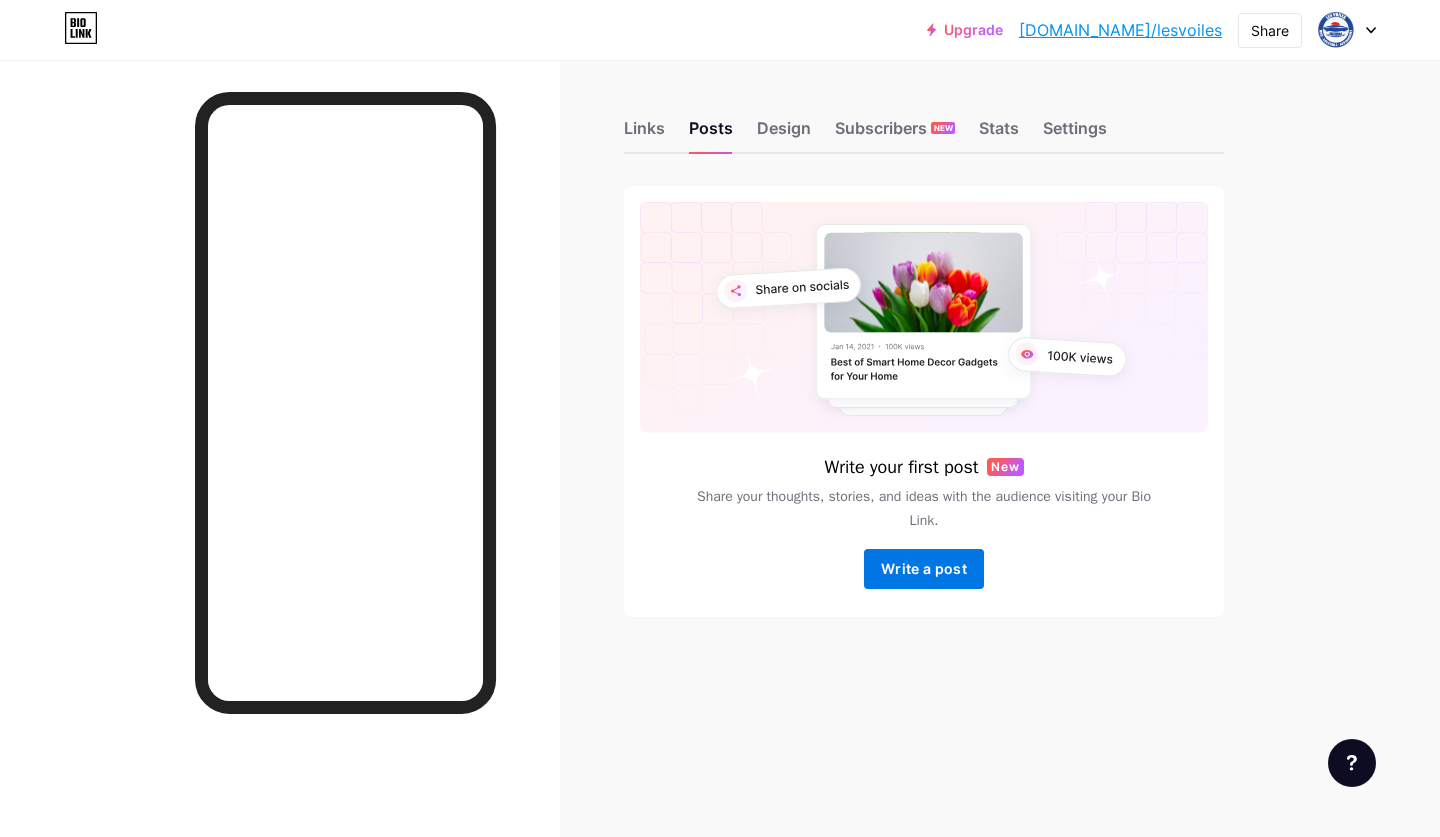 click on "Write a post" at bounding box center [924, 568] 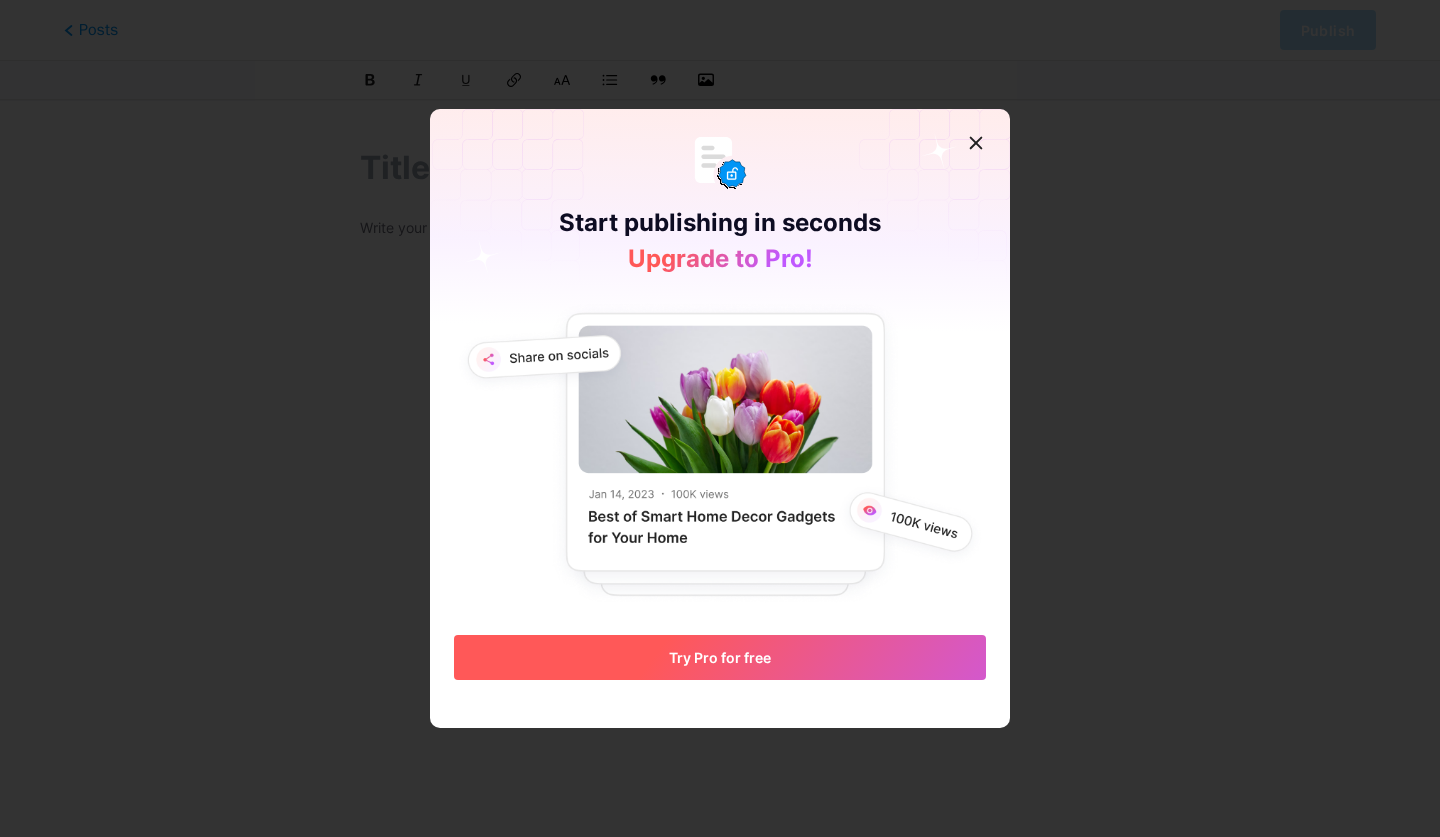 click on "Try Pro for free" at bounding box center (720, 657) 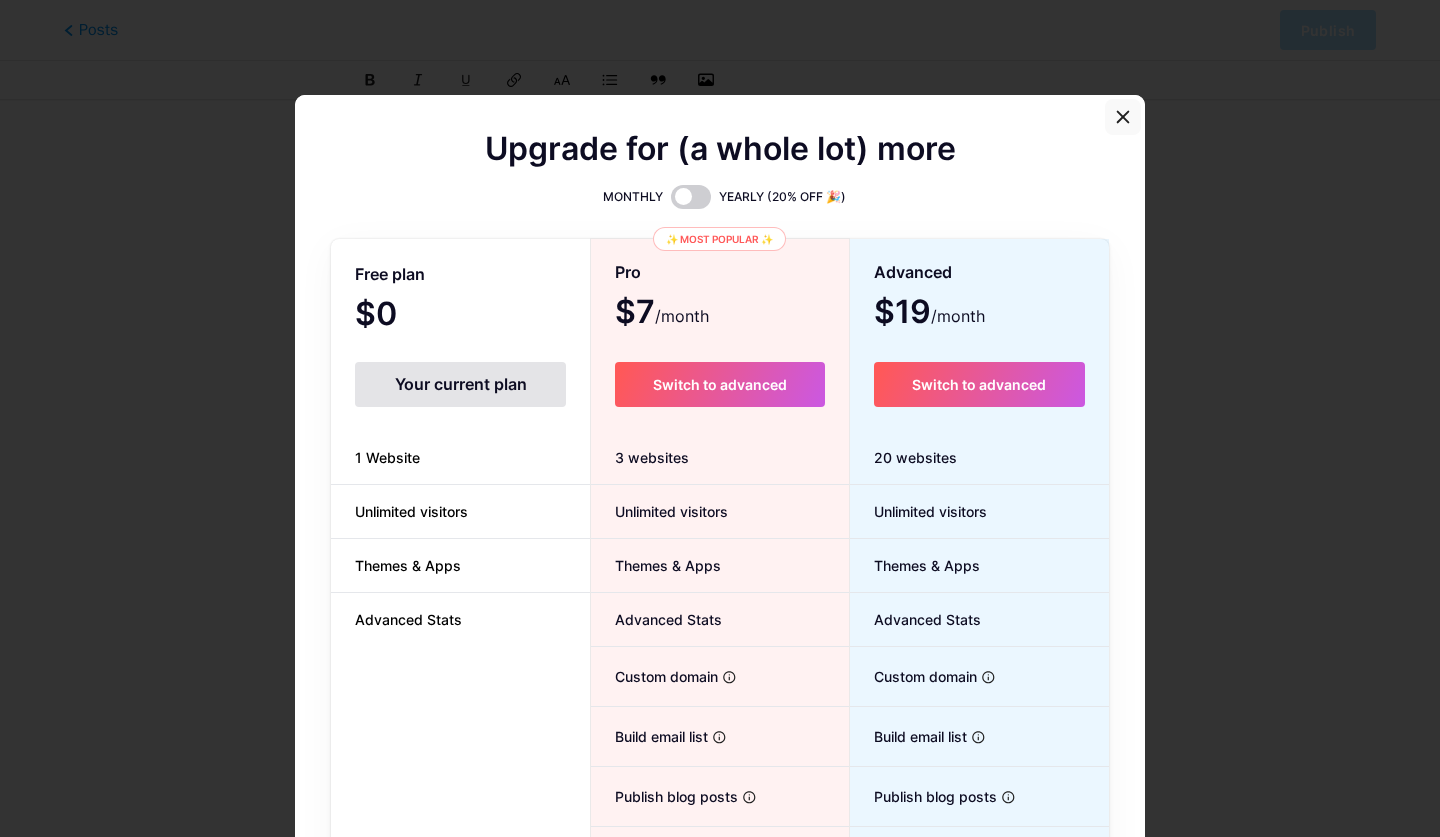 click 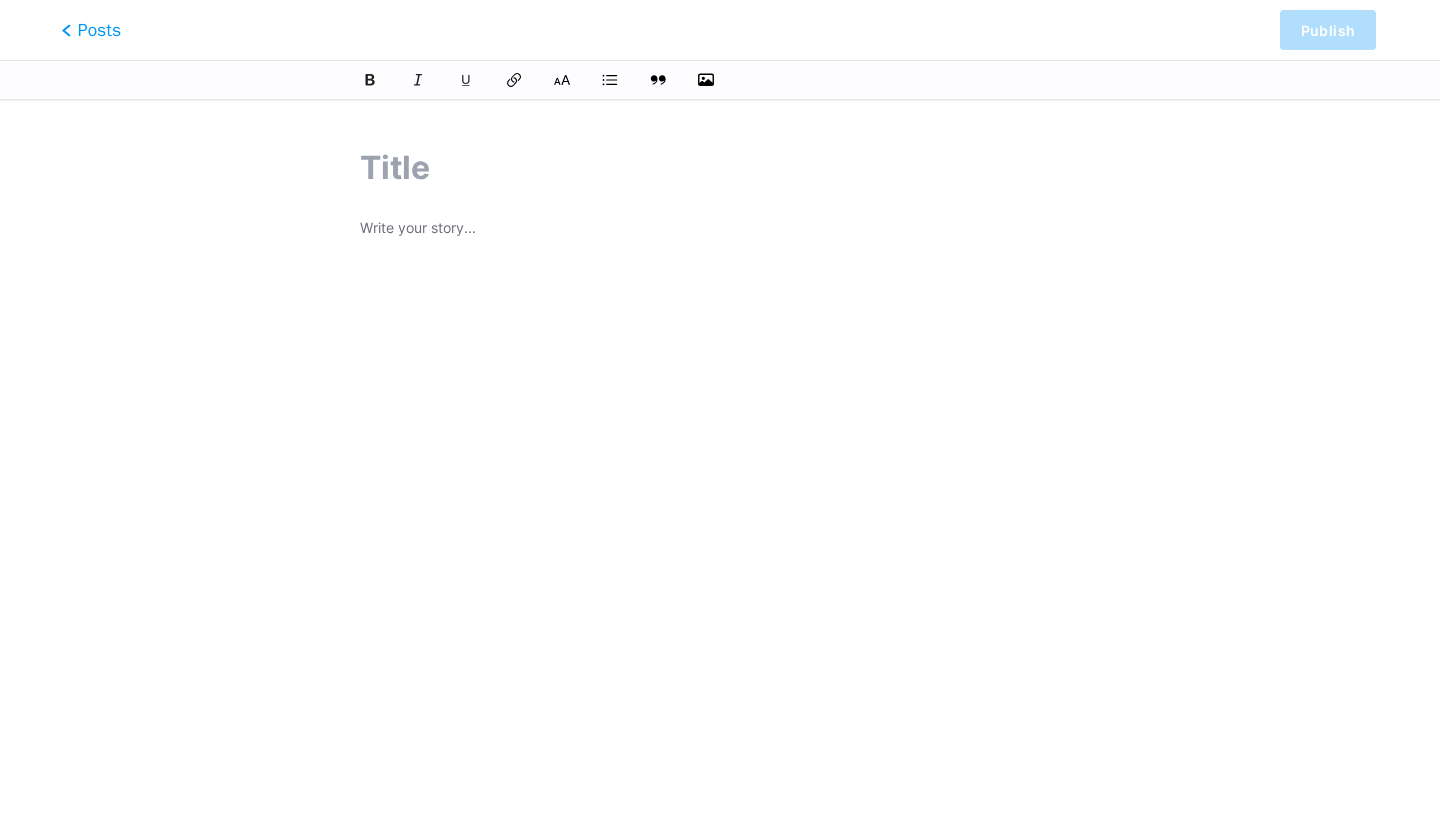 click on "Posts" at bounding box center (91, 30) 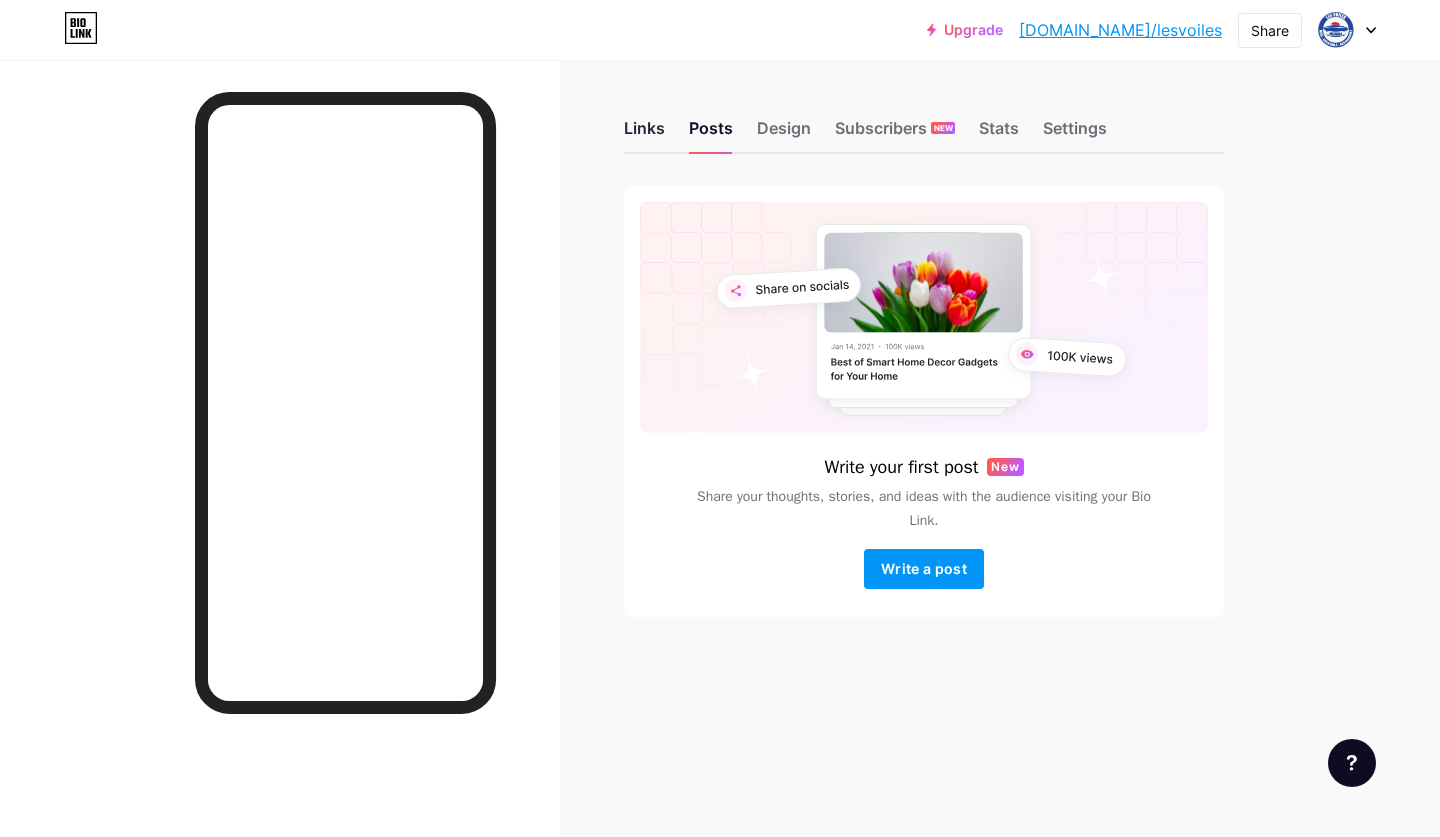 click on "Links" at bounding box center [644, 134] 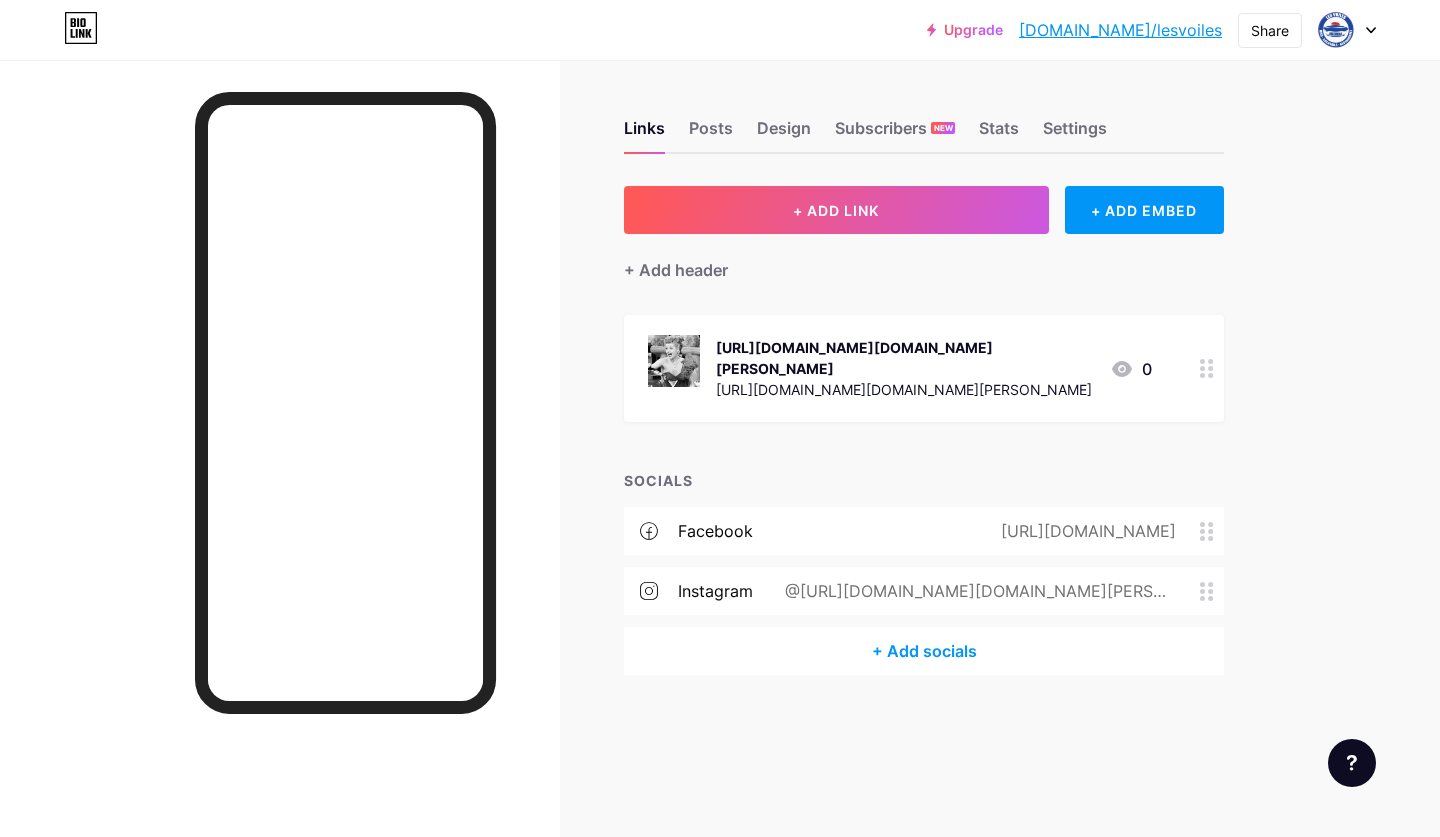 click on "+ Add socials" at bounding box center [924, 651] 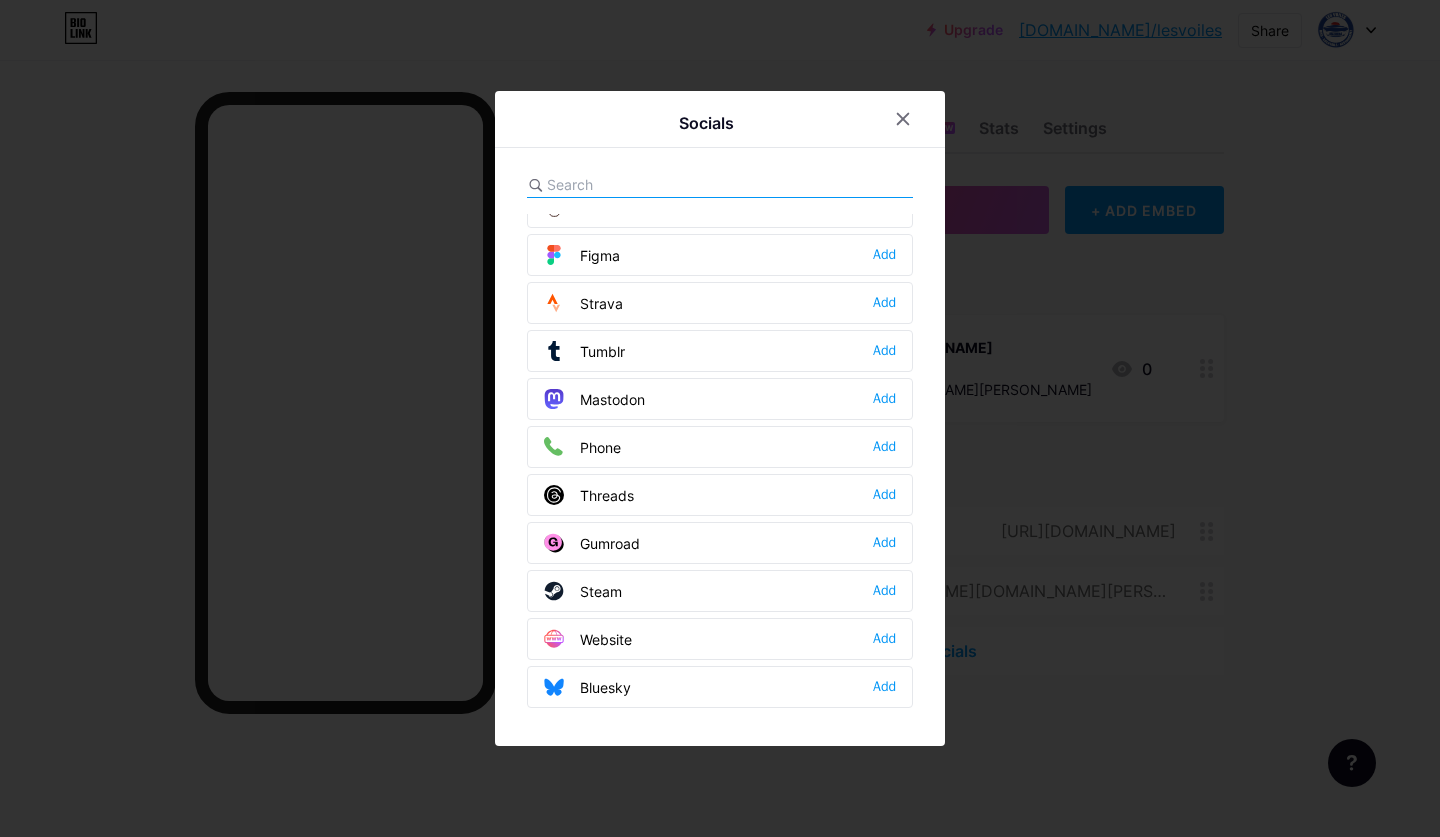 scroll, scrollTop: 1804, scrollLeft: 0, axis: vertical 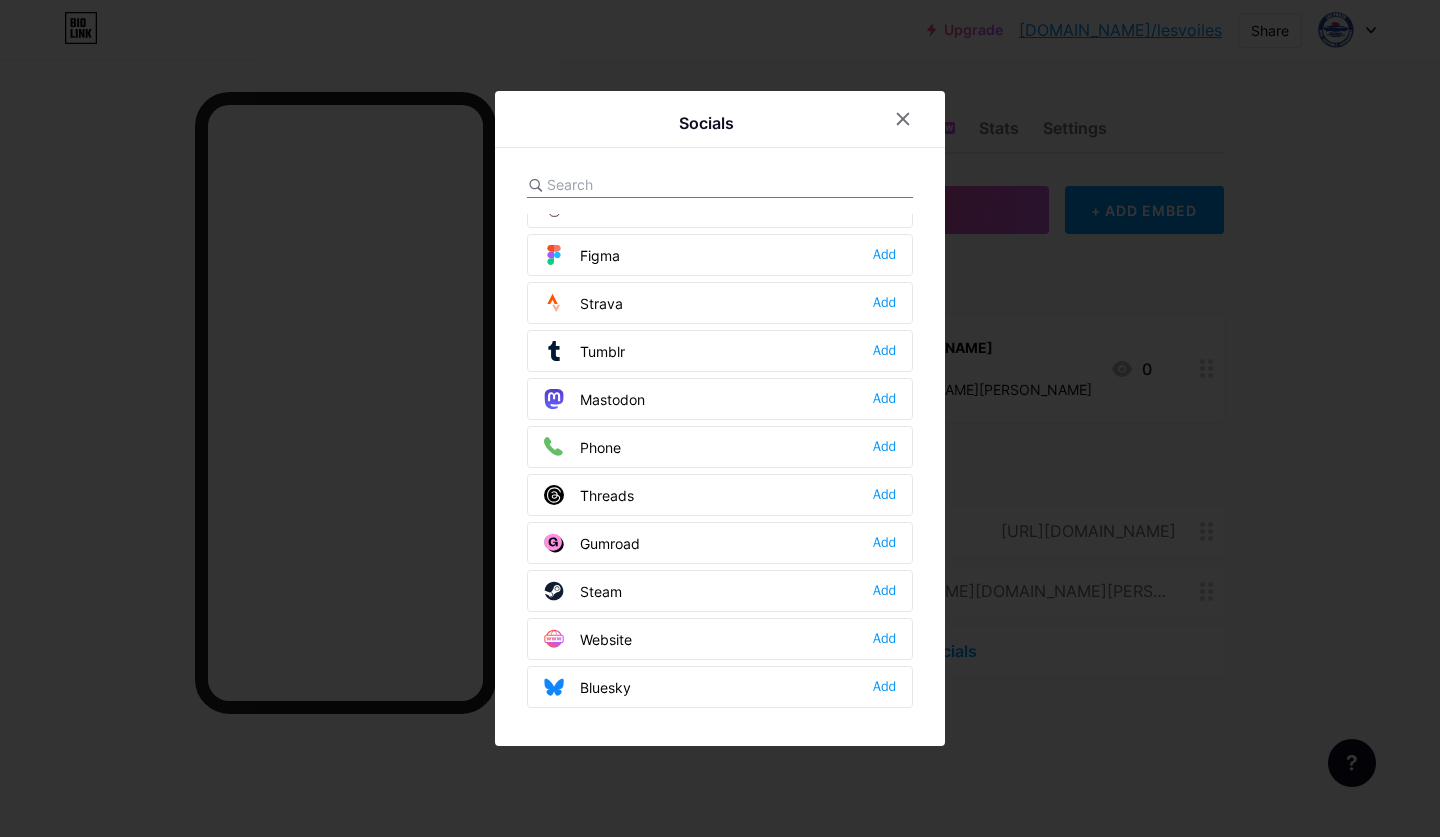 click on "Website
Add" at bounding box center [720, 639] 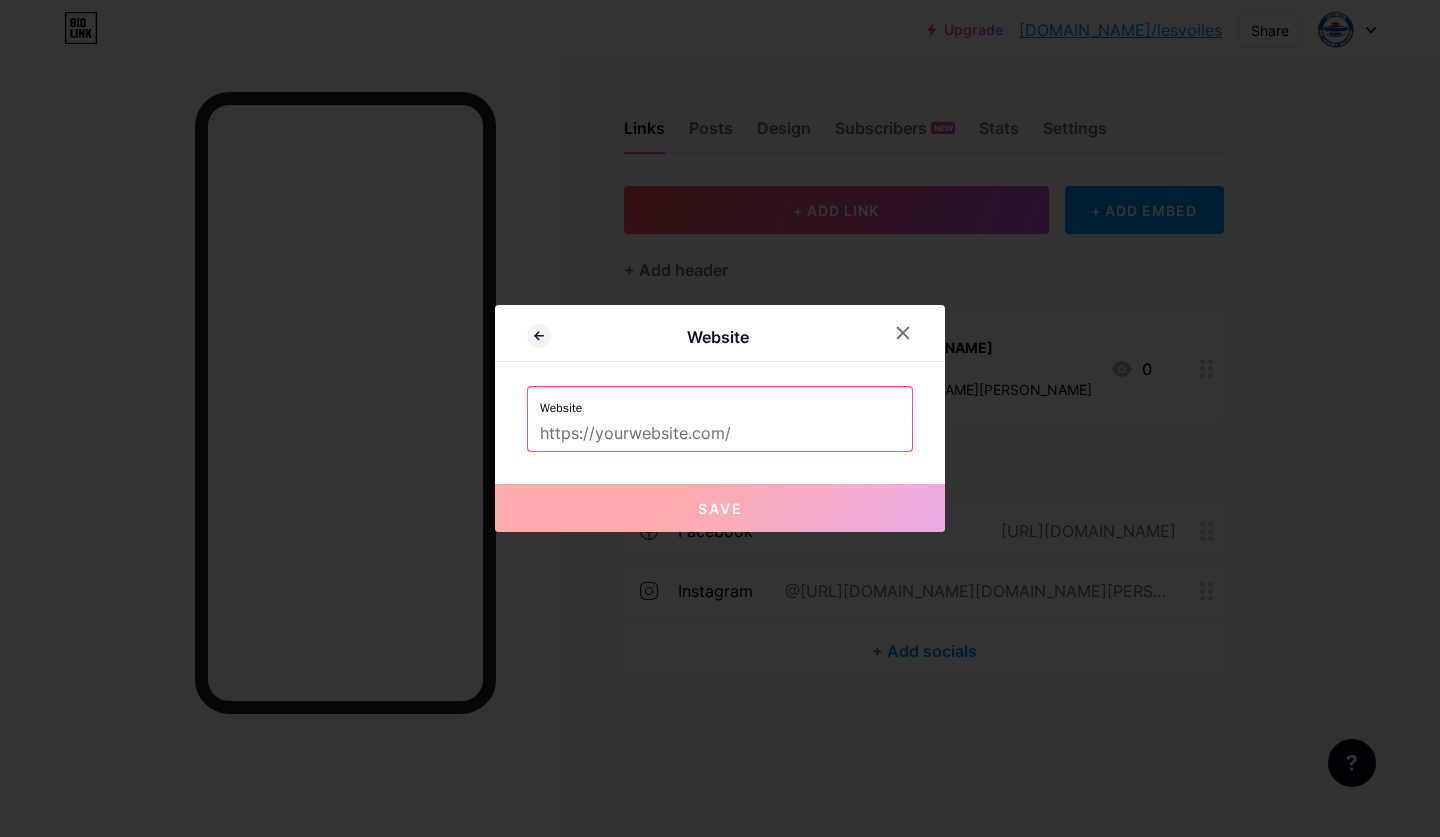 click at bounding box center (720, 418) 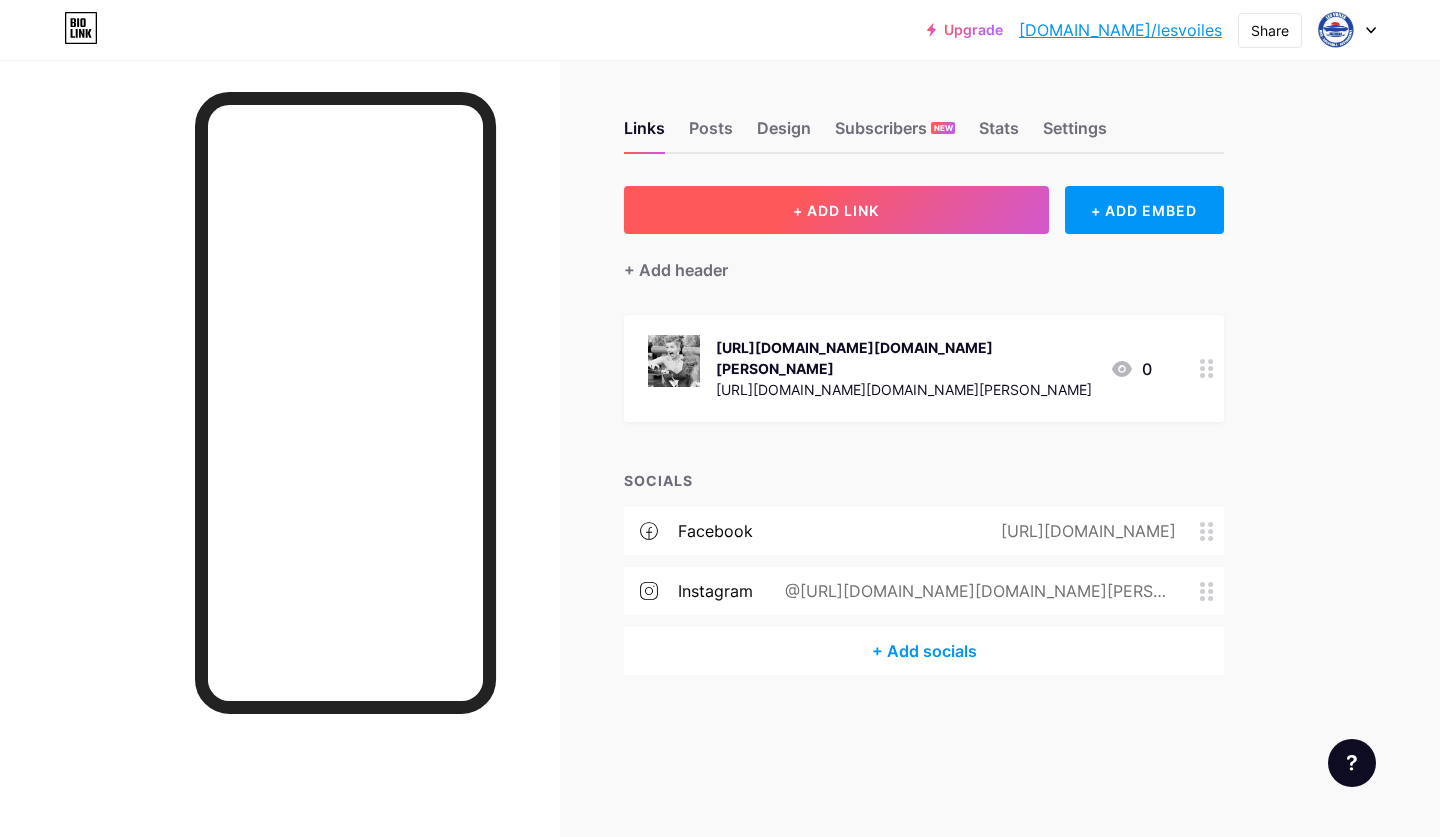 click on "+ ADD LINK" at bounding box center [836, 210] 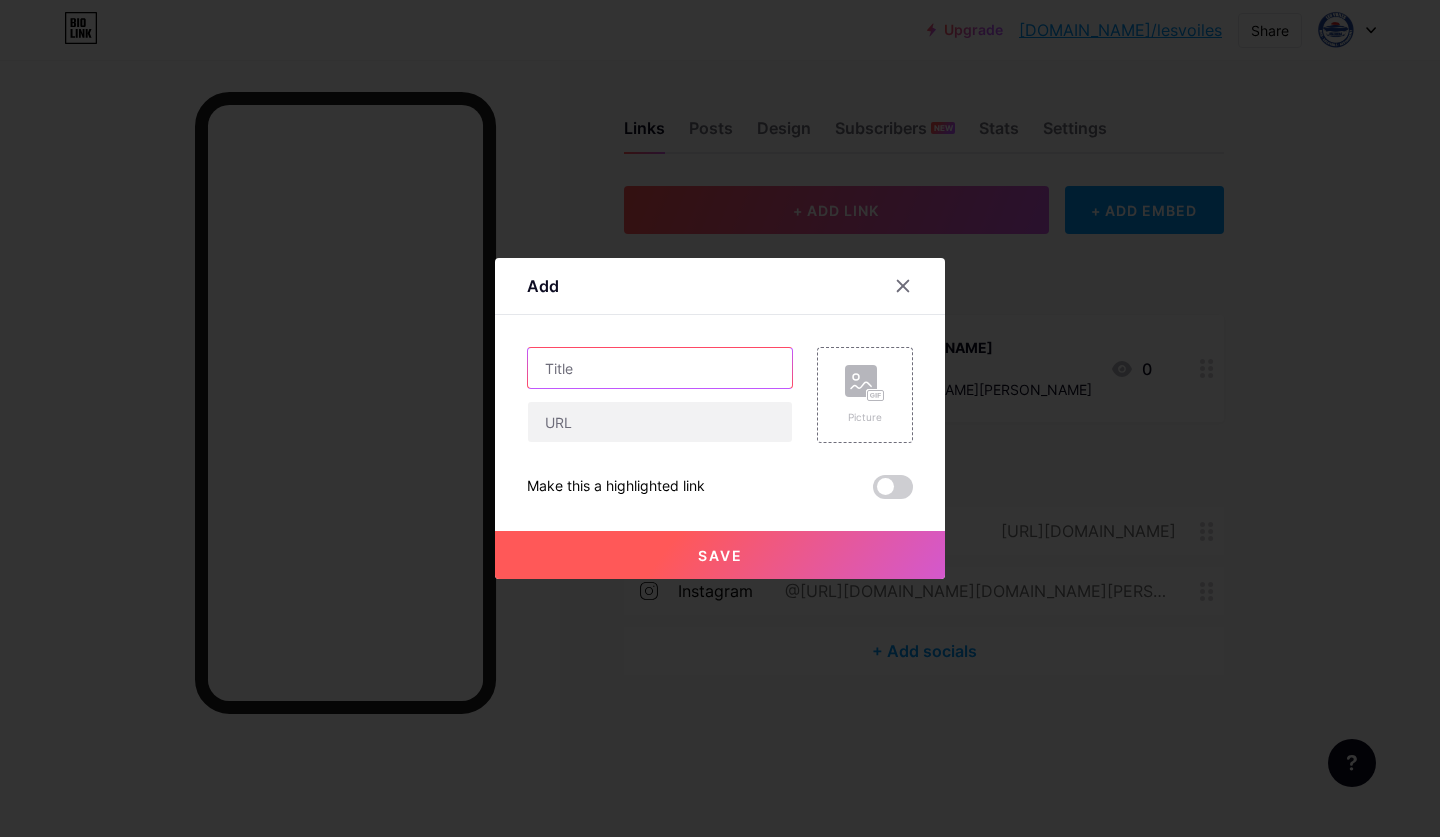click at bounding box center [660, 368] 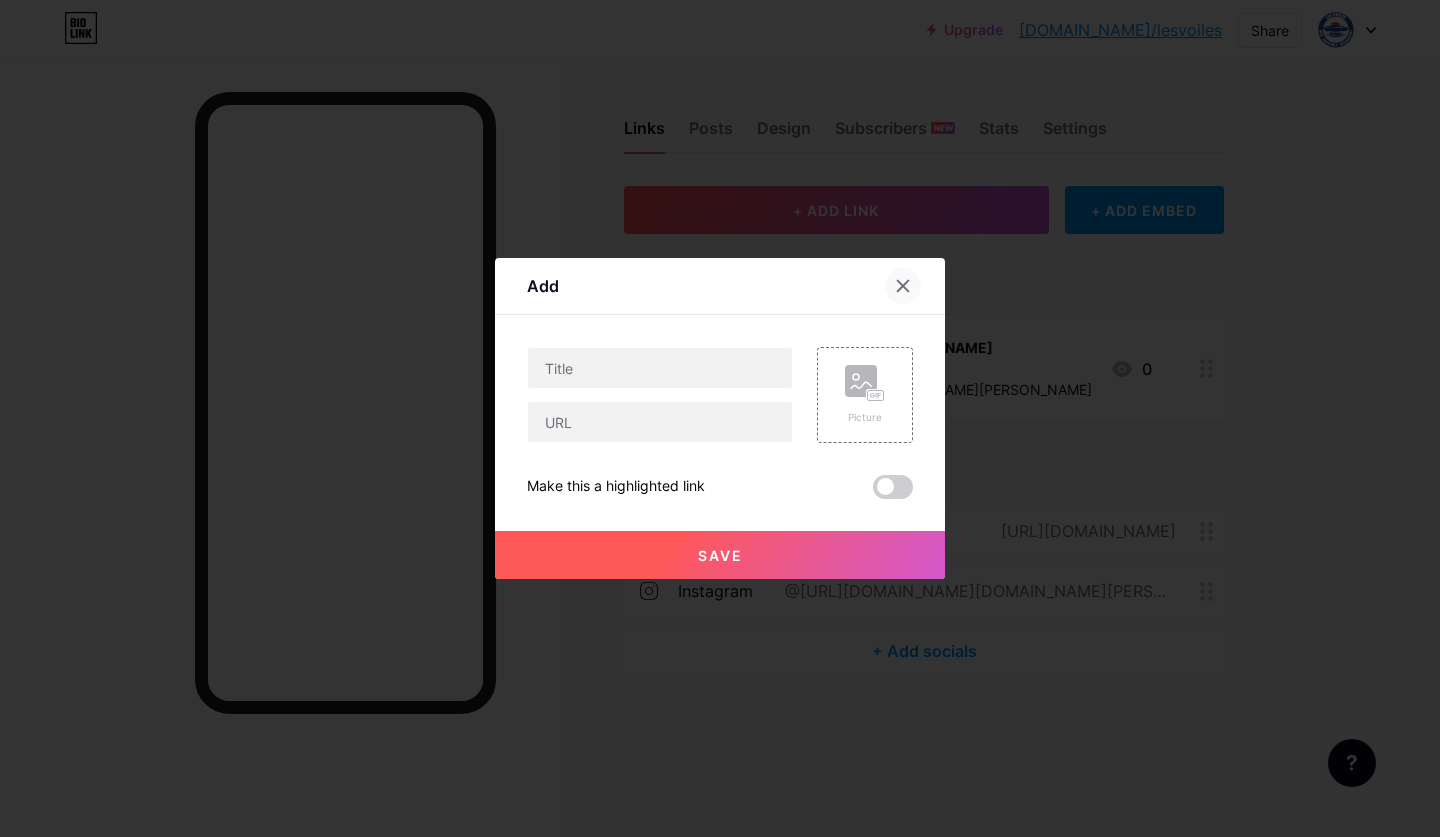 click 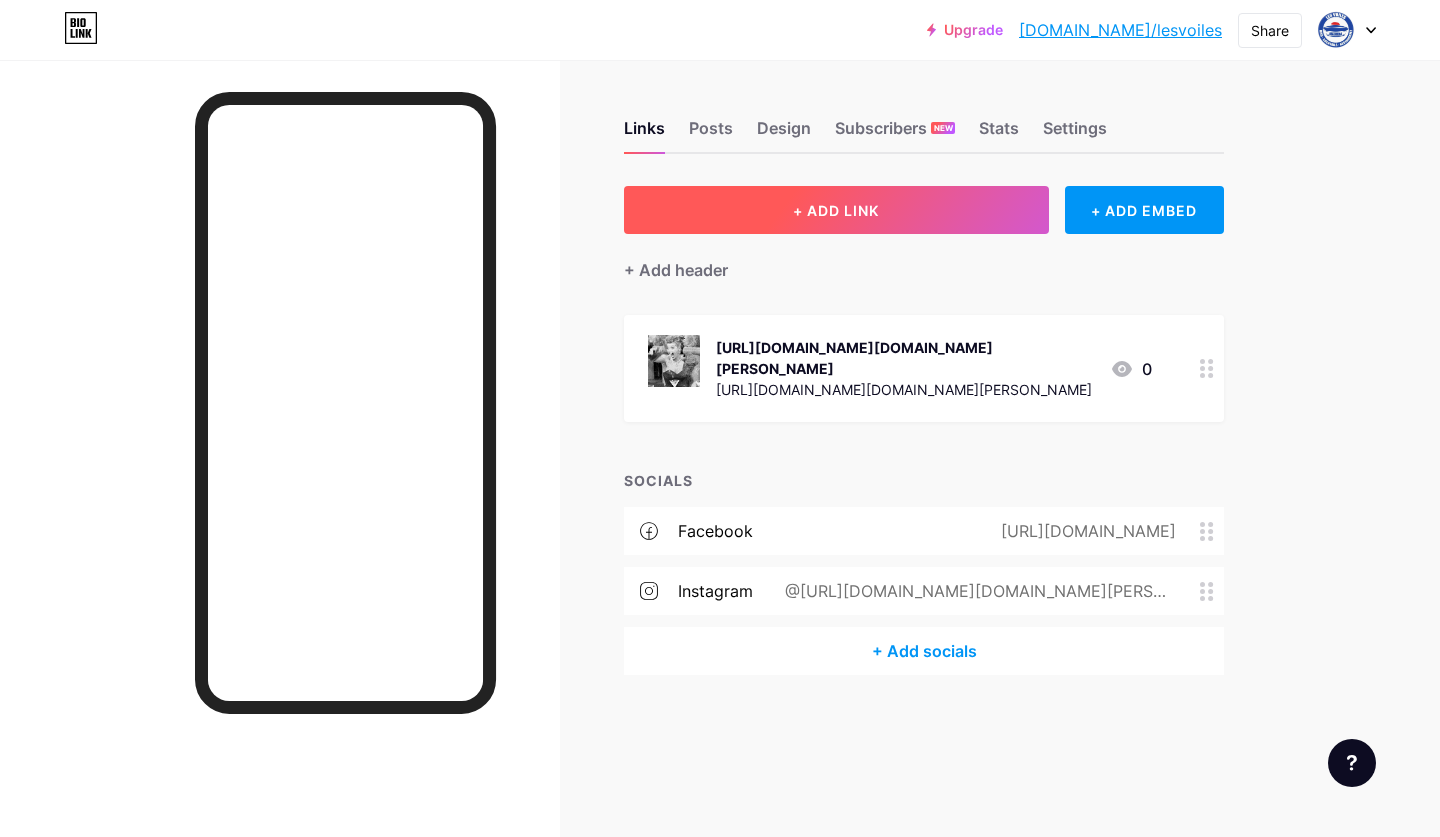 click on "+ ADD LINK" at bounding box center (836, 210) 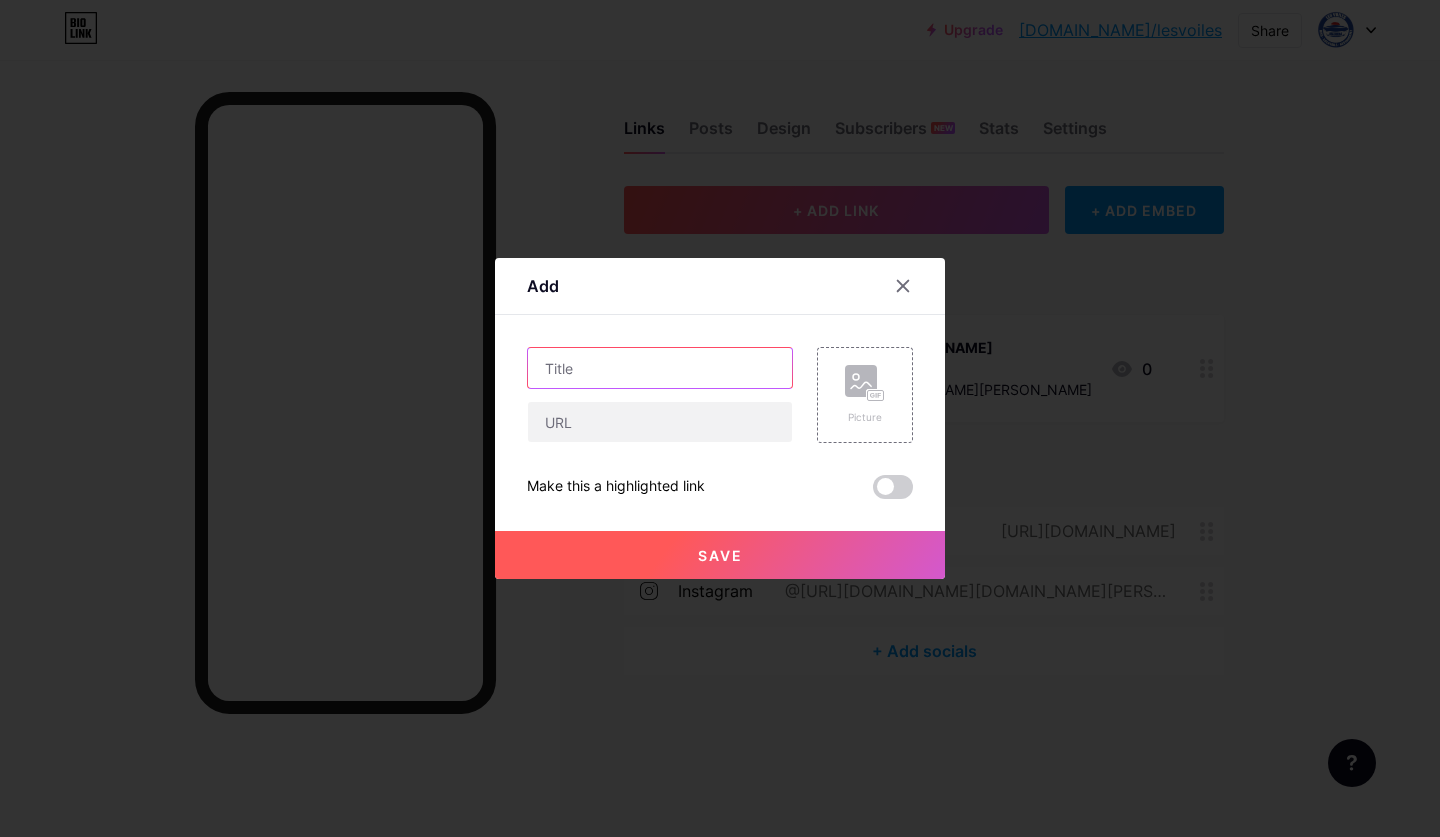 click at bounding box center (660, 368) 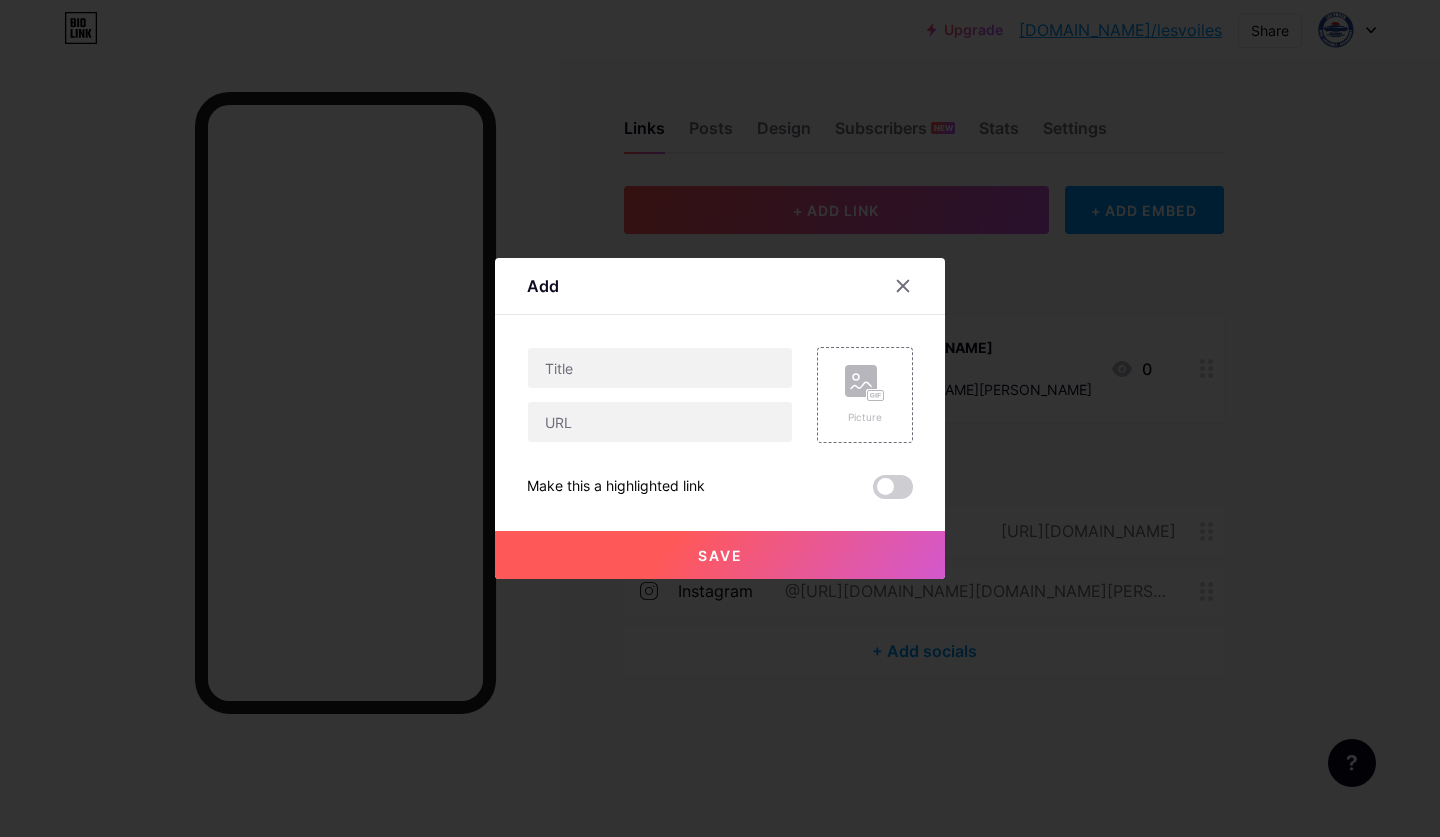 click at bounding box center [720, 418] 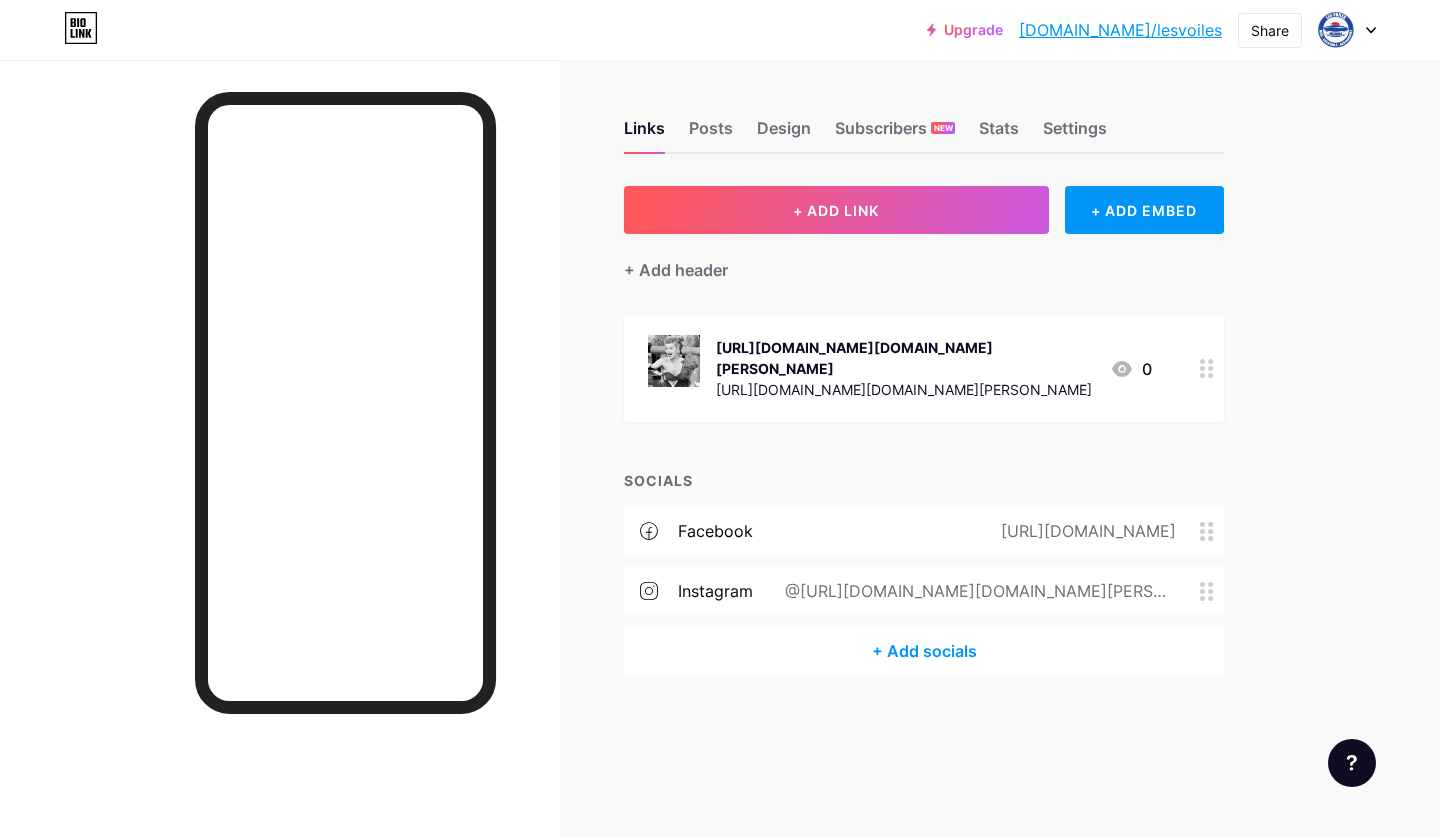 click at bounding box center [1207, 368] 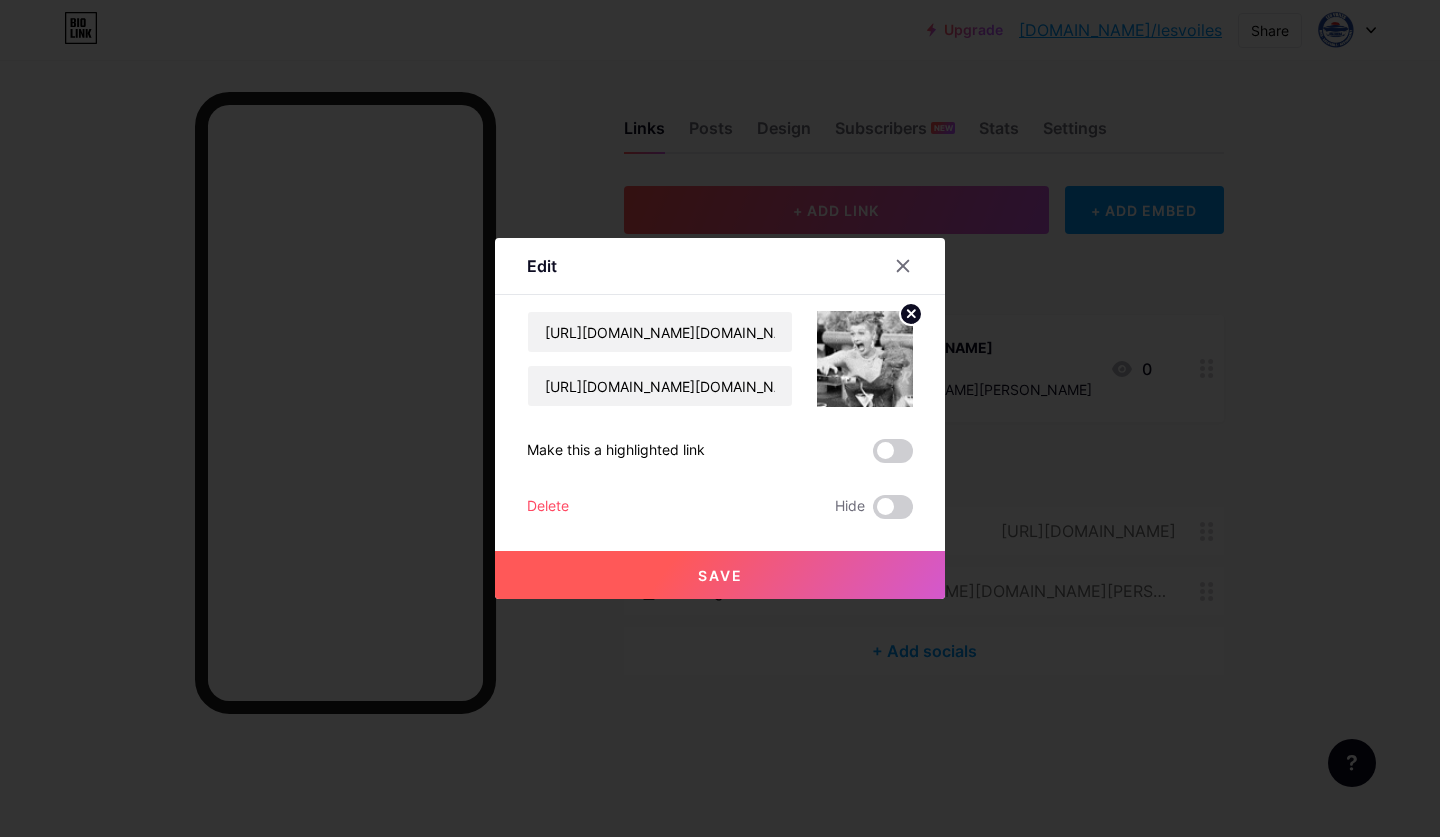 click at bounding box center (720, 418) 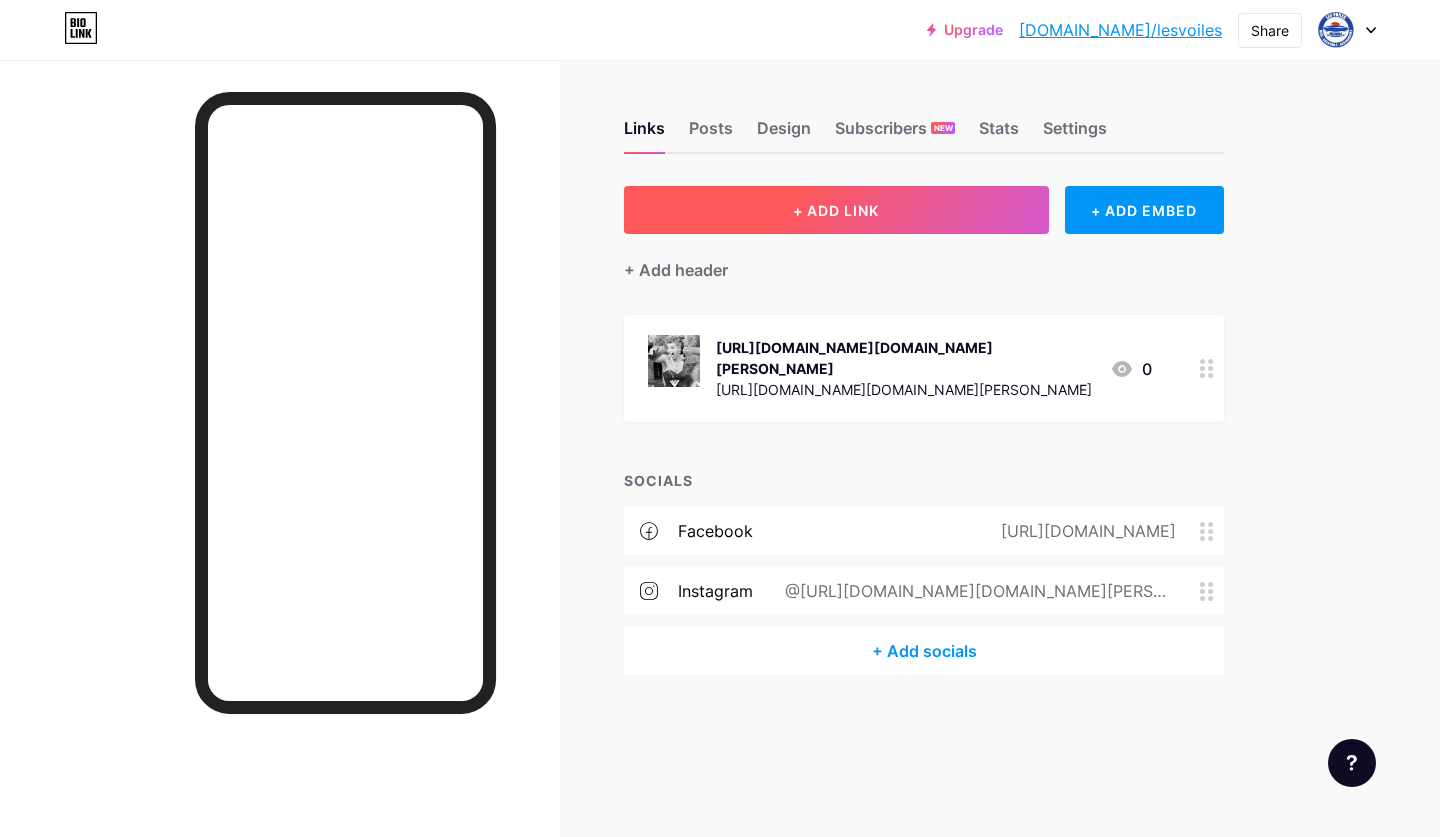 click on "+ ADD LINK" at bounding box center (836, 210) 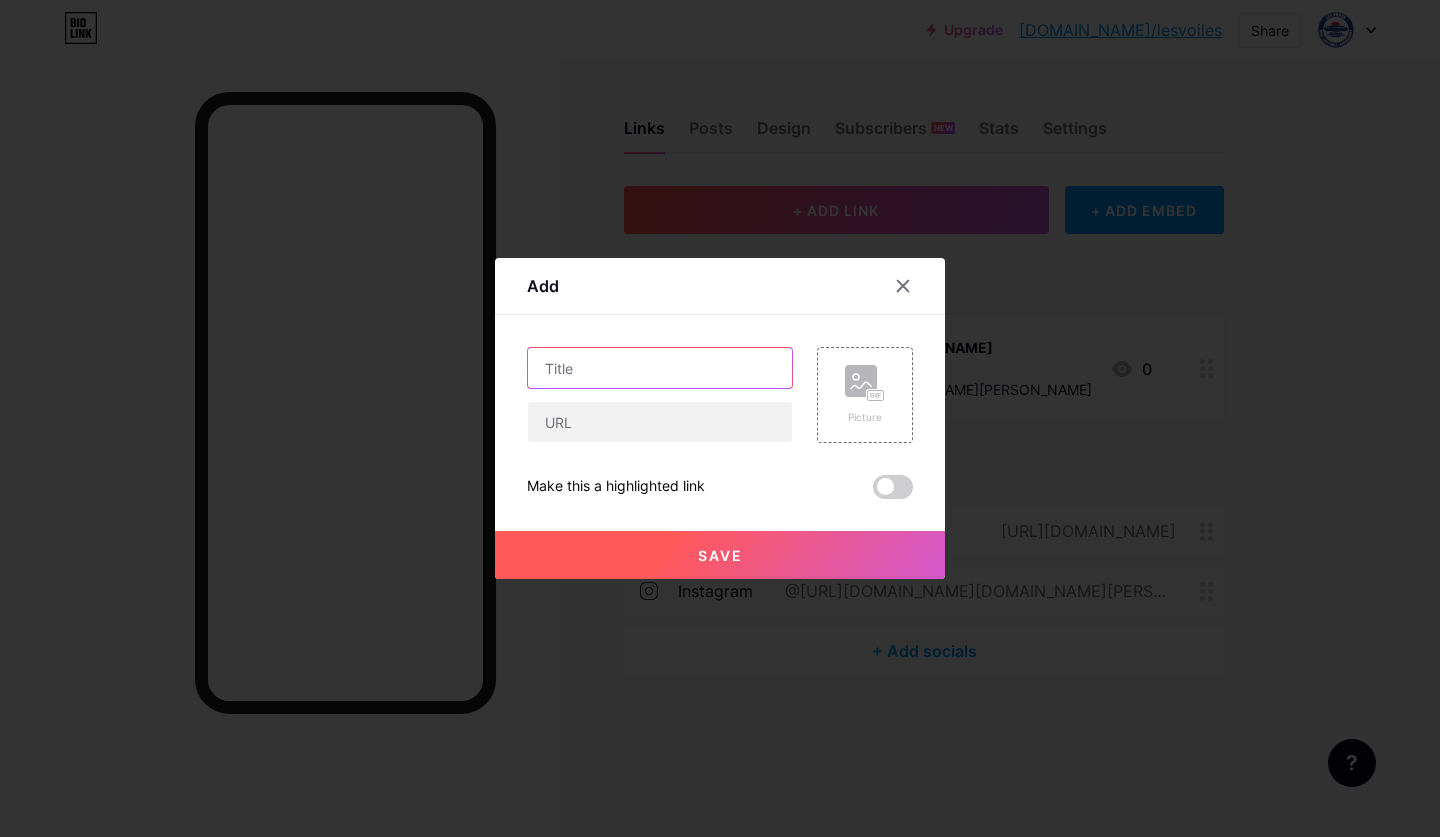 click at bounding box center (660, 368) 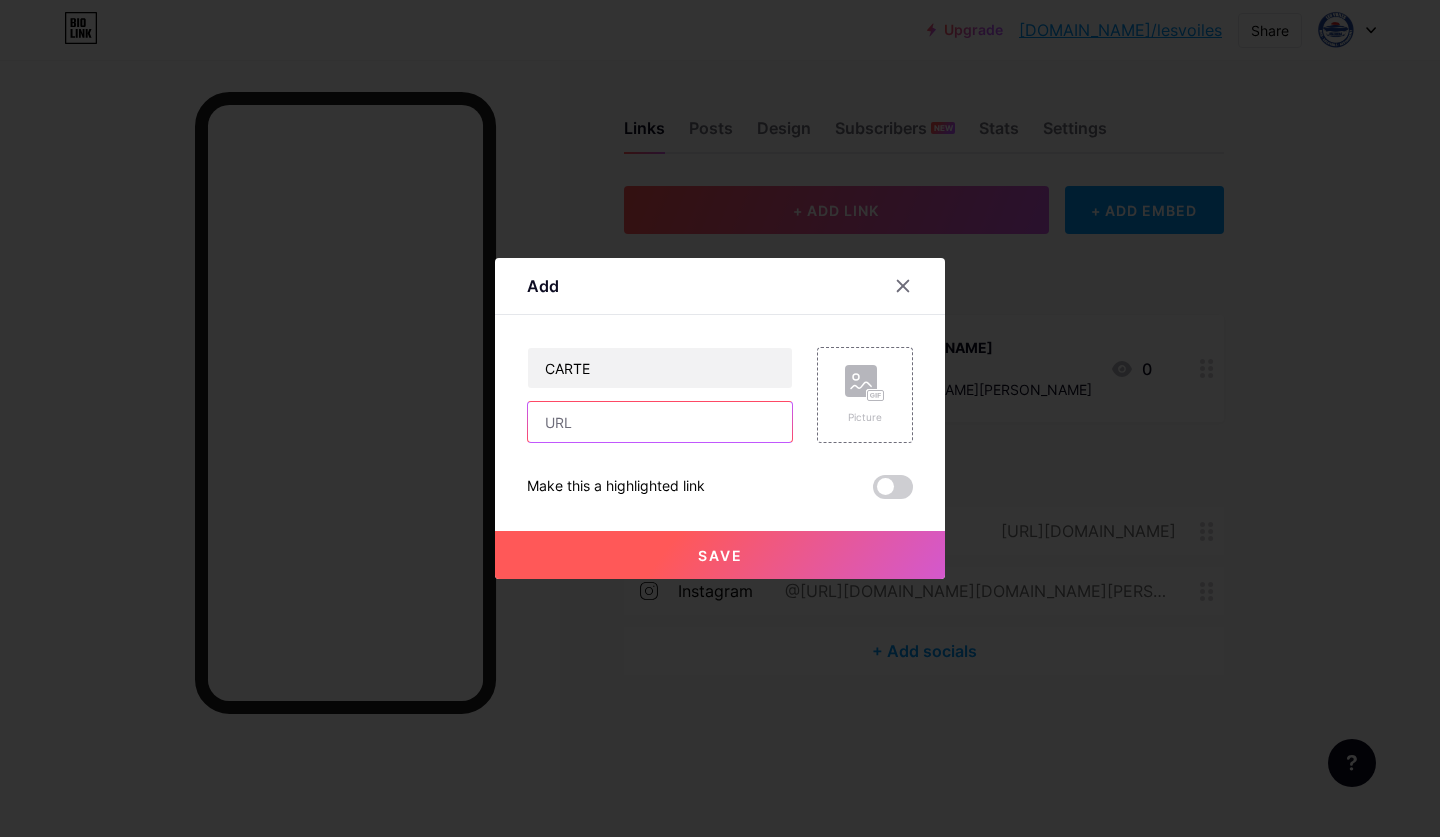 click at bounding box center [660, 422] 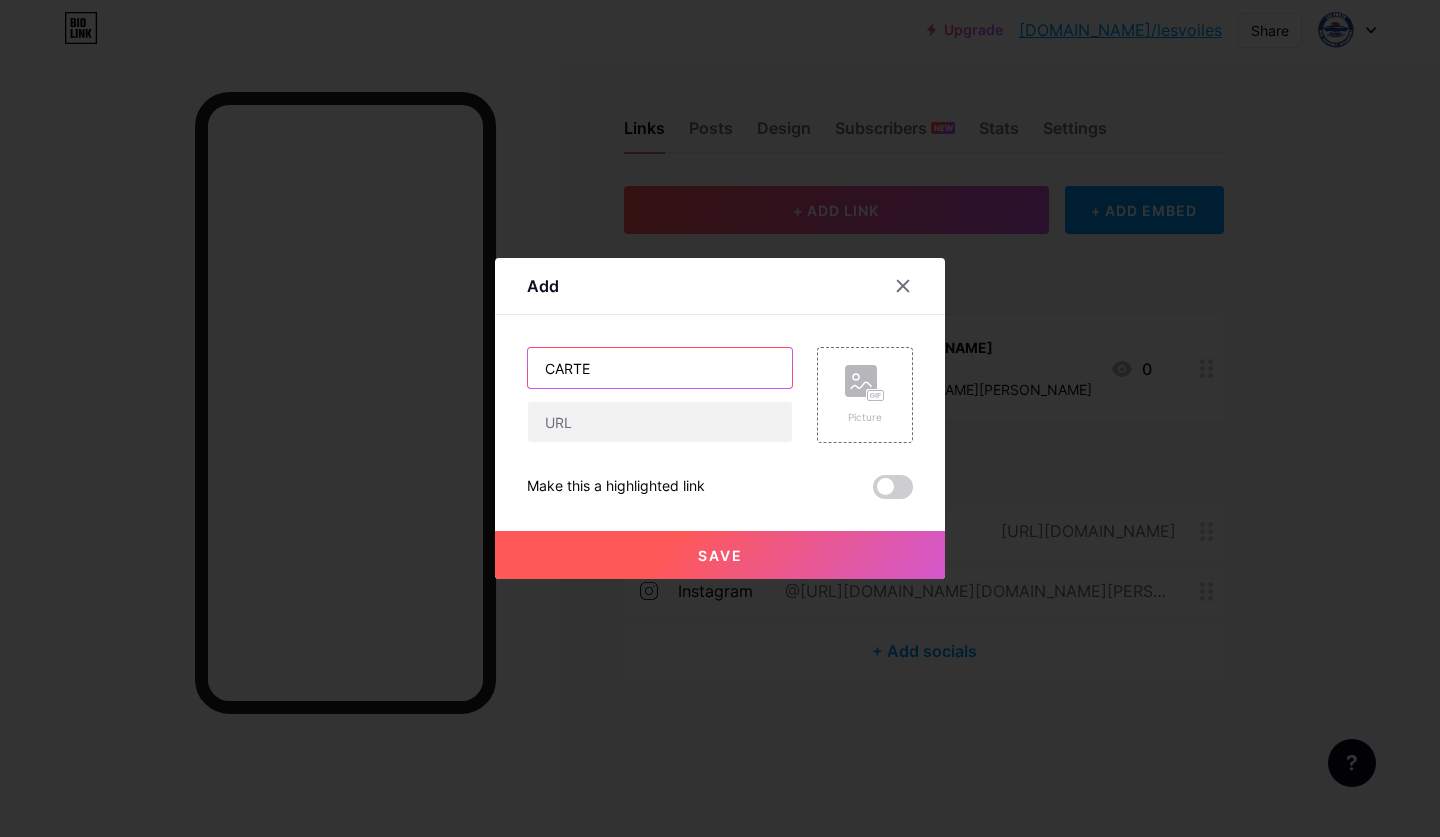 click on "CARTE" at bounding box center [660, 368] 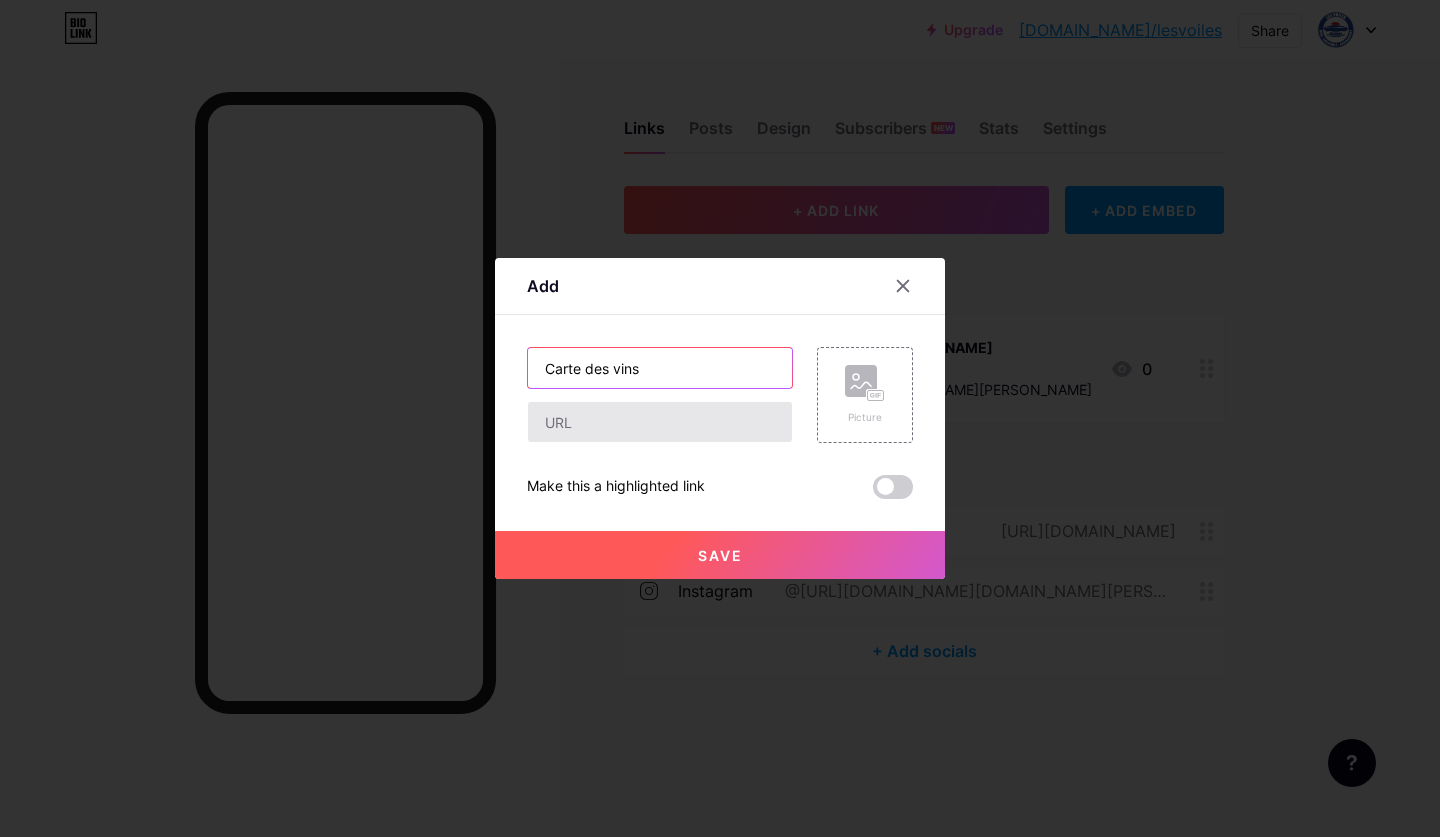type on "Carte des vins" 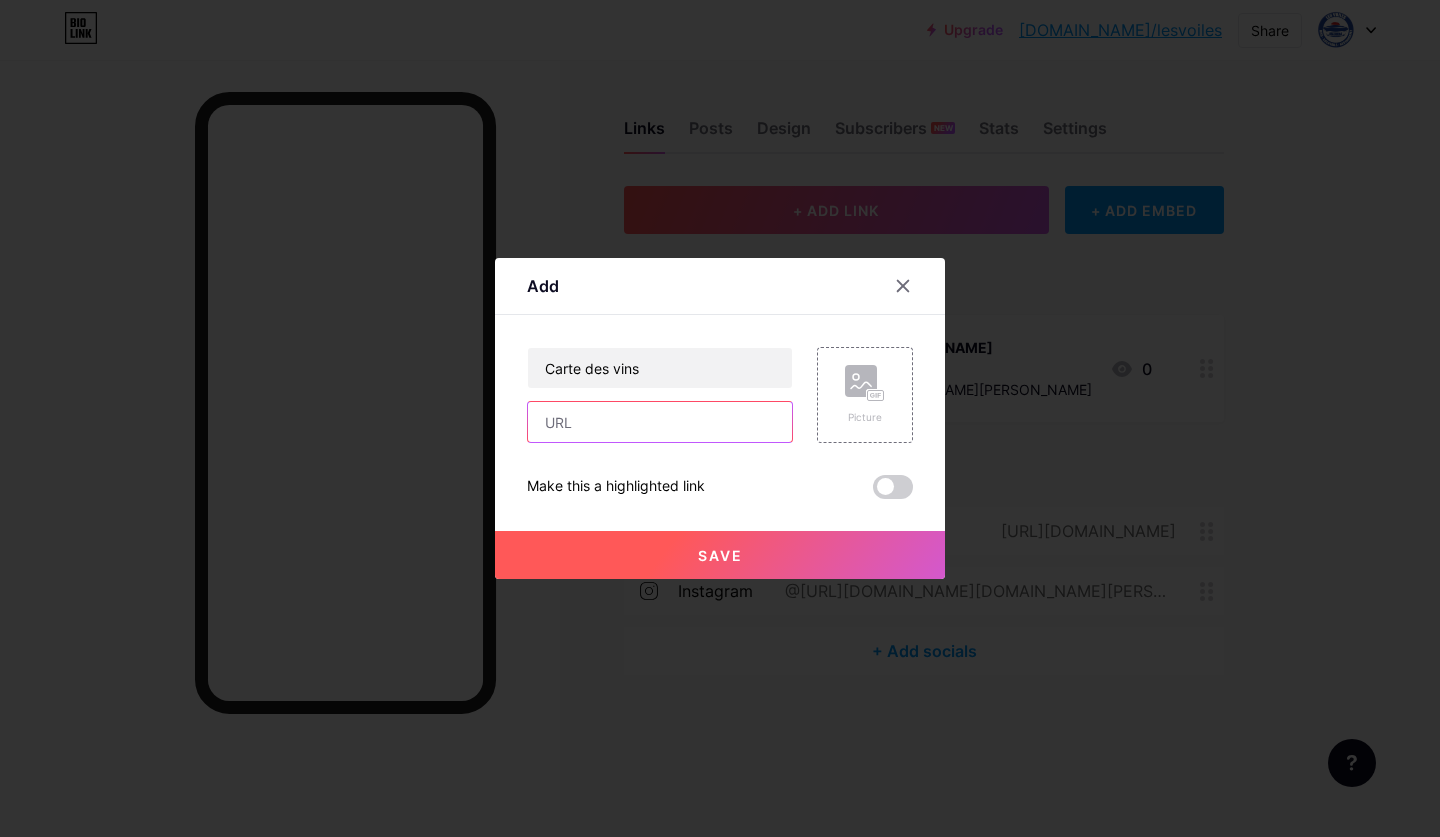 click at bounding box center (660, 422) 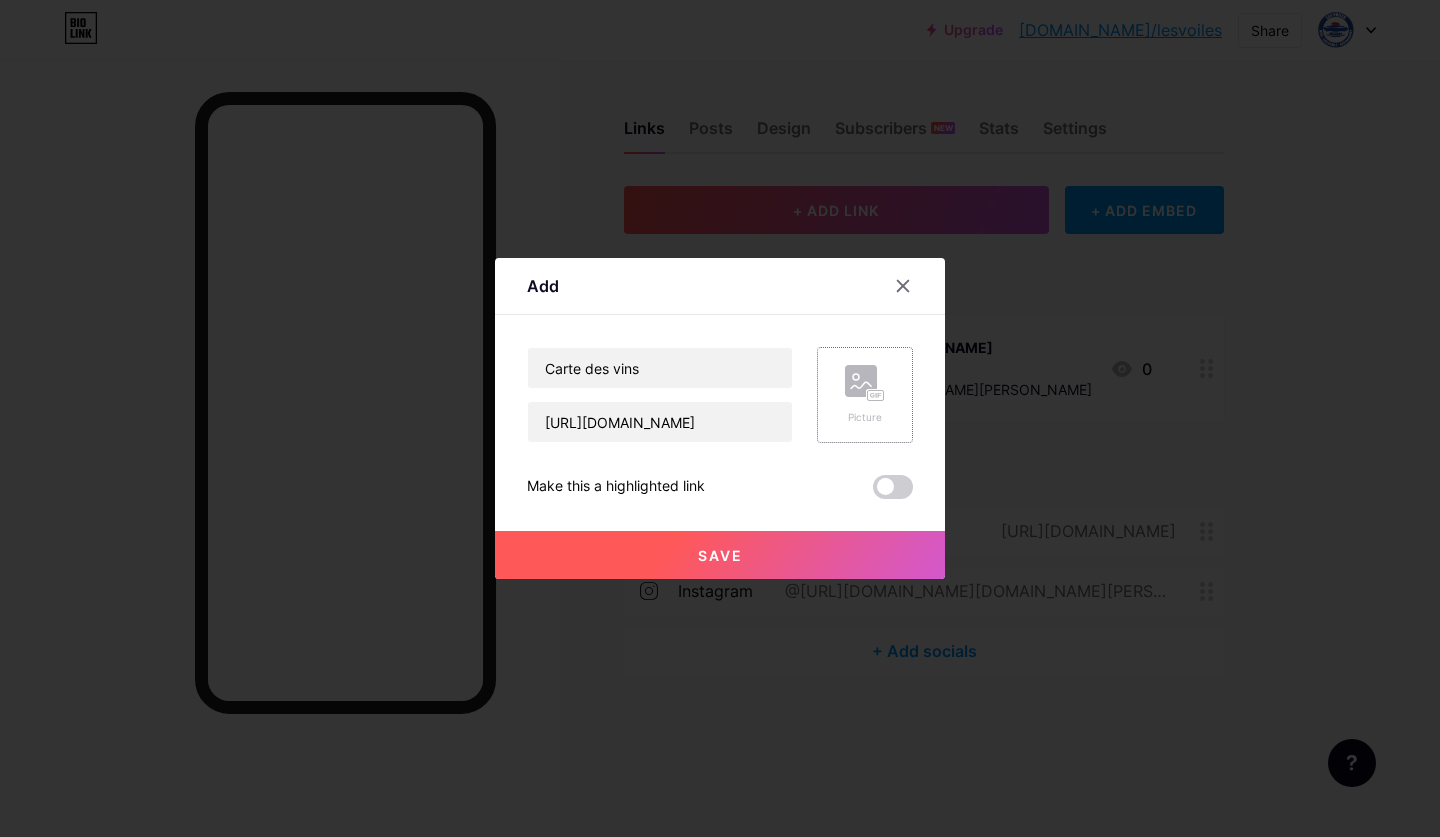 click on "Picture" at bounding box center (865, 417) 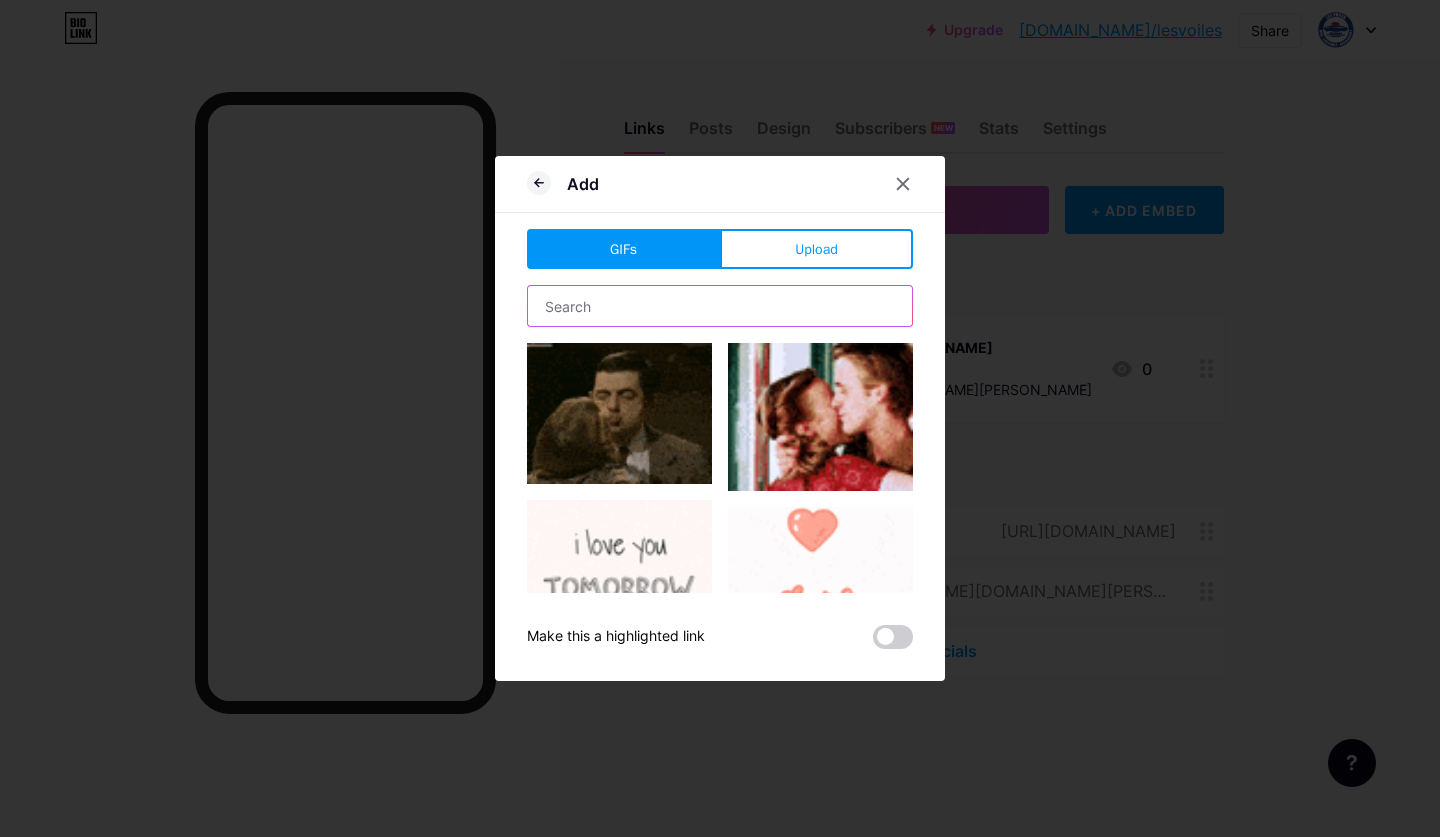 click at bounding box center [720, 306] 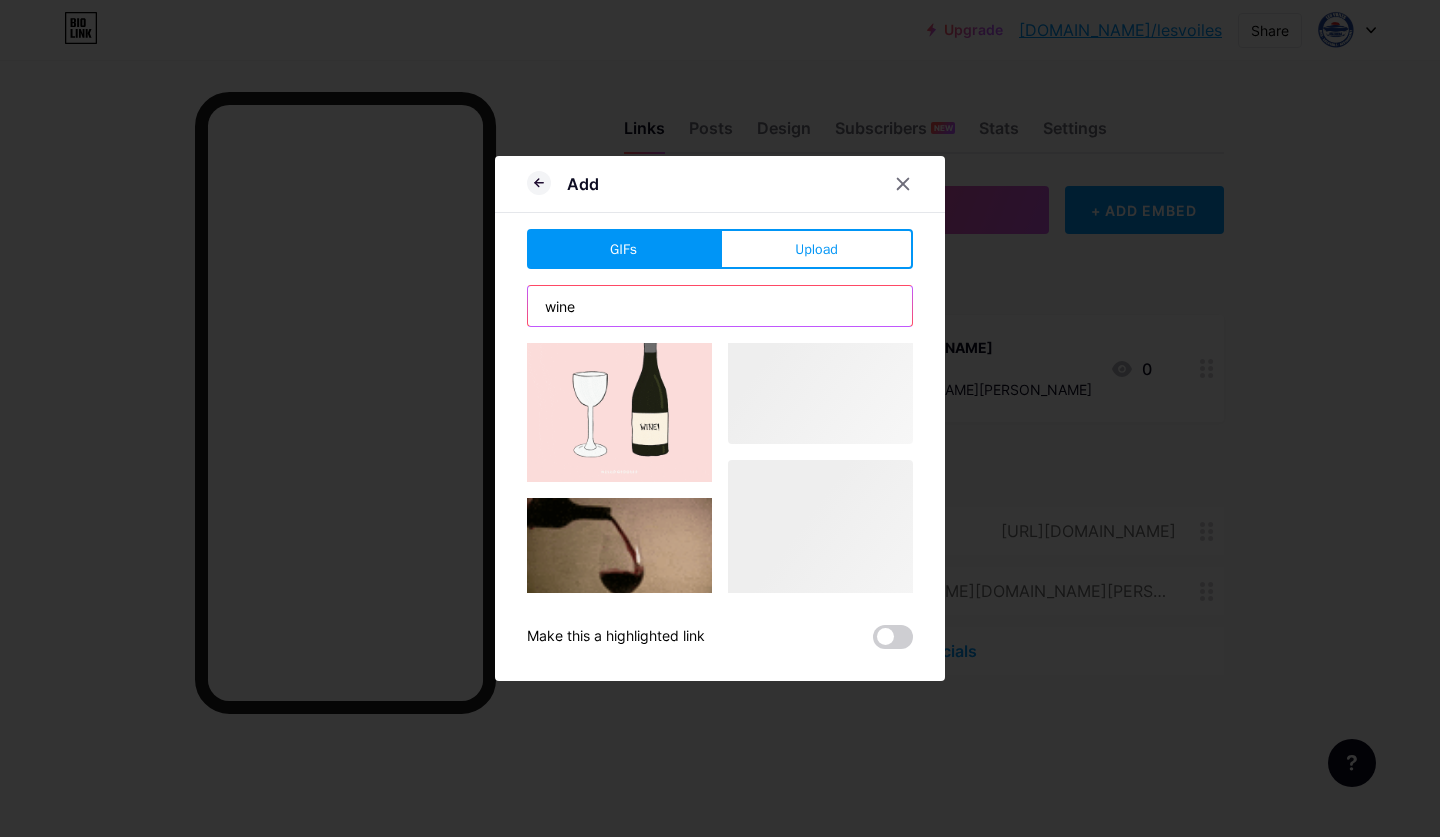 scroll, scrollTop: 1227, scrollLeft: 0, axis: vertical 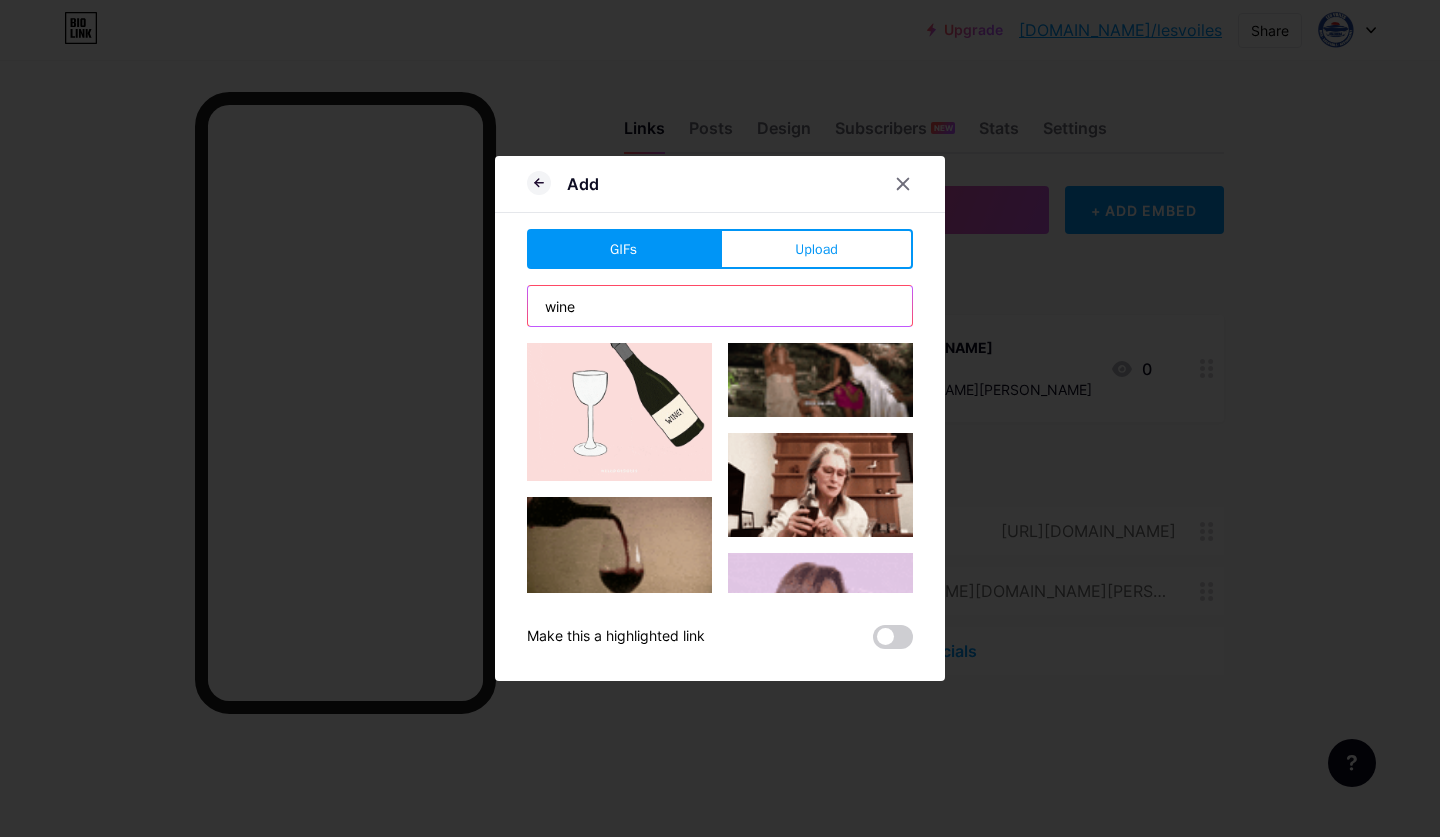 type on "wine" 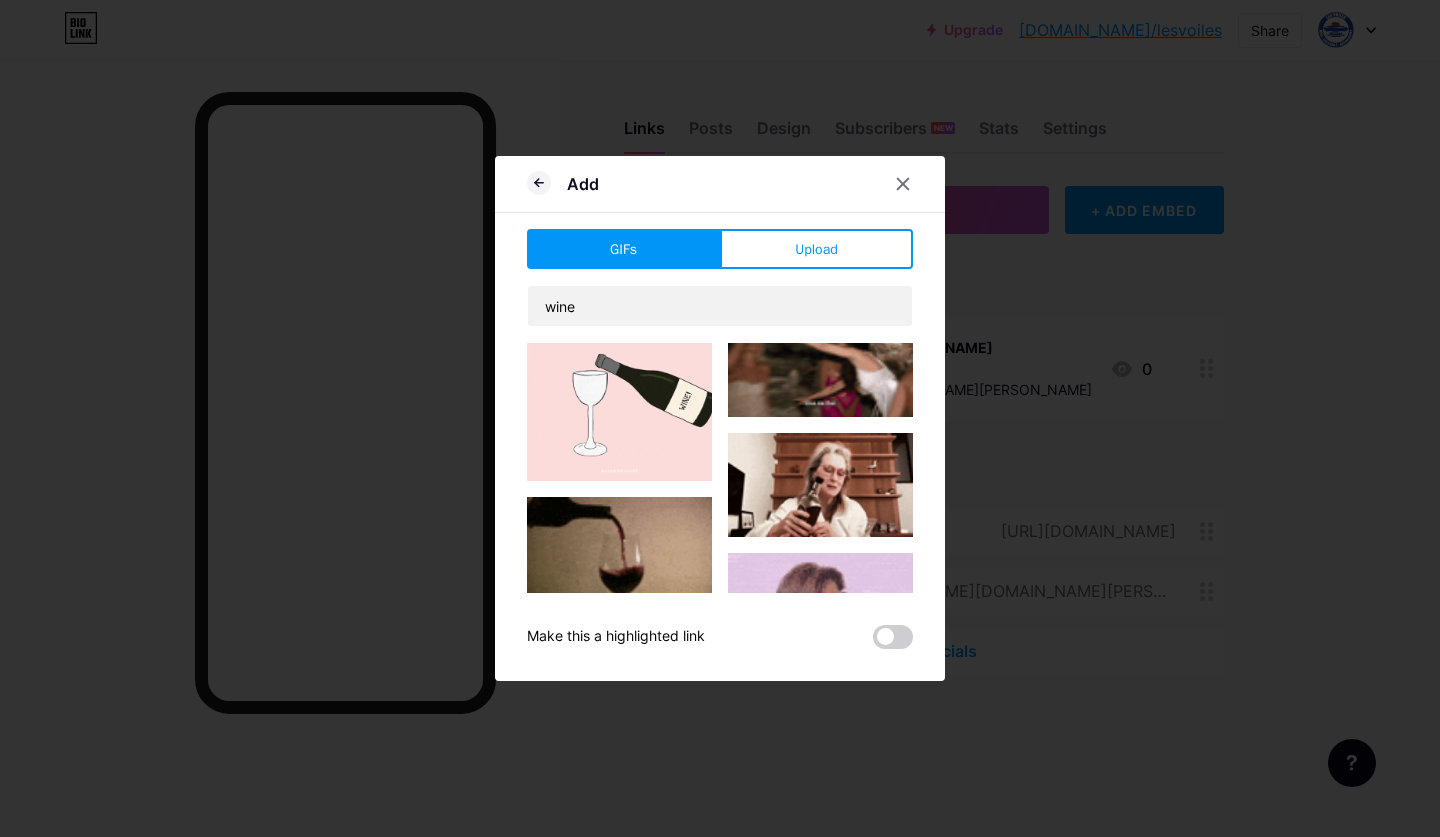 click at bounding box center (619, 388) 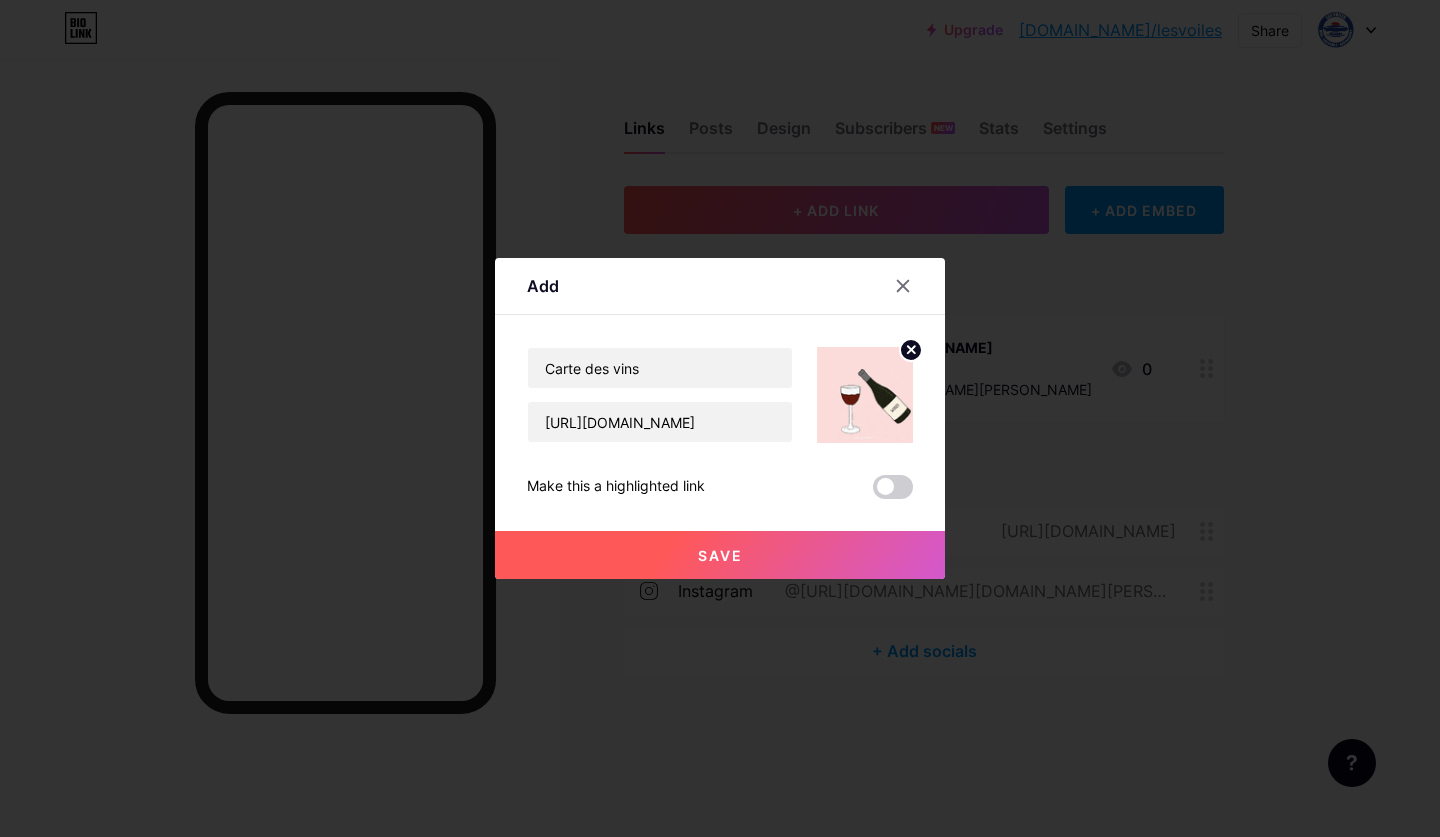 click on "Save" at bounding box center [720, 555] 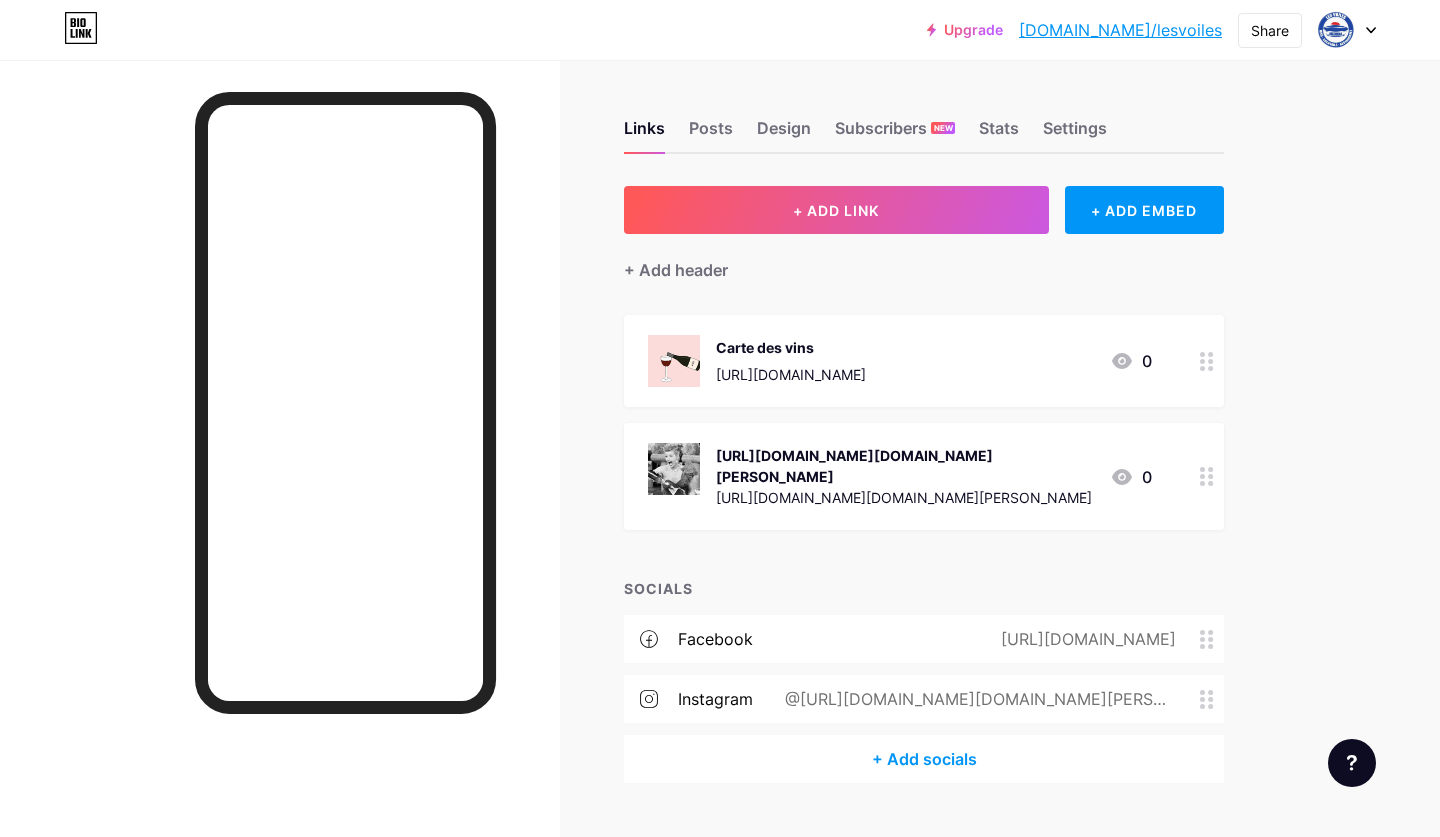 click at bounding box center [674, 469] 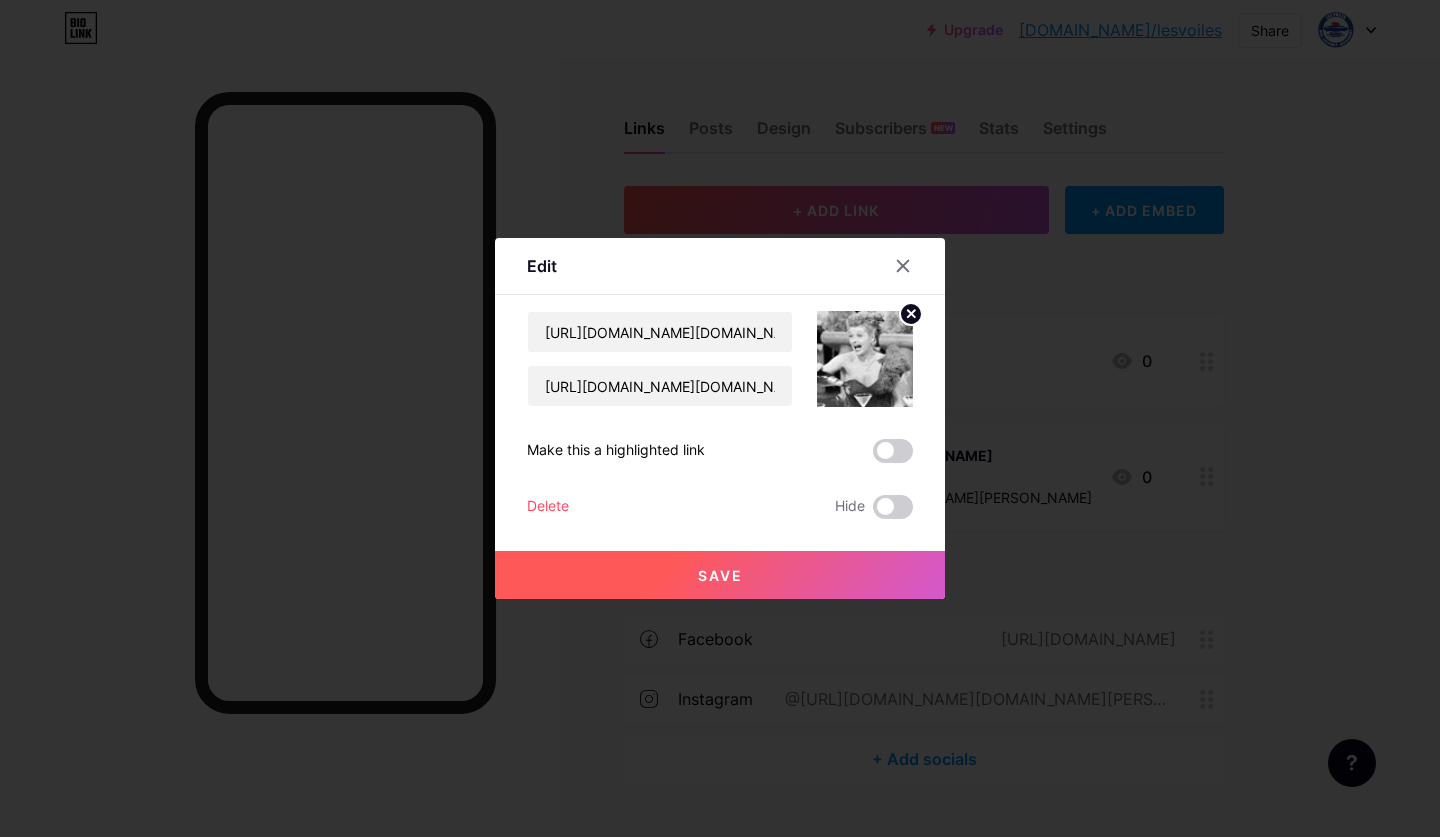 click 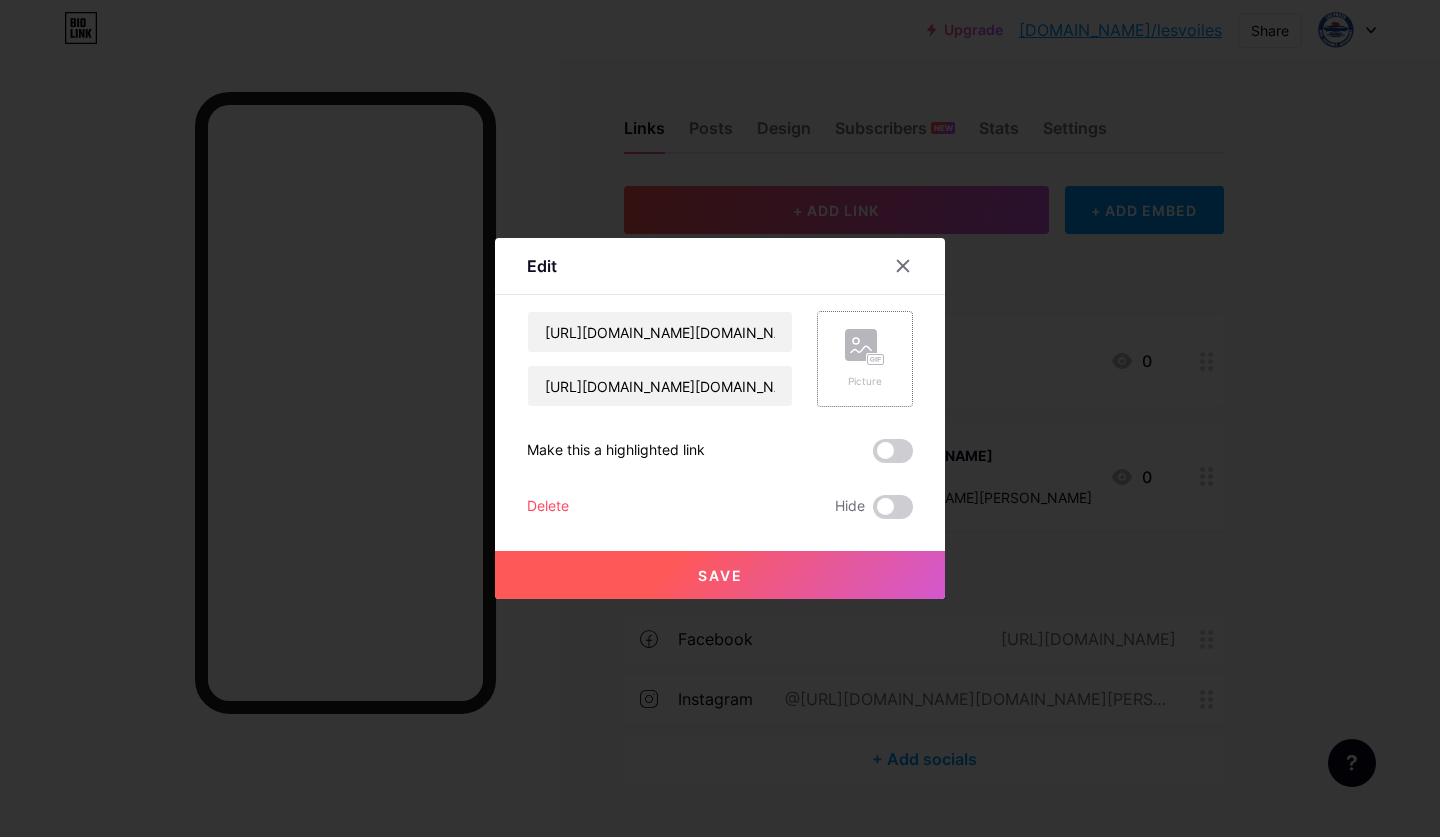 click on "Picture" at bounding box center [865, 359] 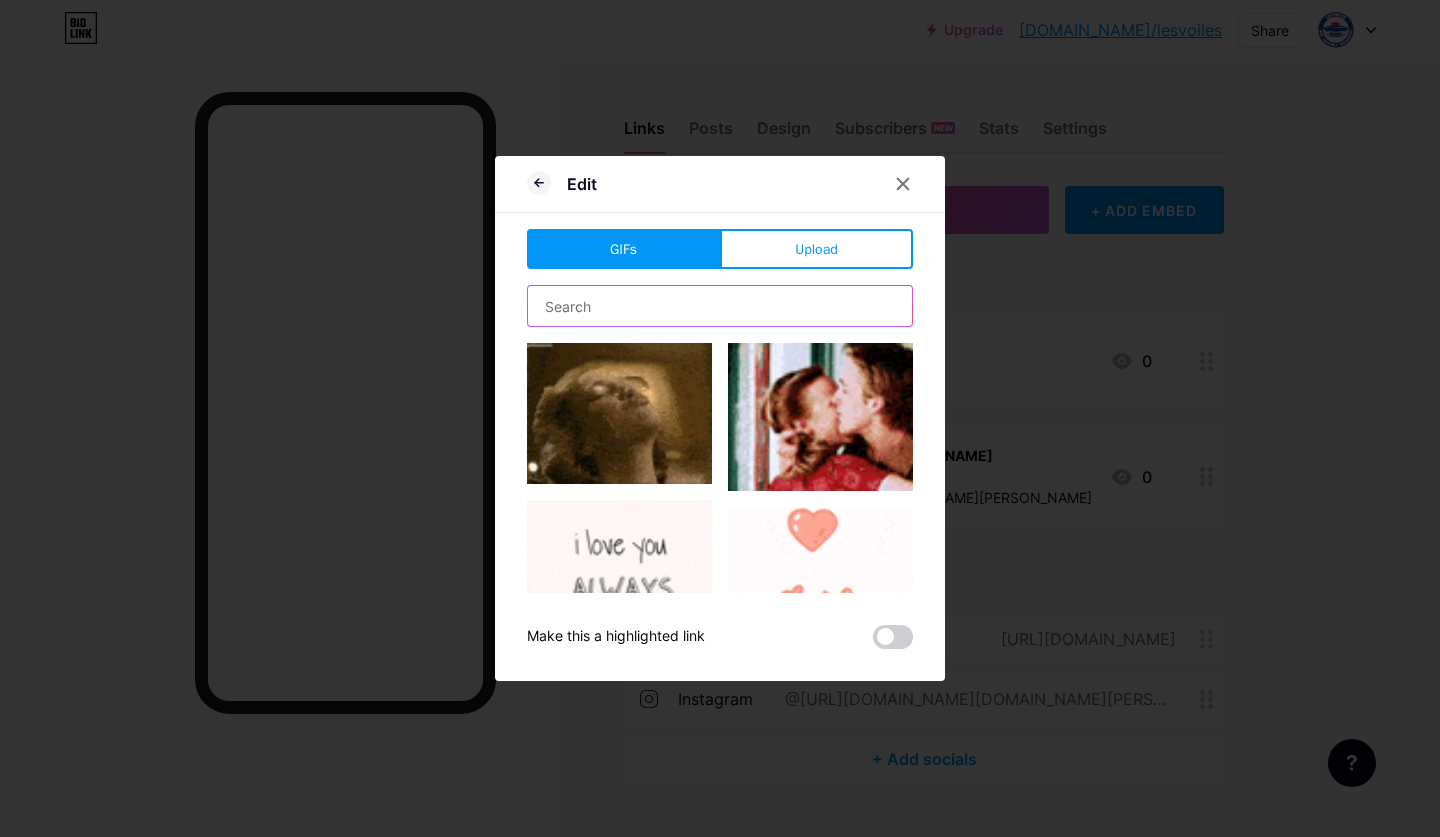 click at bounding box center (720, 306) 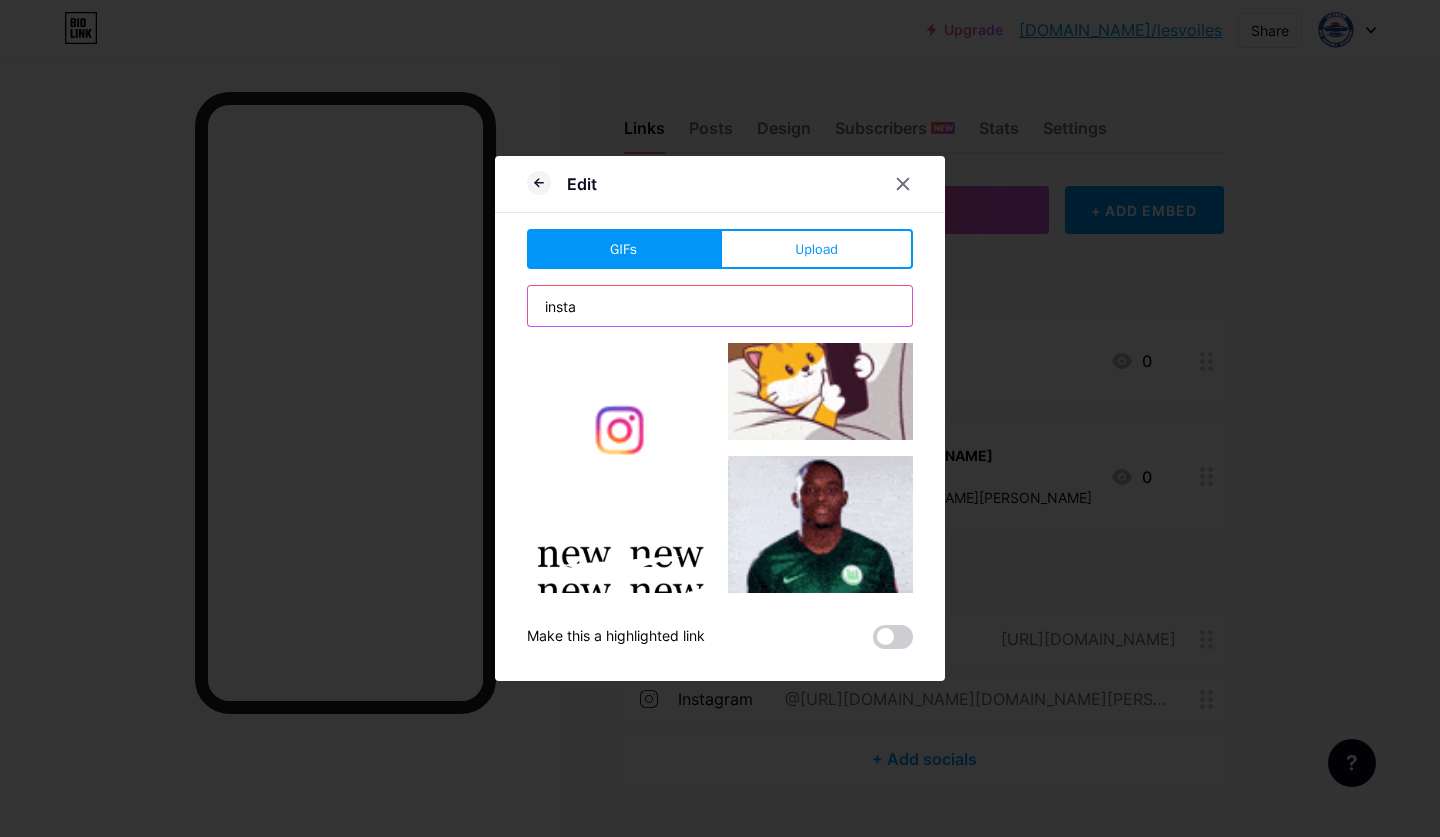 scroll, scrollTop: 891, scrollLeft: 0, axis: vertical 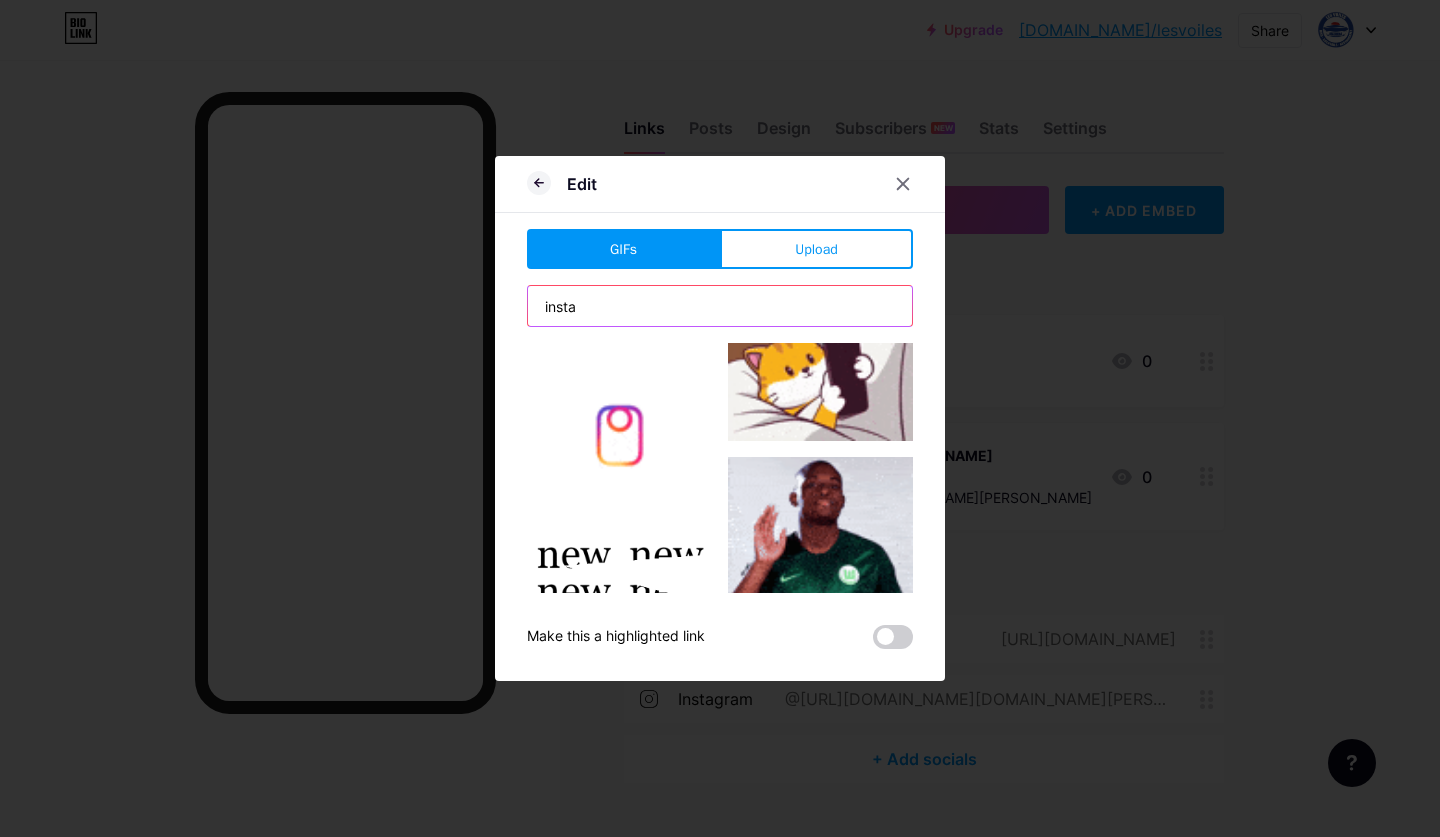 type on "insta" 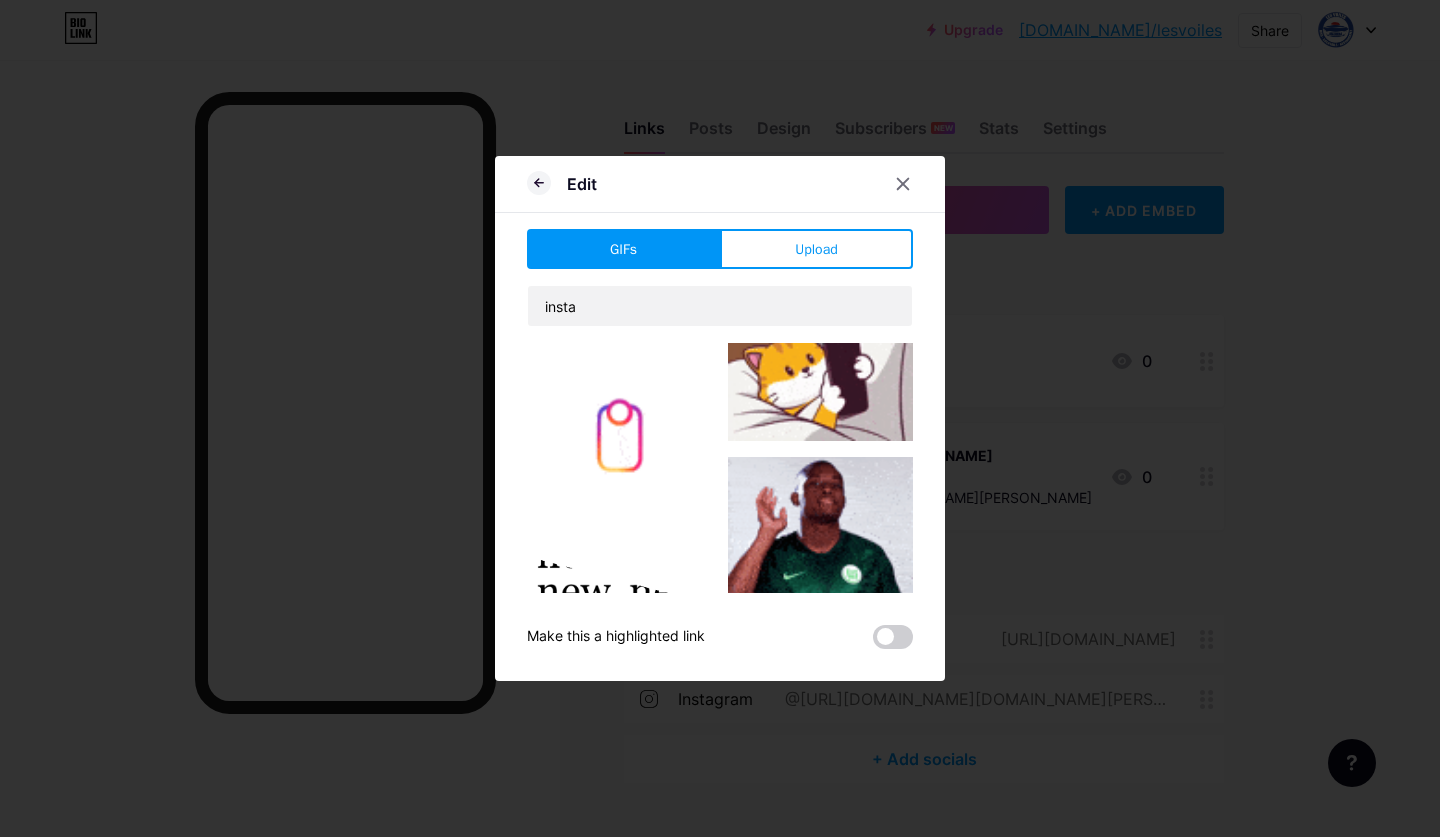 click at bounding box center [619, 431] 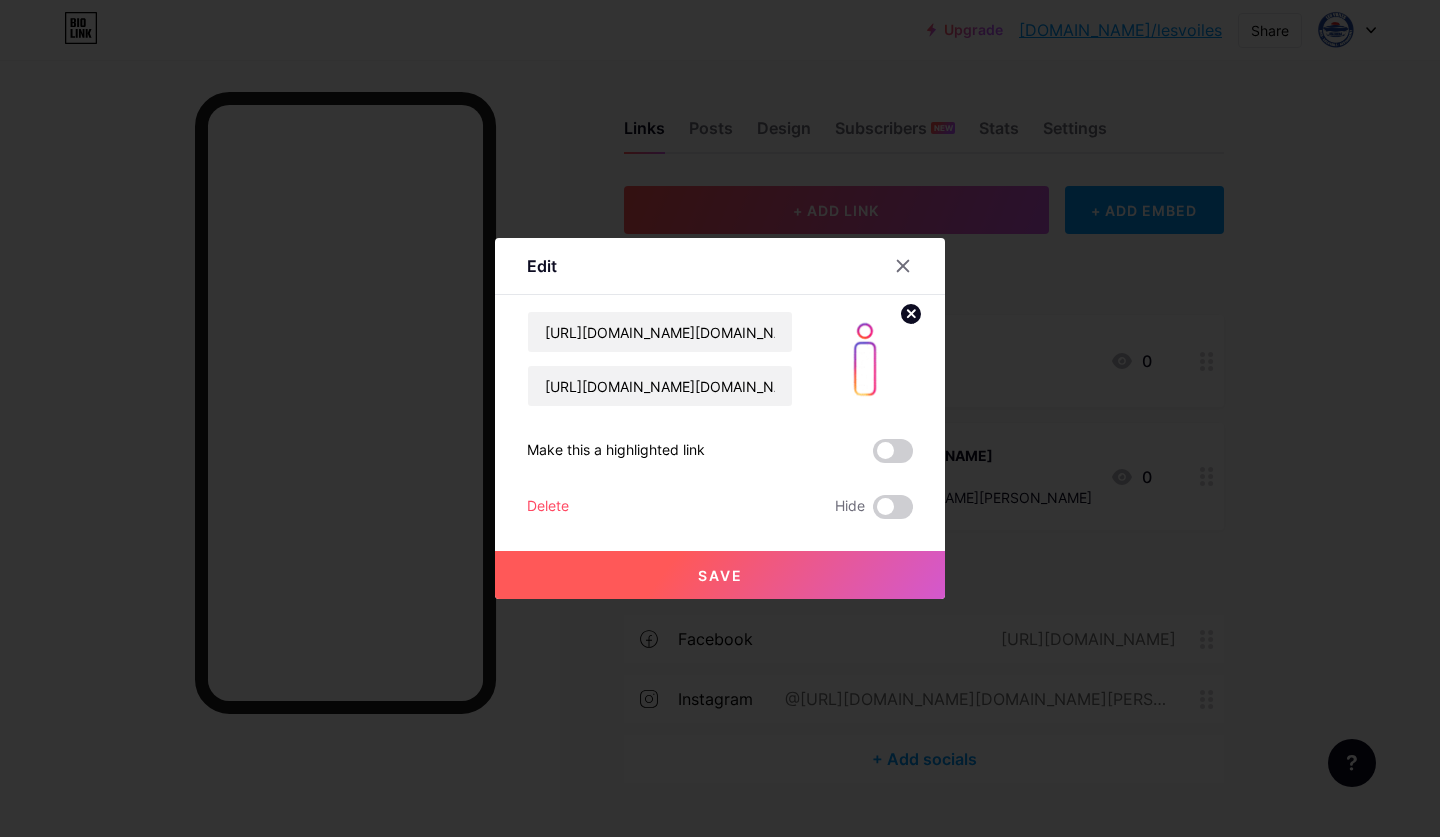 click on "Save" at bounding box center [720, 575] 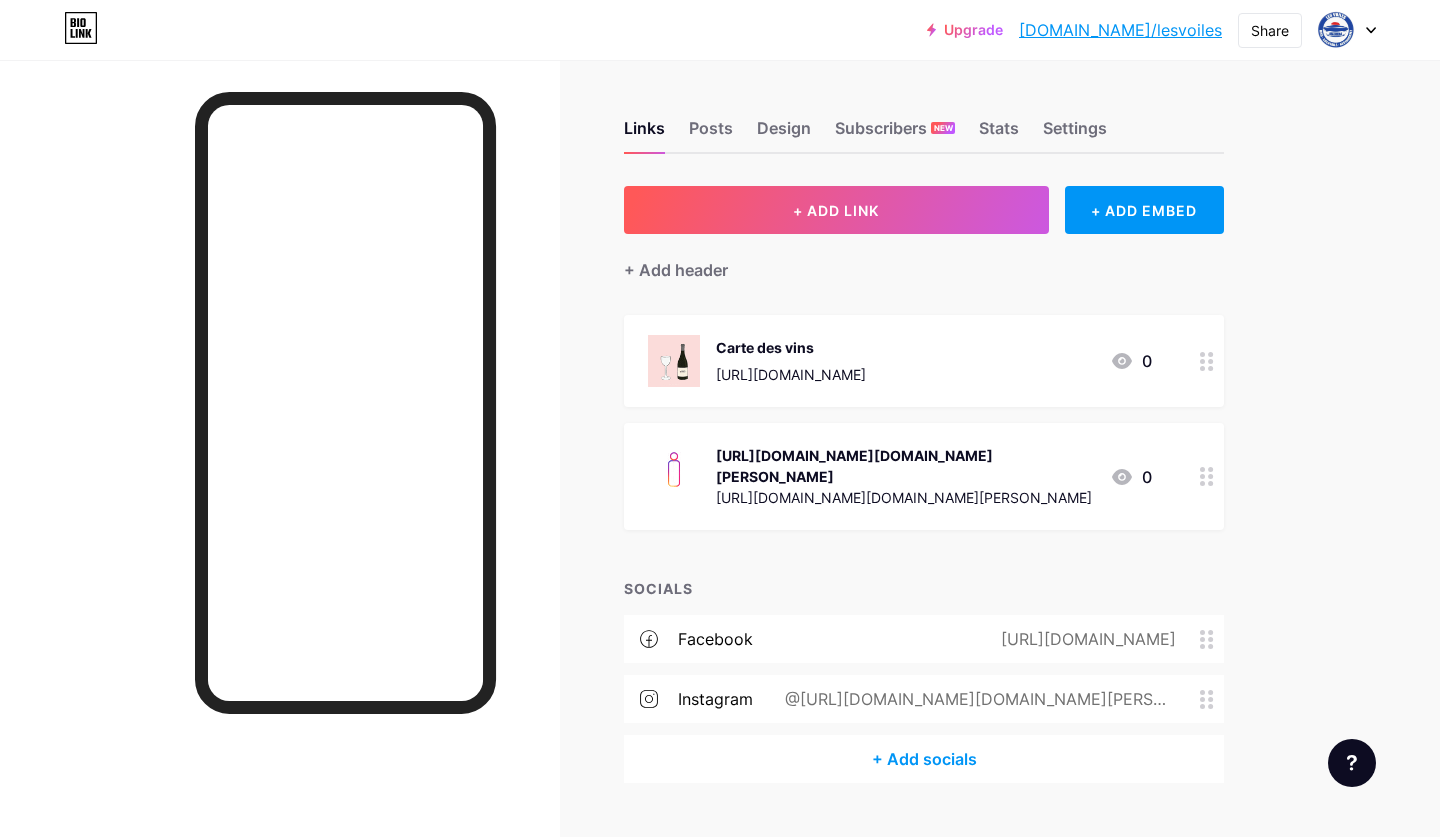 click 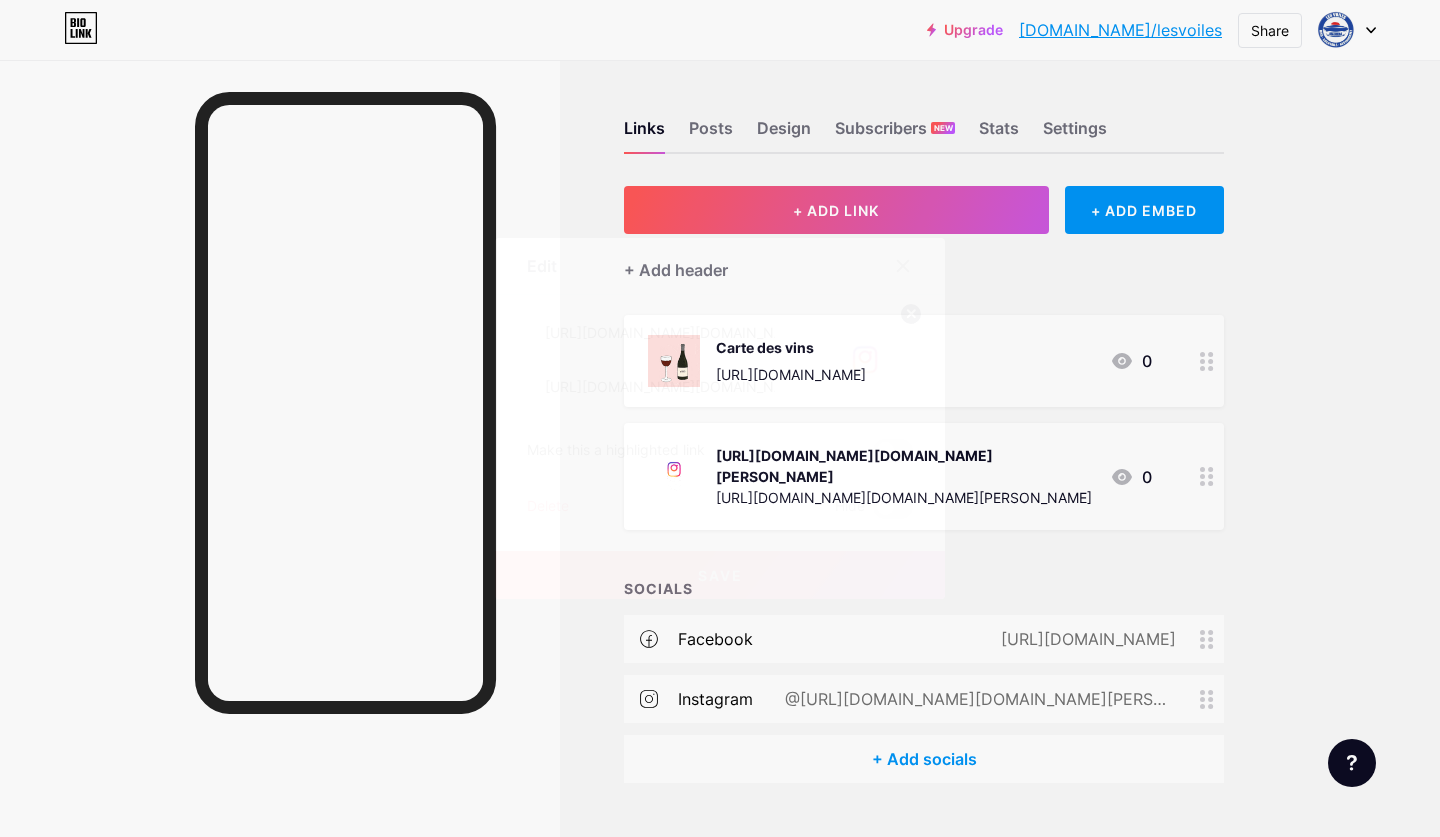 click on "Delete" at bounding box center [548, 507] 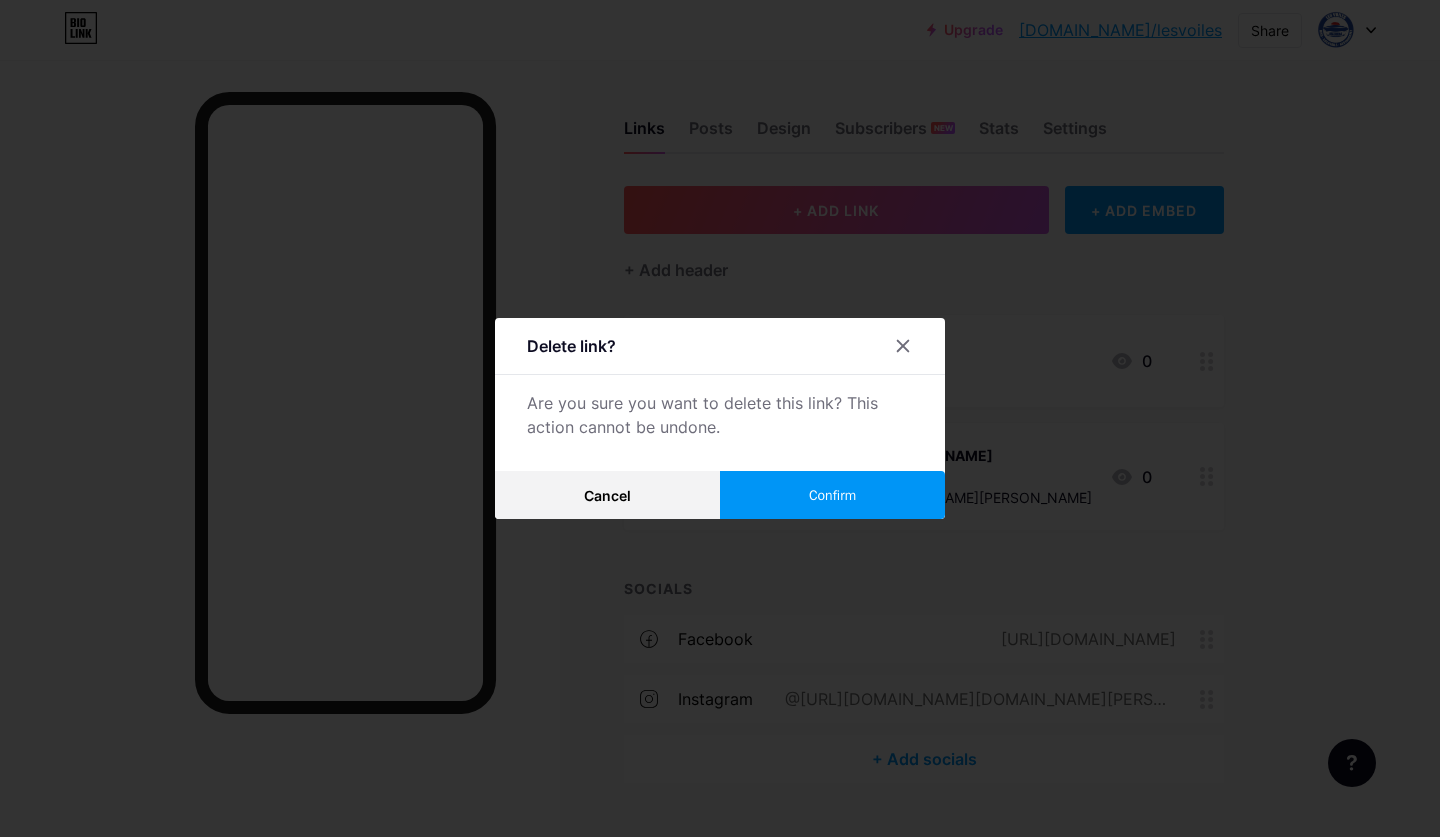 click on "Confirm" at bounding box center (832, 495) 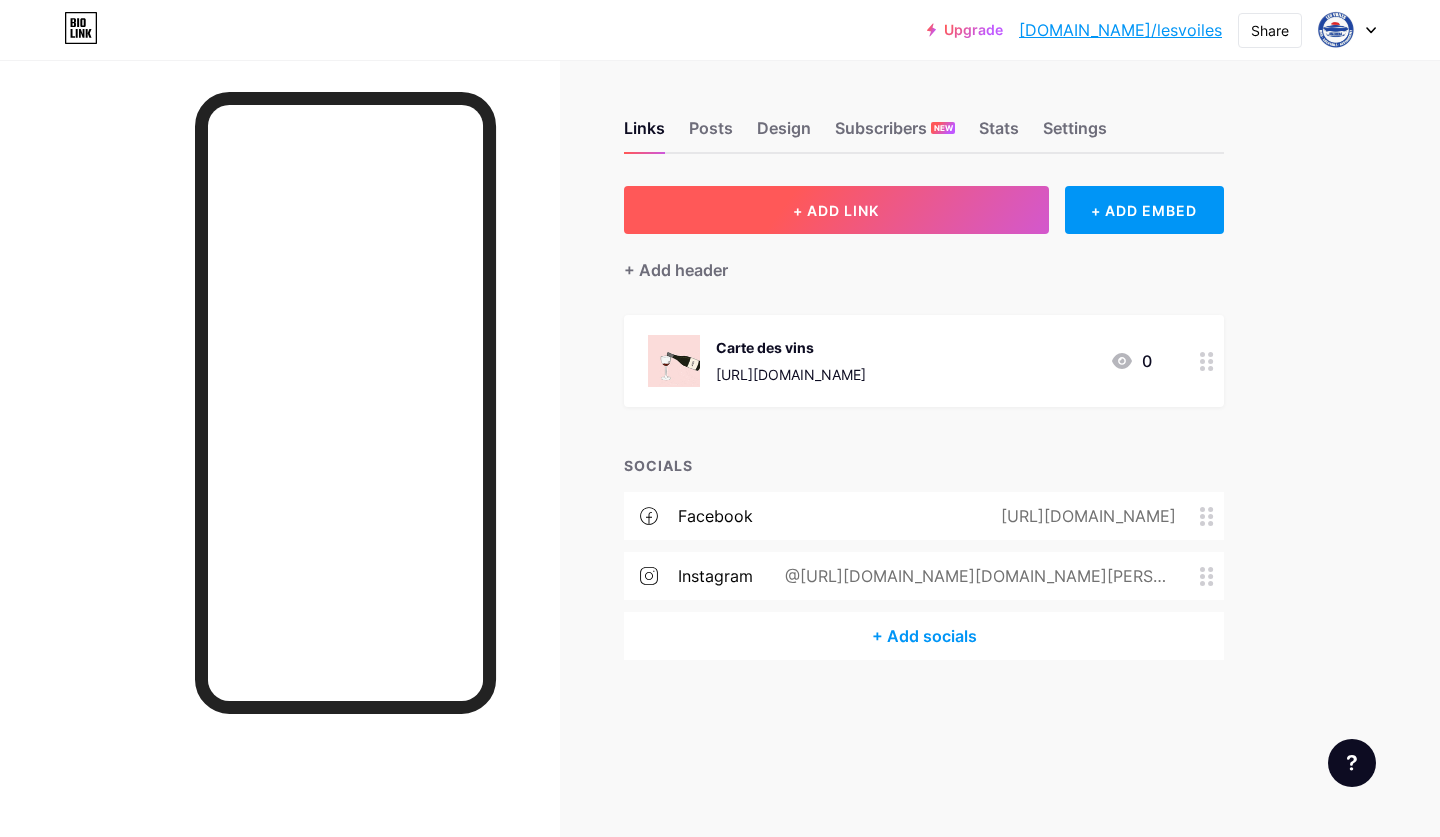click on "+ ADD LINK" at bounding box center [836, 210] 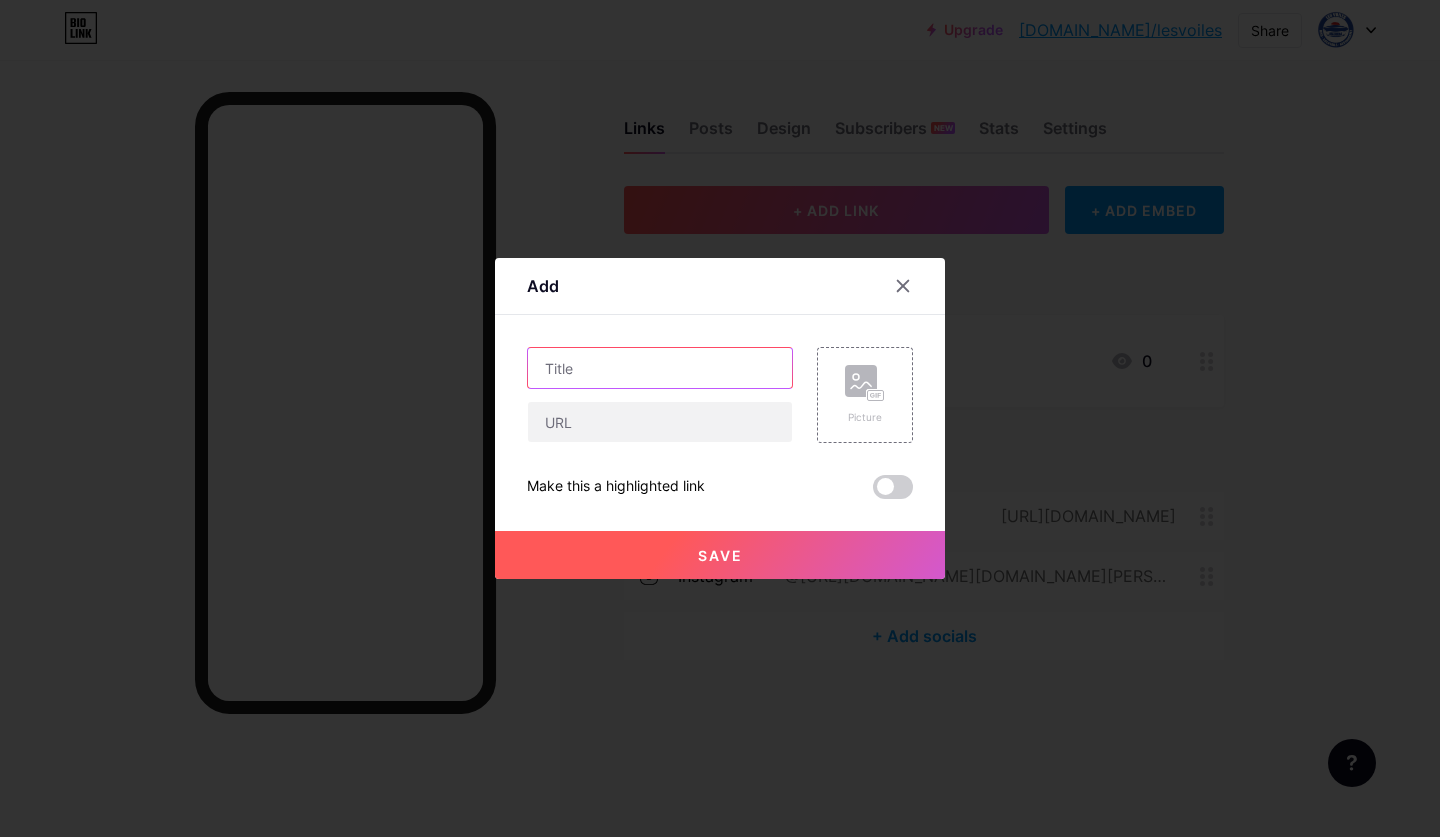 click at bounding box center [660, 368] 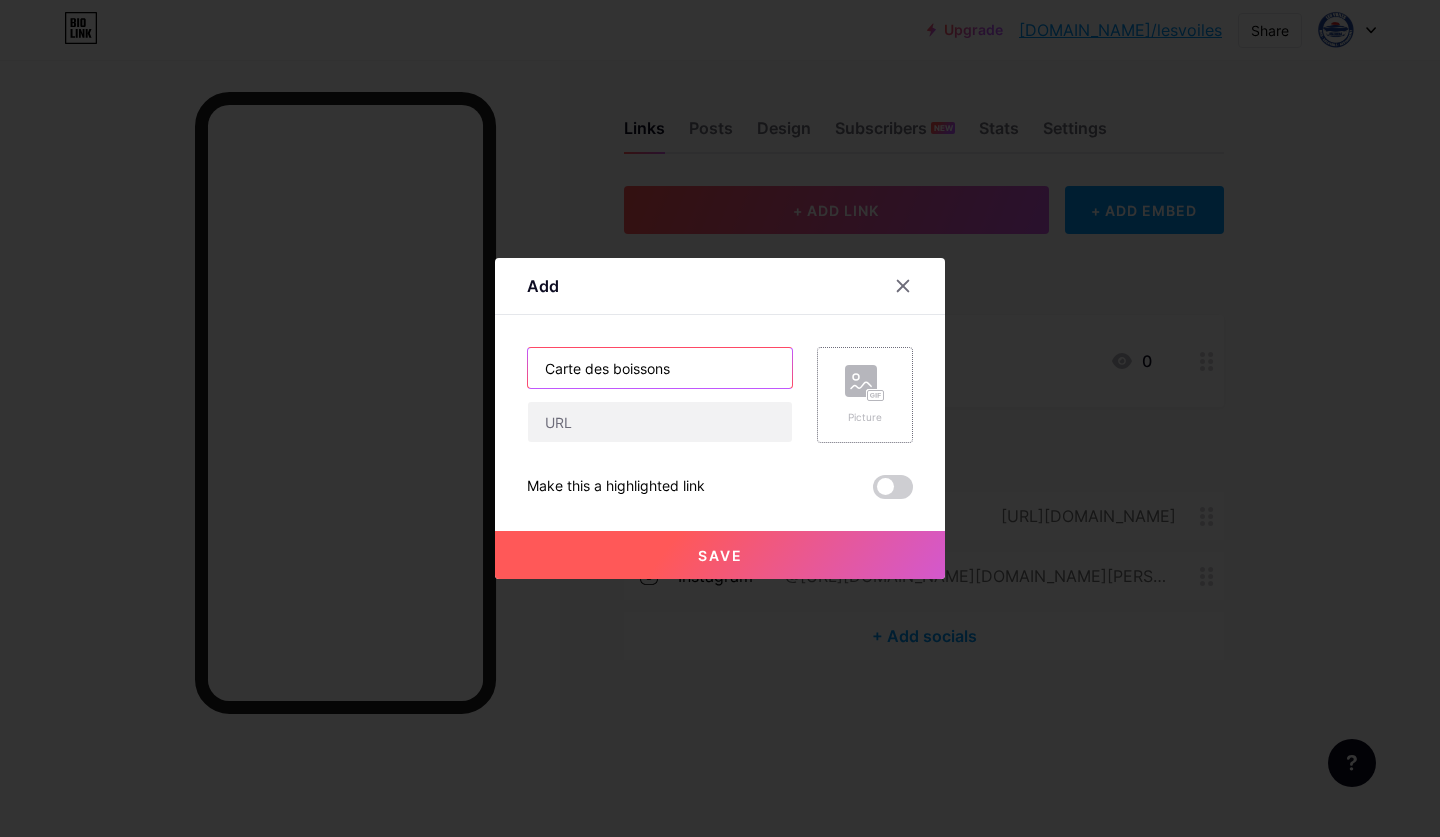 type on "Carte des boissons" 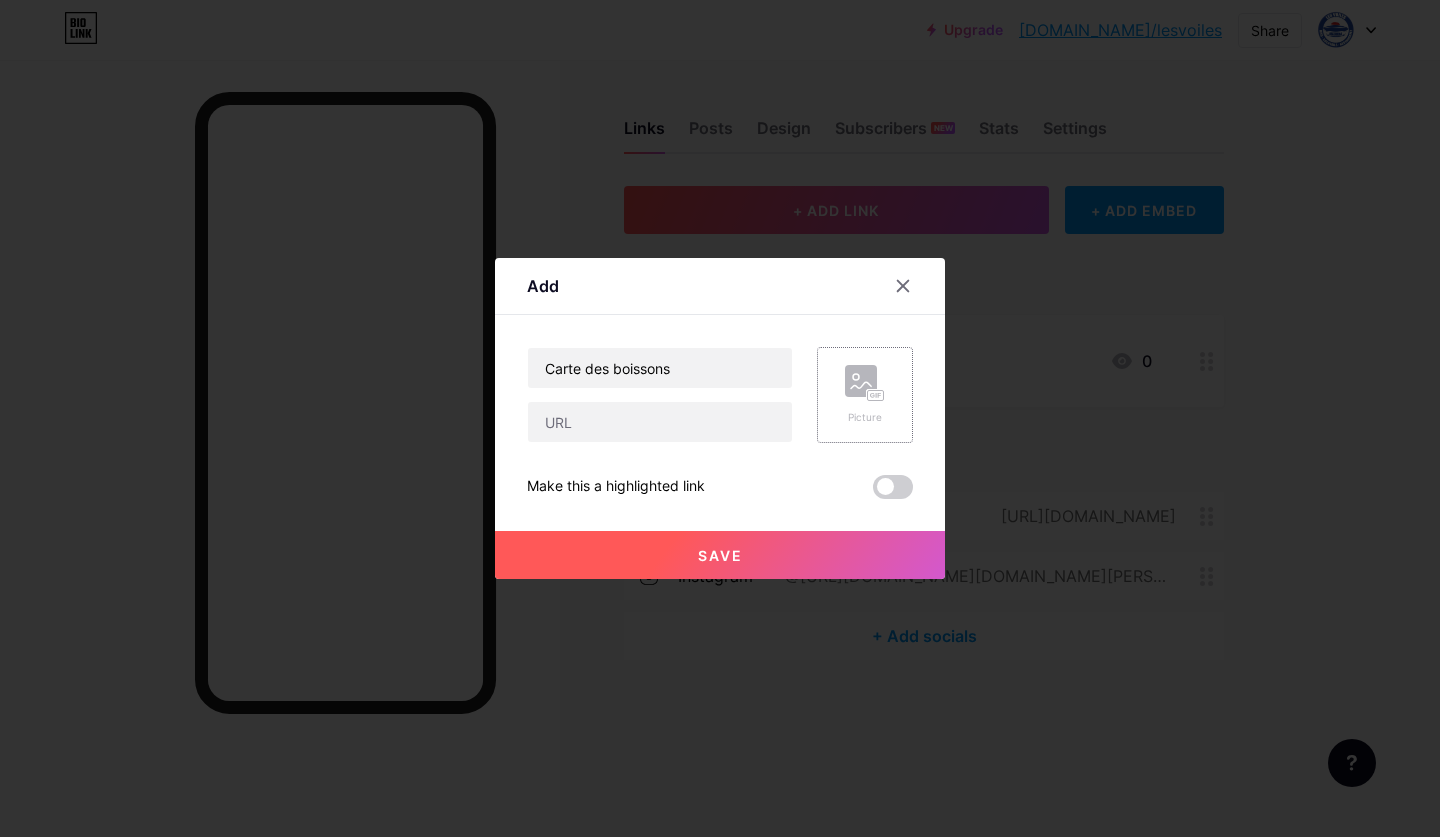 click on "Picture" at bounding box center (865, 395) 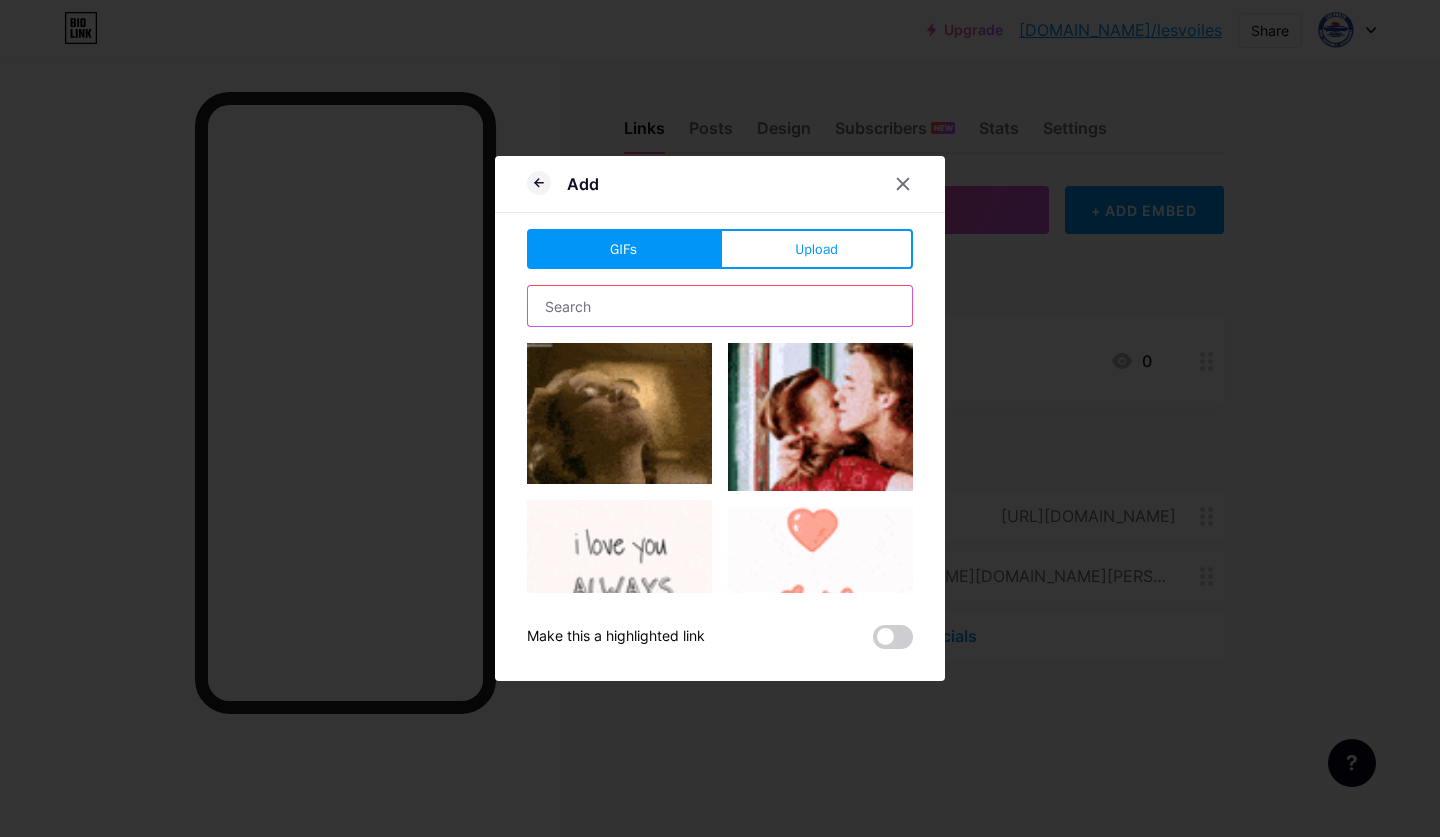 click at bounding box center [720, 306] 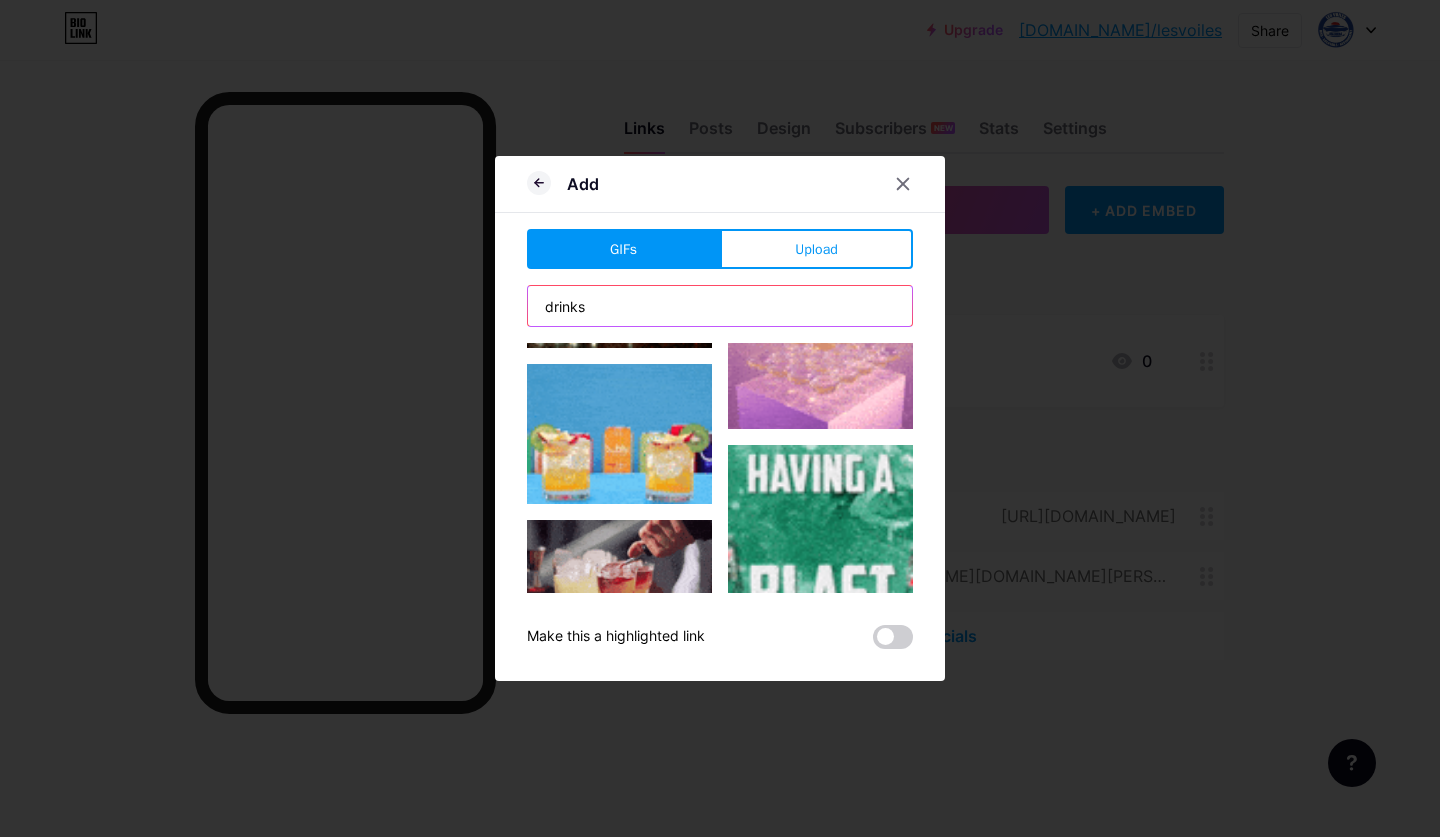 scroll, scrollTop: 80, scrollLeft: 0, axis: vertical 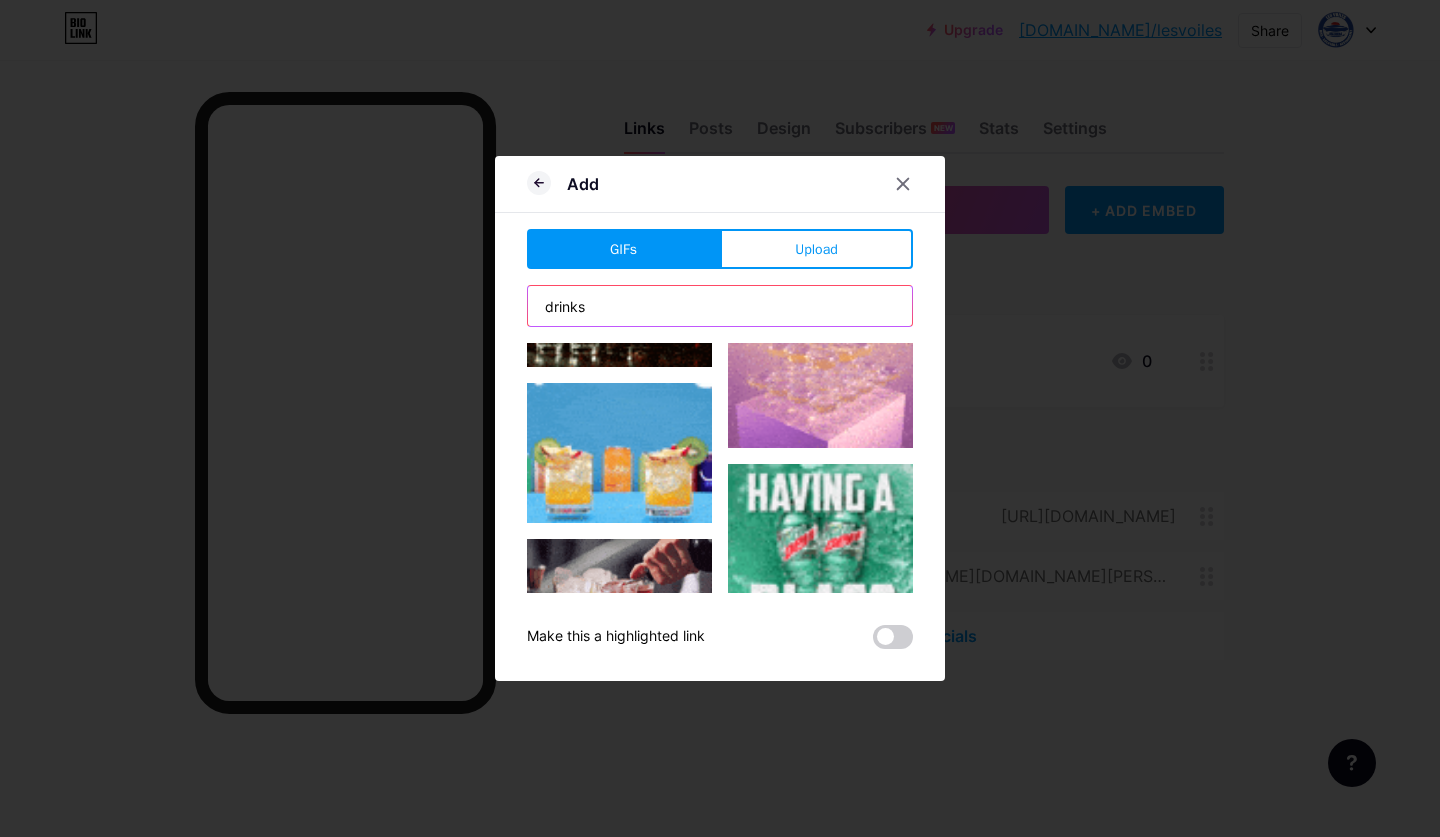 drag, startPoint x: 595, startPoint y: 297, endPoint x: 703, endPoint y: 301, distance: 108.07405 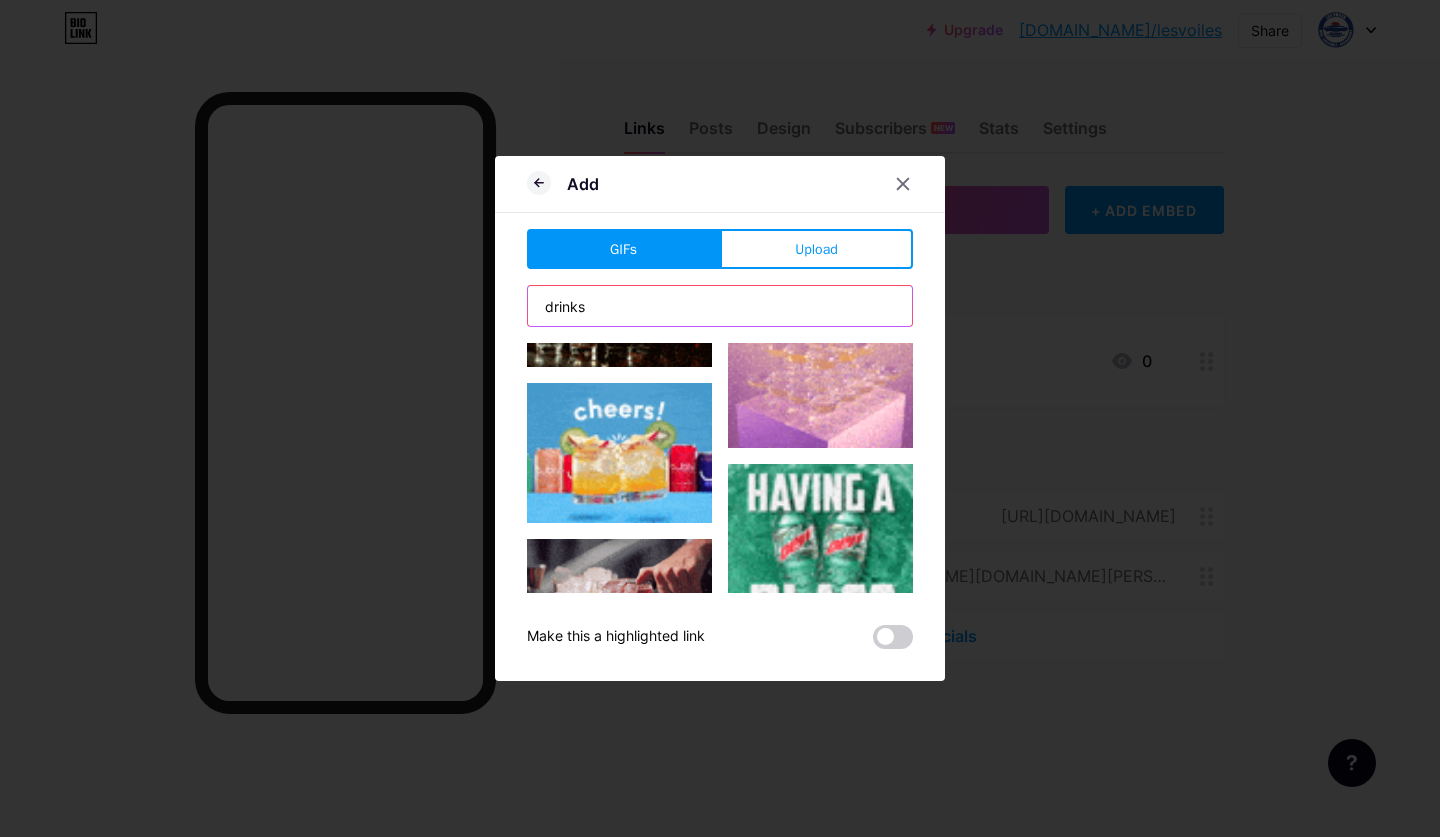 click on "drinks" at bounding box center (720, 306) 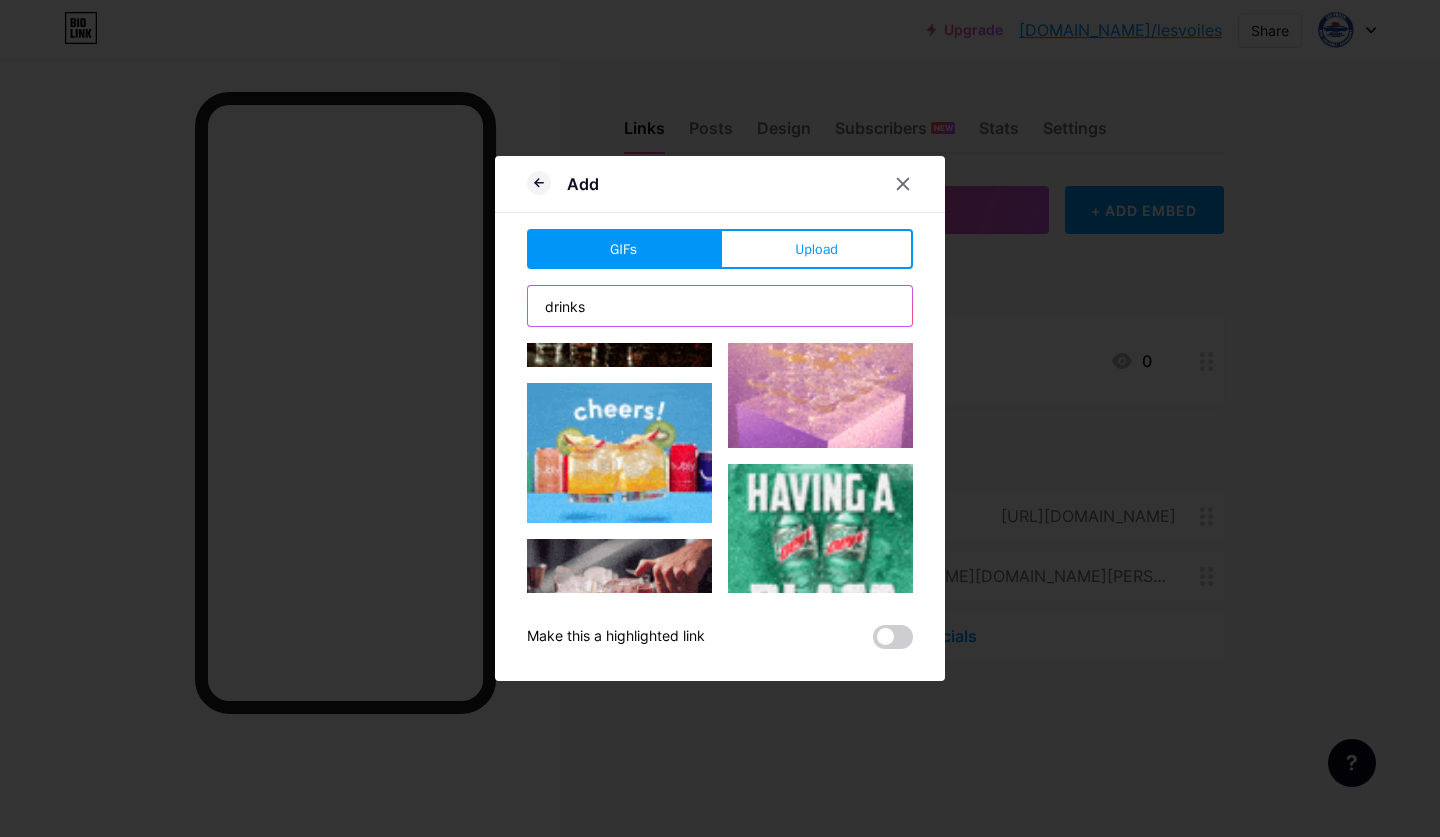 type on "drinks" 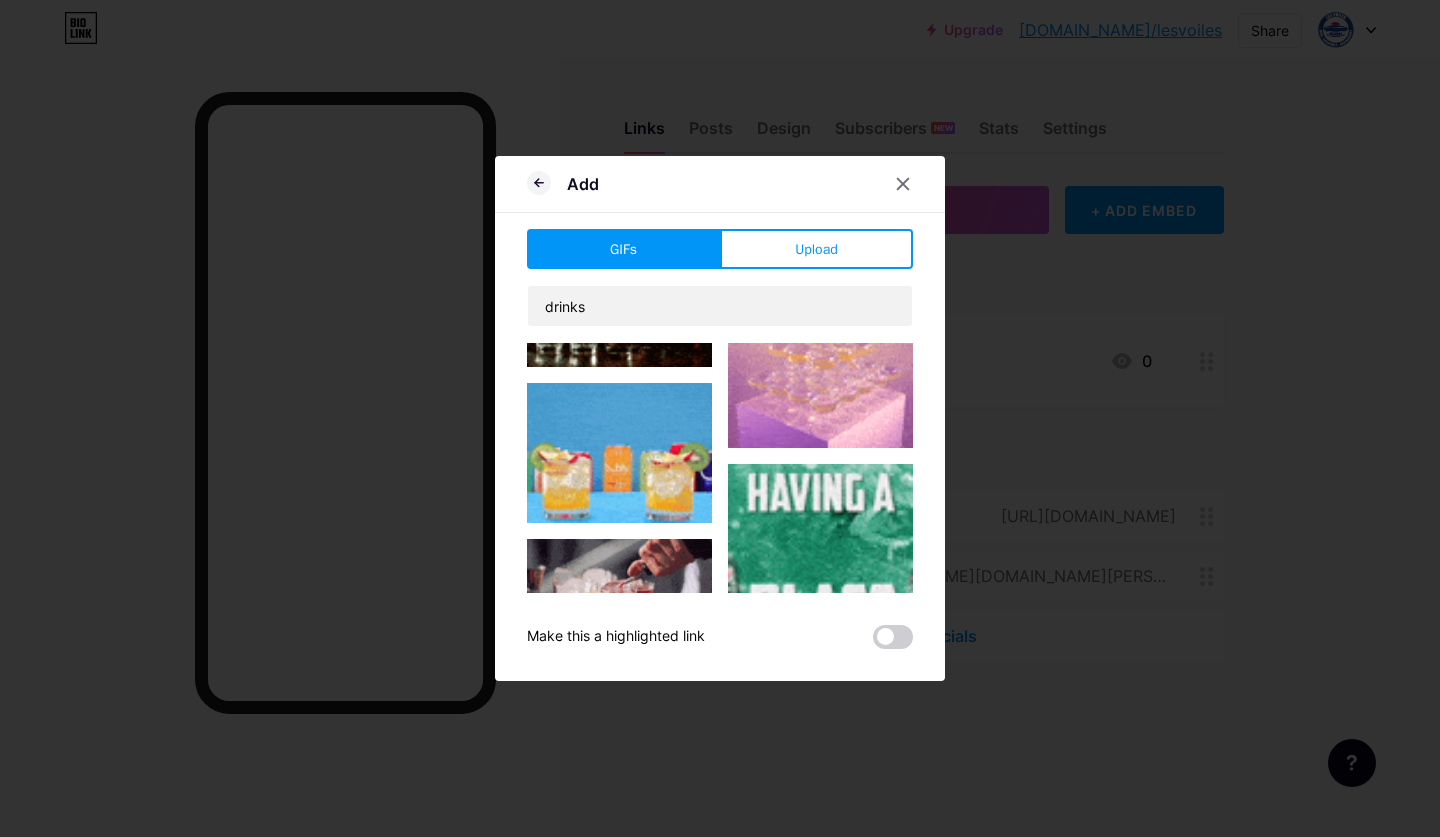 click at bounding box center [619, 453] 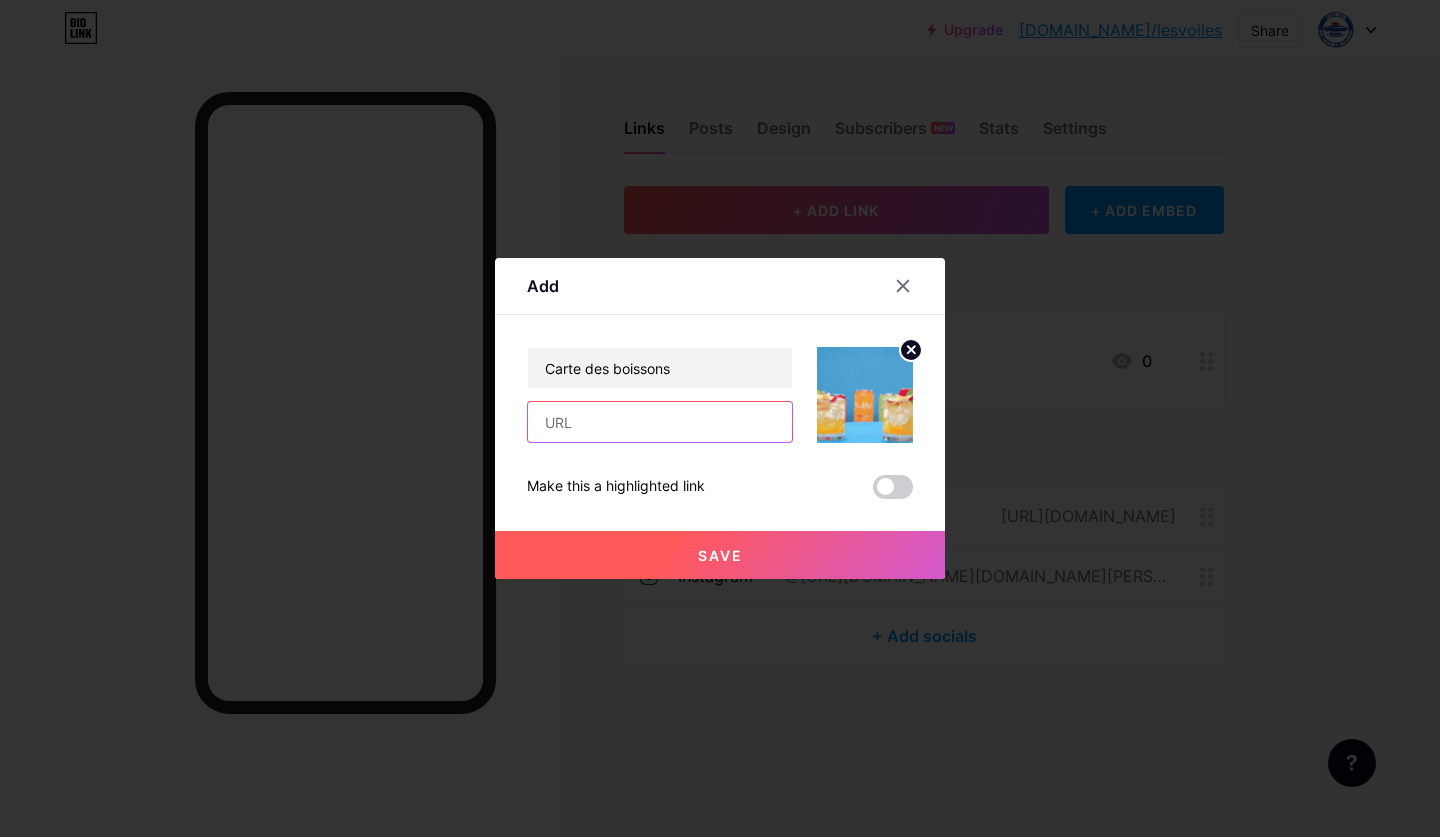click at bounding box center (660, 422) 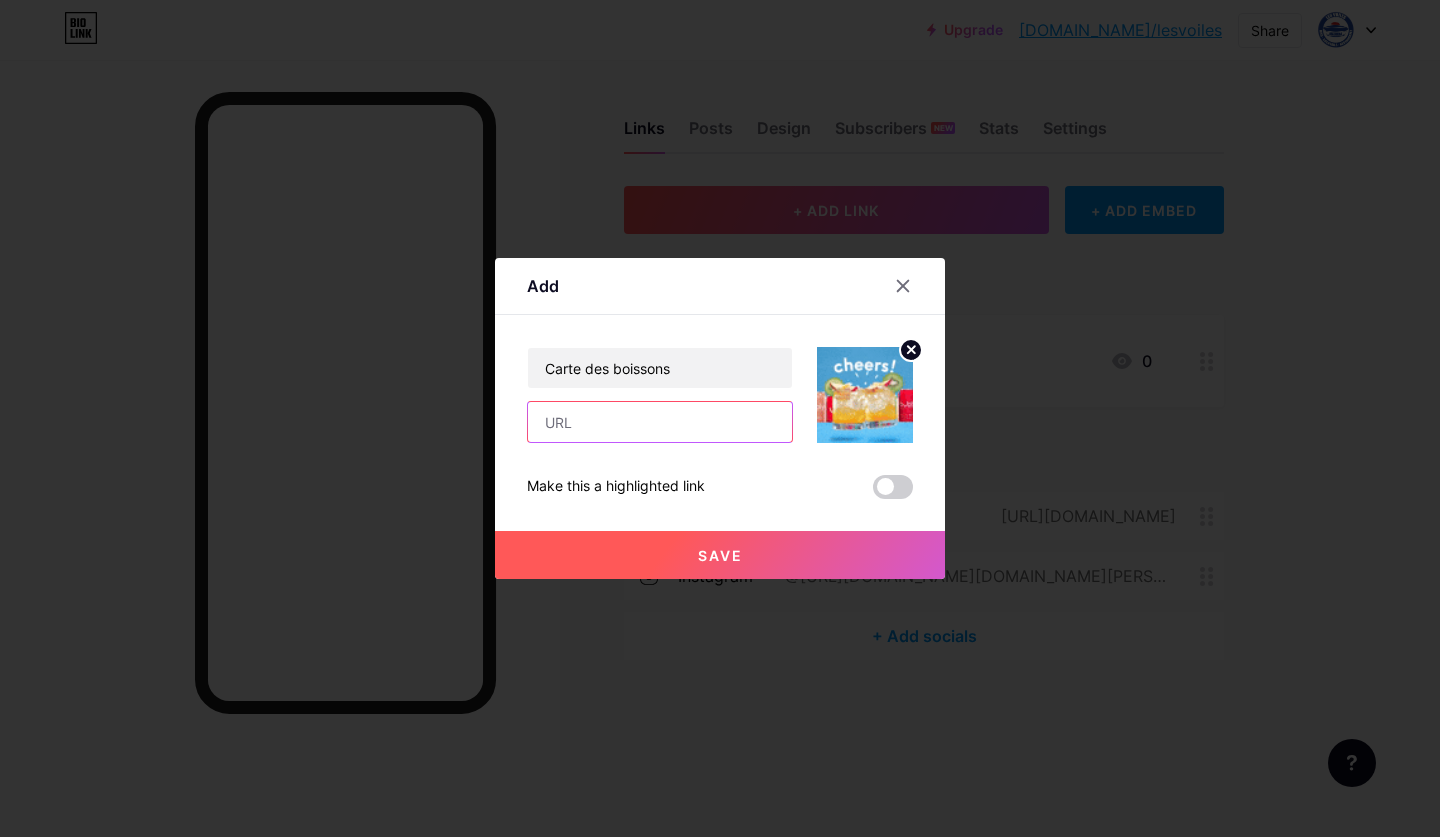 paste on "[URL][DOMAIN_NAME]" 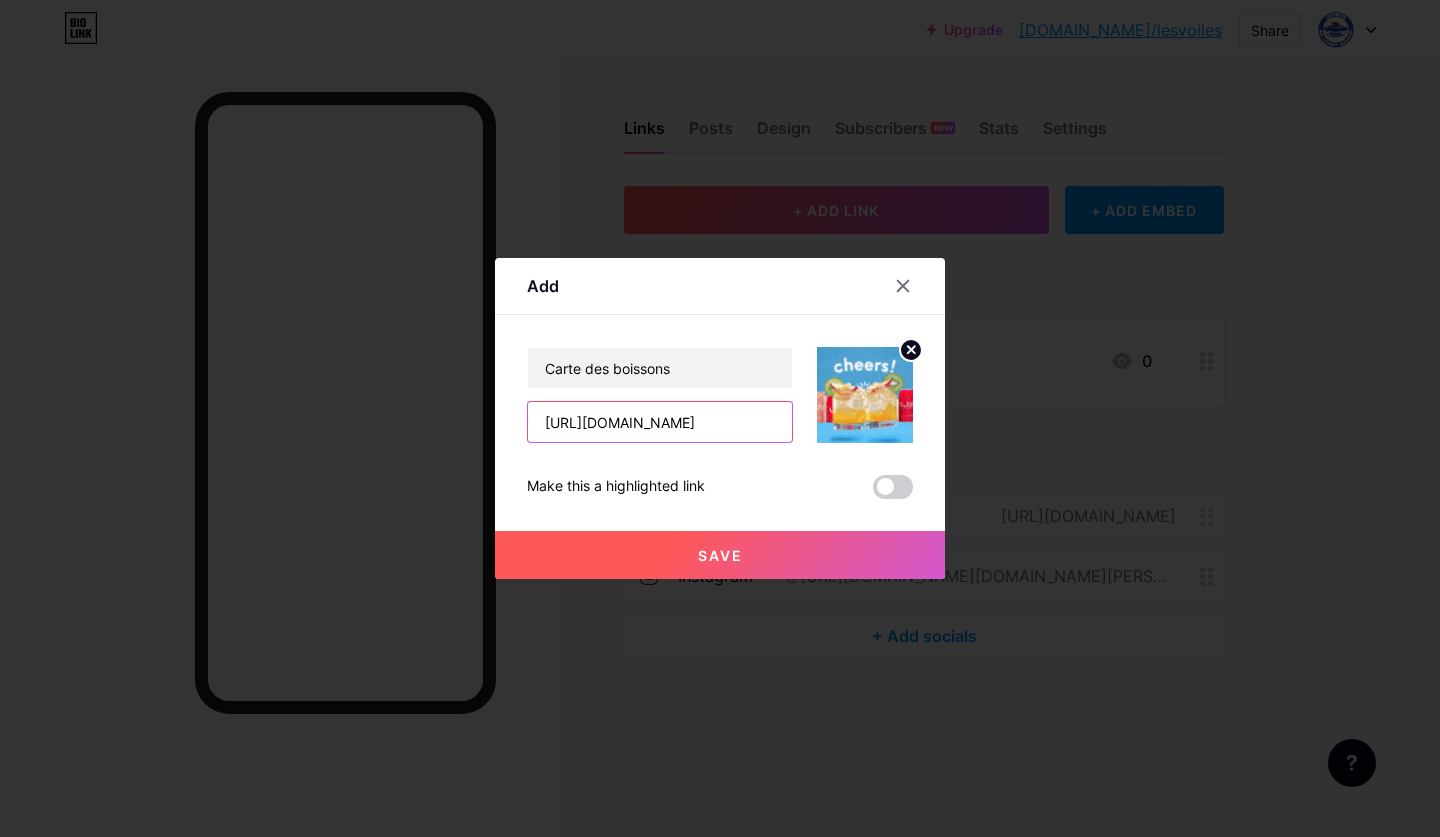 type on "[URL][DOMAIN_NAME]" 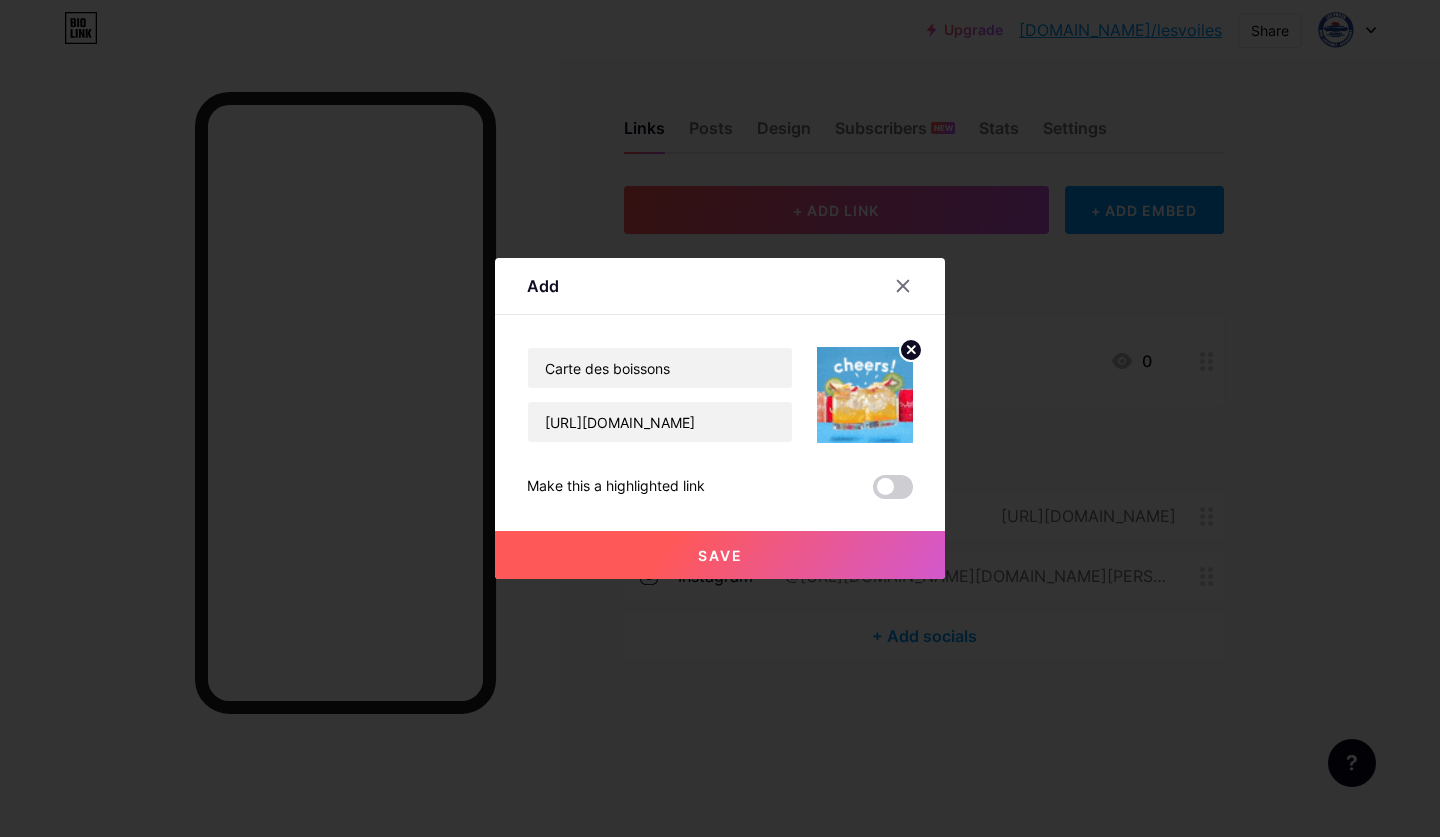 click on "Save" at bounding box center (720, 555) 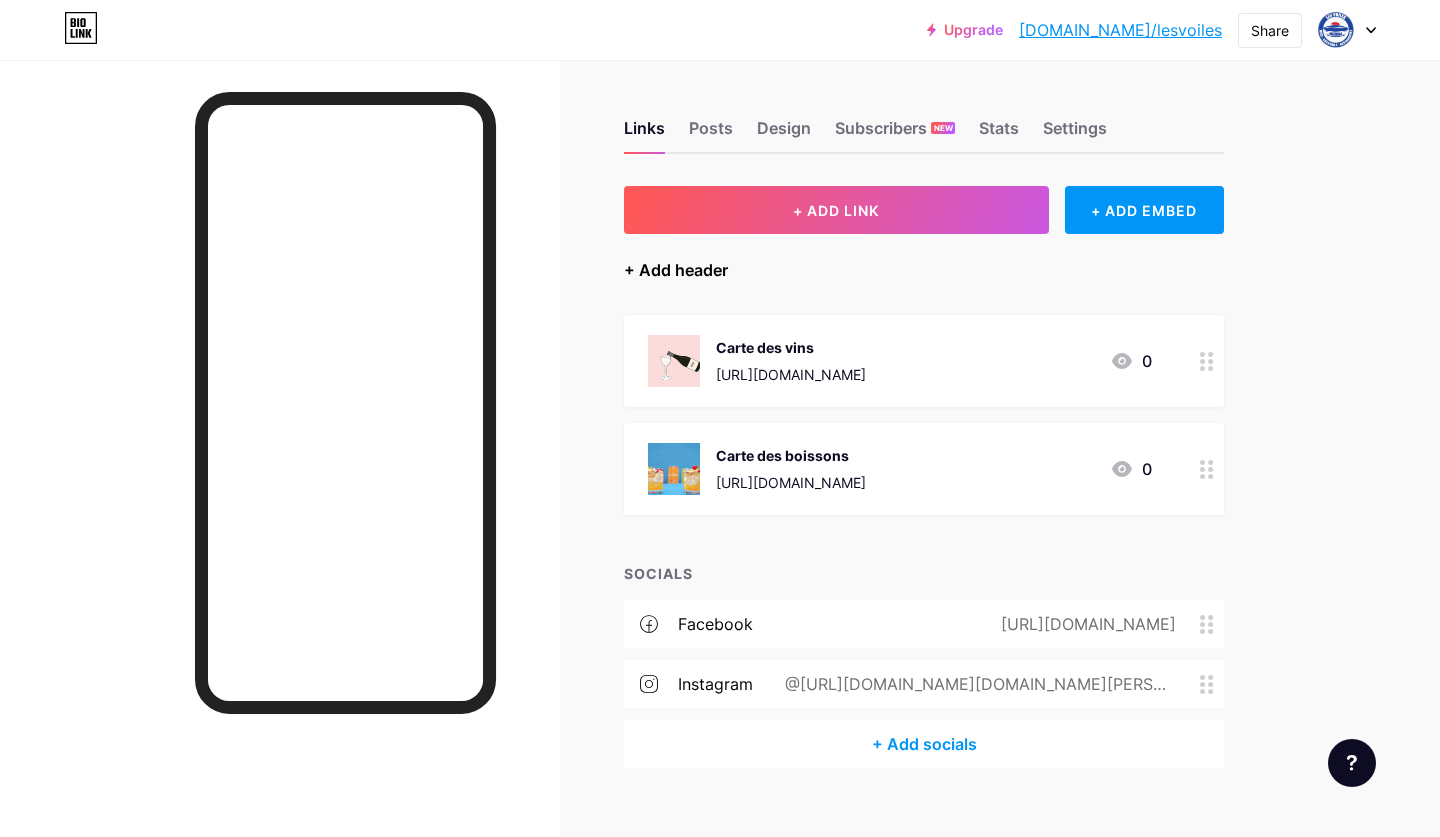 click on "+ Add header" at bounding box center (676, 270) 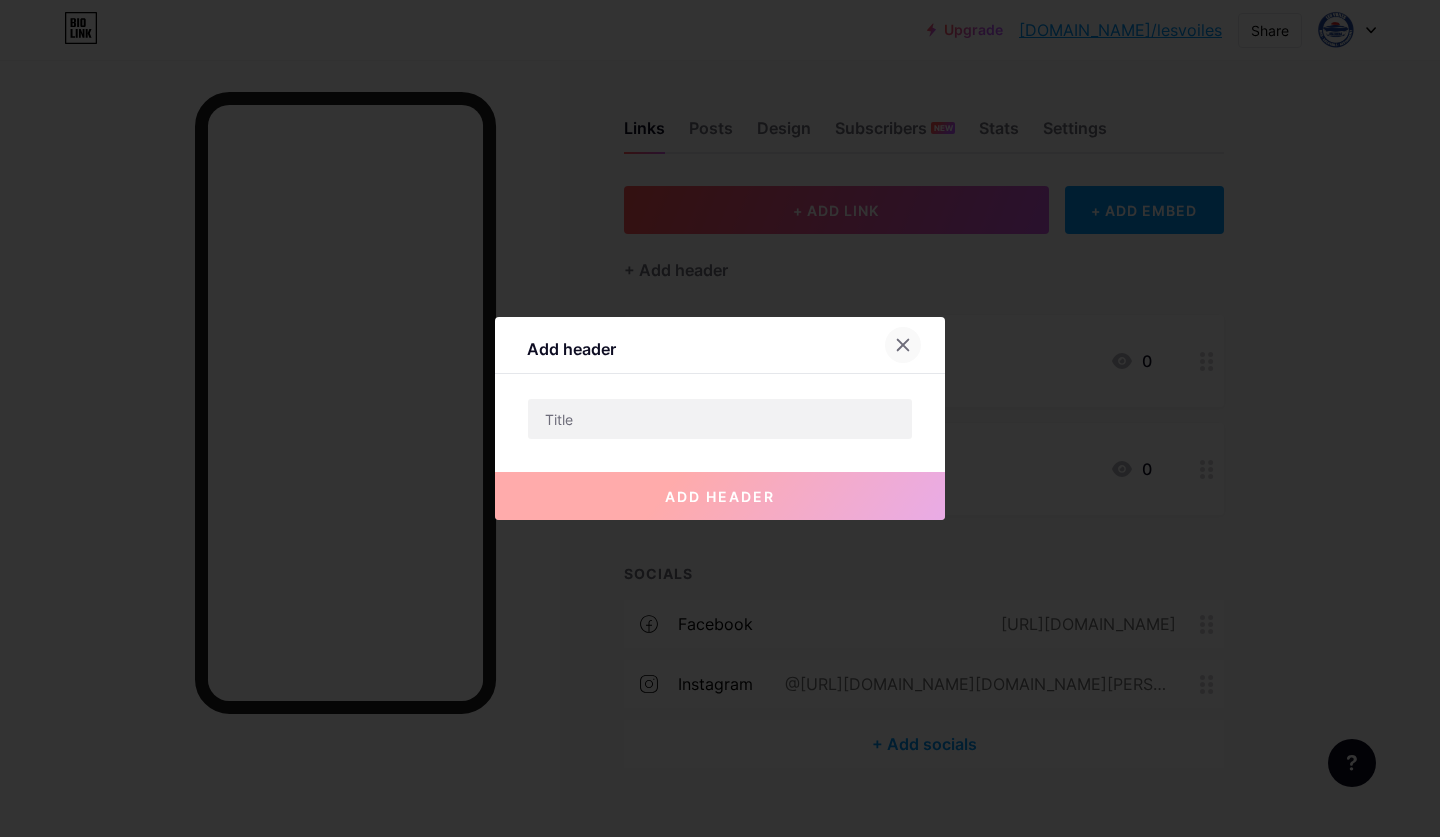 click 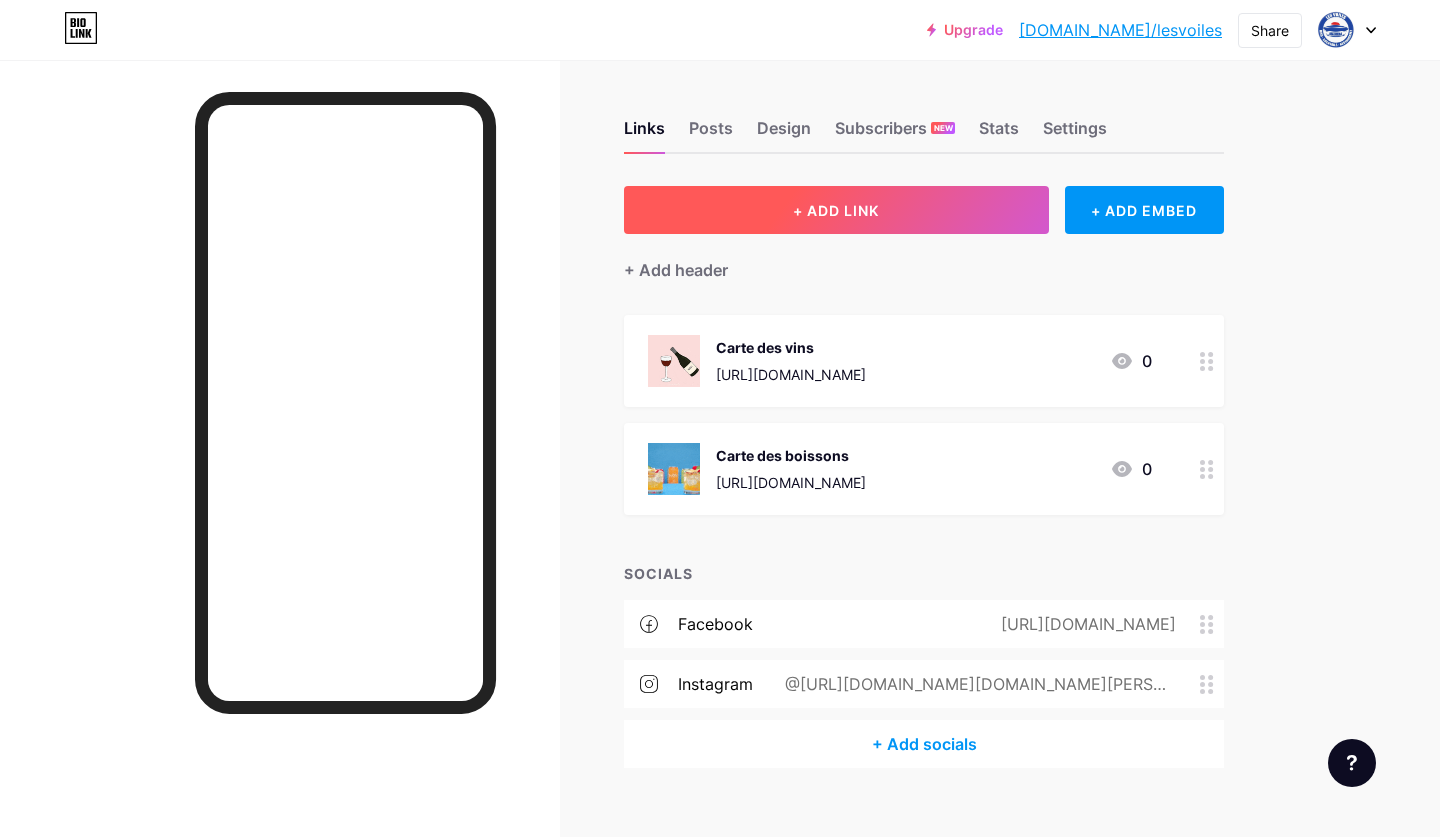 click on "+ ADD LINK" at bounding box center [836, 210] 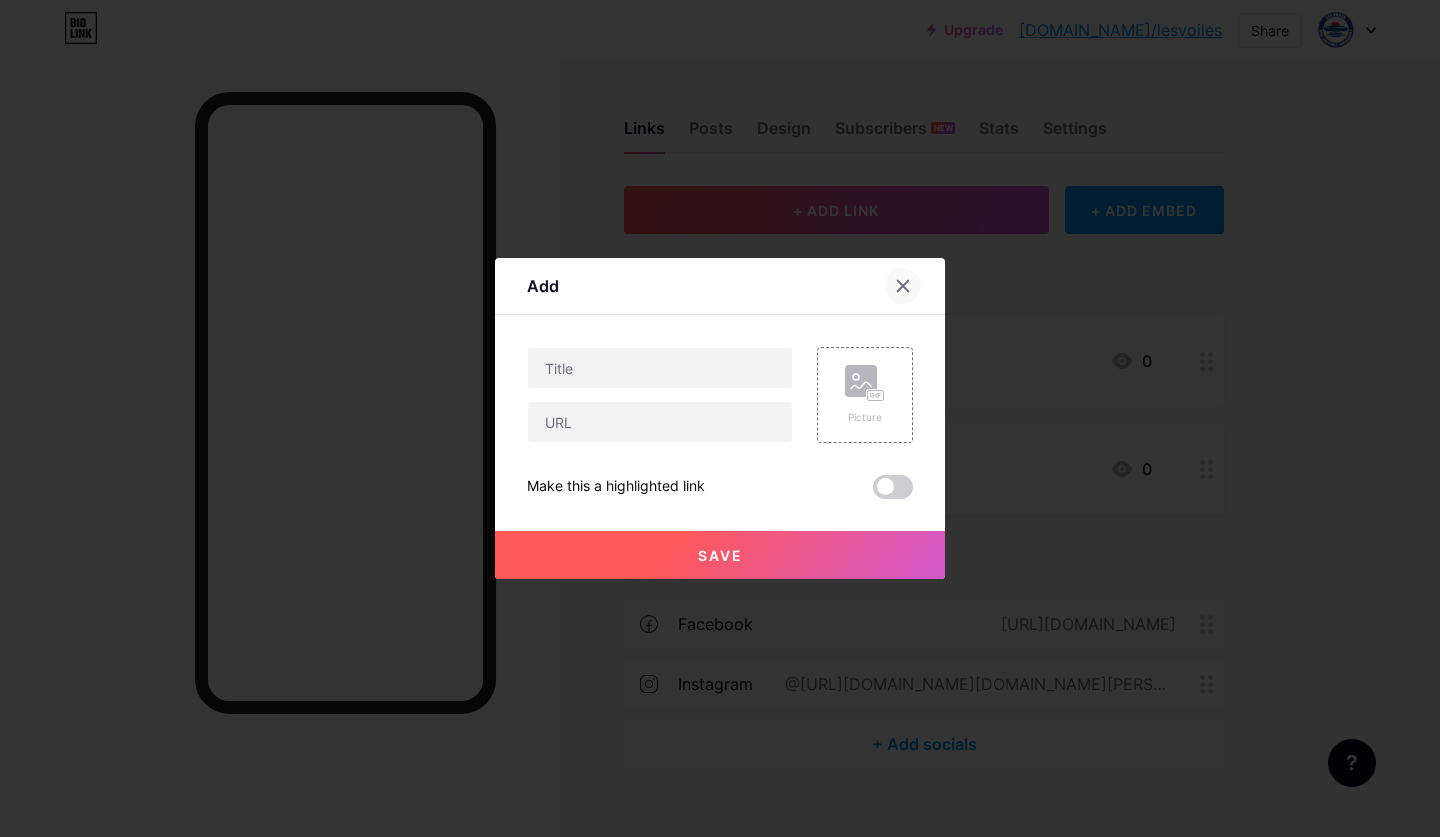 click at bounding box center [903, 286] 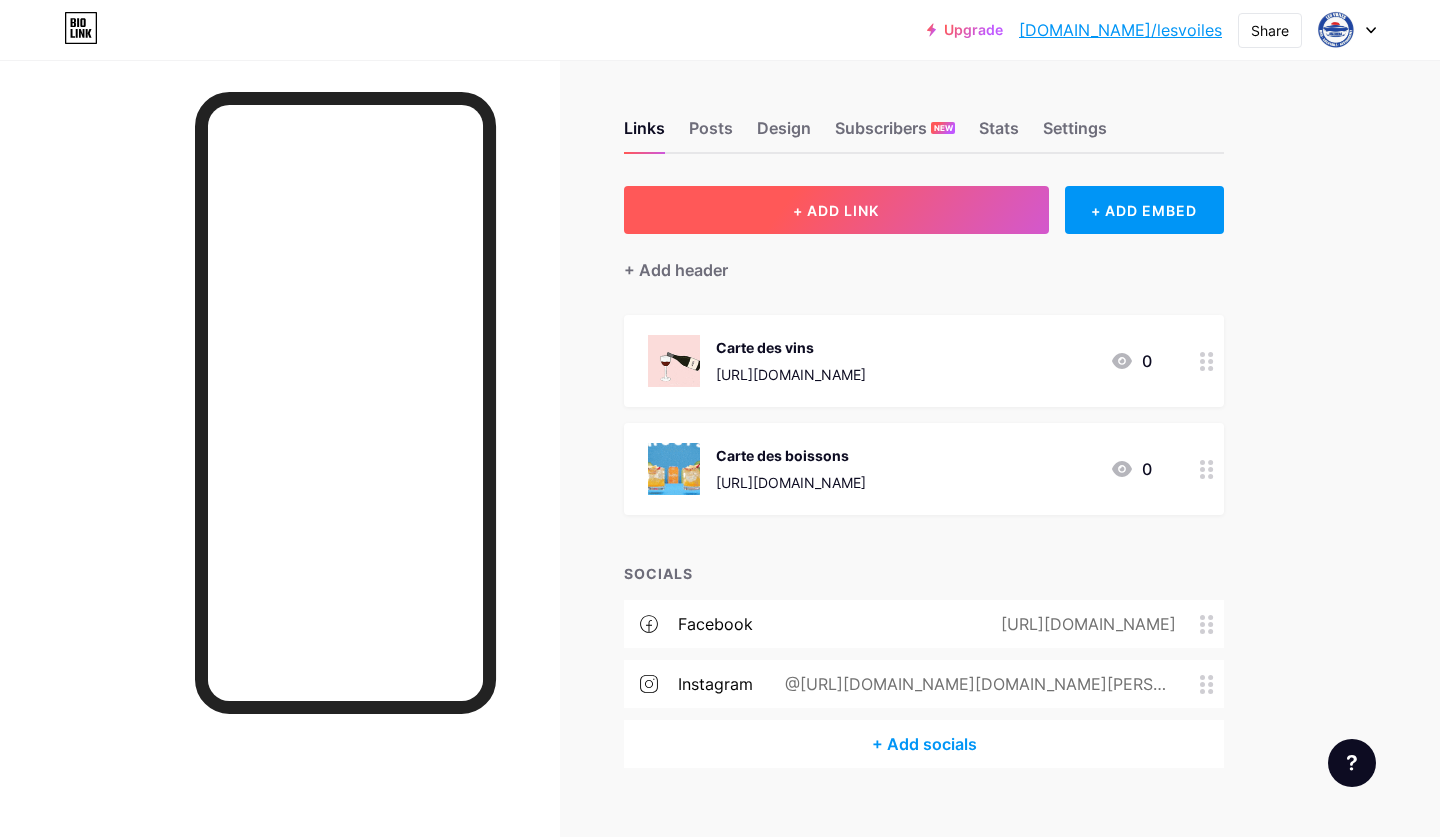 click on "+ ADD LINK" at bounding box center [836, 210] 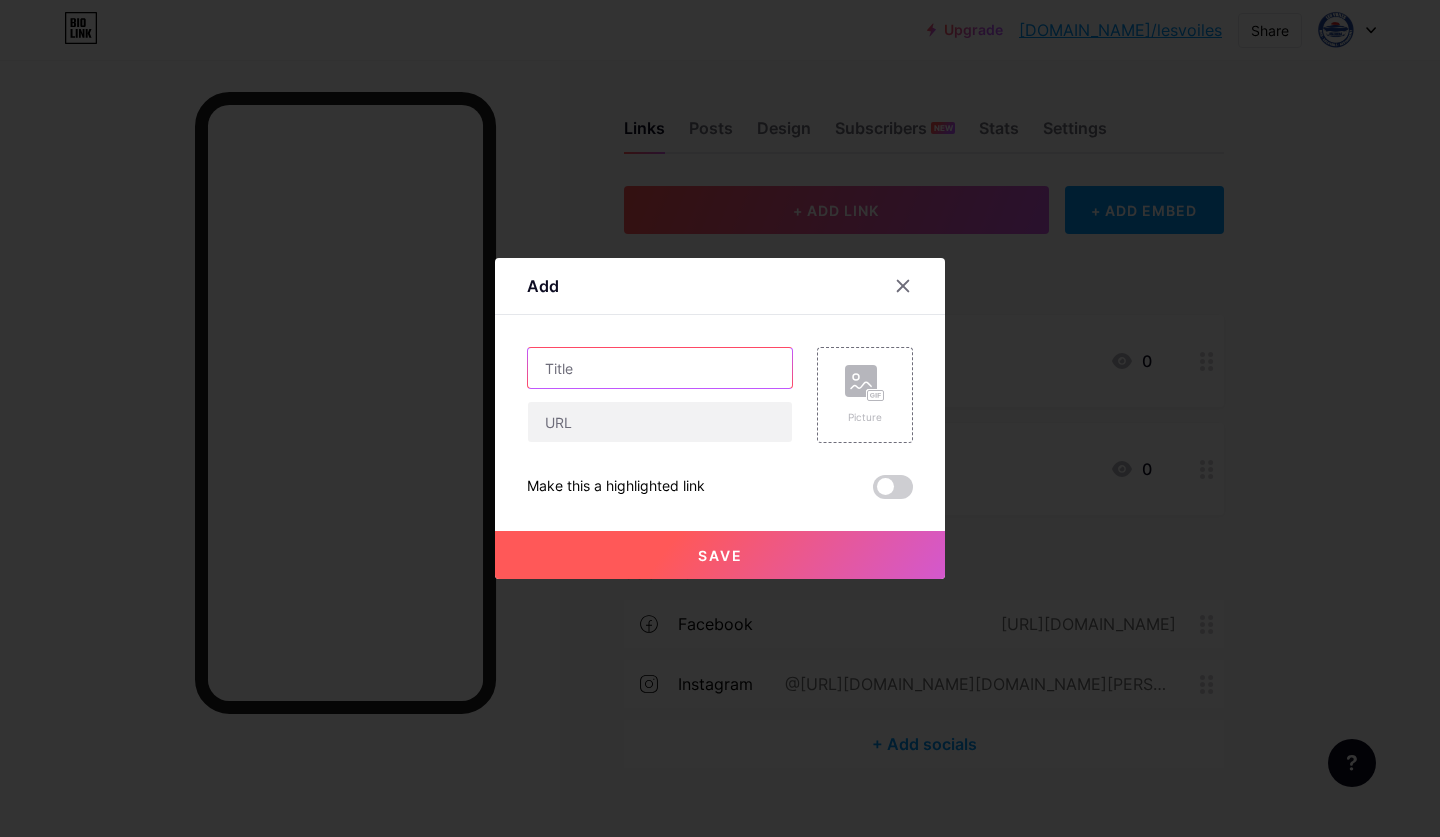 click at bounding box center (660, 368) 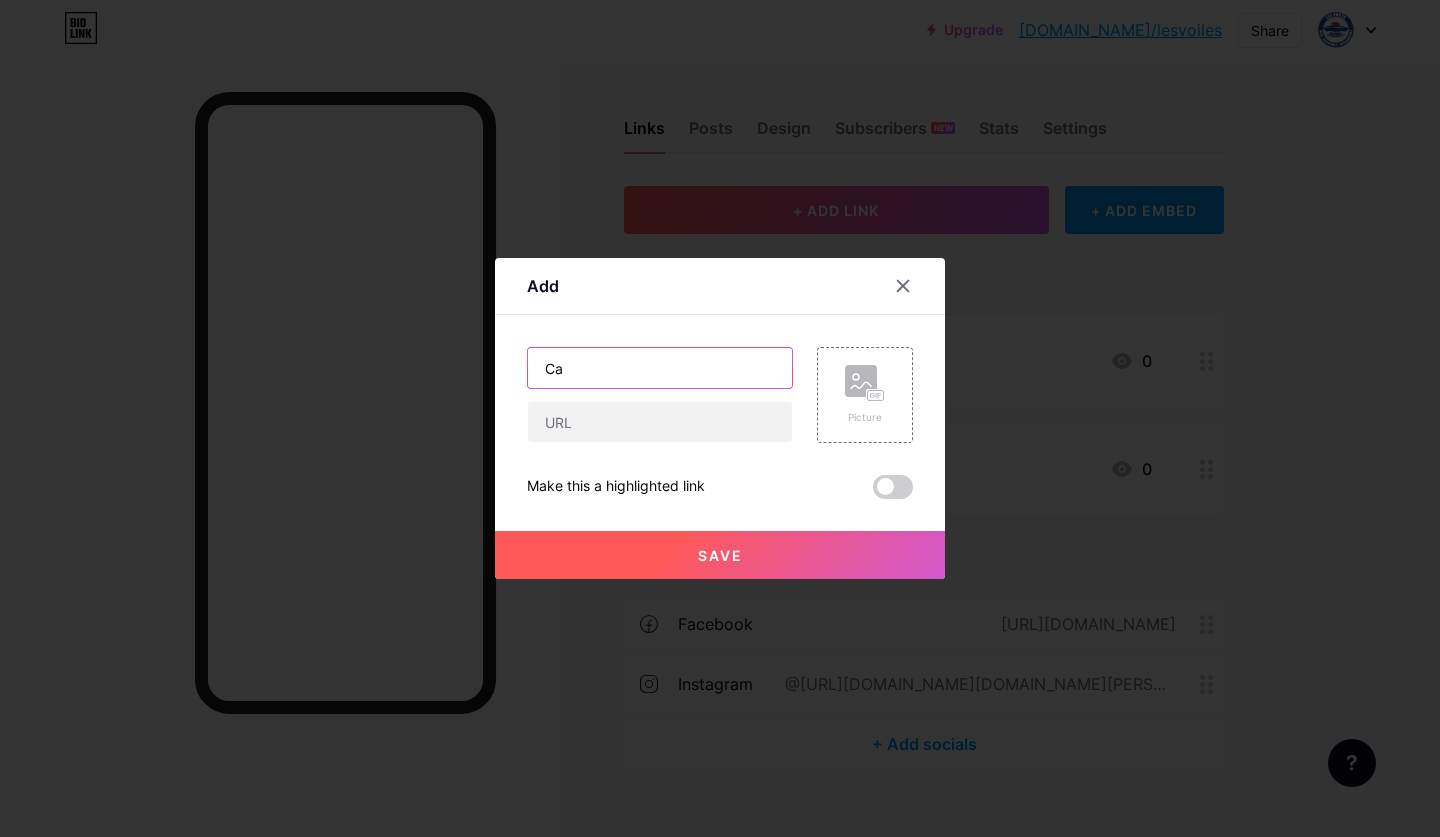 type on "C" 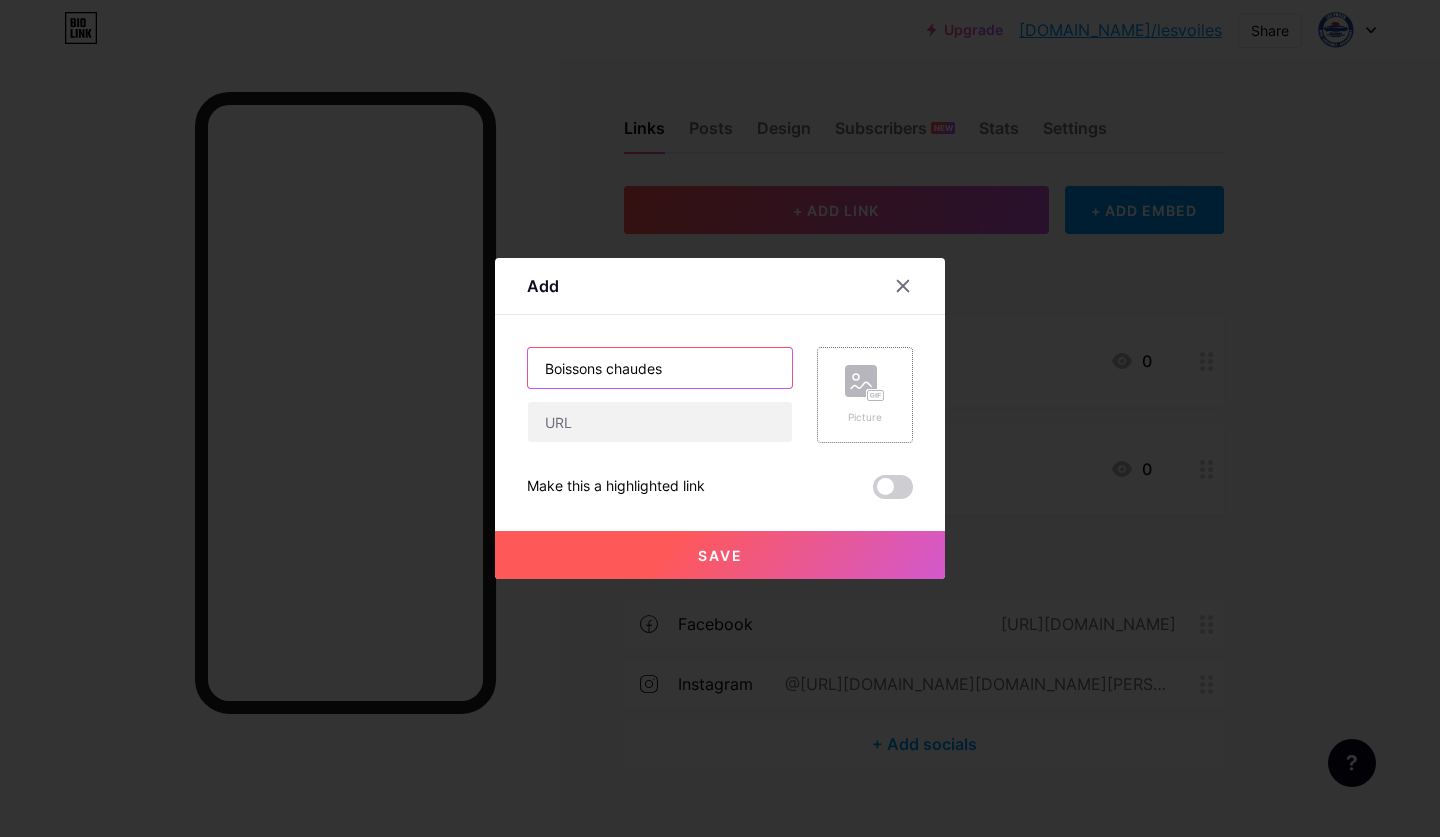 type on "Boissons chaudes" 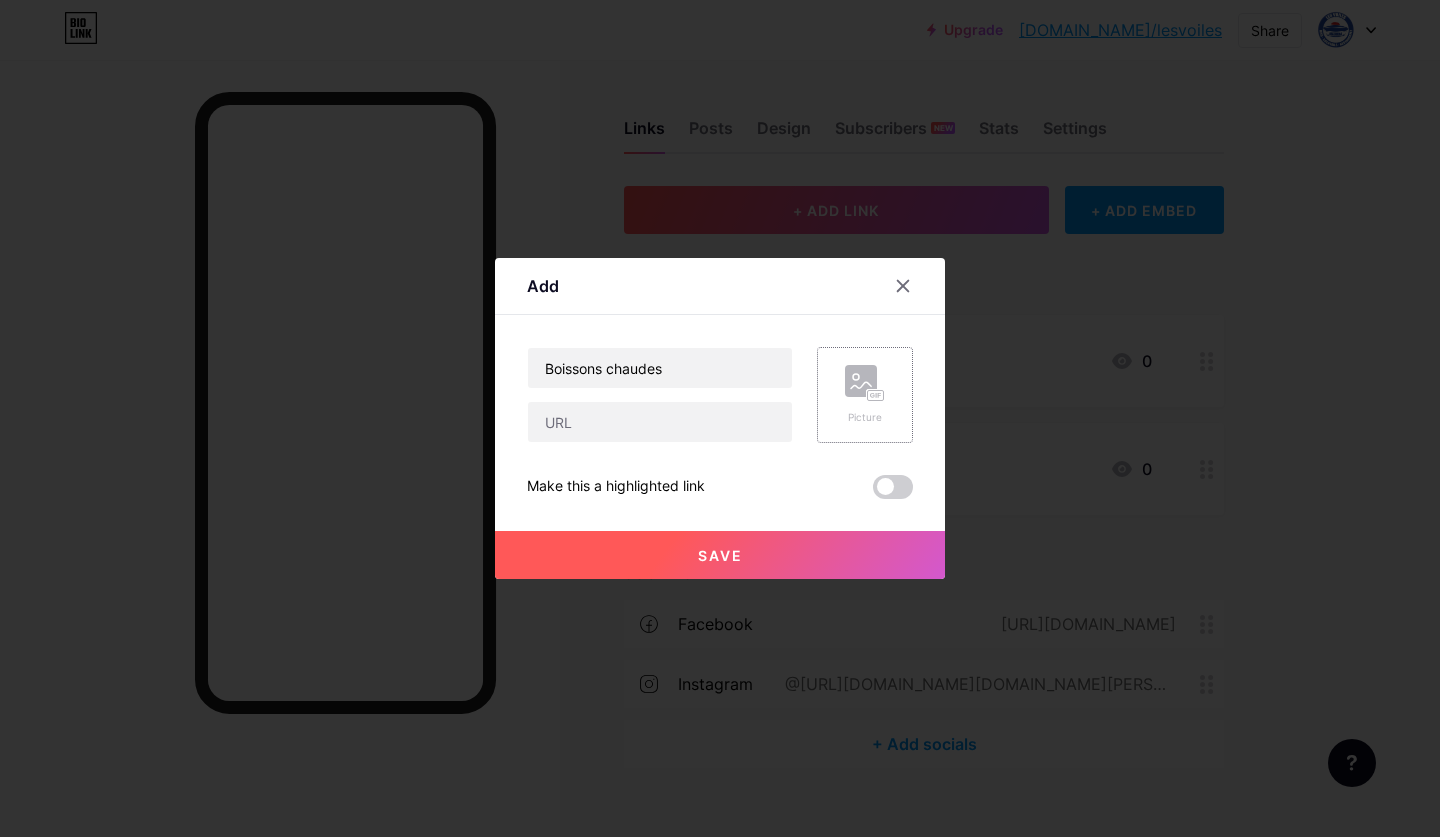 click on "Picture" at bounding box center (865, 417) 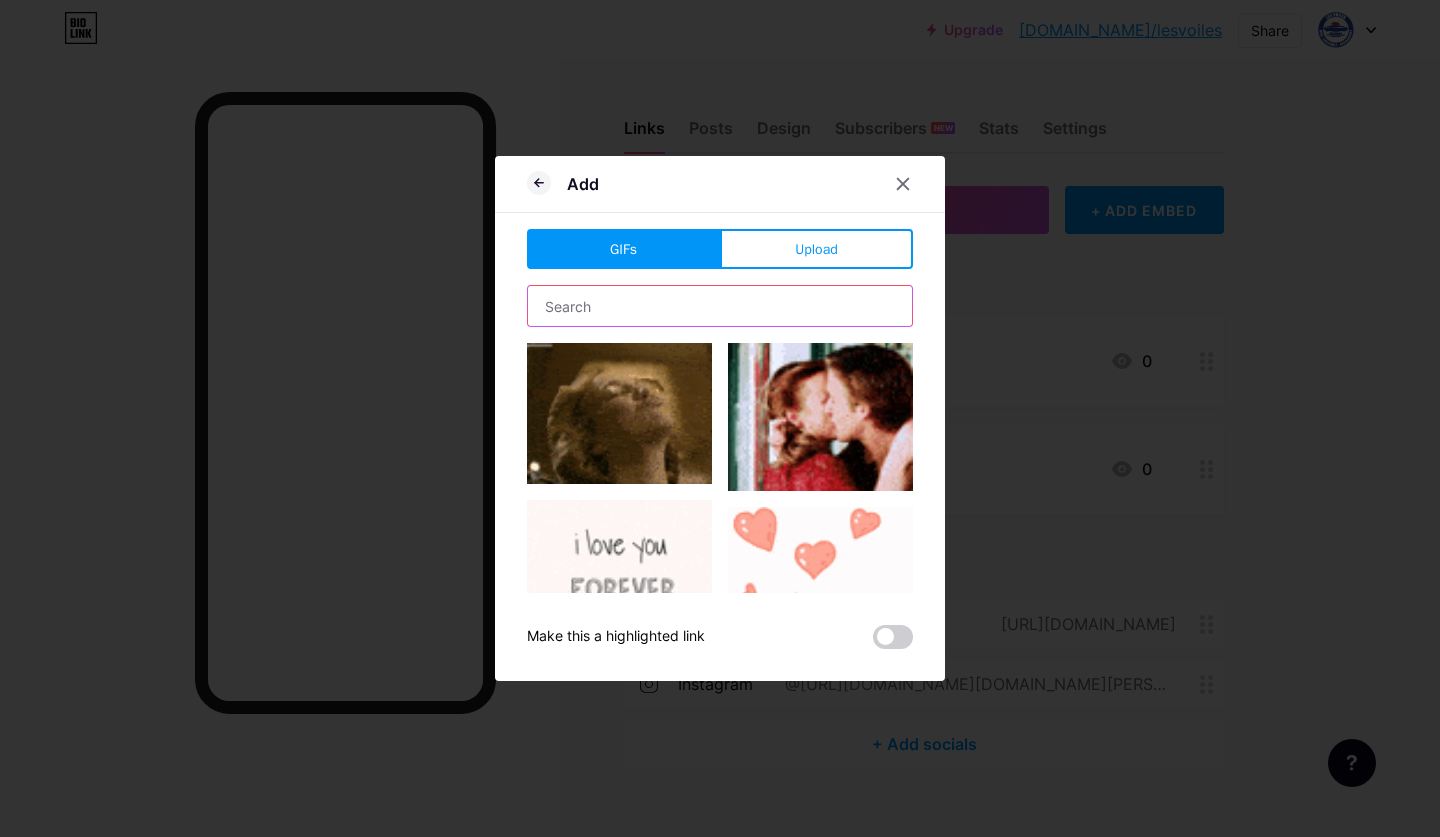 click at bounding box center (720, 306) 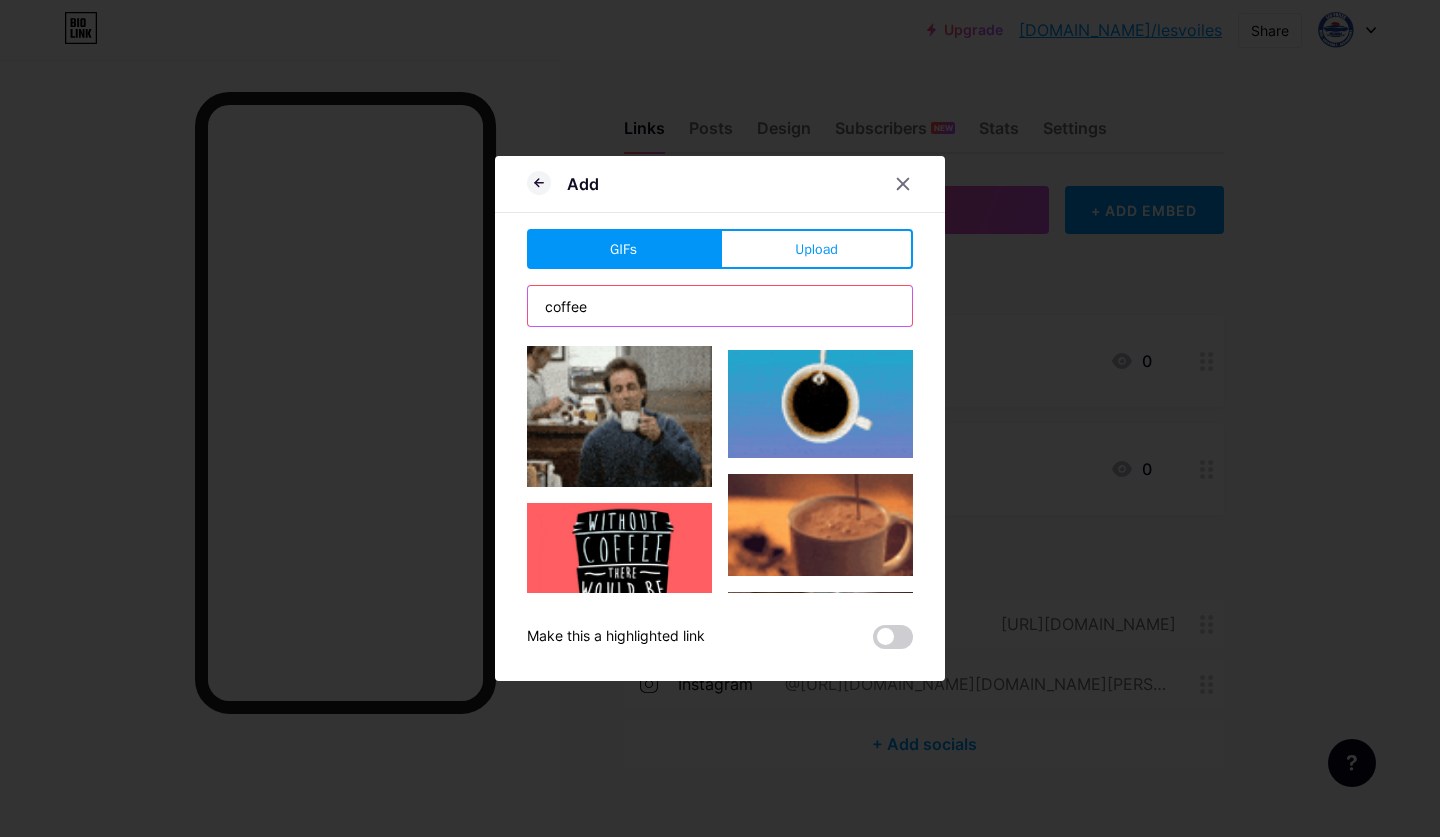 scroll, scrollTop: 2983, scrollLeft: 0, axis: vertical 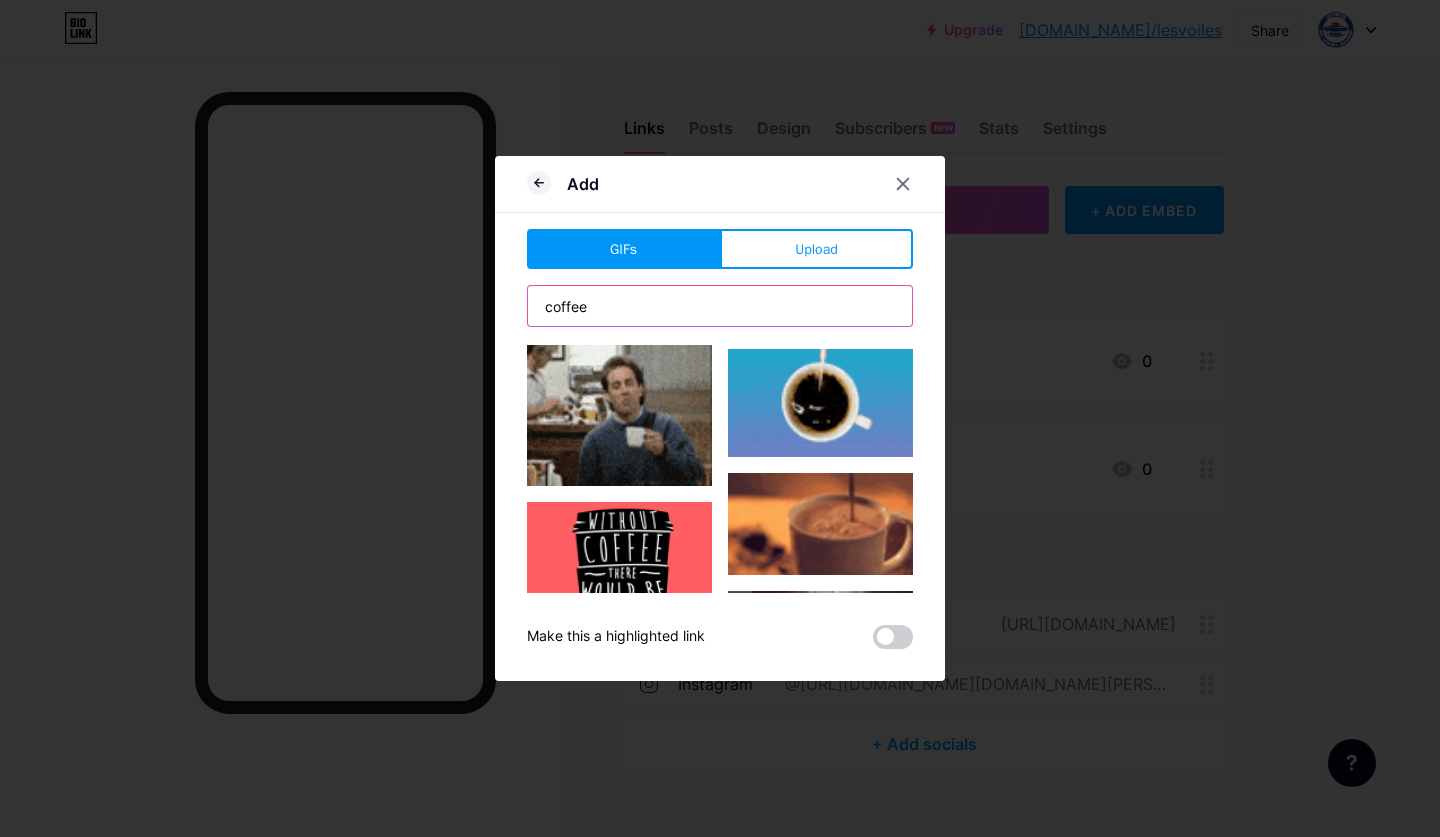 type on "coffee" 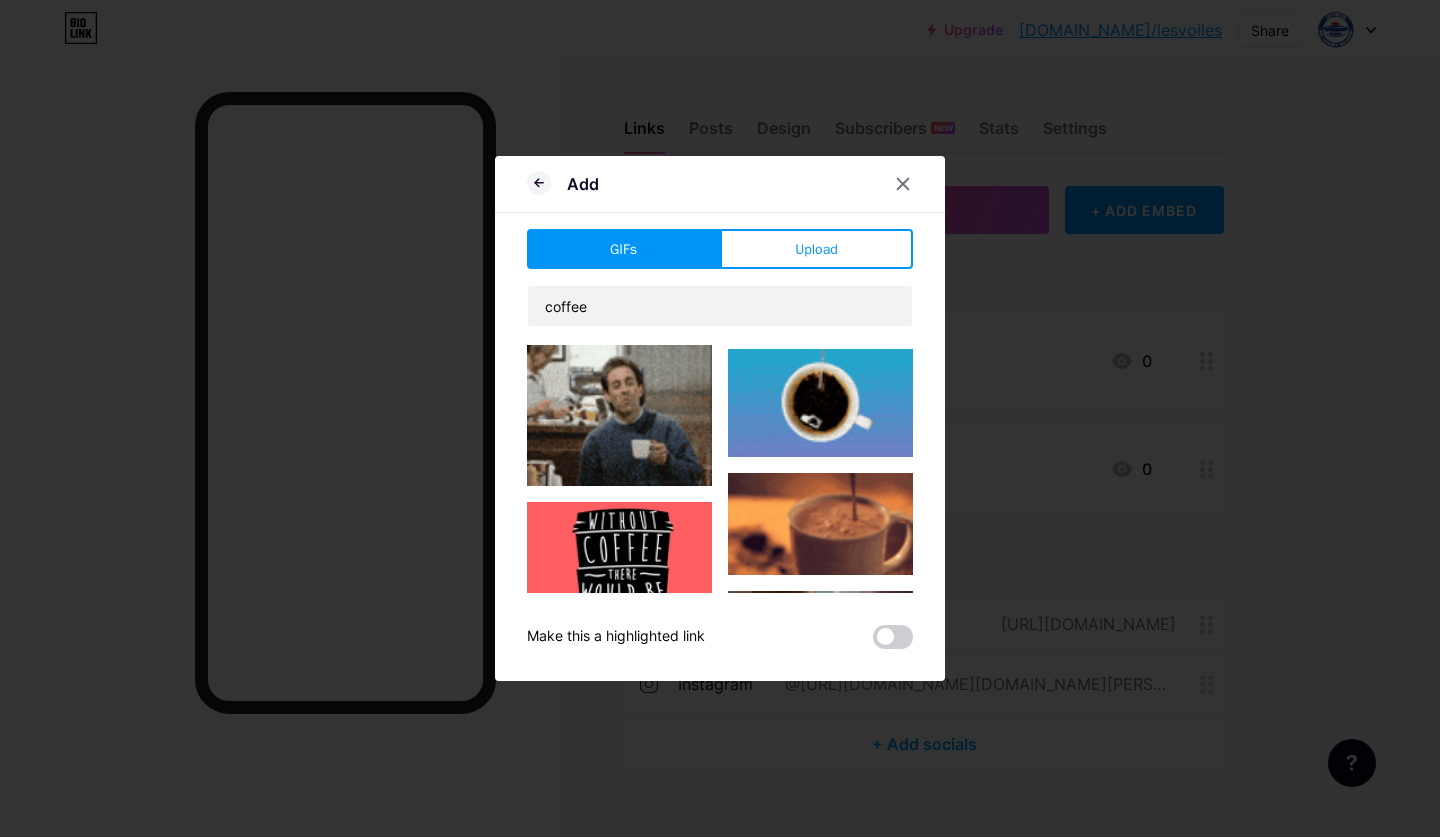 click at bounding box center (619, 415) 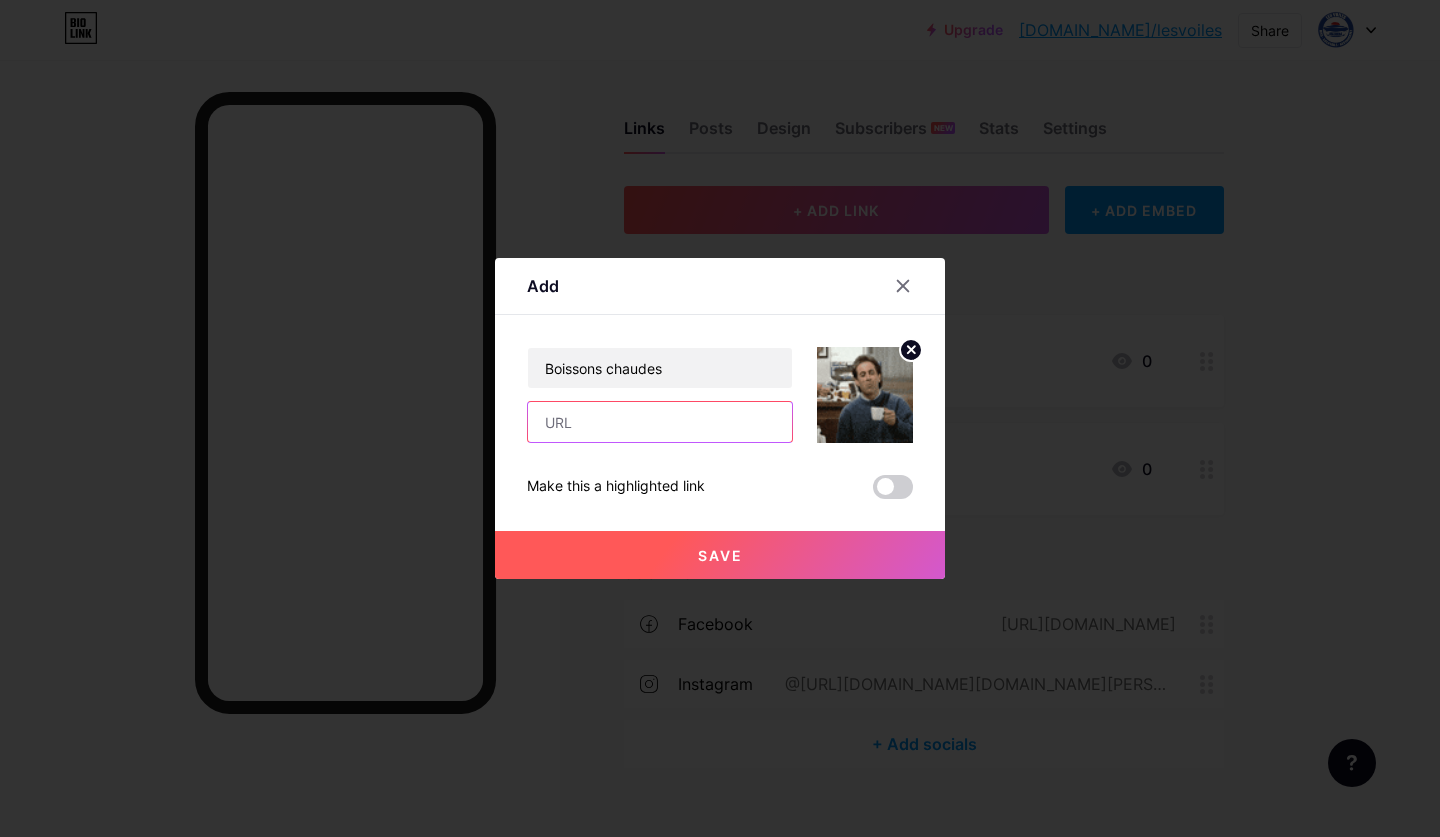 click at bounding box center (660, 422) 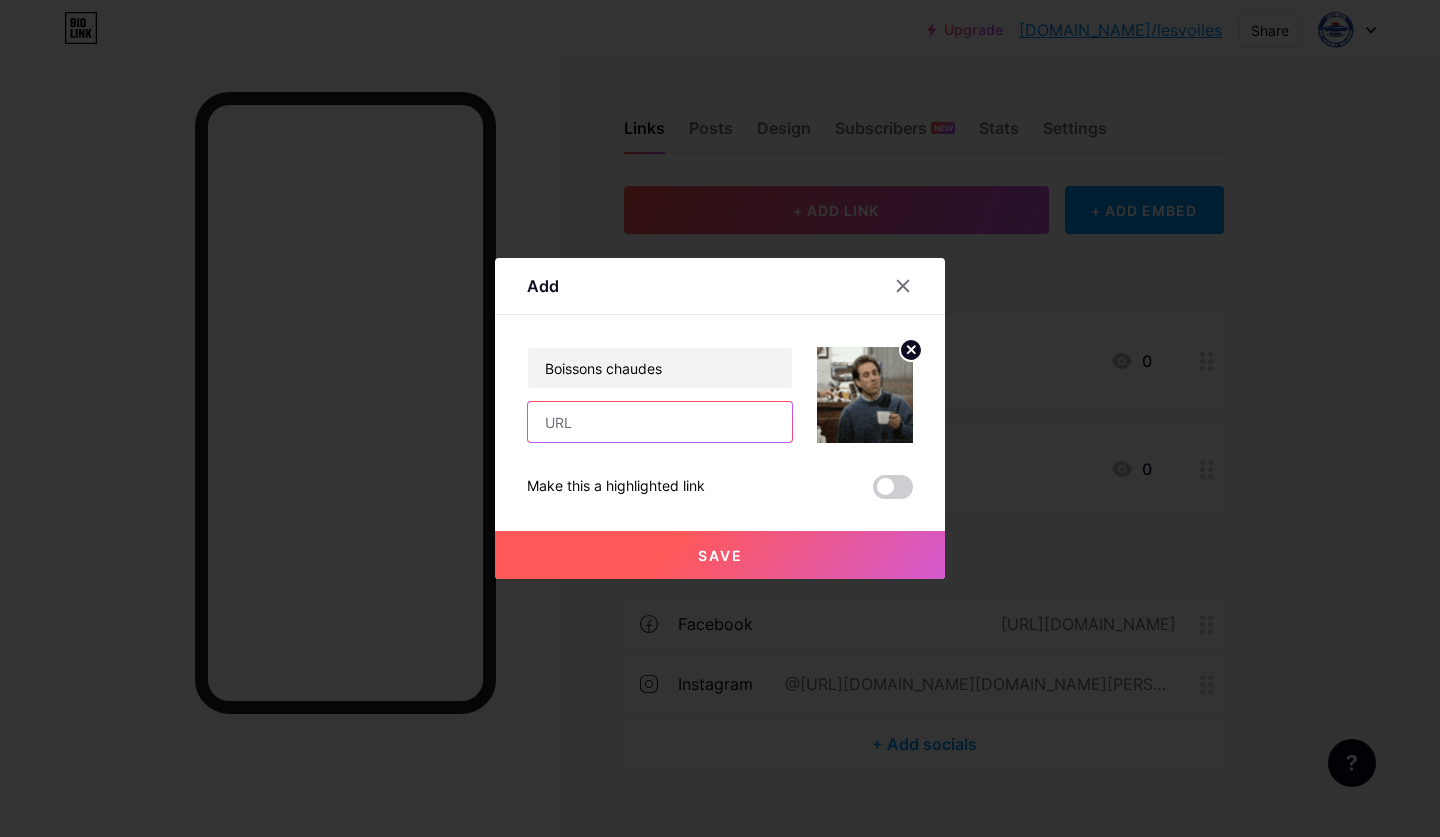 paste on "https://drive.google.com/file/d/1A33ftJK7L4yG2lyKFpFJQz5jWWLNuD7B/view?usp=sharing" 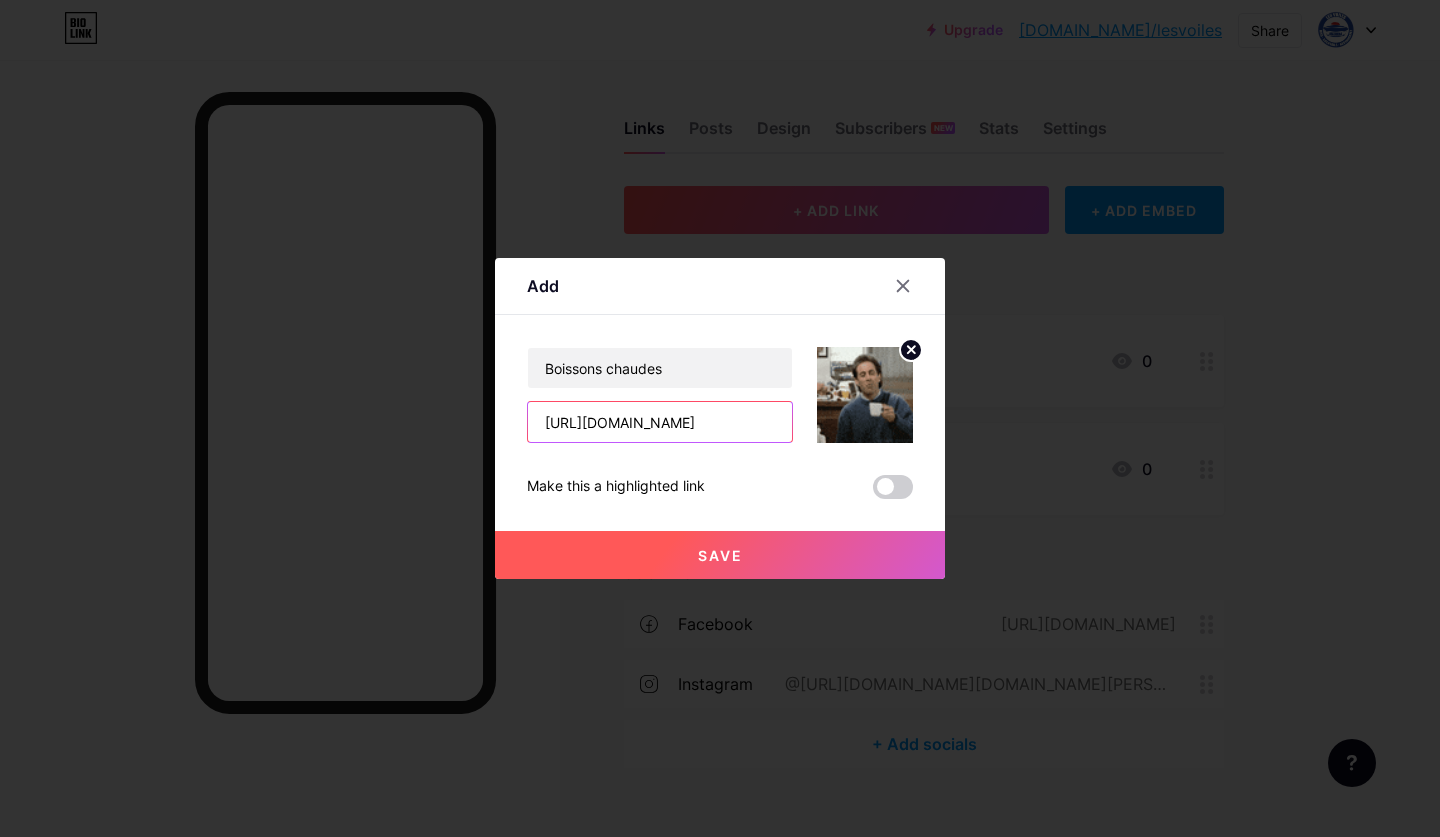 type on "https://drive.google.com/file/d/1A33ftJK7L4yG2lyKFpFJQz5jWWLNuD7B/view?usp=sharing" 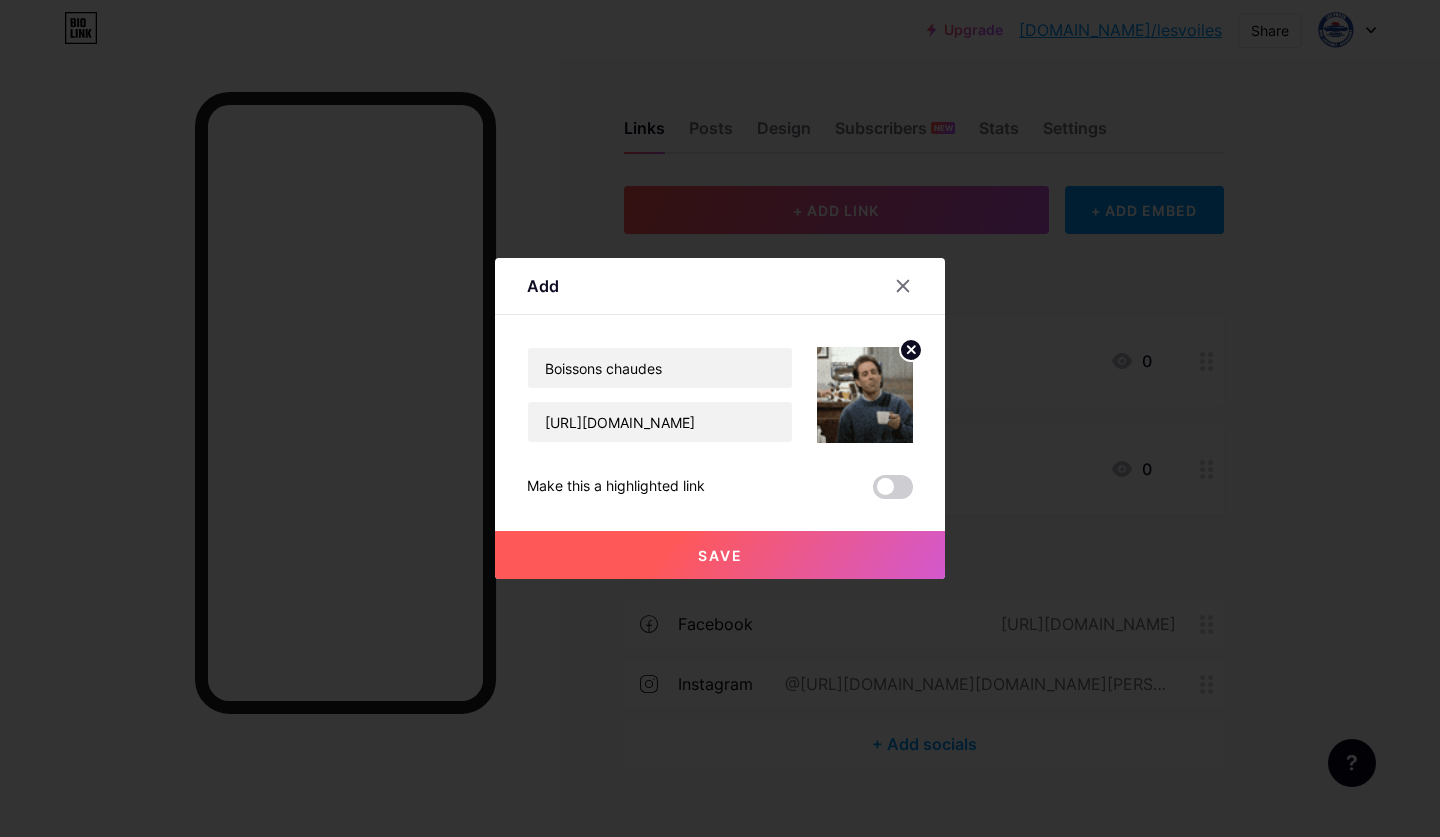 click on "Save" at bounding box center [720, 555] 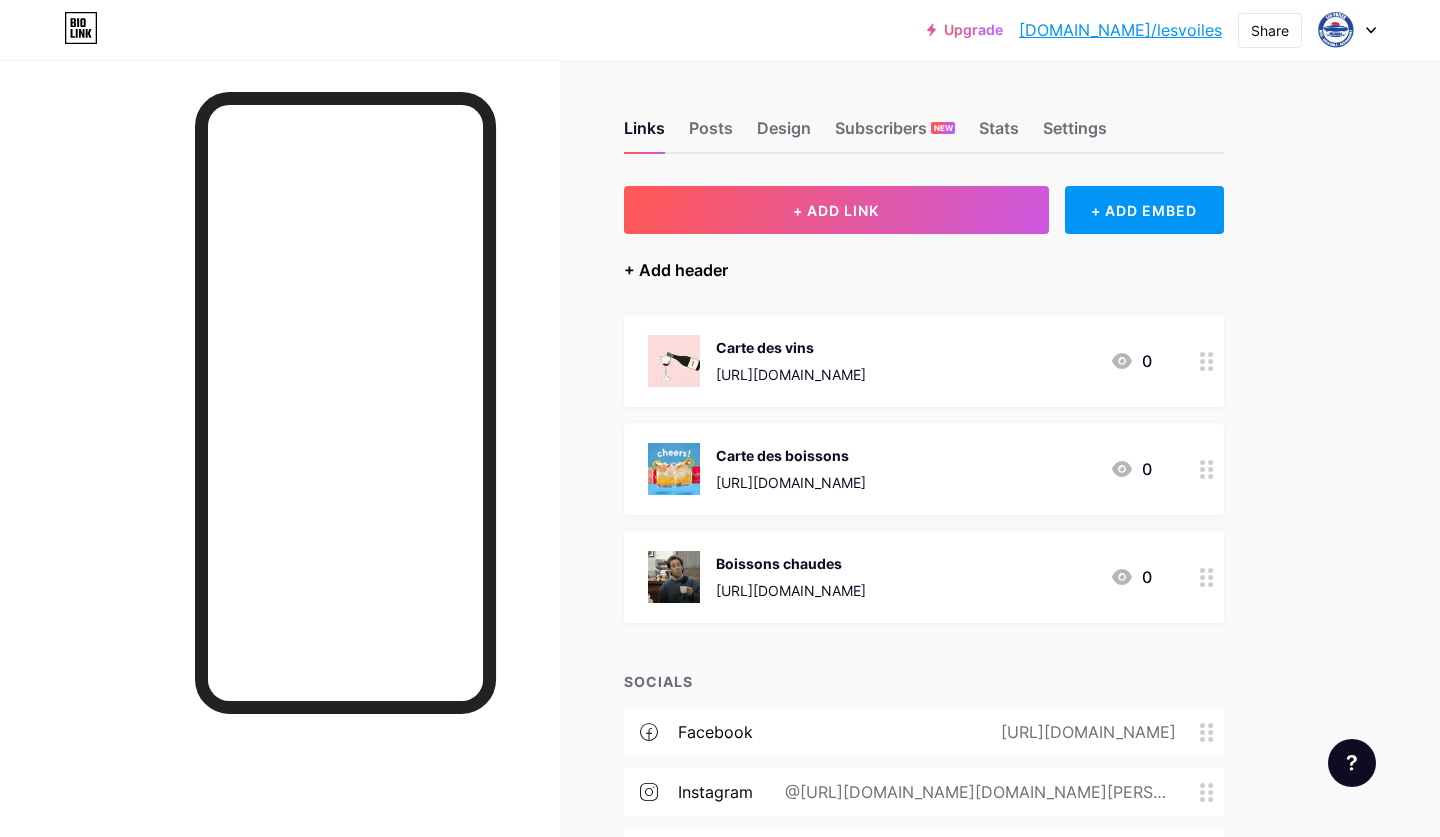 click on "+ Add header" at bounding box center (676, 270) 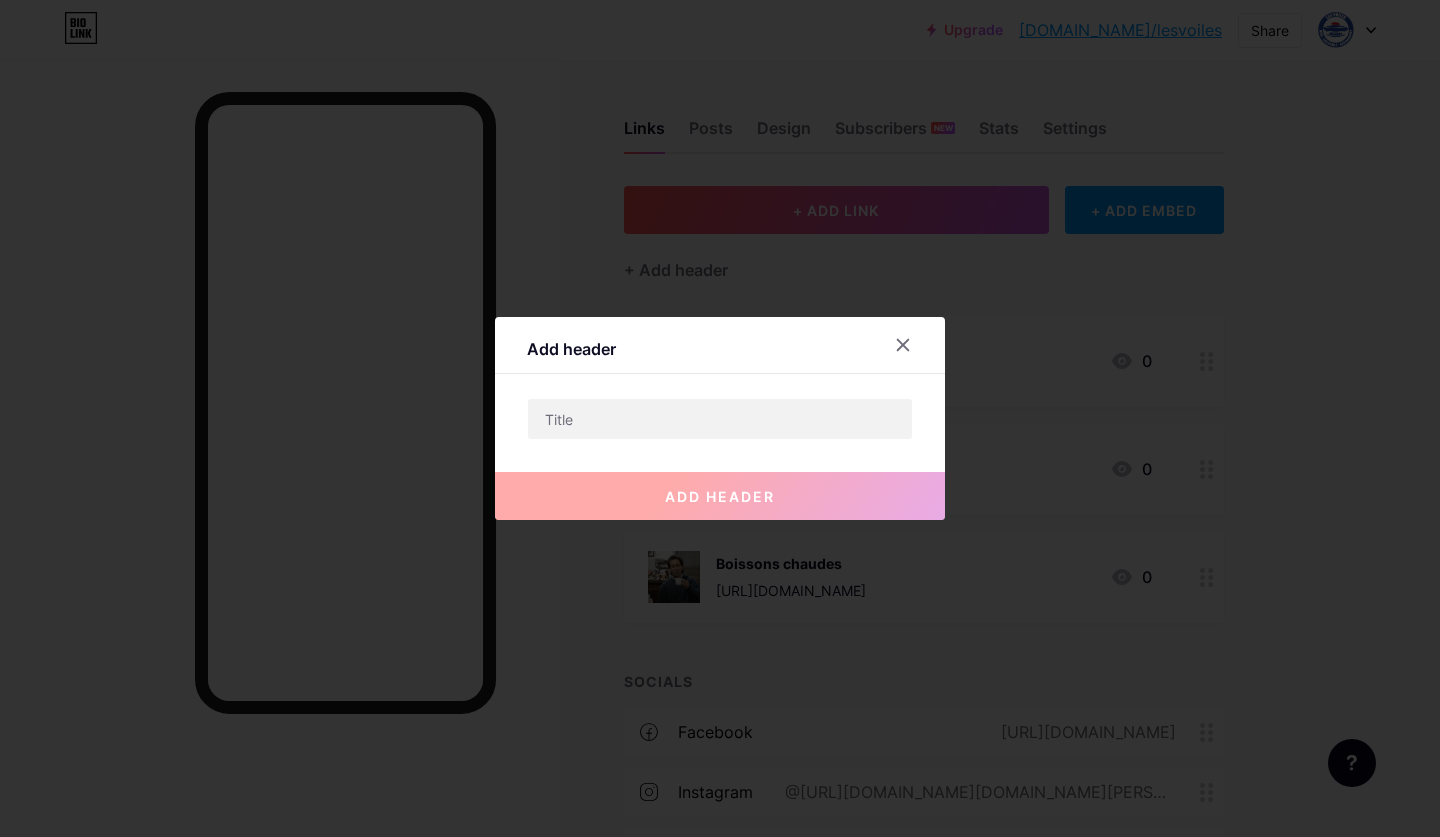 click on "Add header" at bounding box center (720, 350) 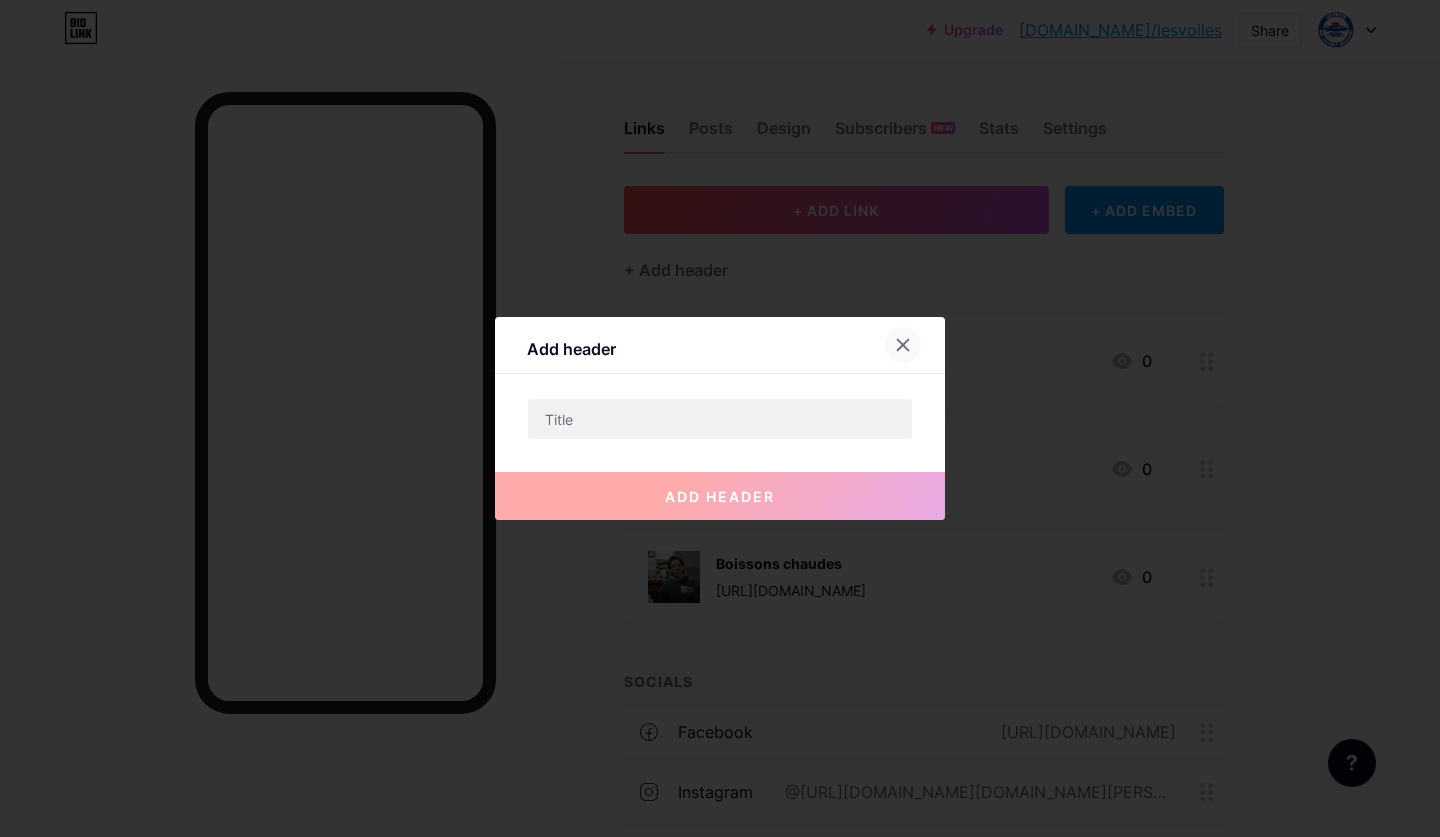 click 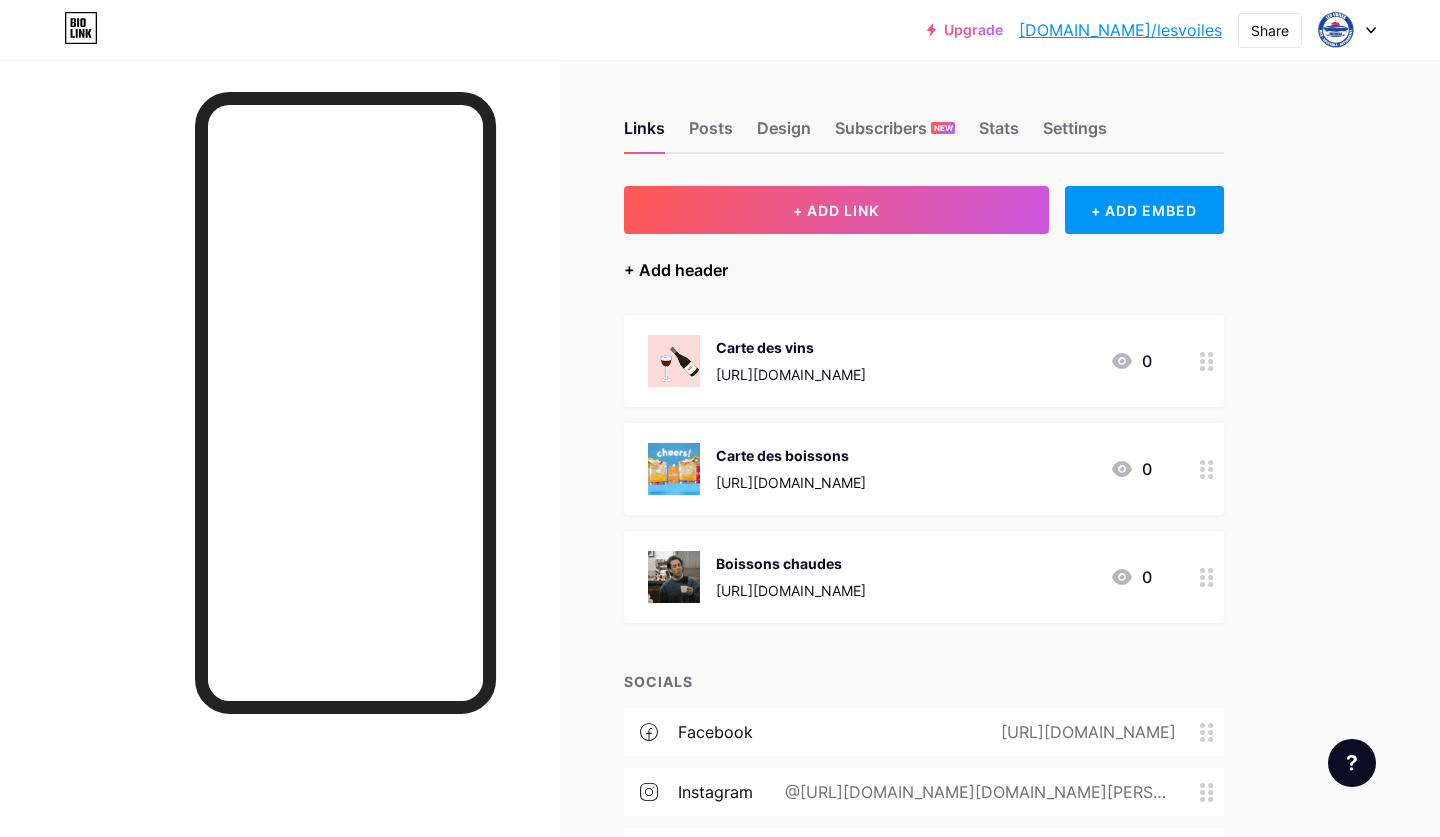 click on "+ Add header" at bounding box center (676, 270) 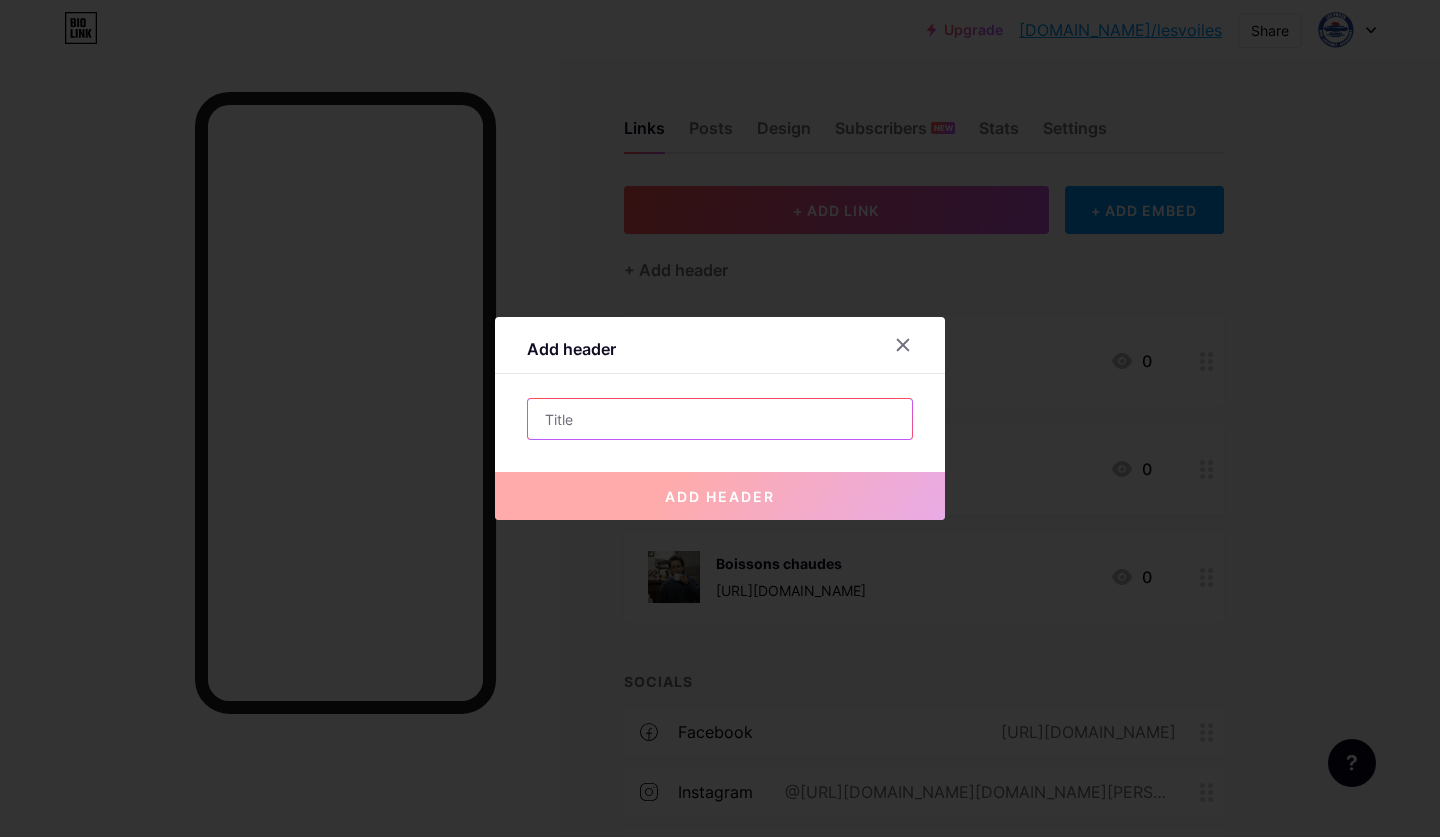 click at bounding box center [720, 419] 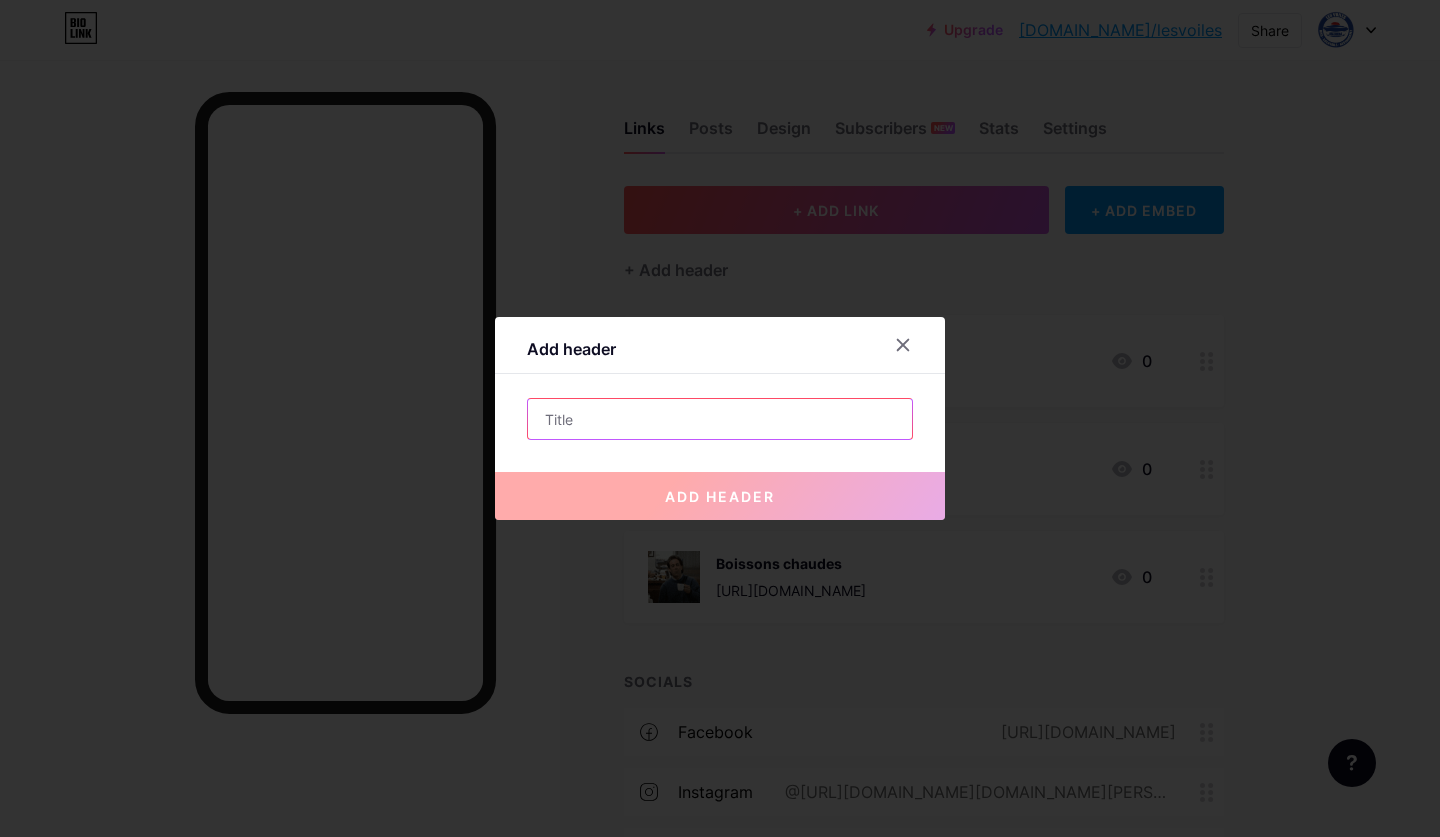 type on "C" 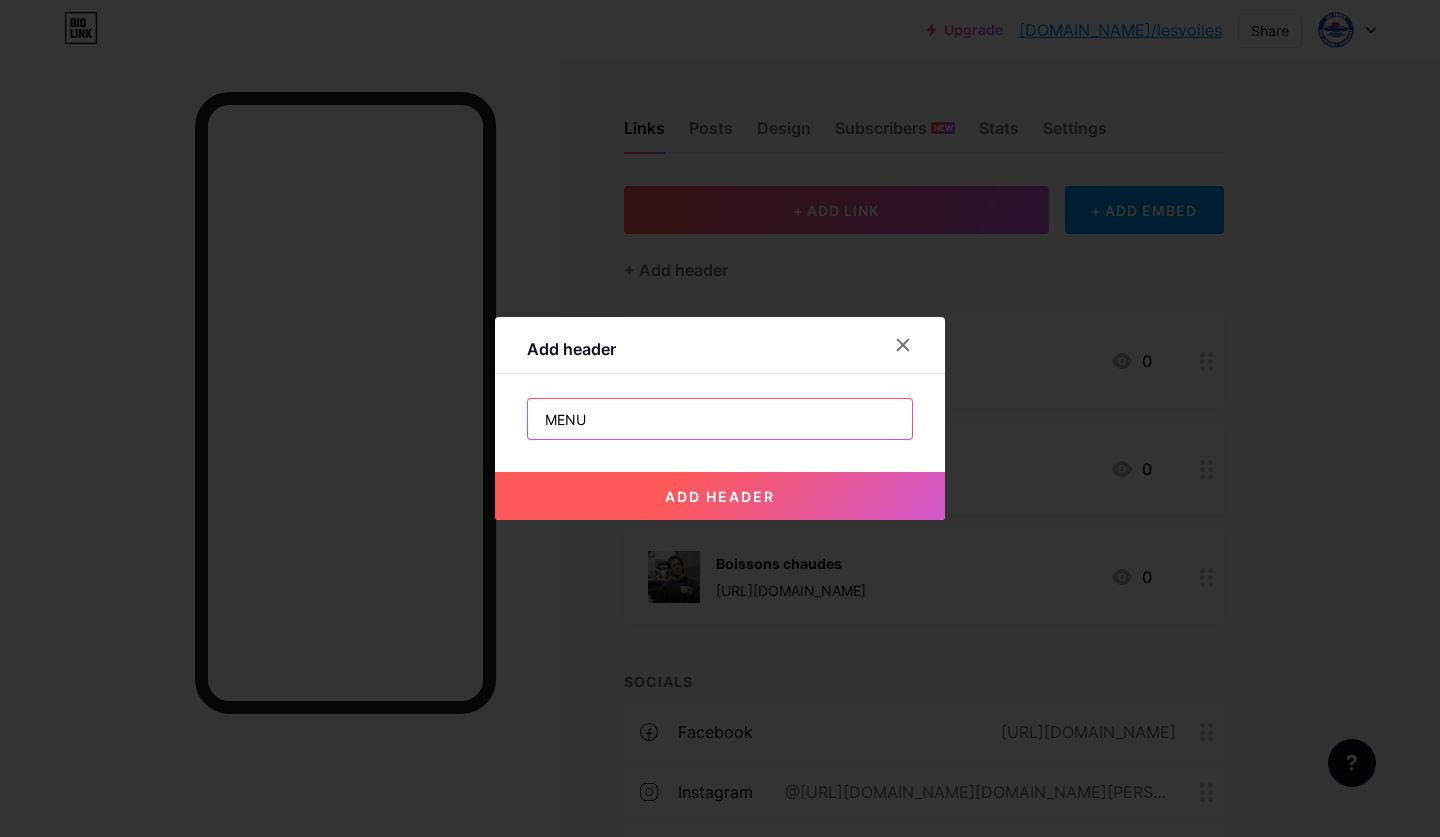 type on "MENU" 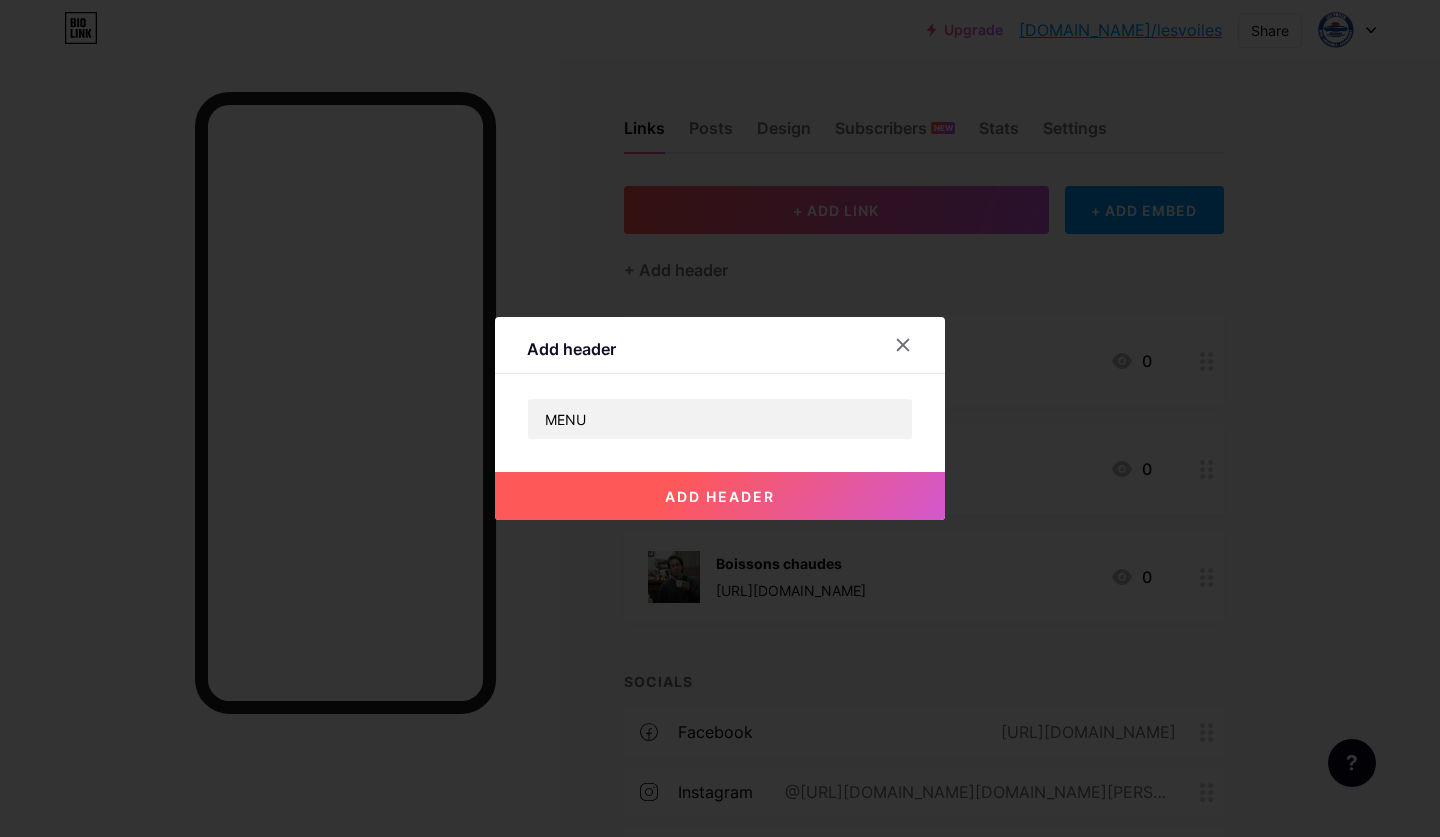 click on "add header" at bounding box center (720, 496) 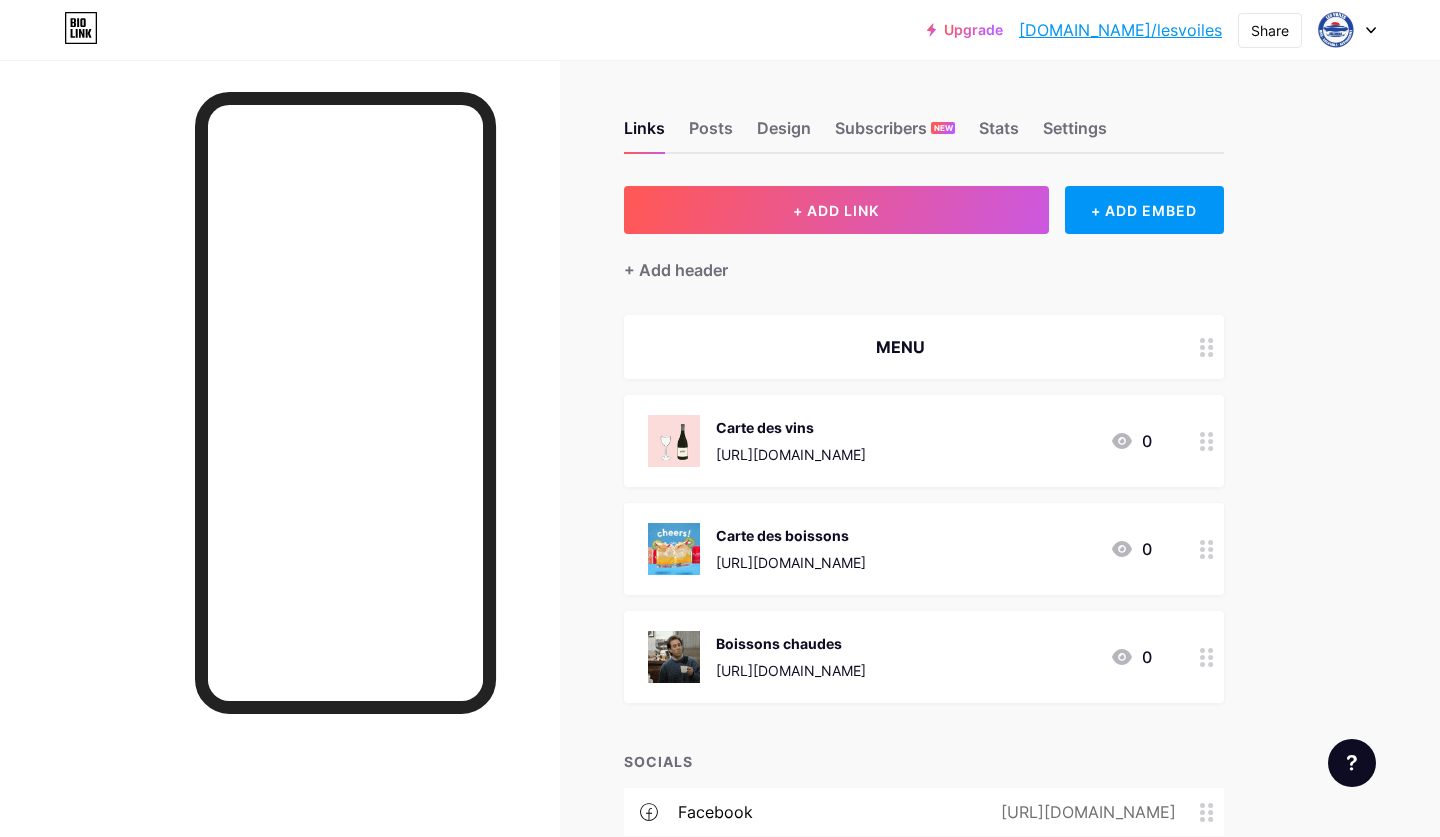drag, startPoint x: 875, startPoint y: 441, endPoint x: 861, endPoint y: 435, distance: 15.231546 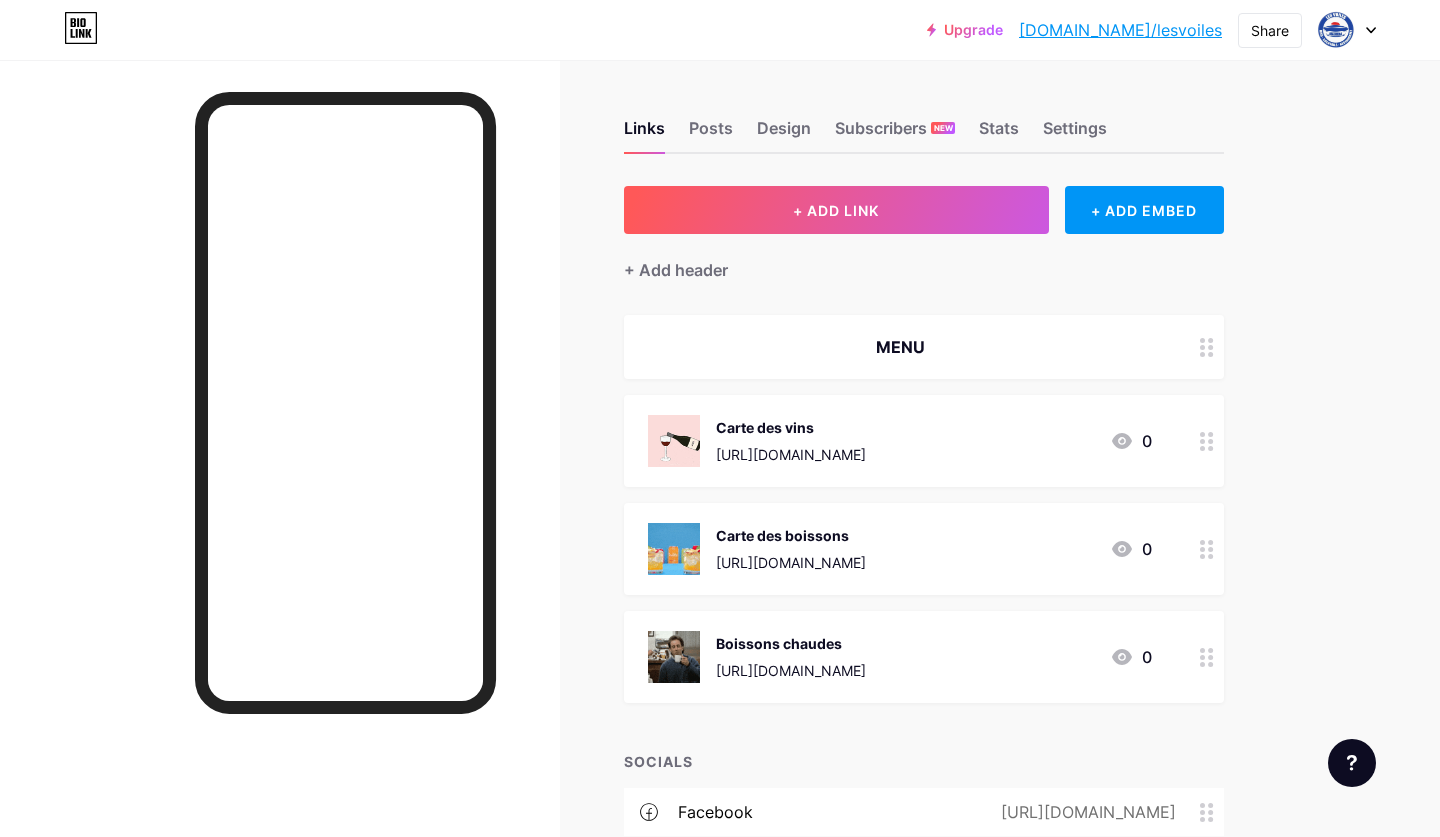 click on "Carte des vins
https://drive.google.com/file/d/1ciKq3RBYZwW1KIQD0dUY1oWaZiXdBK_E/view?usp=sharing" at bounding box center (791, 441) 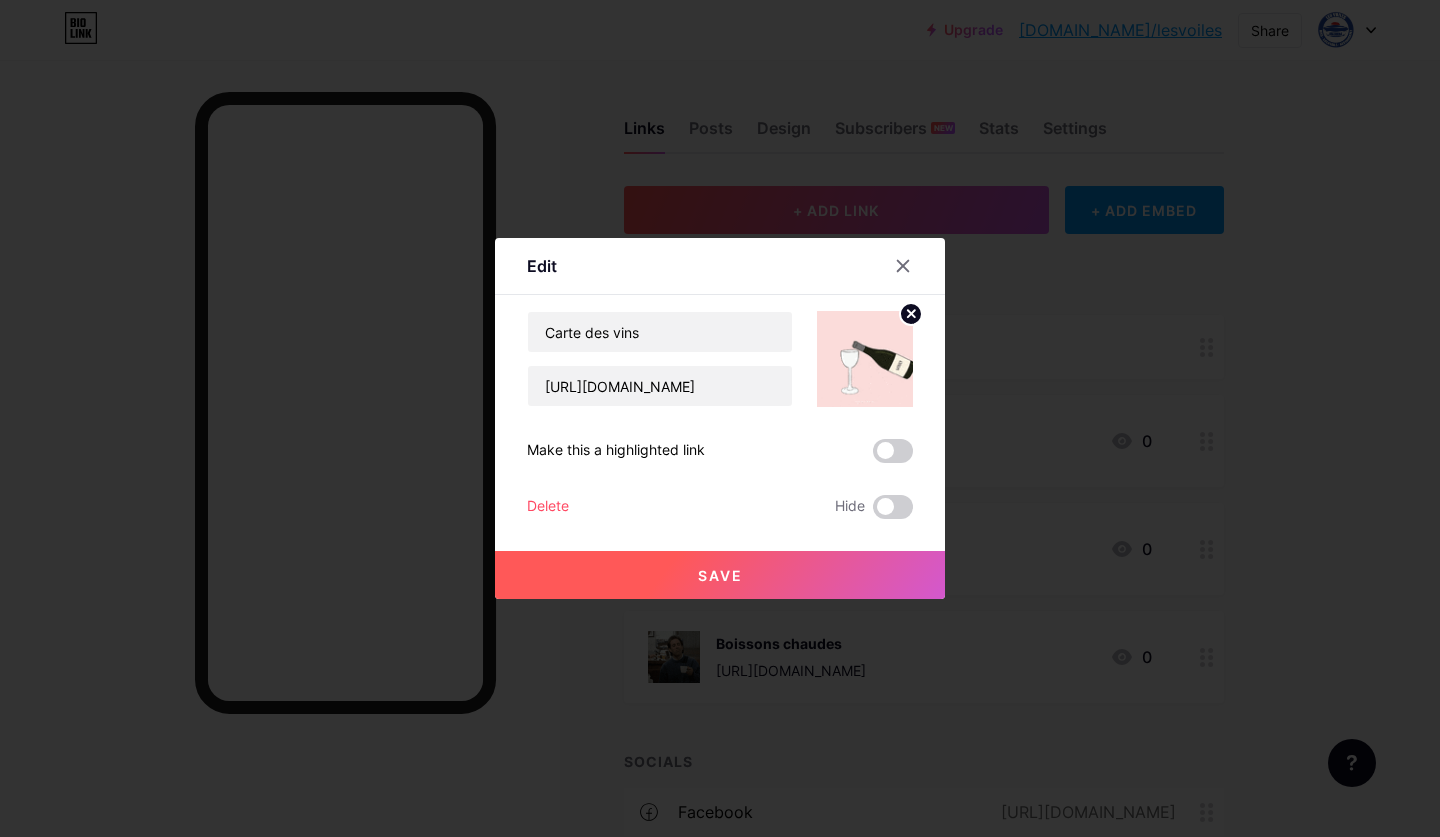 click at bounding box center (720, 418) 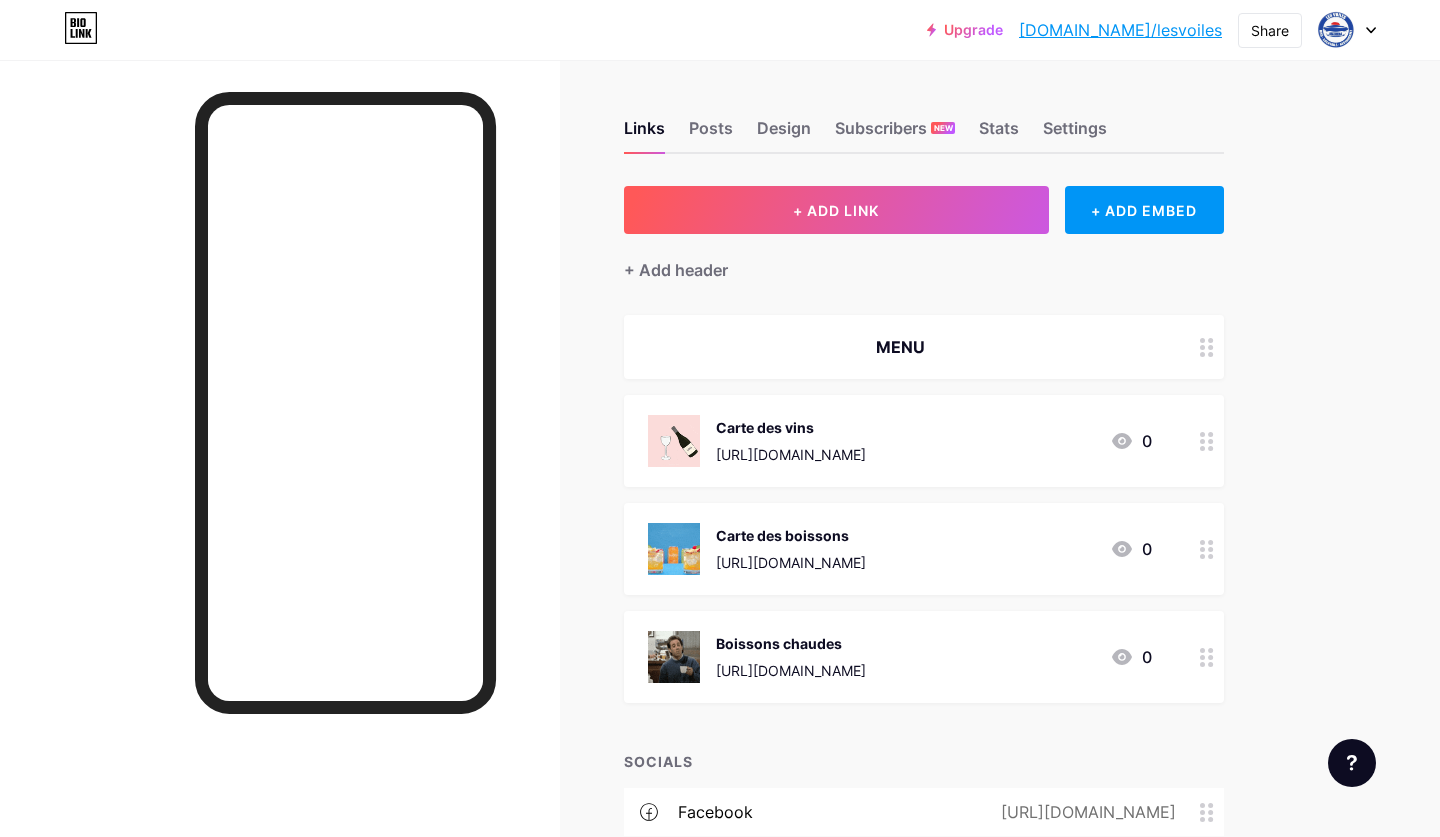 click at bounding box center (1207, 347) 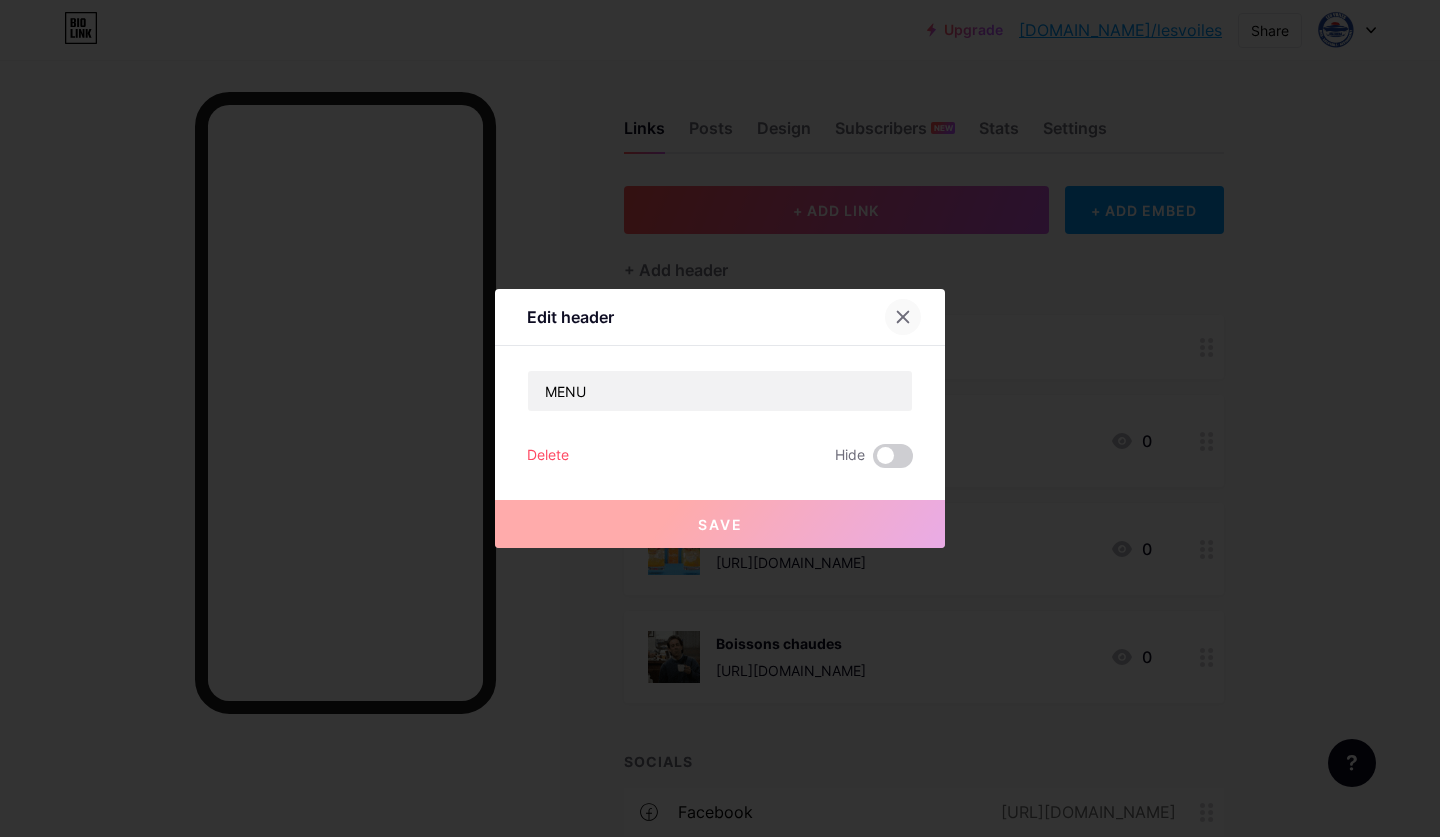 click 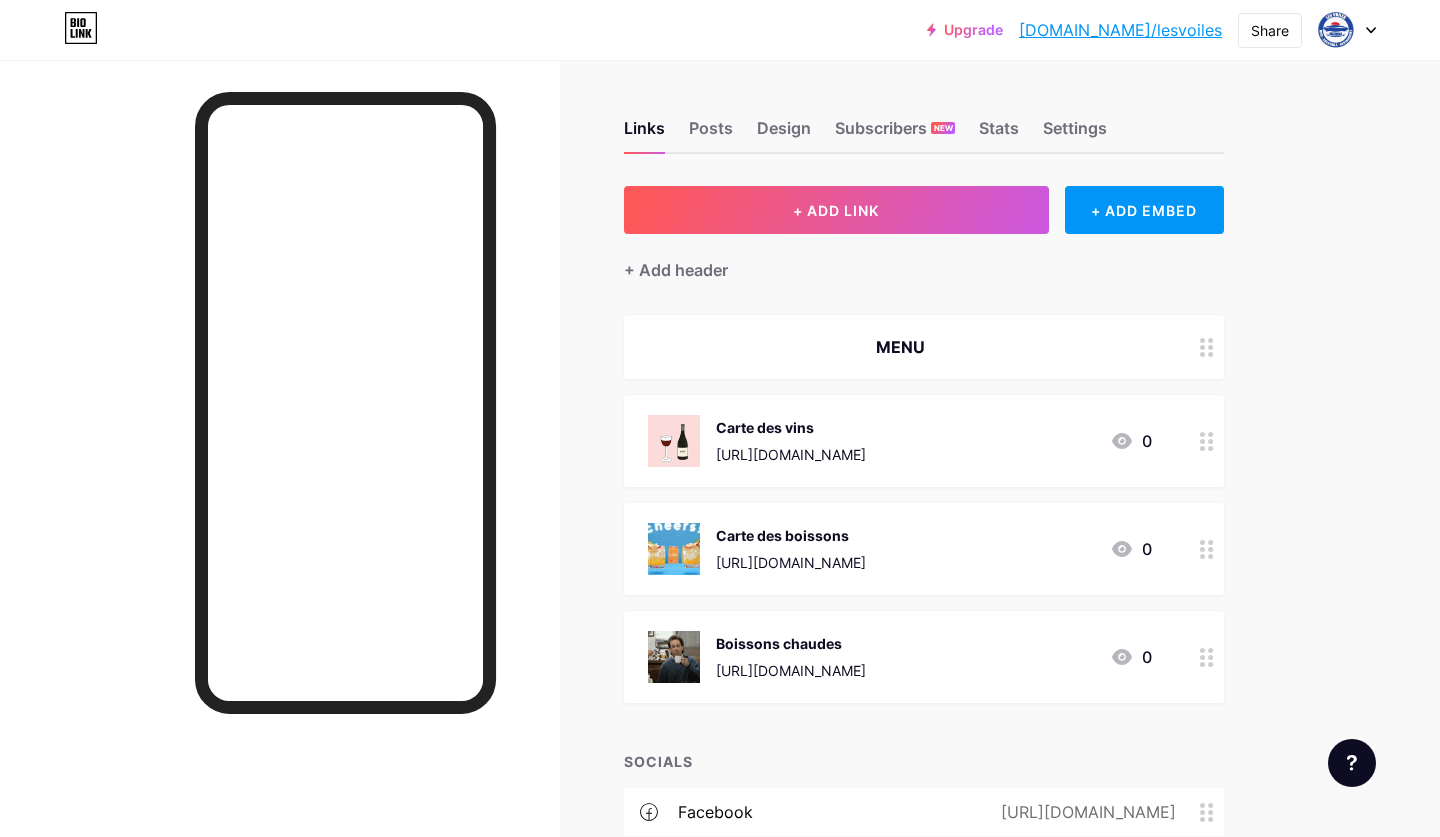 click 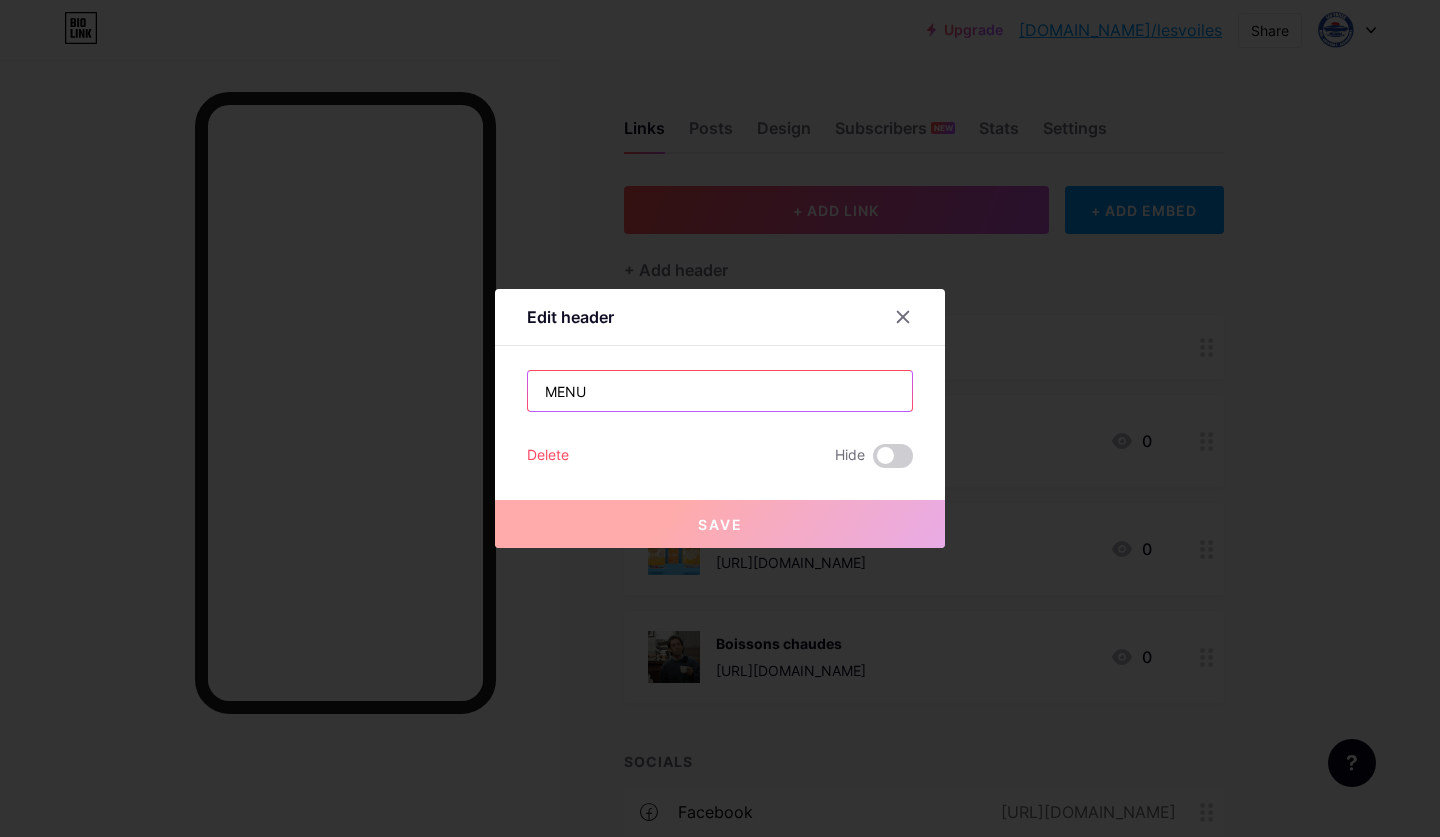 drag, startPoint x: 733, startPoint y: 406, endPoint x: 446, endPoint y: 368, distance: 289.50476 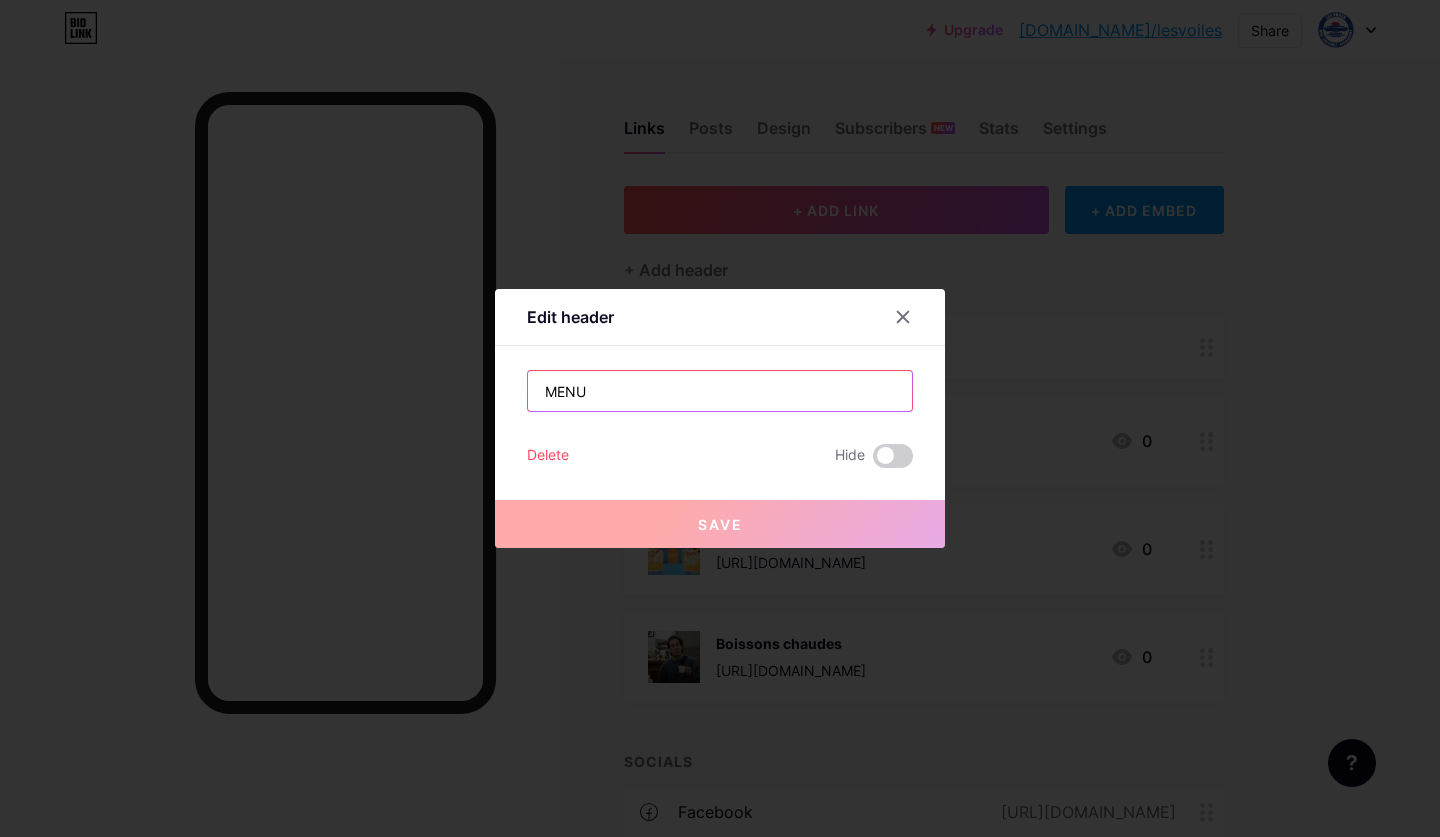 click on "Edit header       MENU
Delete
Hide         Save" at bounding box center [720, 418] 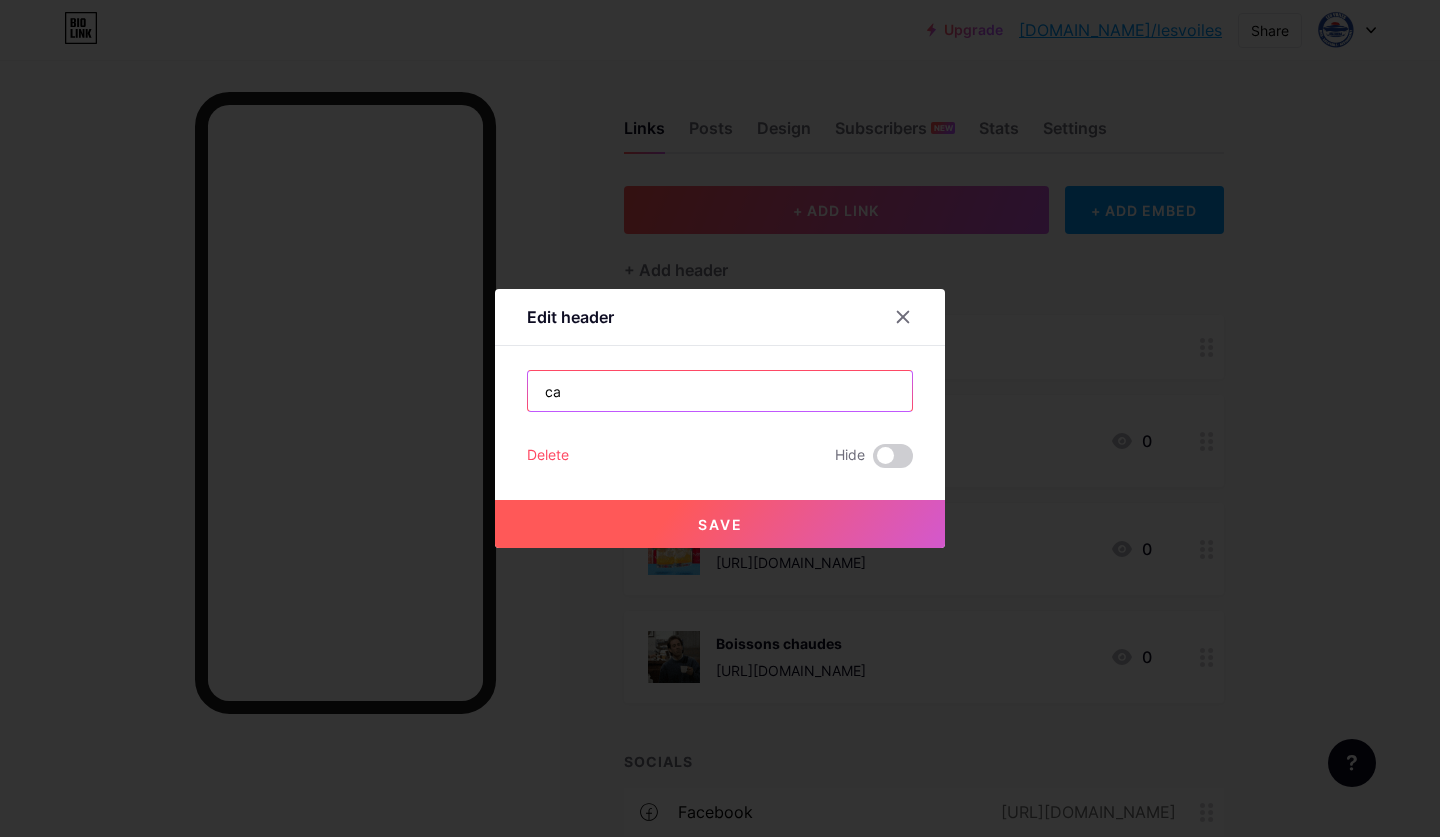 type on "c" 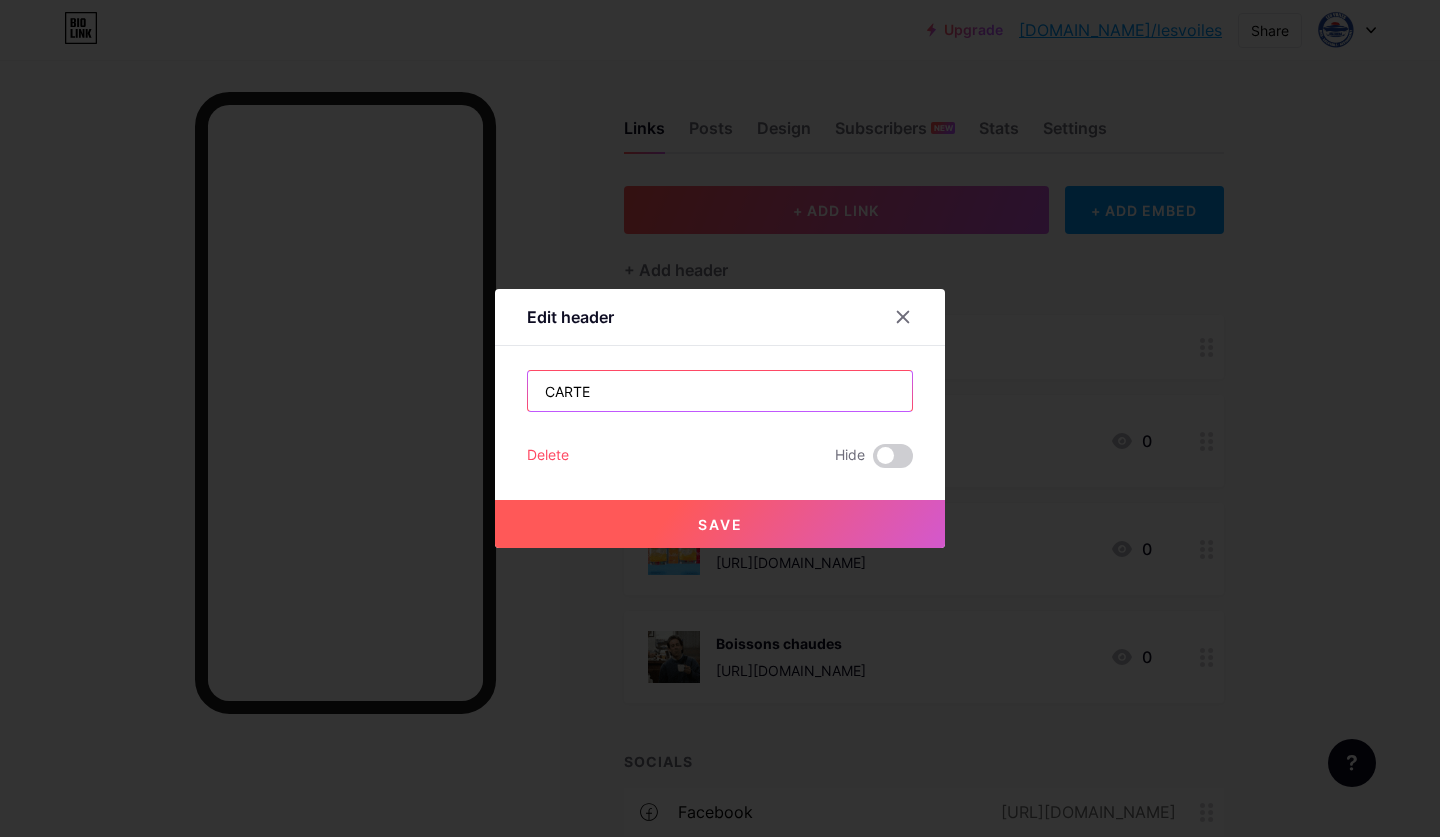 type on "CARTE" 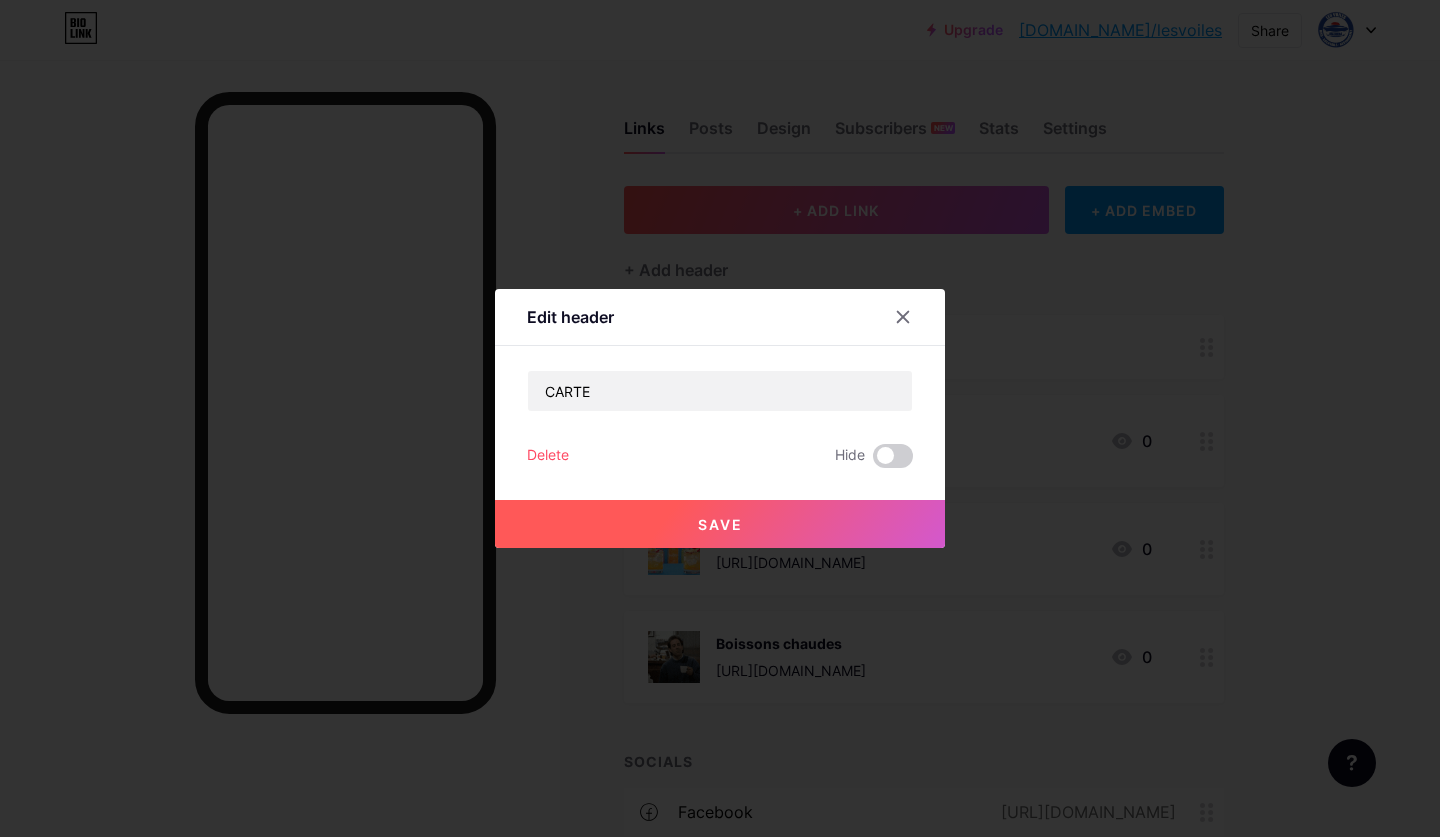 click on "Save" at bounding box center [720, 524] 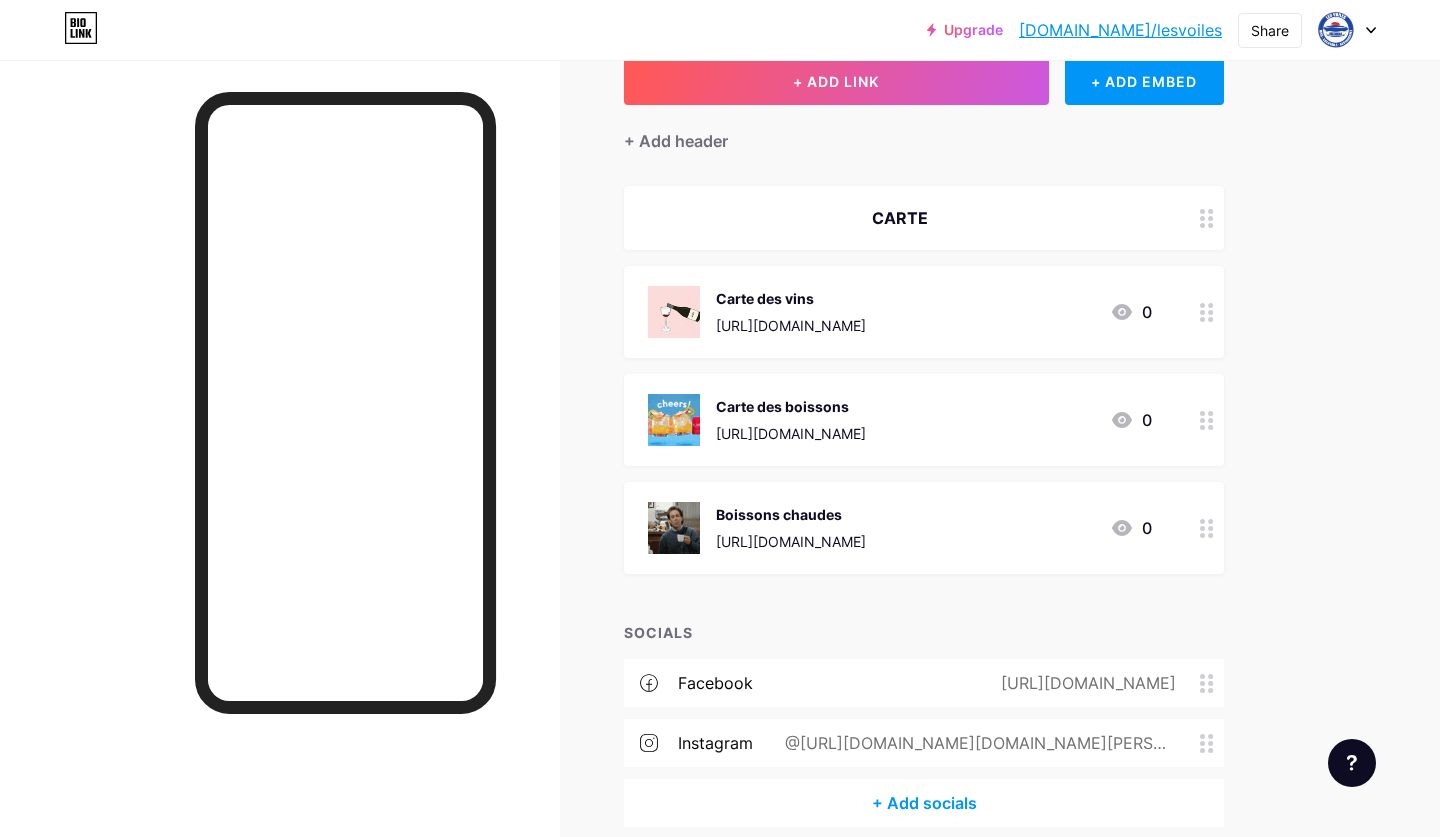 scroll, scrollTop: 129, scrollLeft: 0, axis: vertical 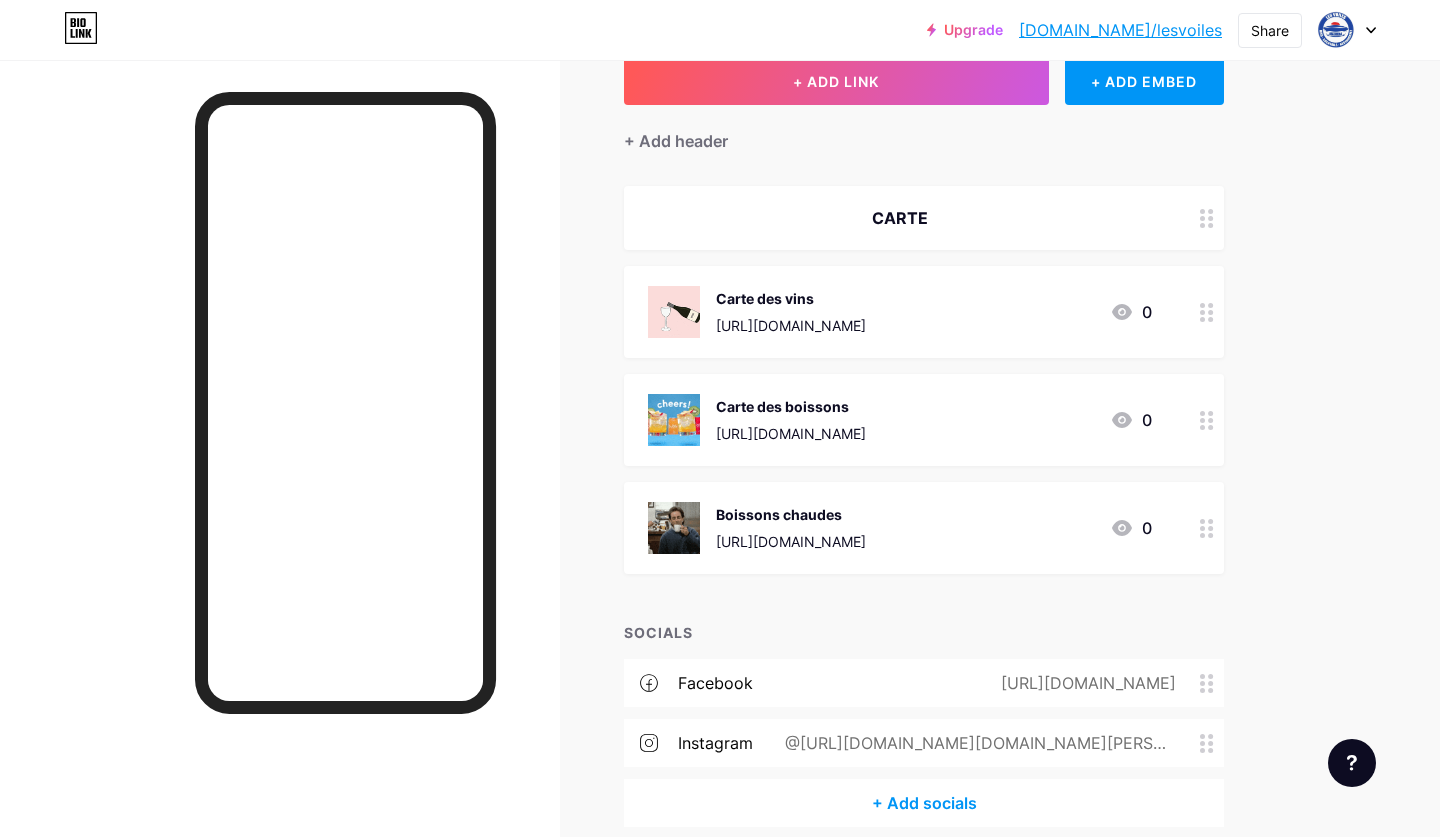 click on "Boissons chaudes" at bounding box center [791, 514] 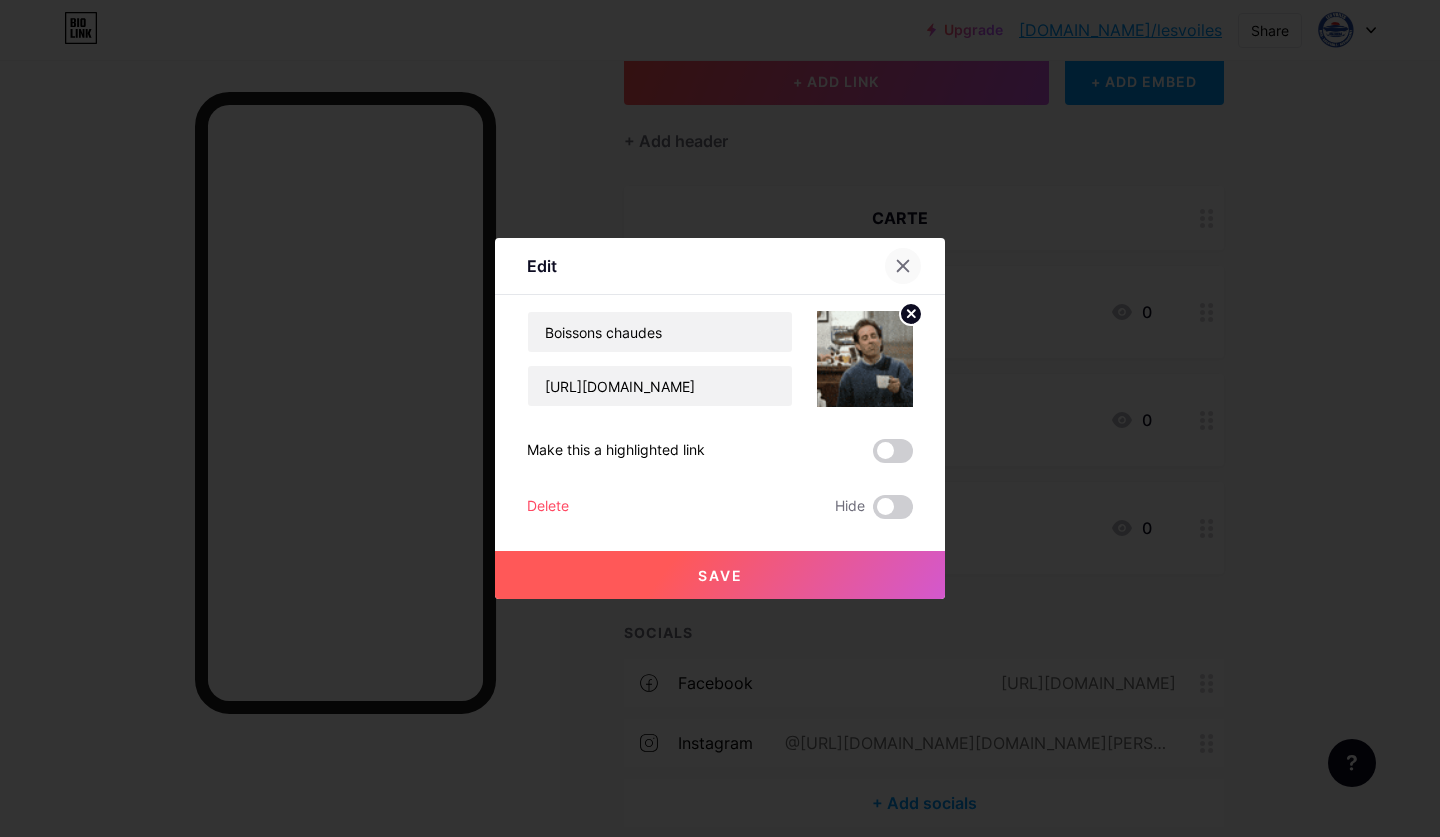 click at bounding box center [903, 266] 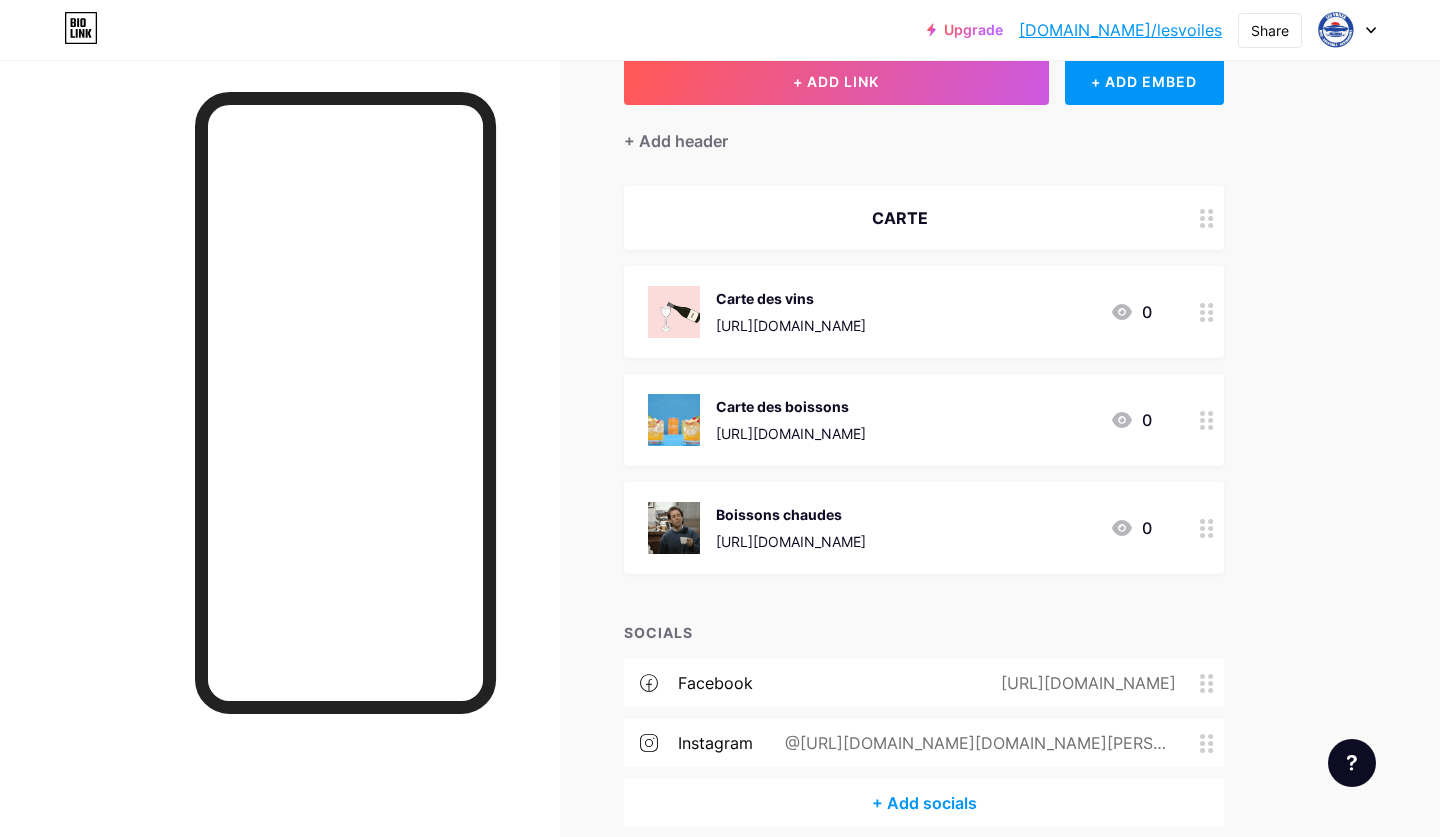 click at bounding box center (1207, 528) 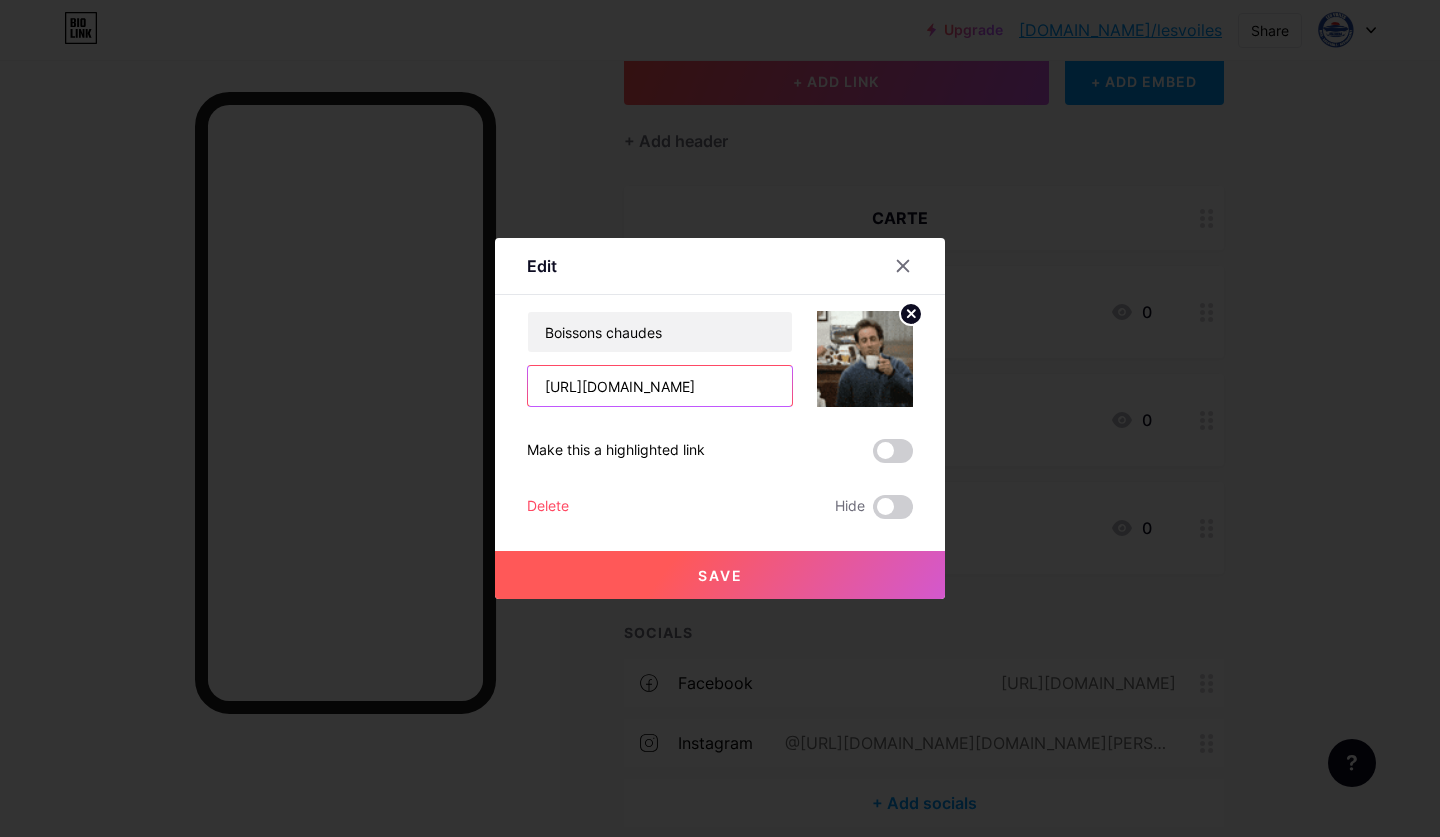 click on "https://drive.google.com/file/d/1A33ftJK7L4yG2lyKFpFJQz5jWWLNuD7B/view?usp=sharing" at bounding box center (660, 386) 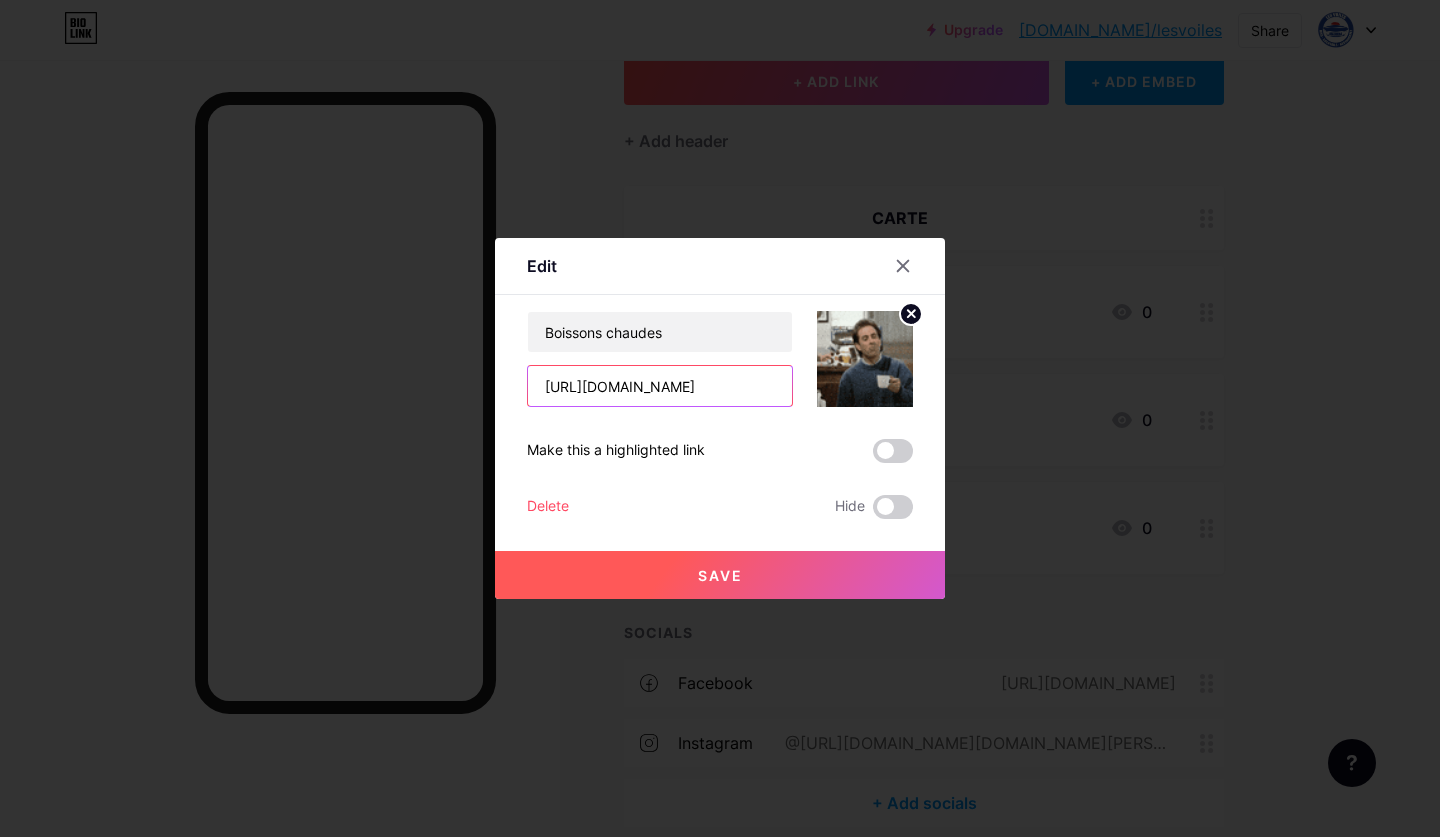 drag, startPoint x: 776, startPoint y: 387, endPoint x: 483, endPoint y: 386, distance: 293.0017 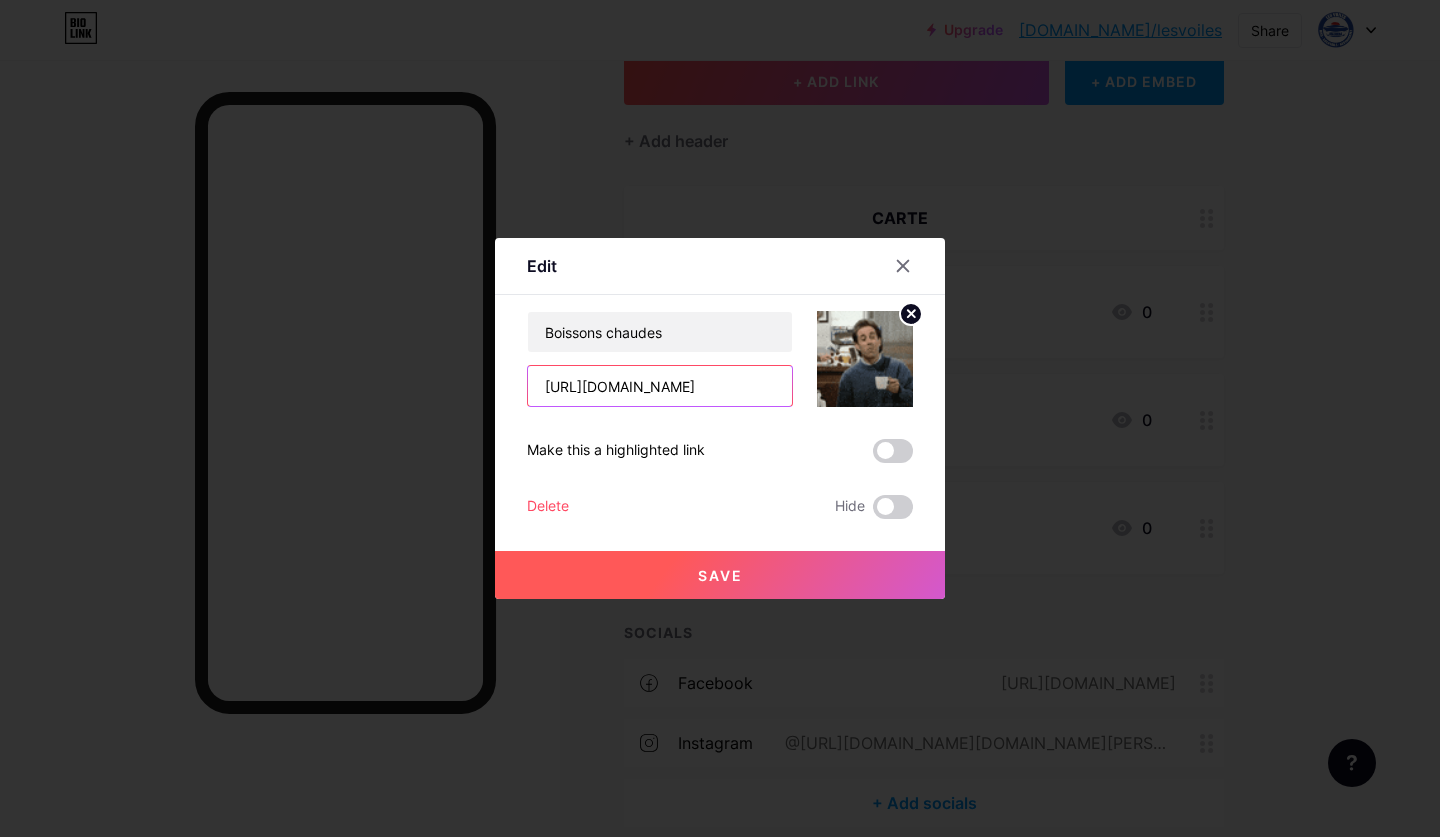 click on "Edit           Content
YouTube
Play YouTube video without leaving your page.
ADD
Vimeo
Play Vimeo video without leaving your page.
ADD
Tiktok
Grow your TikTok following
ADD
Tweet
Embed a tweet.
ADD
Reddit
Showcase your Reddit profile
ADD
Spotify
Embed Spotify to play the preview of a track.
ADD
Twitch
Play Twitch video without leaving your page.
ADD
SoundCloud" at bounding box center [720, 418] 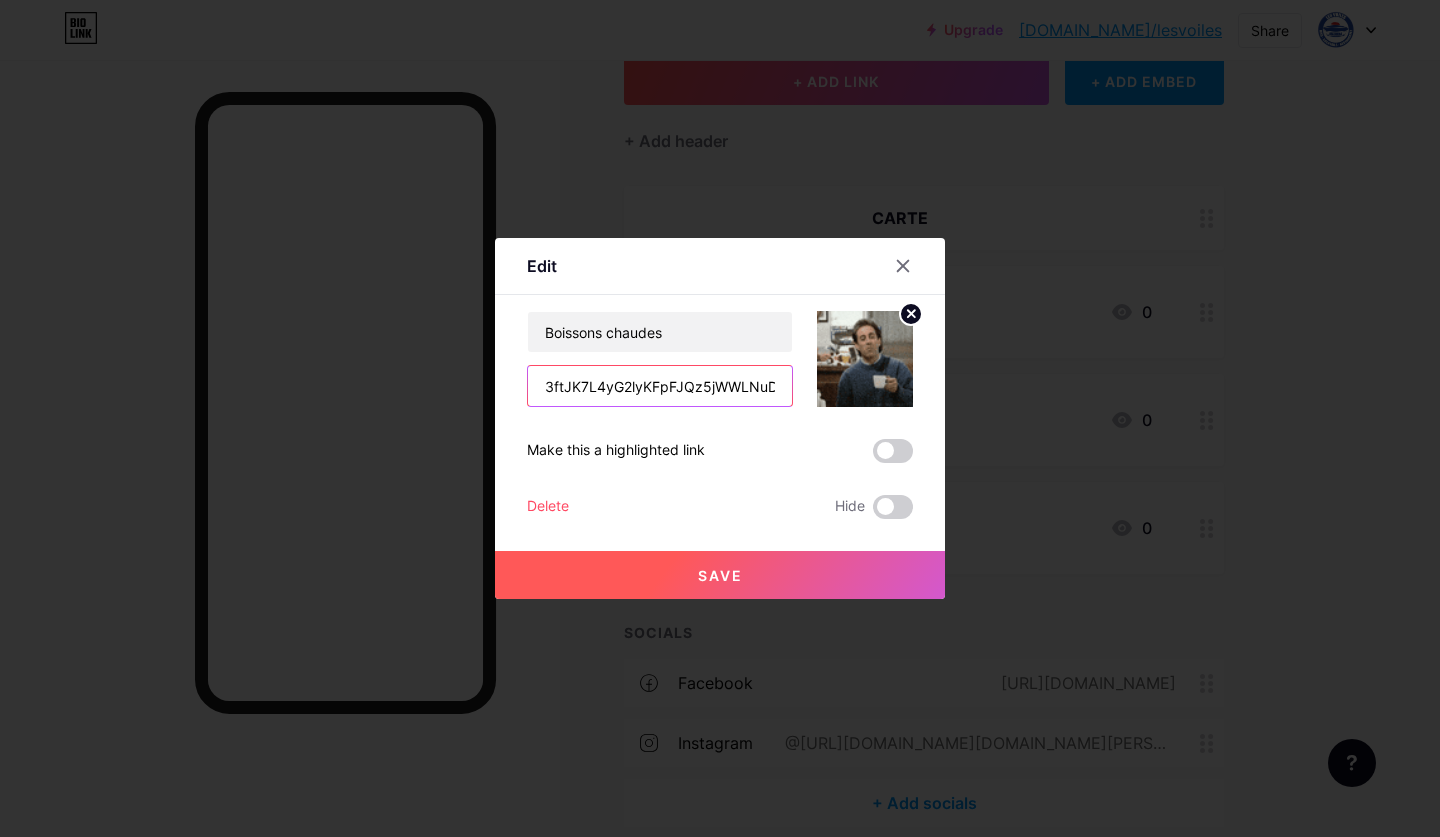 click on "3ftJK7L4yG2lyKFpFJQz5jWWLNuD7B/view?usp=sharing" at bounding box center [660, 386] 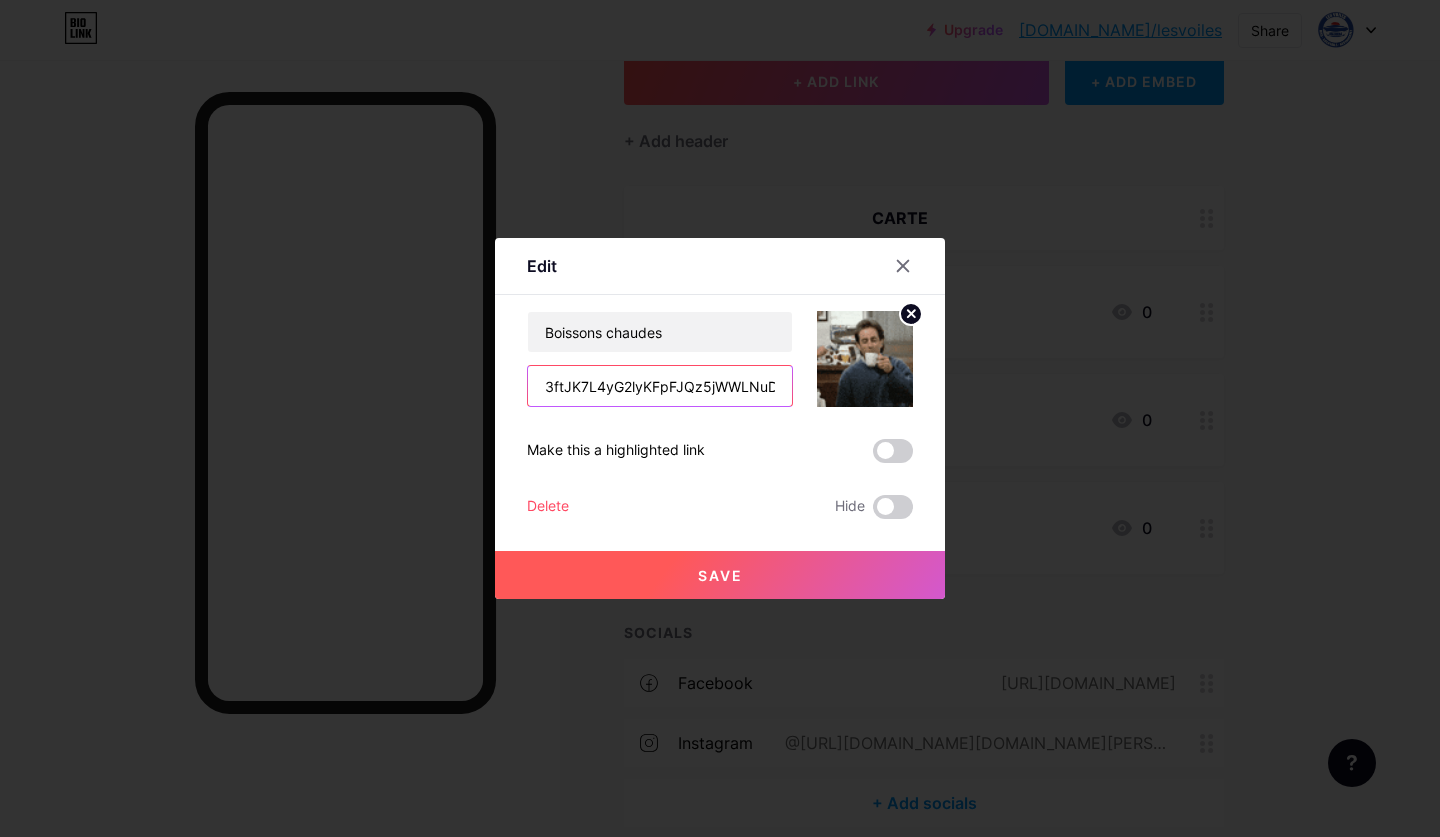 drag, startPoint x: 545, startPoint y: 390, endPoint x: 958, endPoint y: 360, distance: 414.08817 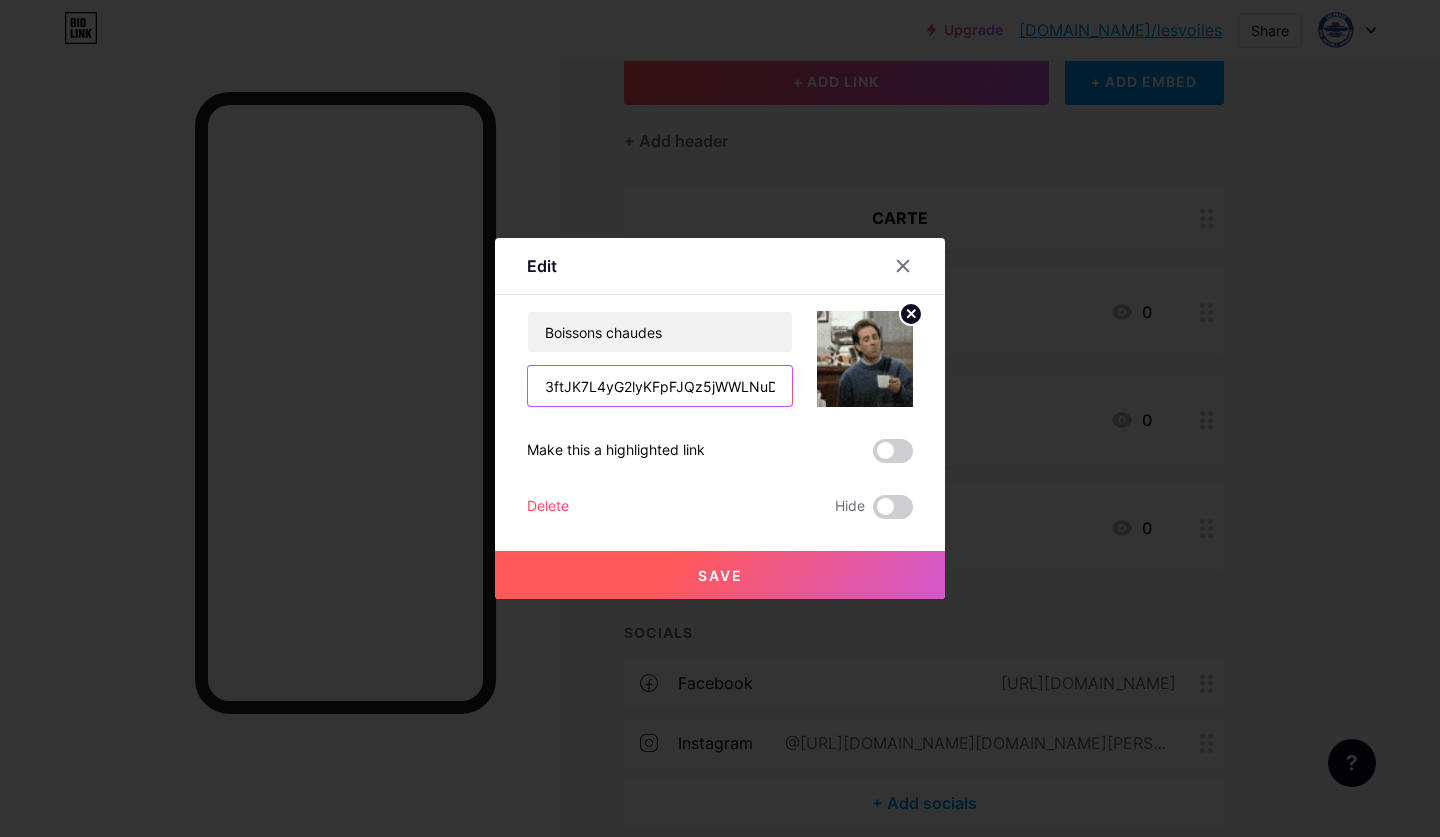 click on "Edit           Content
YouTube
Play YouTube video without leaving your page.
ADD
Vimeo
Play Vimeo video without leaving your page.
ADD
Tiktok
Grow your TikTok following
ADD
Tweet
Embed a tweet.
ADD
Reddit
Showcase your Reddit profile
ADD
Spotify
Embed Spotify to play the preview of a track.
ADD
Twitch
Play Twitch video without leaving your page.
ADD
SoundCloud" at bounding box center [720, 418] 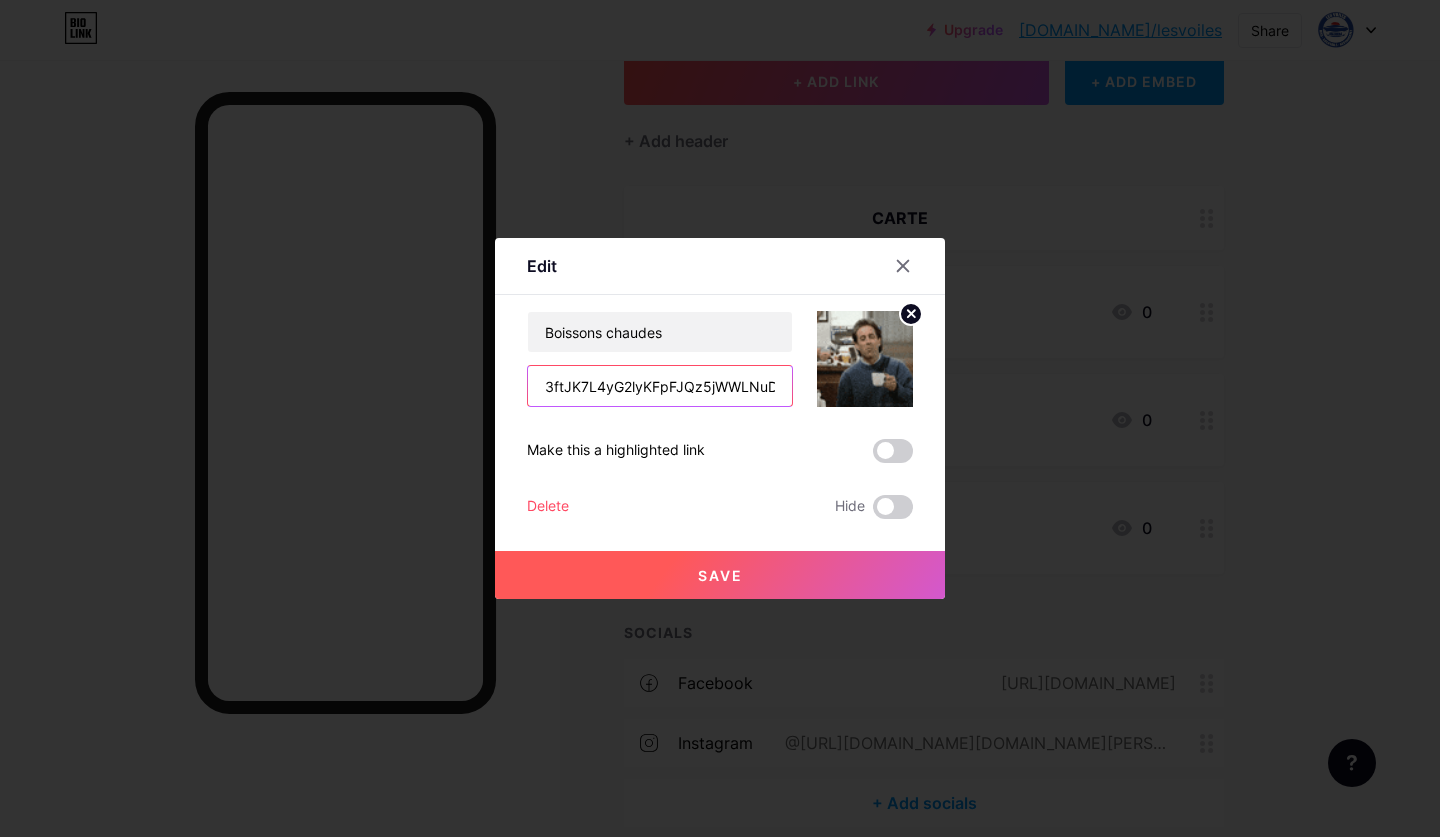 type on "3ftJK7L4yG2lyKFpFJQz5jWWLNuD7B/view?usp=sharing" 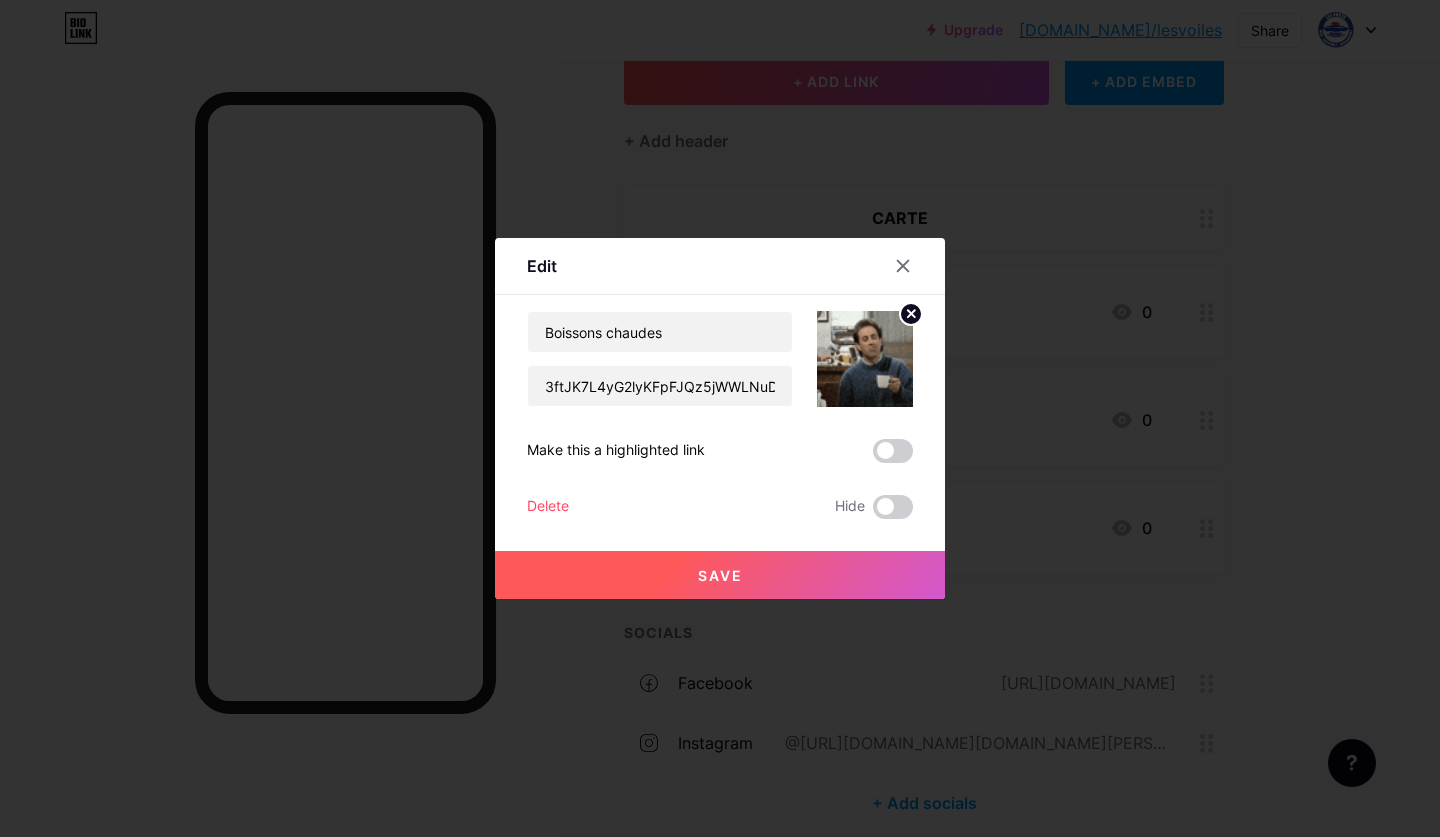 click at bounding box center (720, 418) 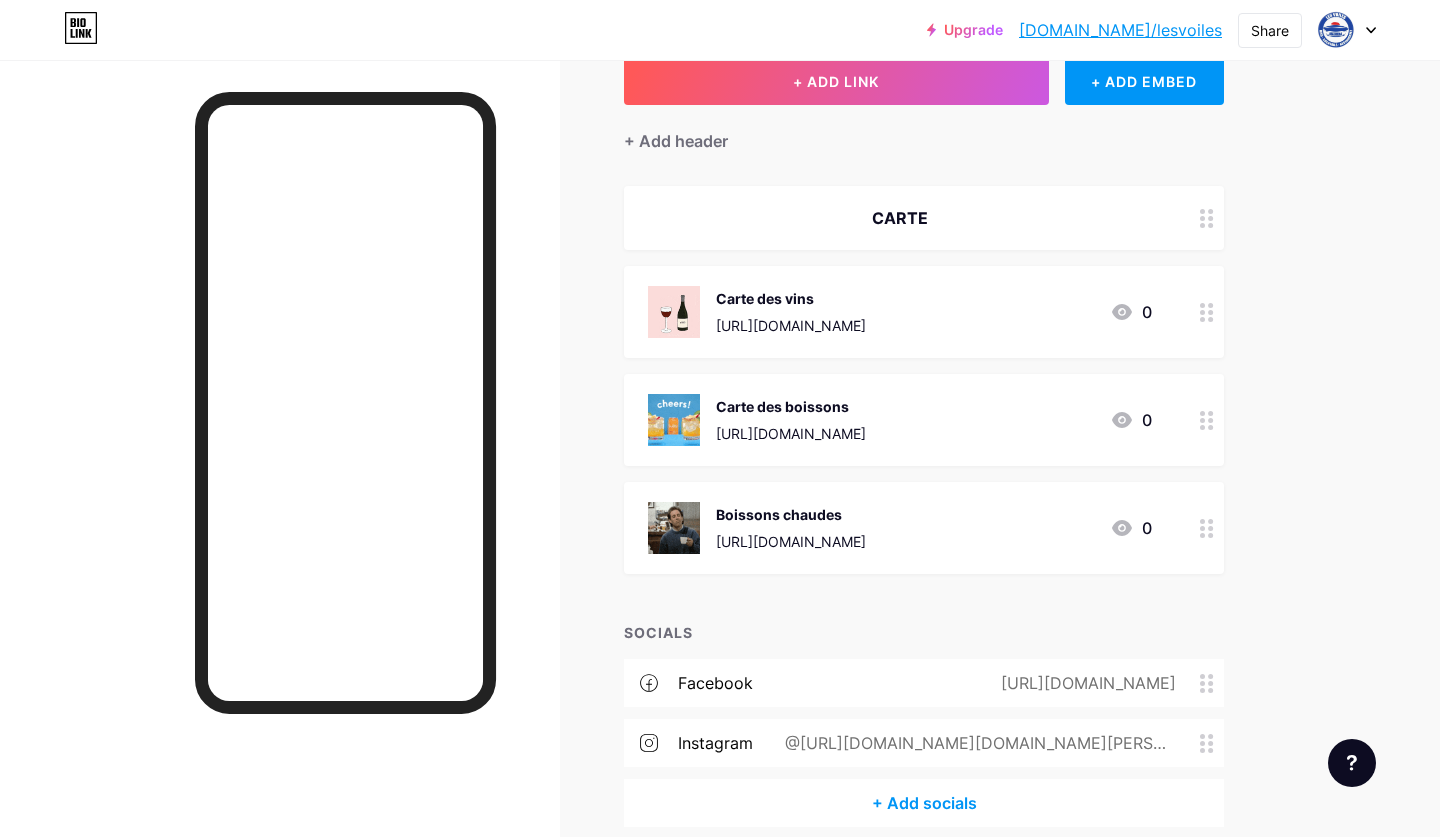 click 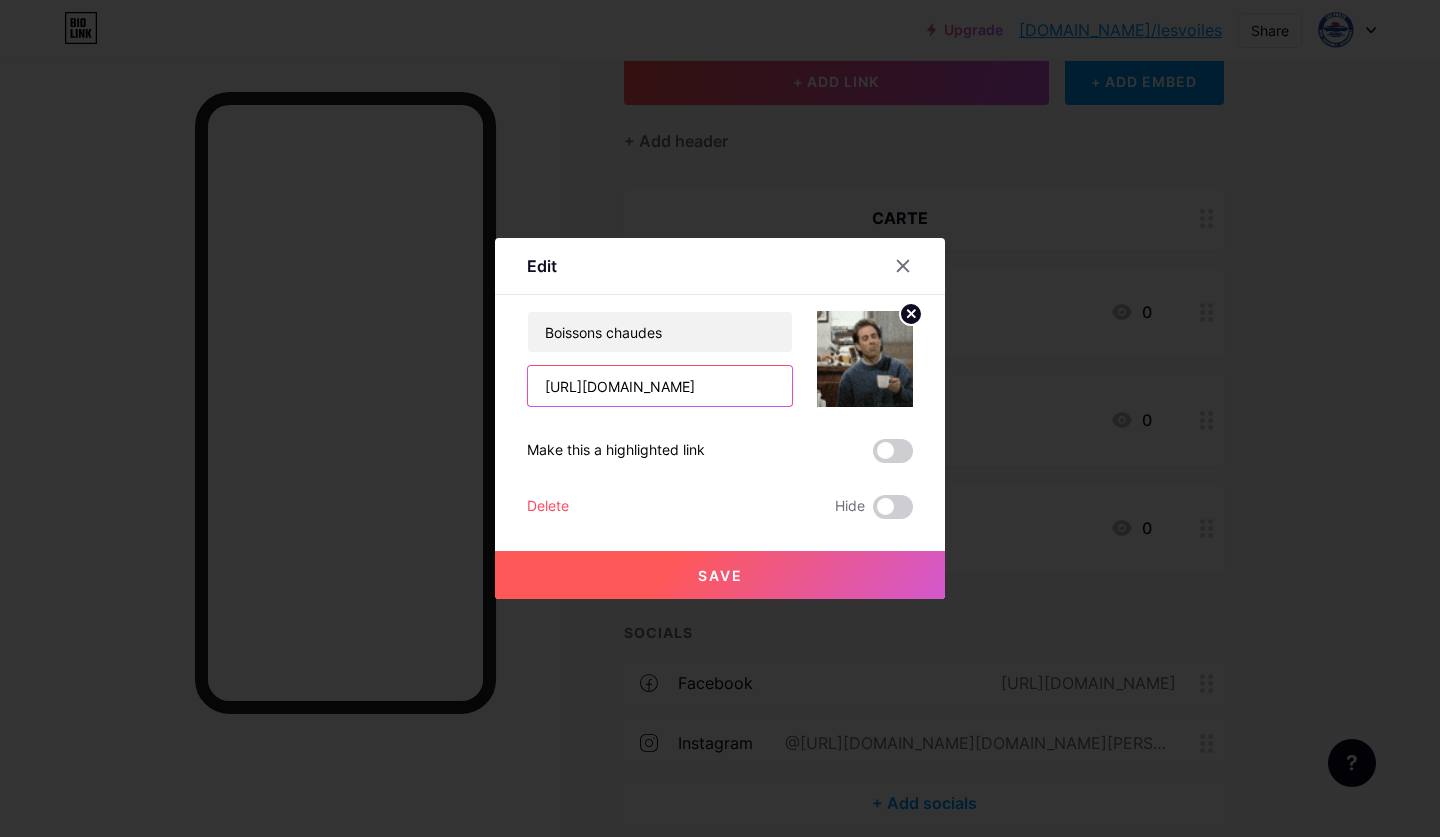 drag, startPoint x: 547, startPoint y: 379, endPoint x: 903, endPoint y: 389, distance: 356.1404 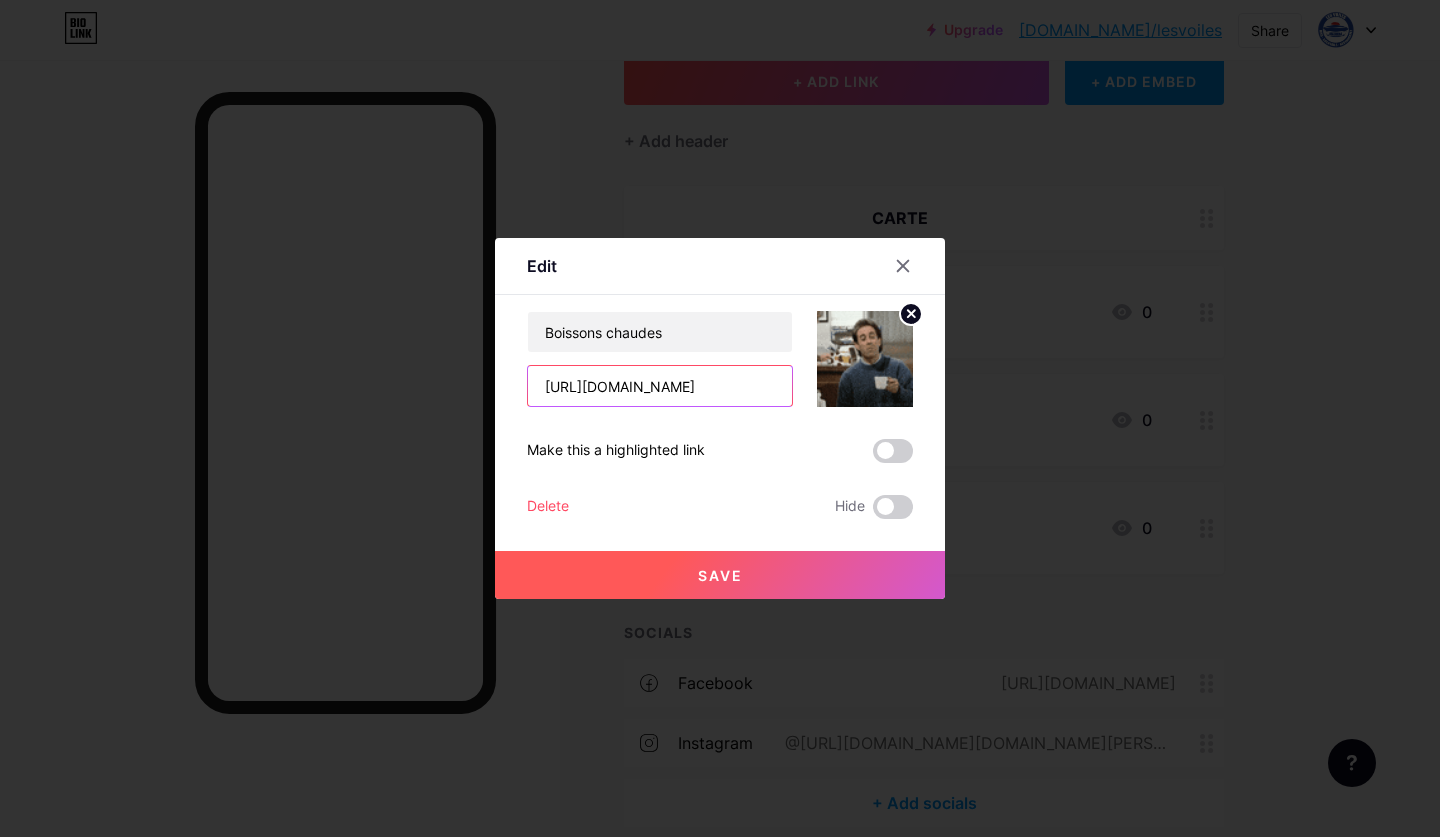 click on "Boissons chaudes     https://drive.google.com/file/d/1A33ftJK7L4yG2lyKFpFJQz5jWWLNuD7B/view?usp=sharing" at bounding box center [720, 359] 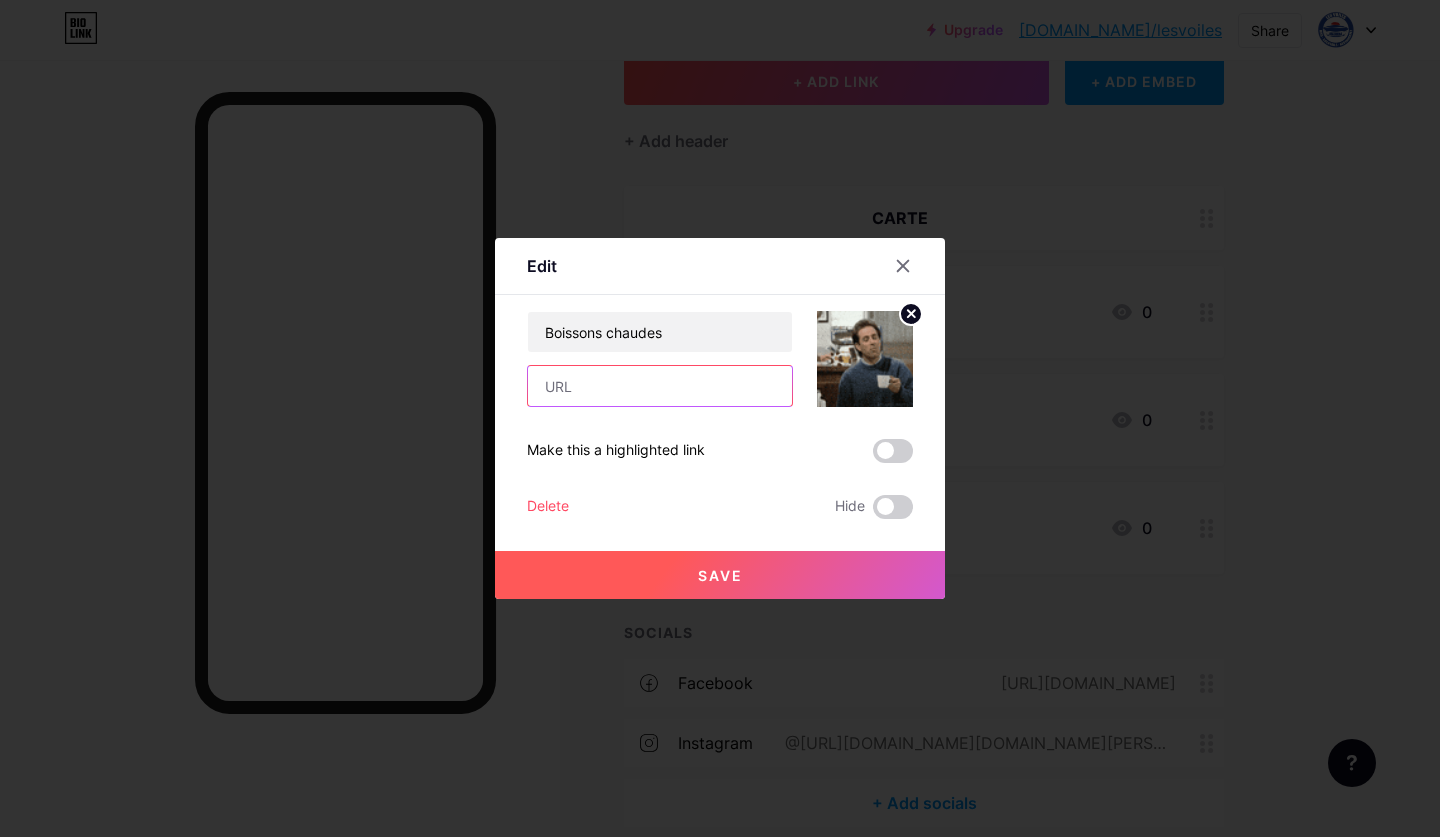 paste on "[URL][DOMAIN_NAME]" 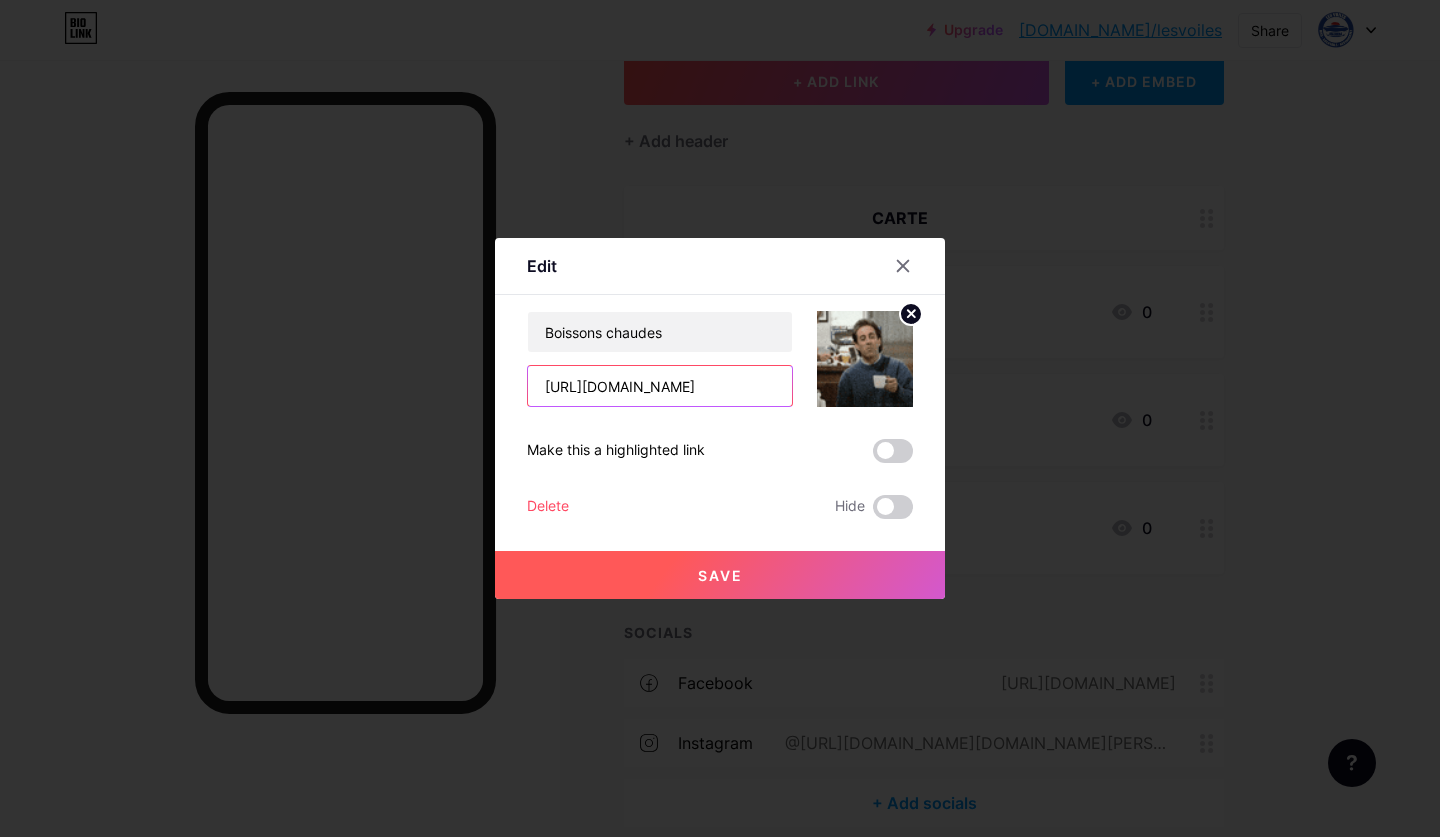 type on "[URL][DOMAIN_NAME]" 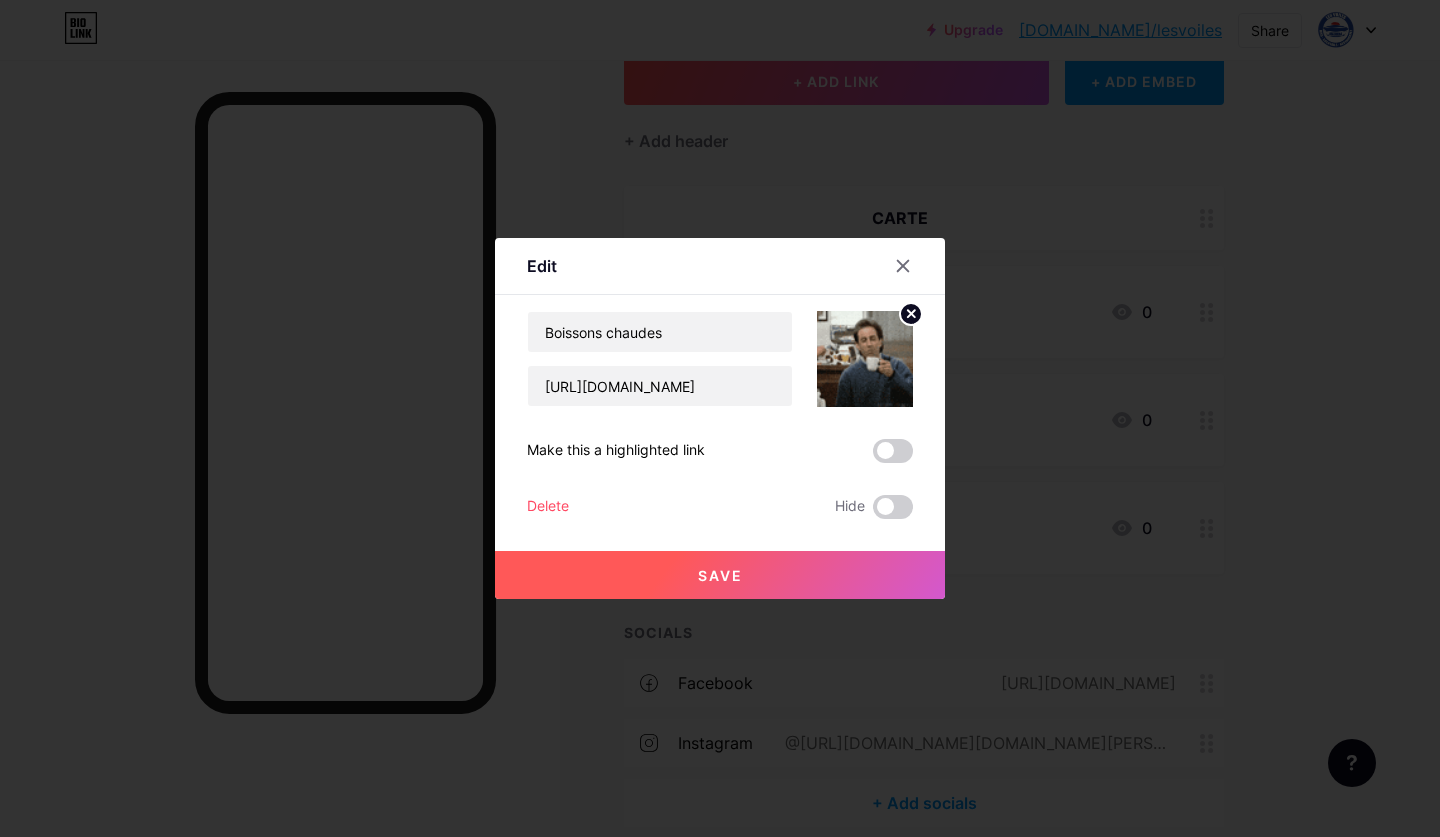 click on "Save" at bounding box center (720, 575) 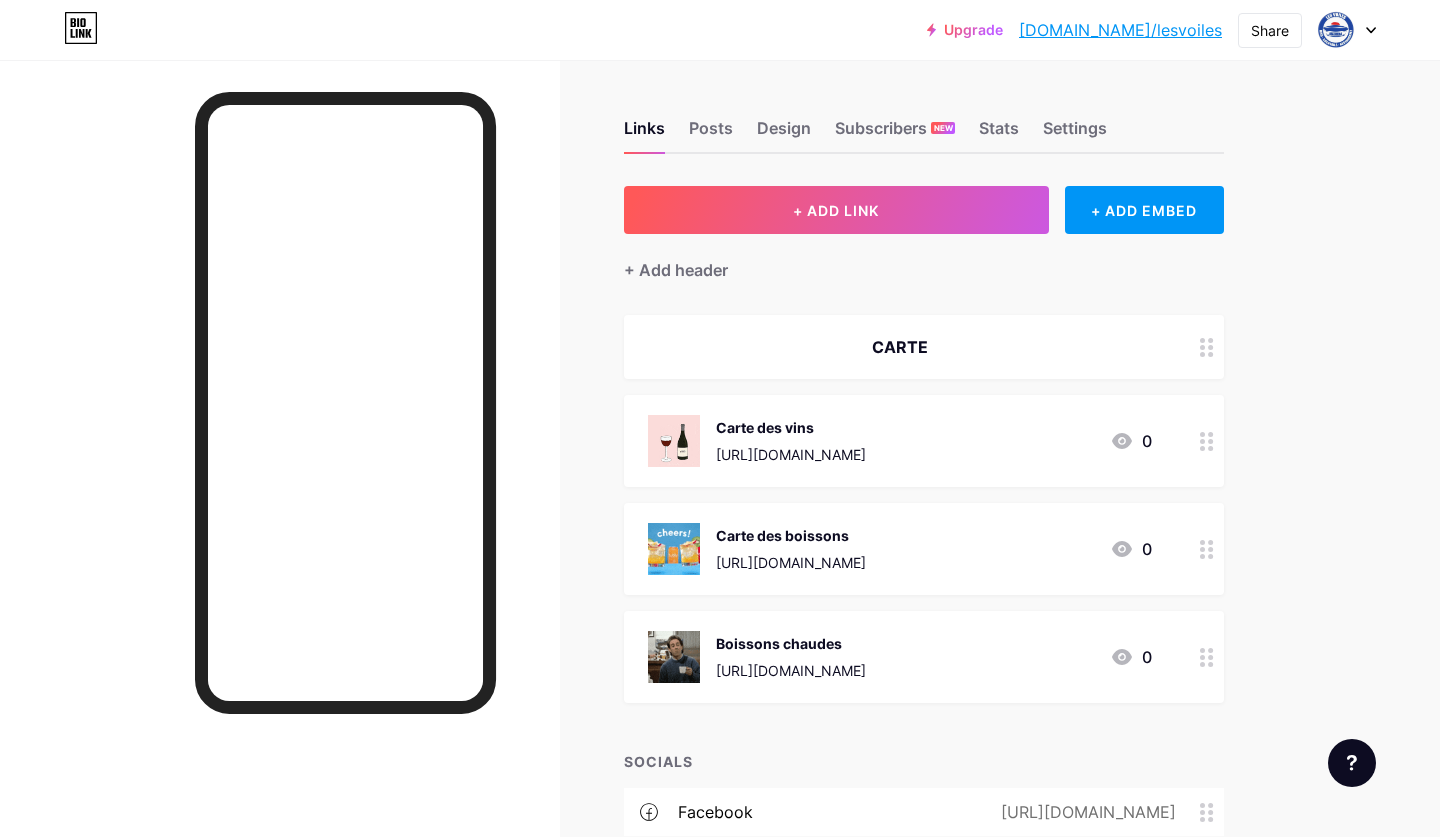 scroll, scrollTop: 0, scrollLeft: 0, axis: both 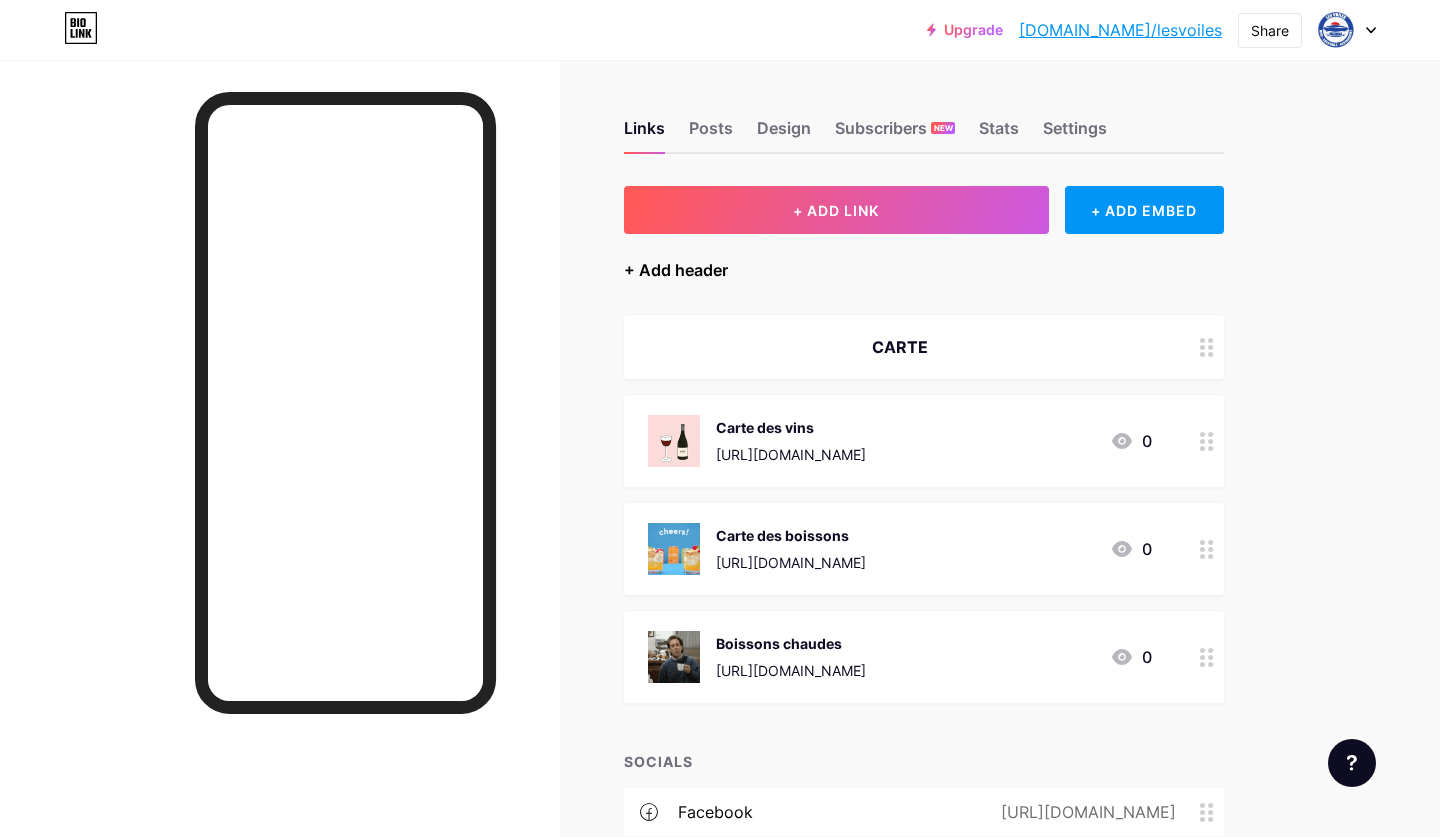 click on "+ Add header" at bounding box center (676, 270) 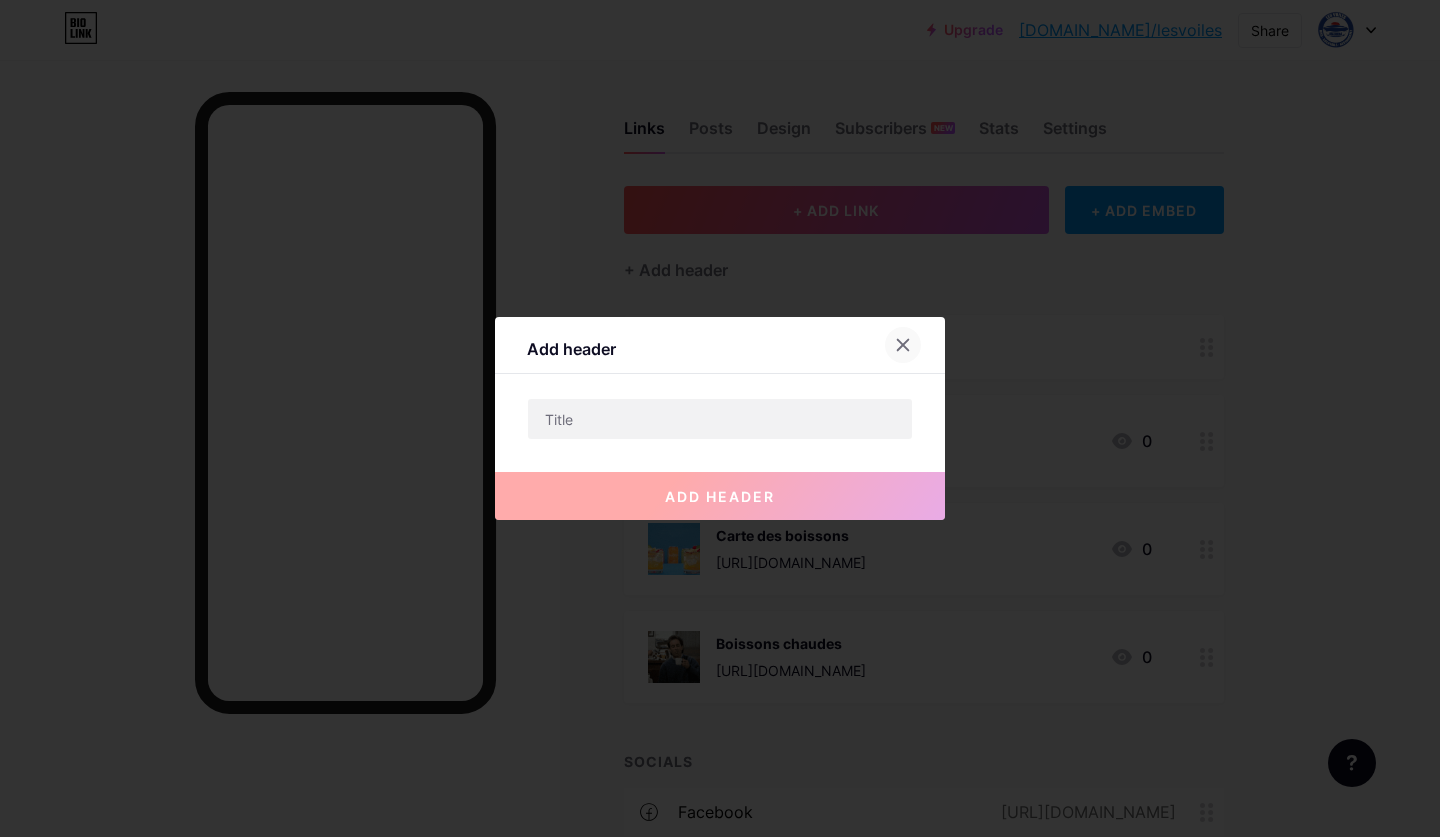 click 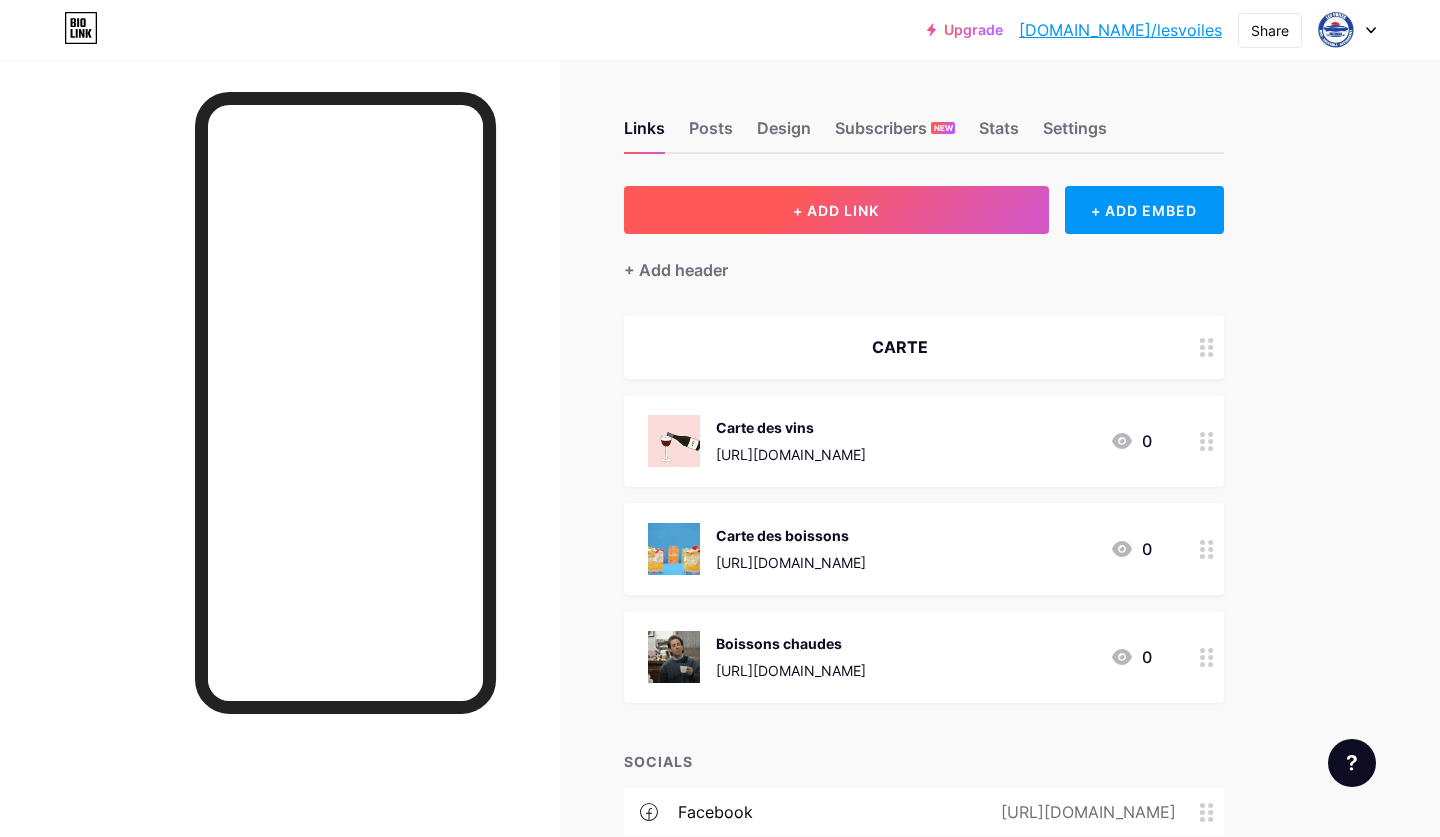 click on "+ ADD LINK" at bounding box center [836, 210] 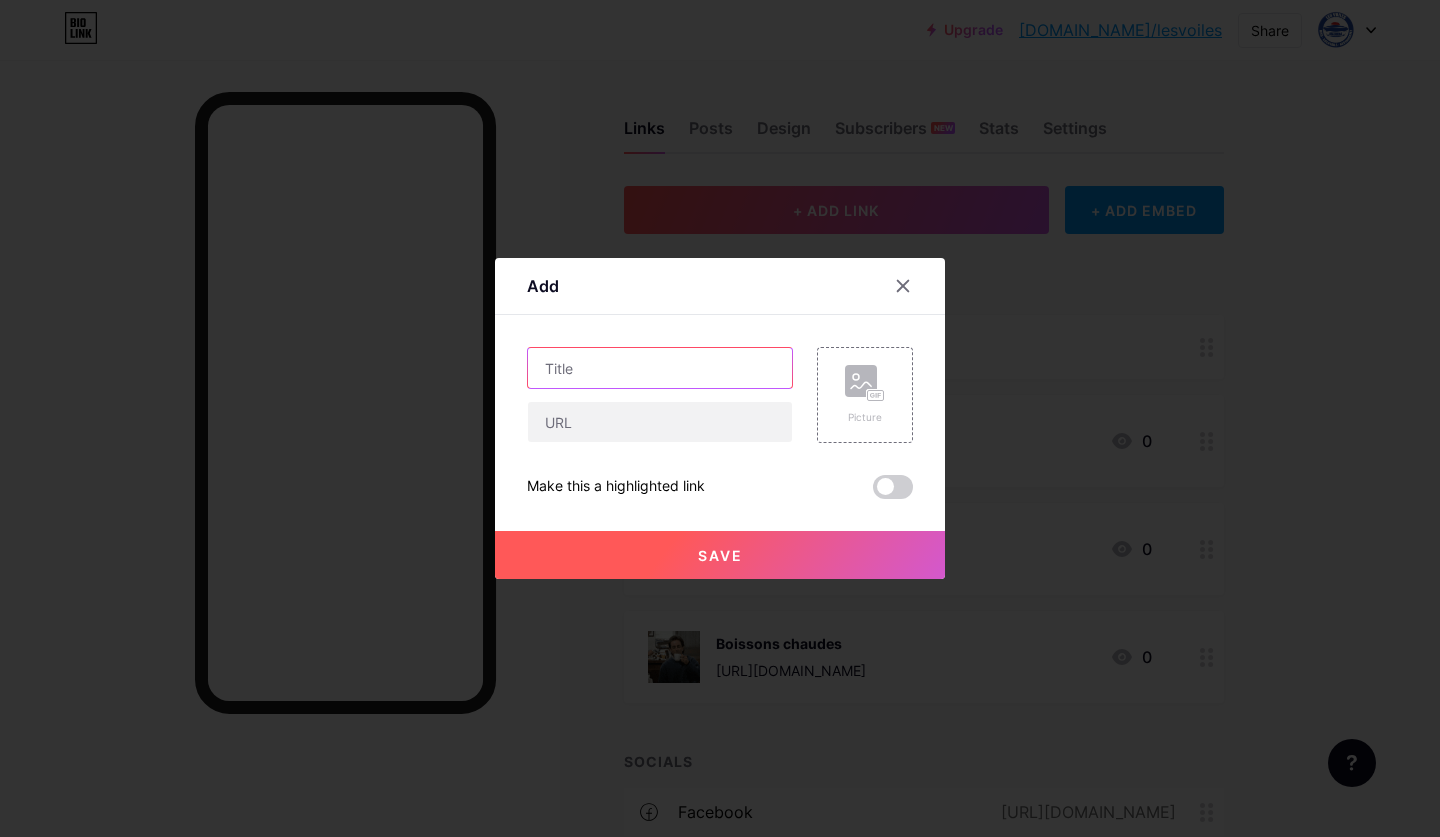 click at bounding box center [660, 368] 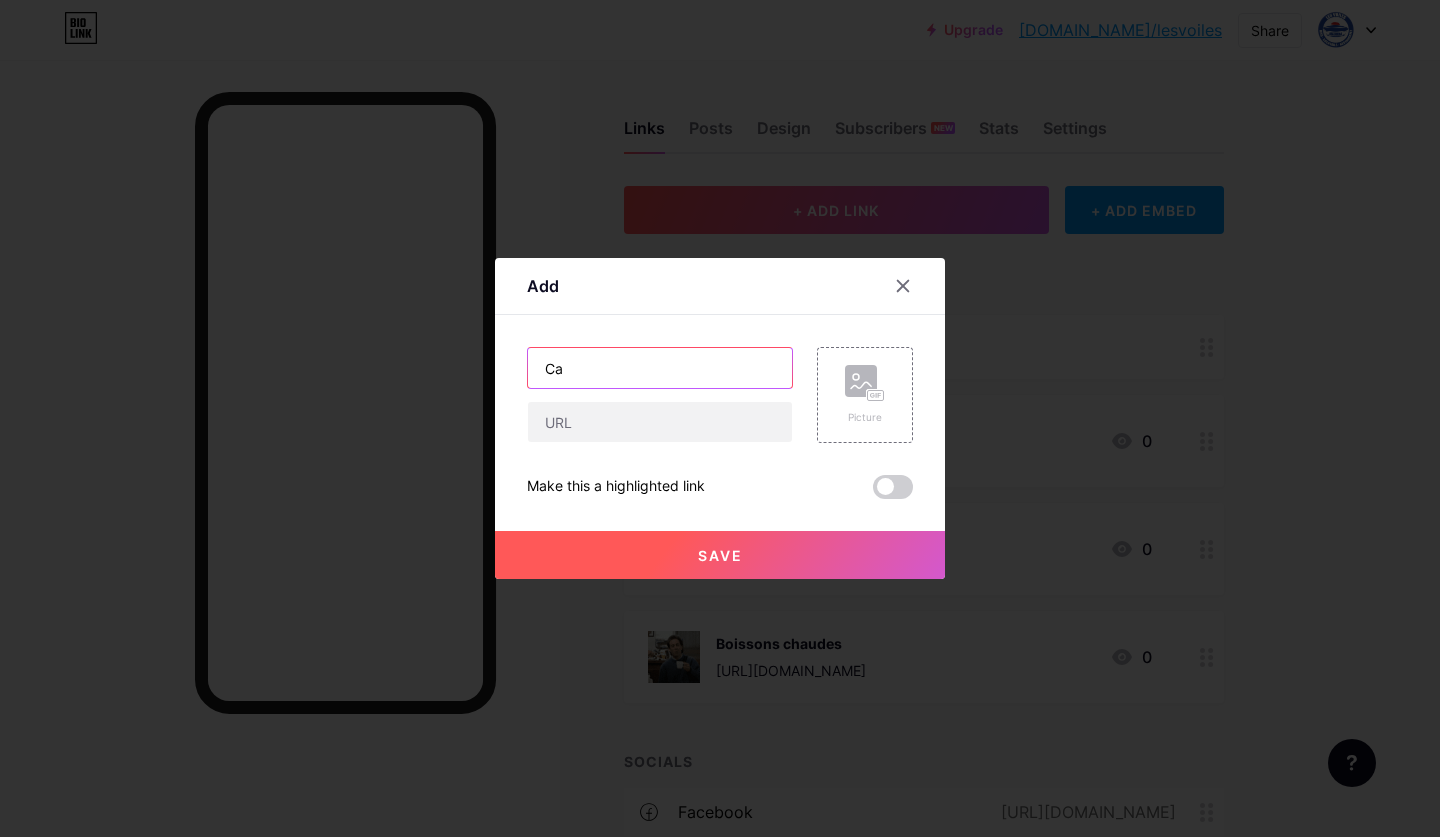 type on "C" 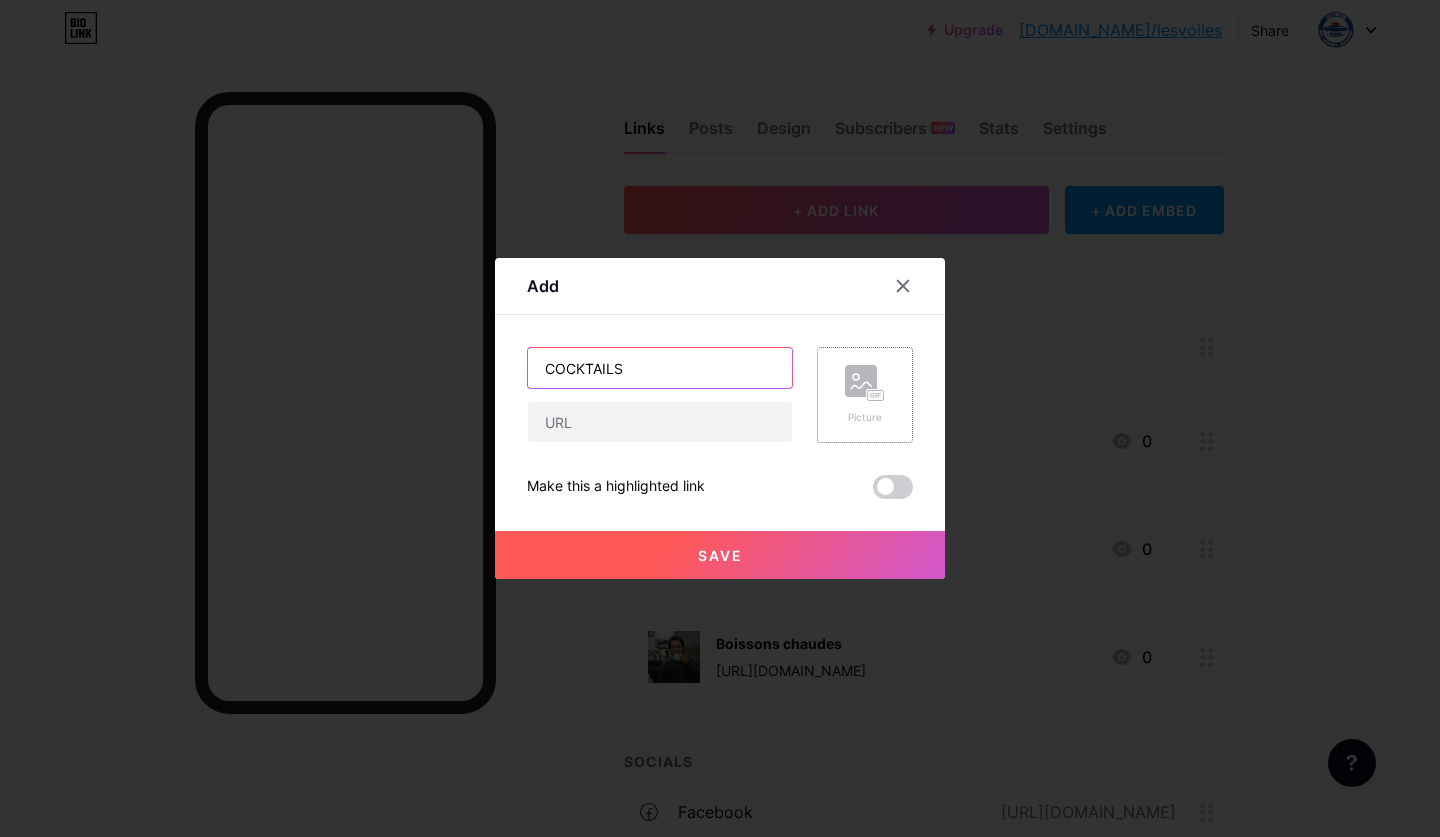 type on "COCKTAILS" 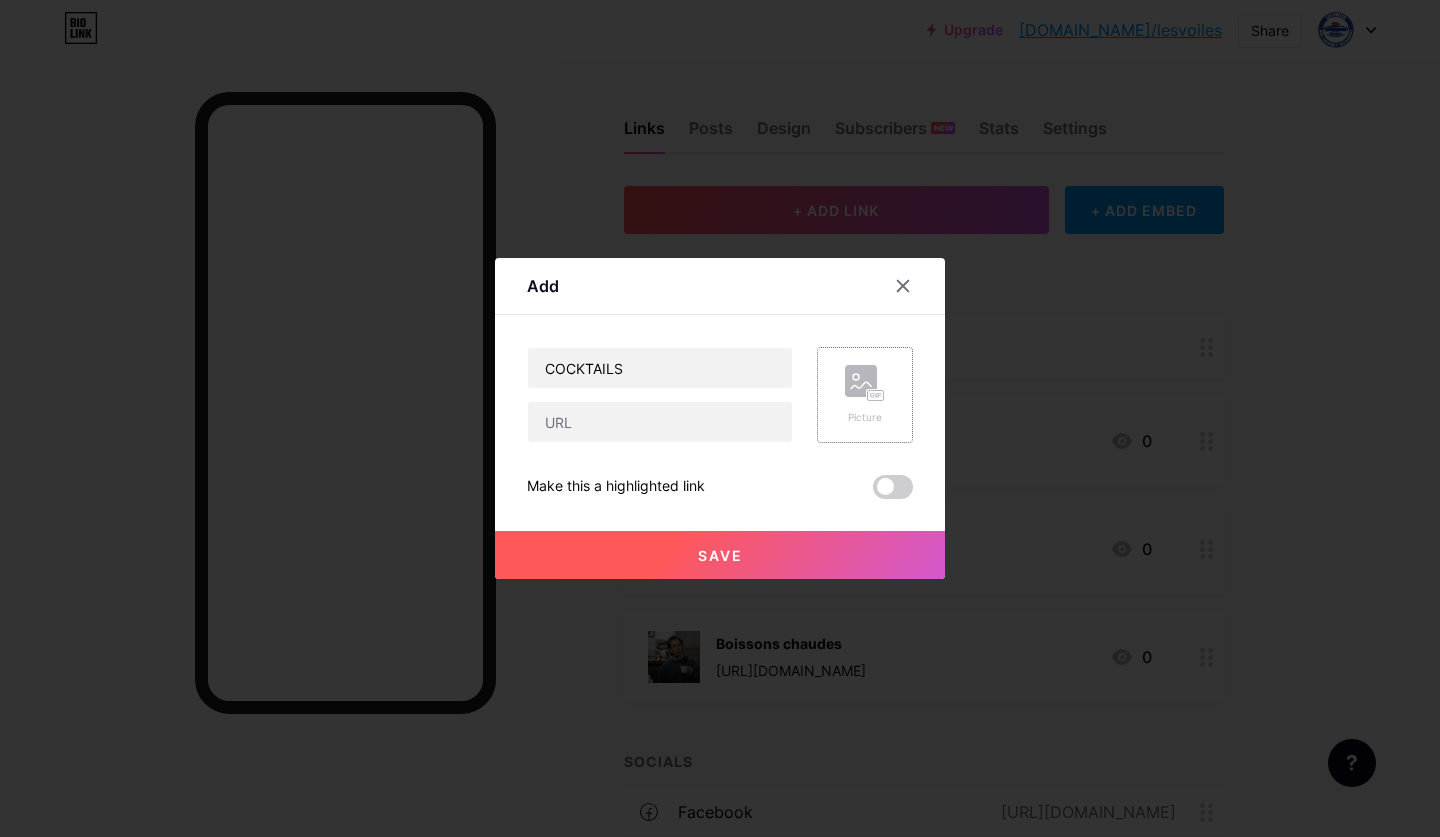 click on "Picture" at bounding box center [865, 395] 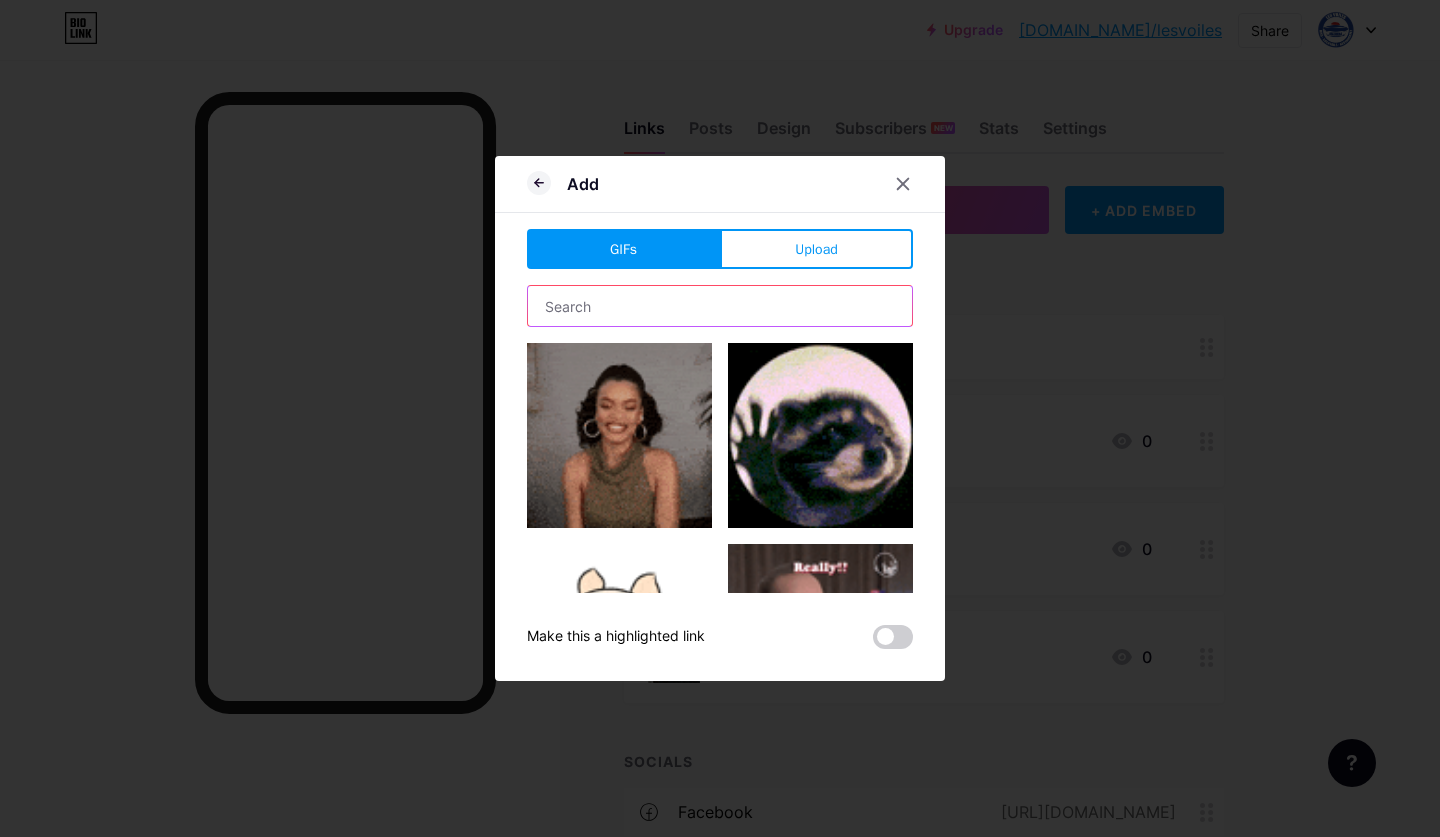 click at bounding box center (720, 306) 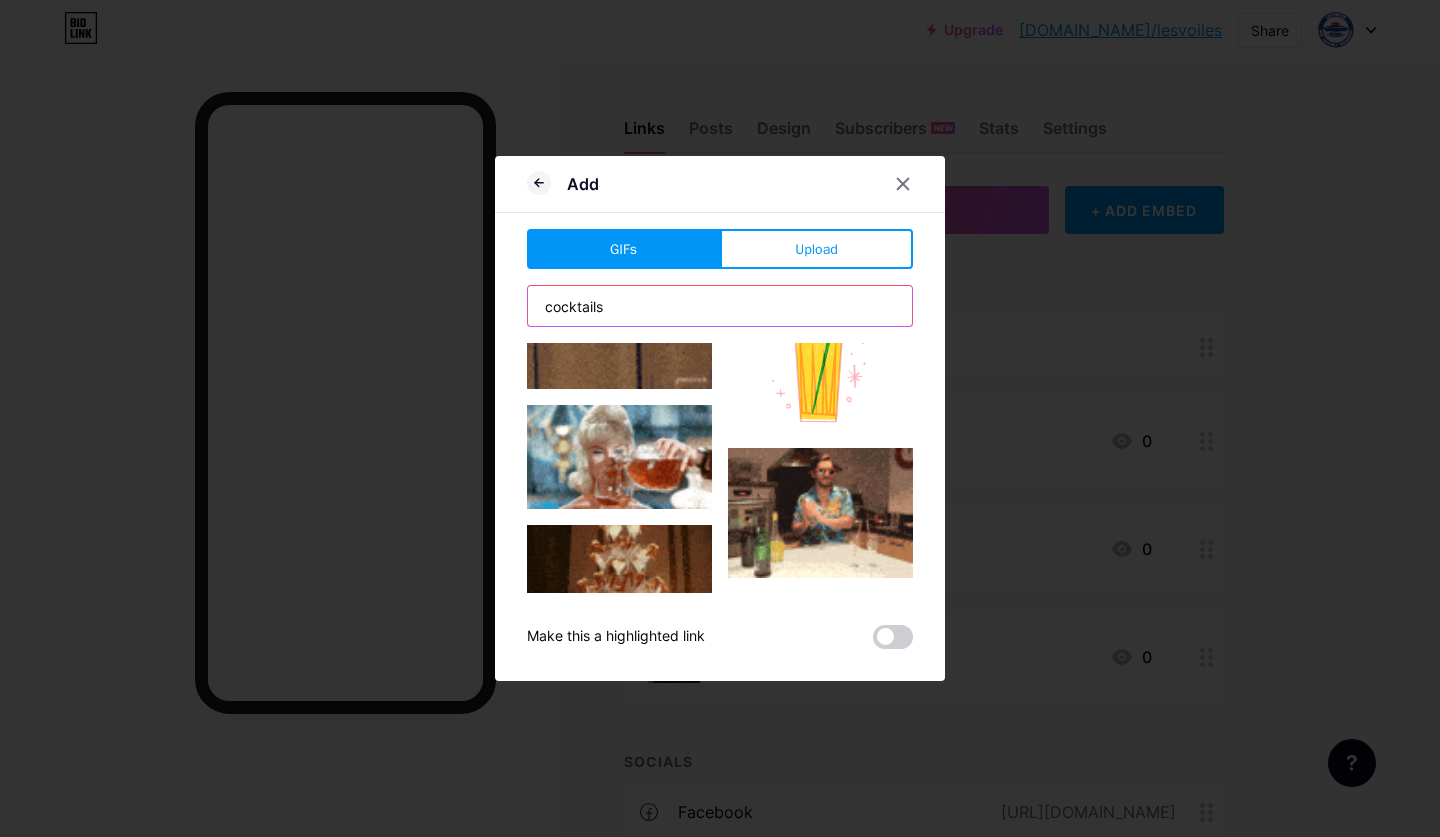 scroll, scrollTop: 1189, scrollLeft: 0, axis: vertical 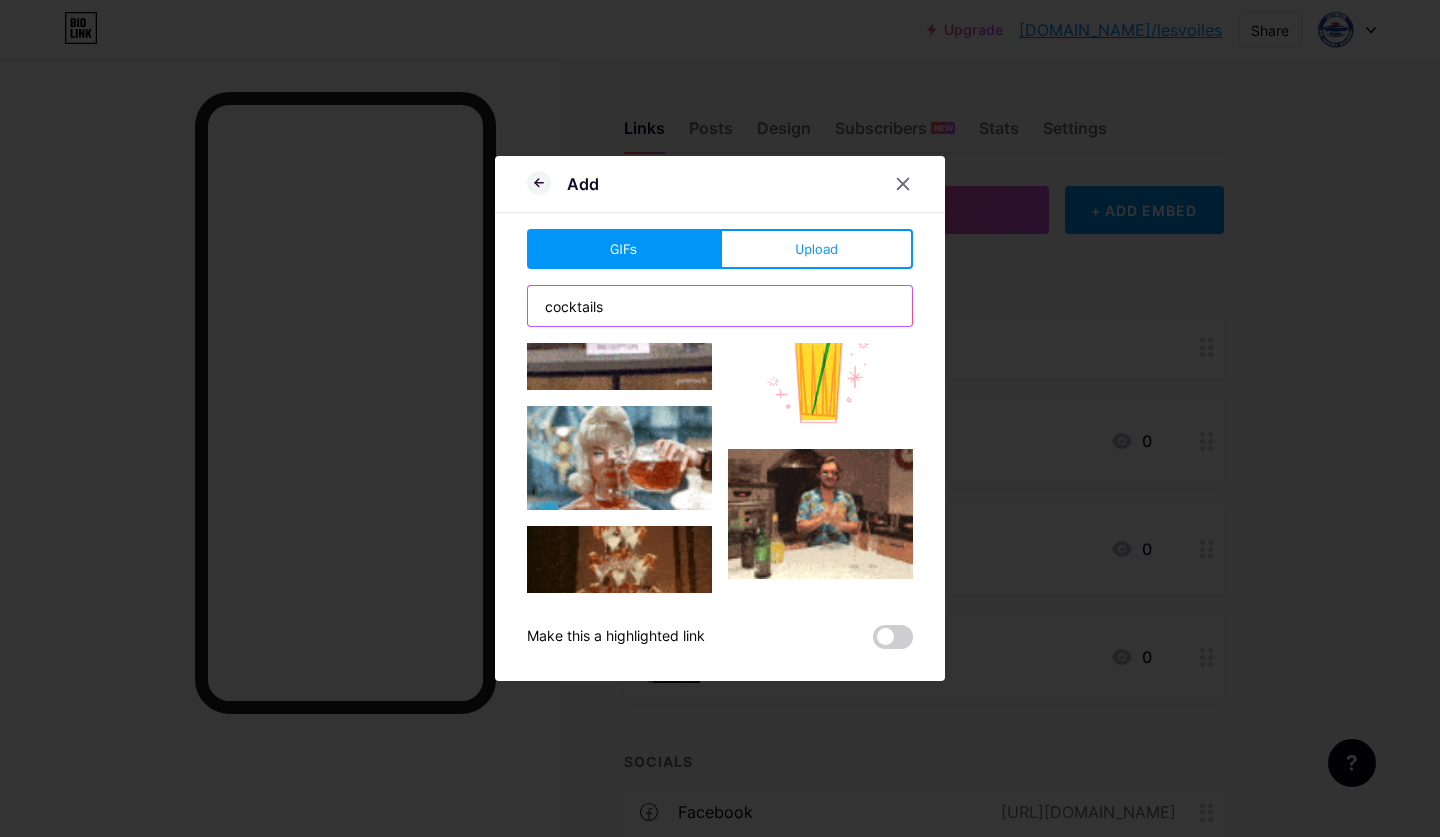 type on "cocktails" 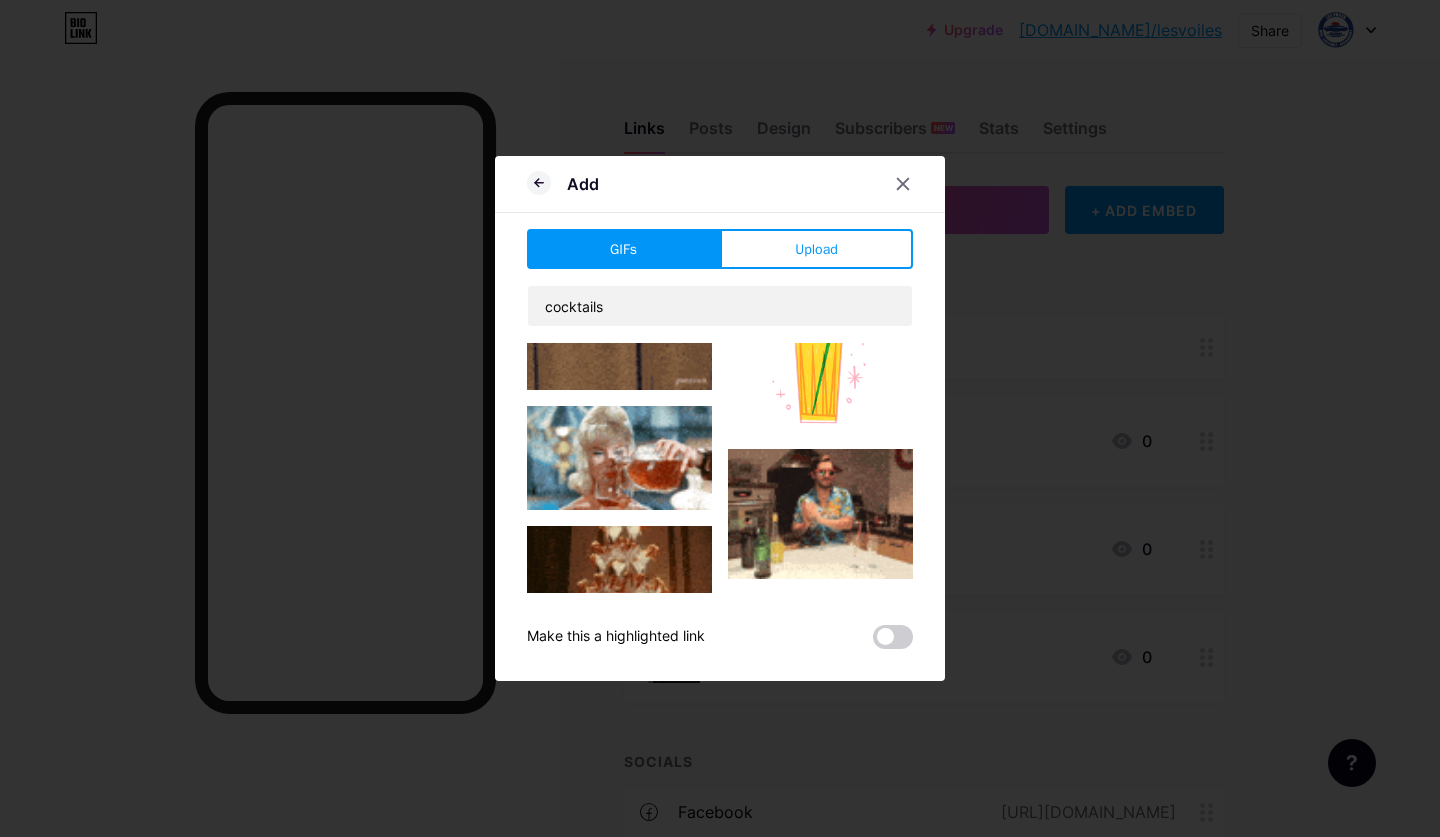 click at bounding box center (820, 340) 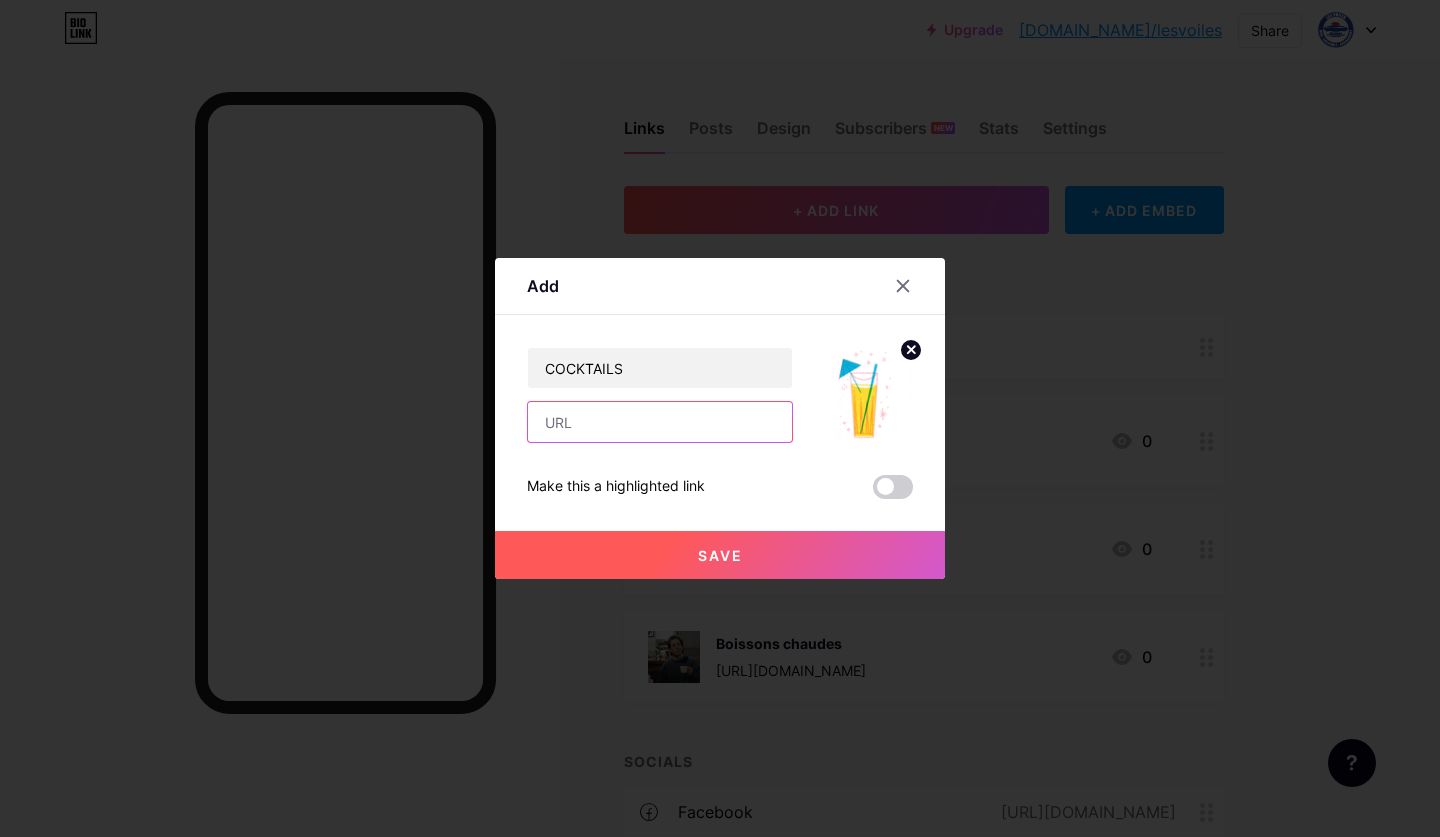 click at bounding box center [660, 422] 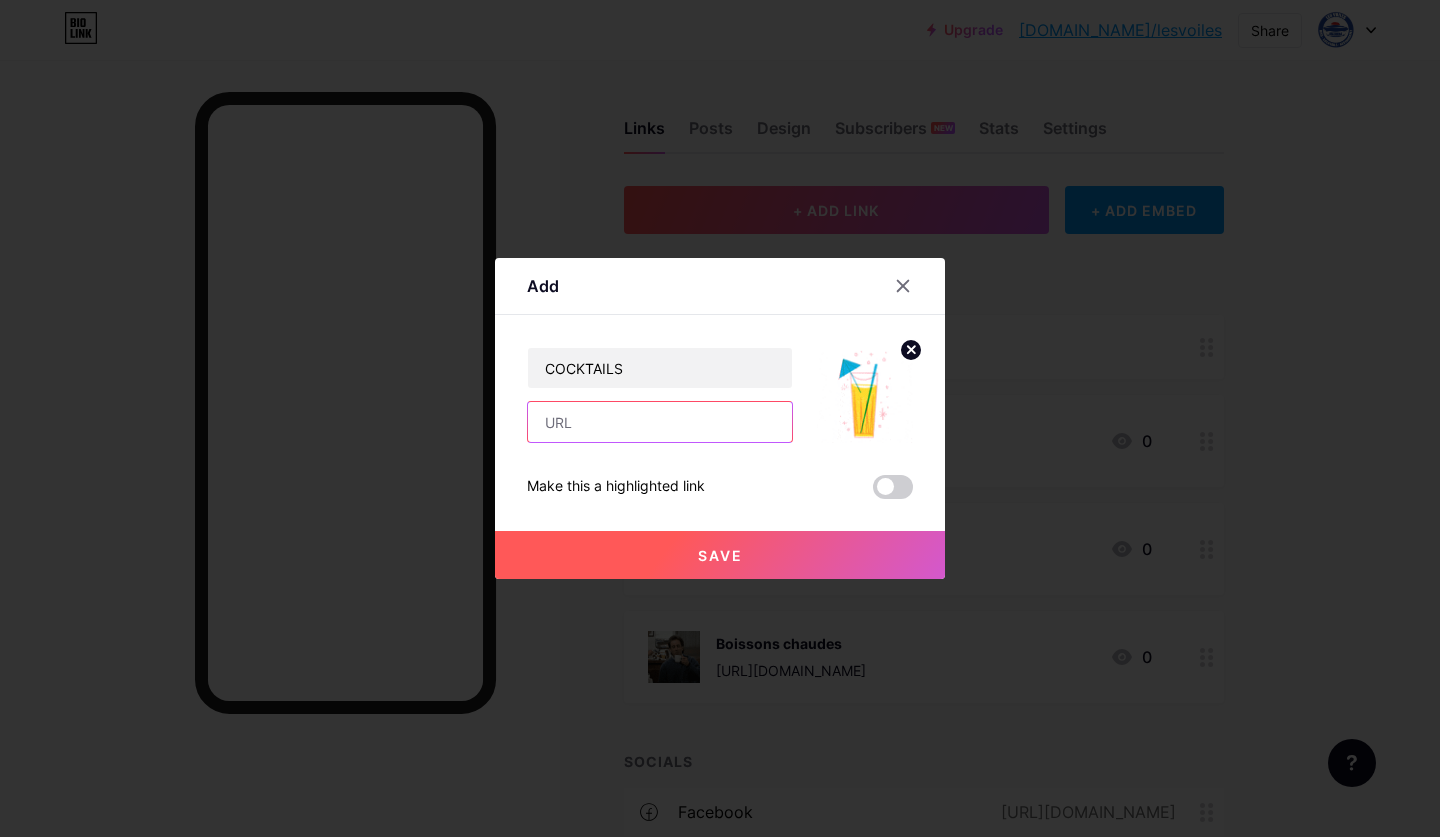 paste on "[URL][DOMAIN_NAME]" 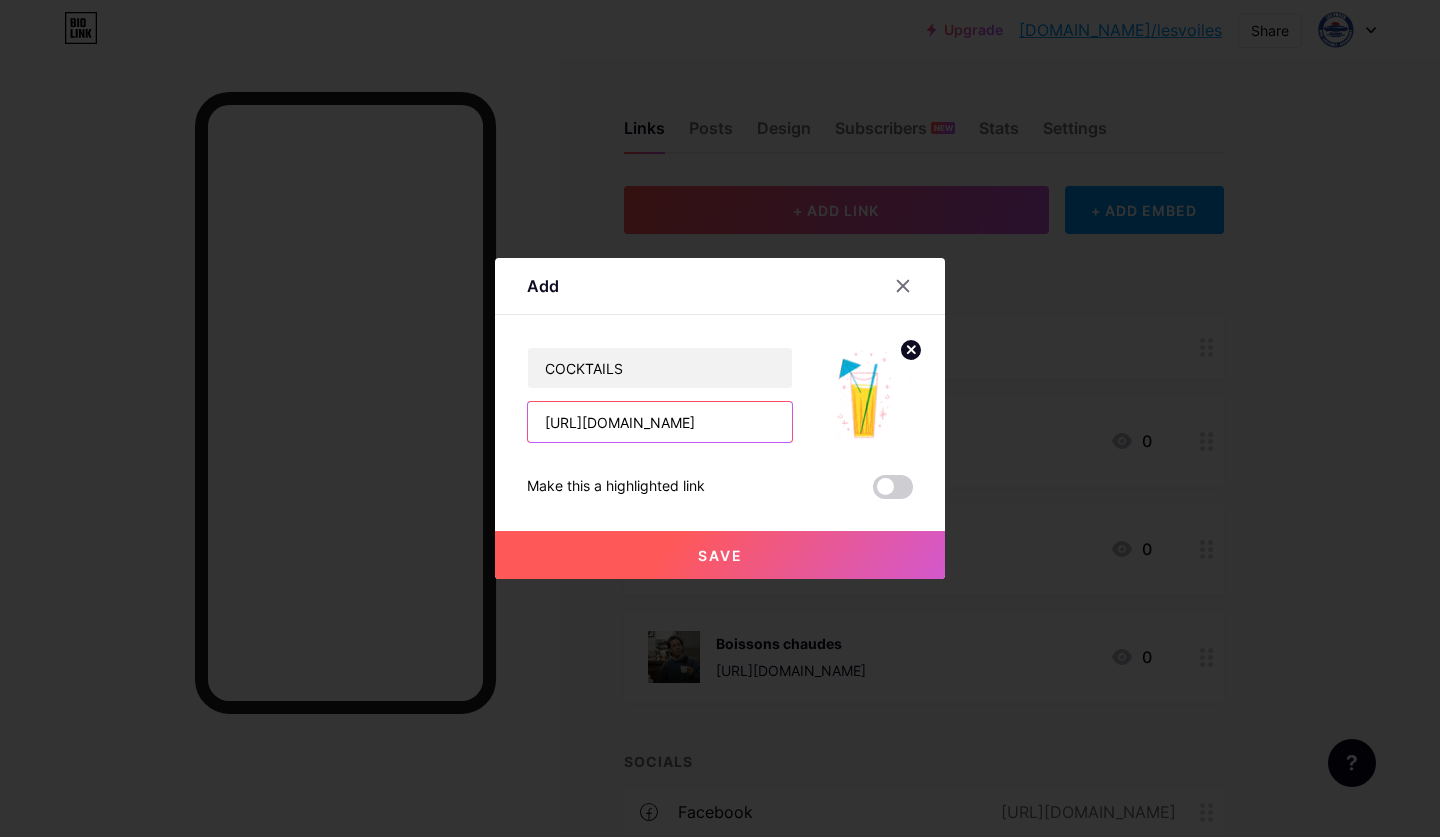 type on "[URL][DOMAIN_NAME]" 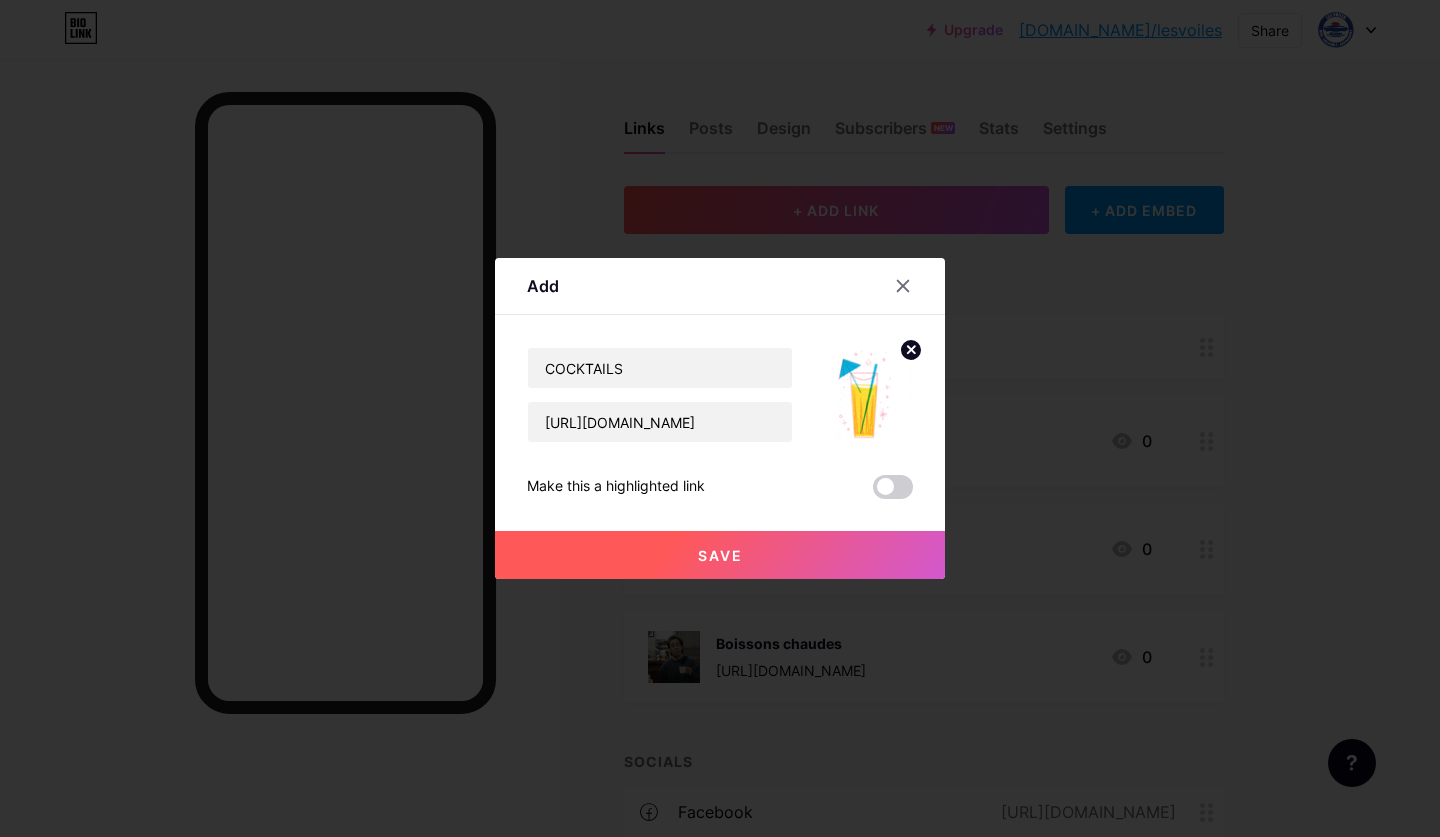 click on "Save" at bounding box center (720, 555) 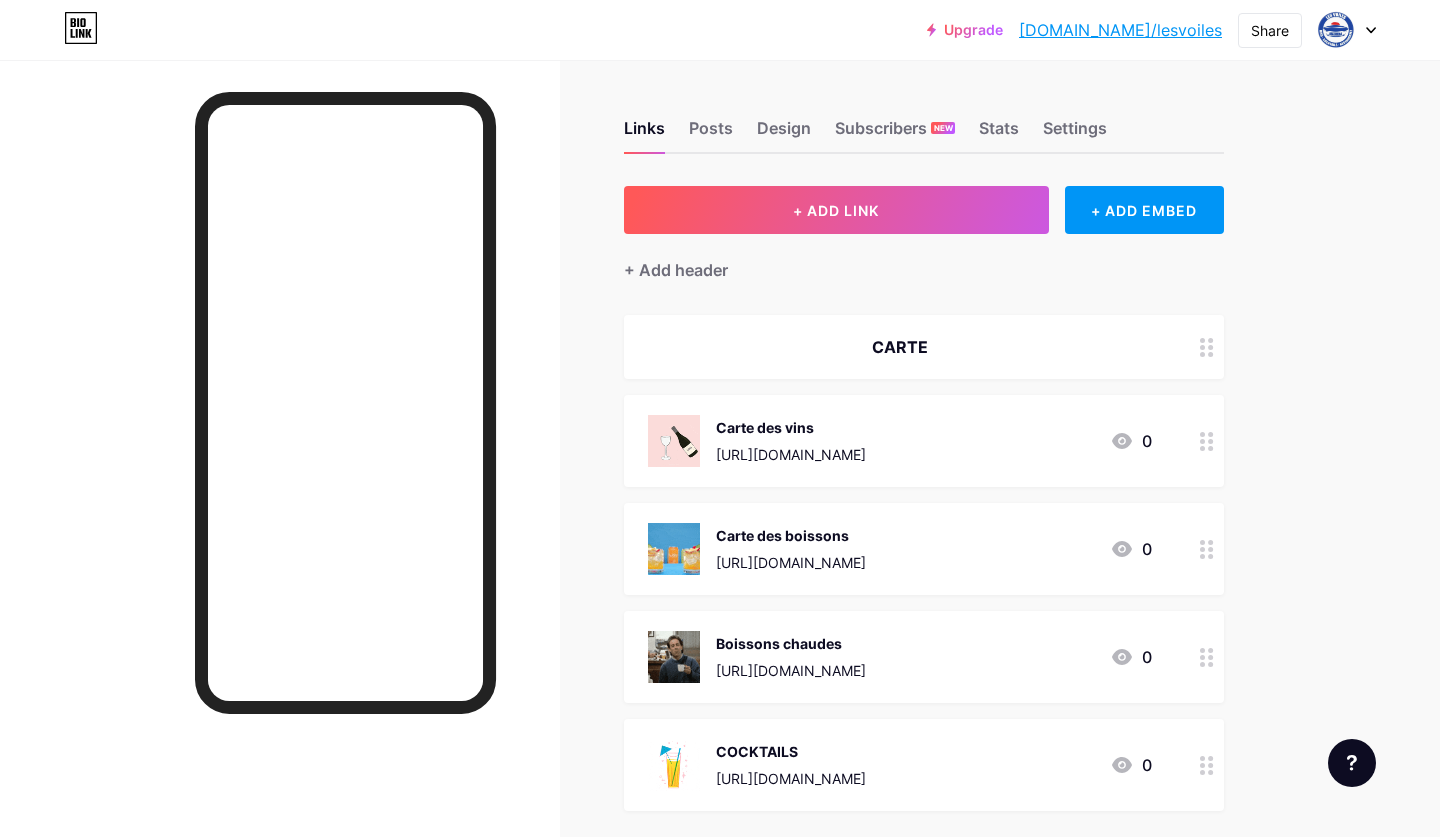 click 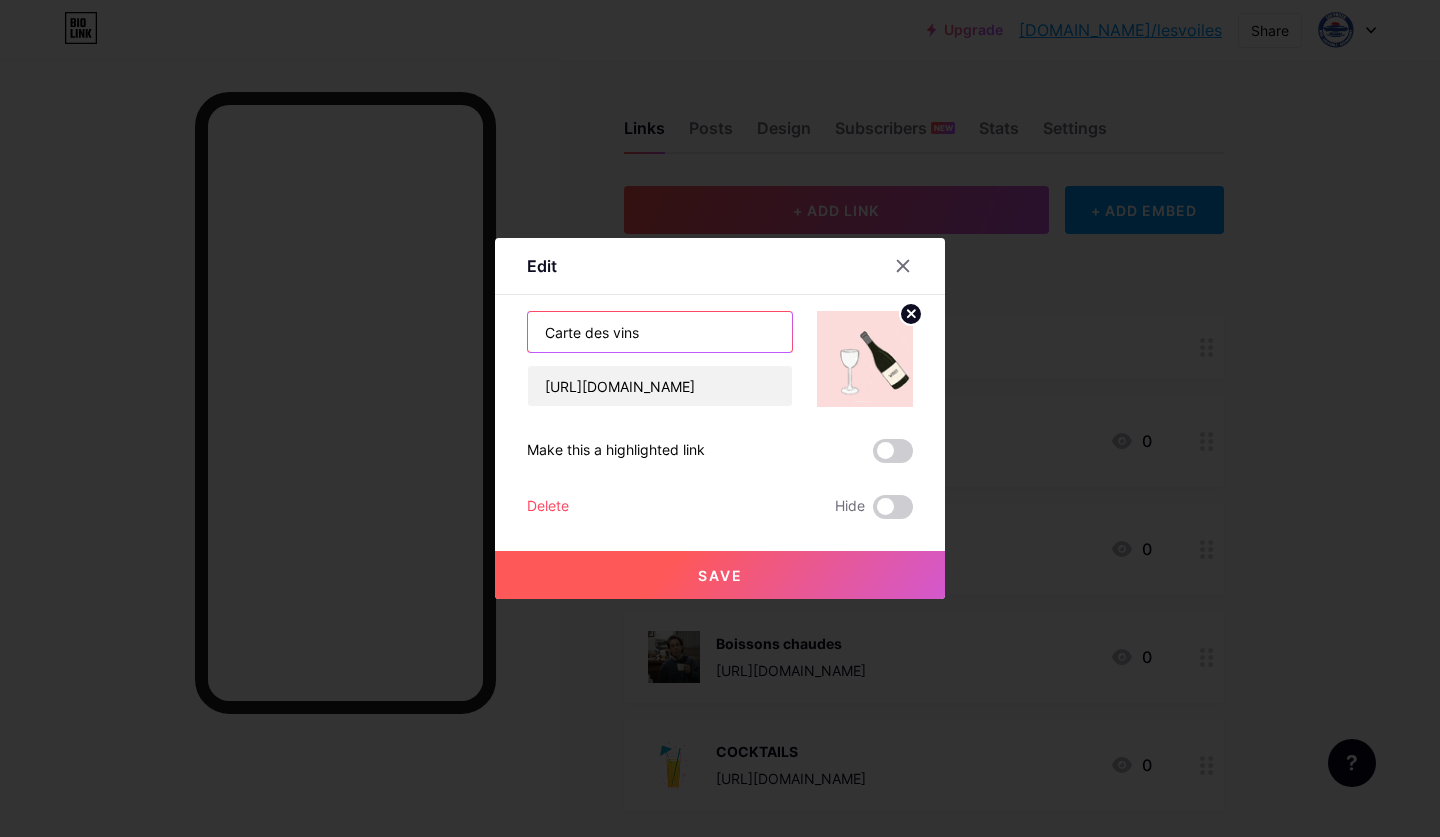 drag, startPoint x: 658, startPoint y: 331, endPoint x: 461, endPoint y: 331, distance: 197 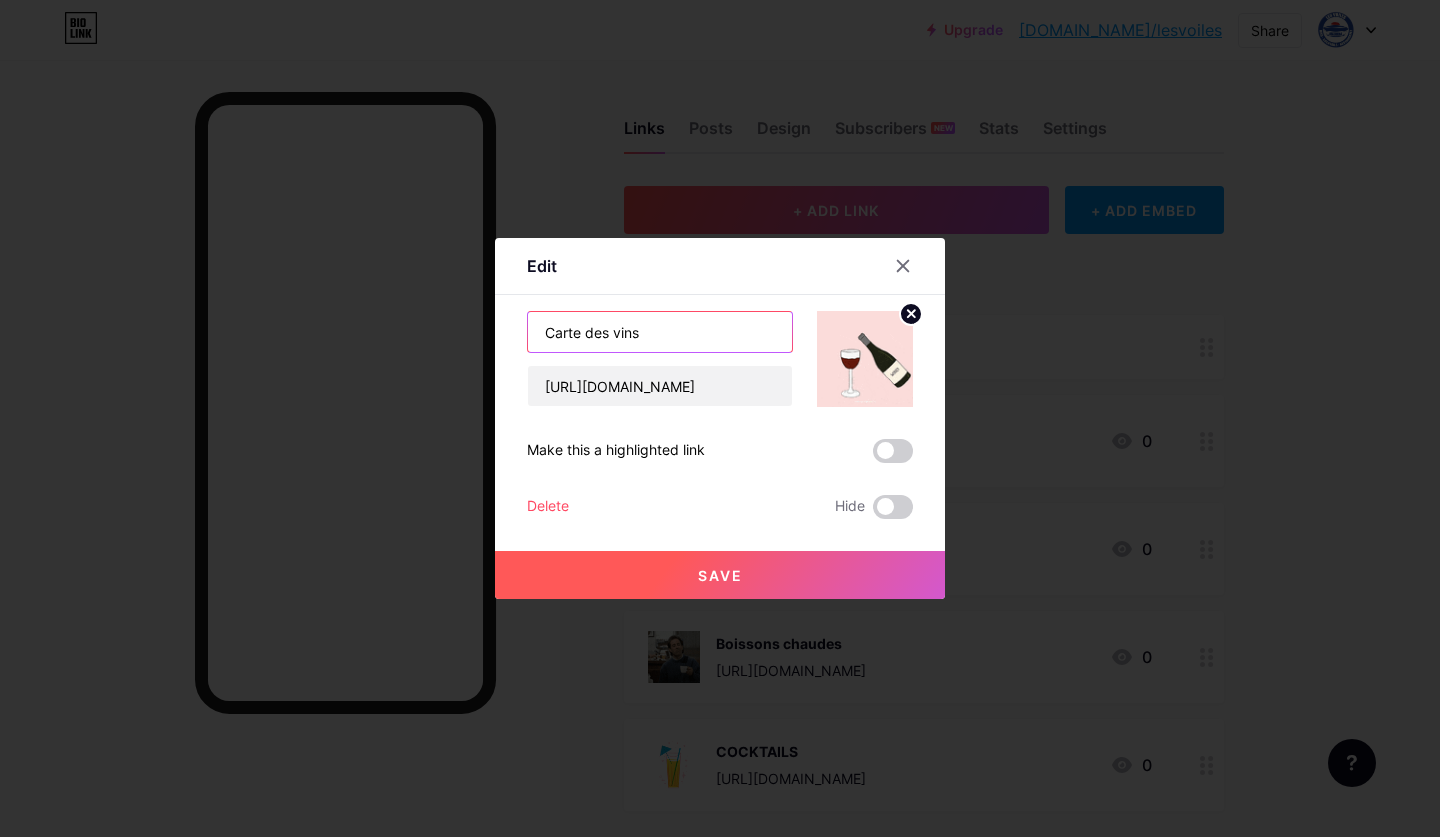 click on "Edit           Content
YouTube
Play YouTube video without leaving your page.
ADD
Vimeo
Play Vimeo video without leaving your page.
ADD
Tiktok
Grow your TikTok following
ADD
Tweet
Embed a tweet.
ADD
Reddit
Showcase your Reddit profile
ADD
Spotify
Embed Spotify to play the preview of a track.
ADD
Twitch
Play Twitch video without leaving your page.
ADD
SoundCloud" at bounding box center (720, 418) 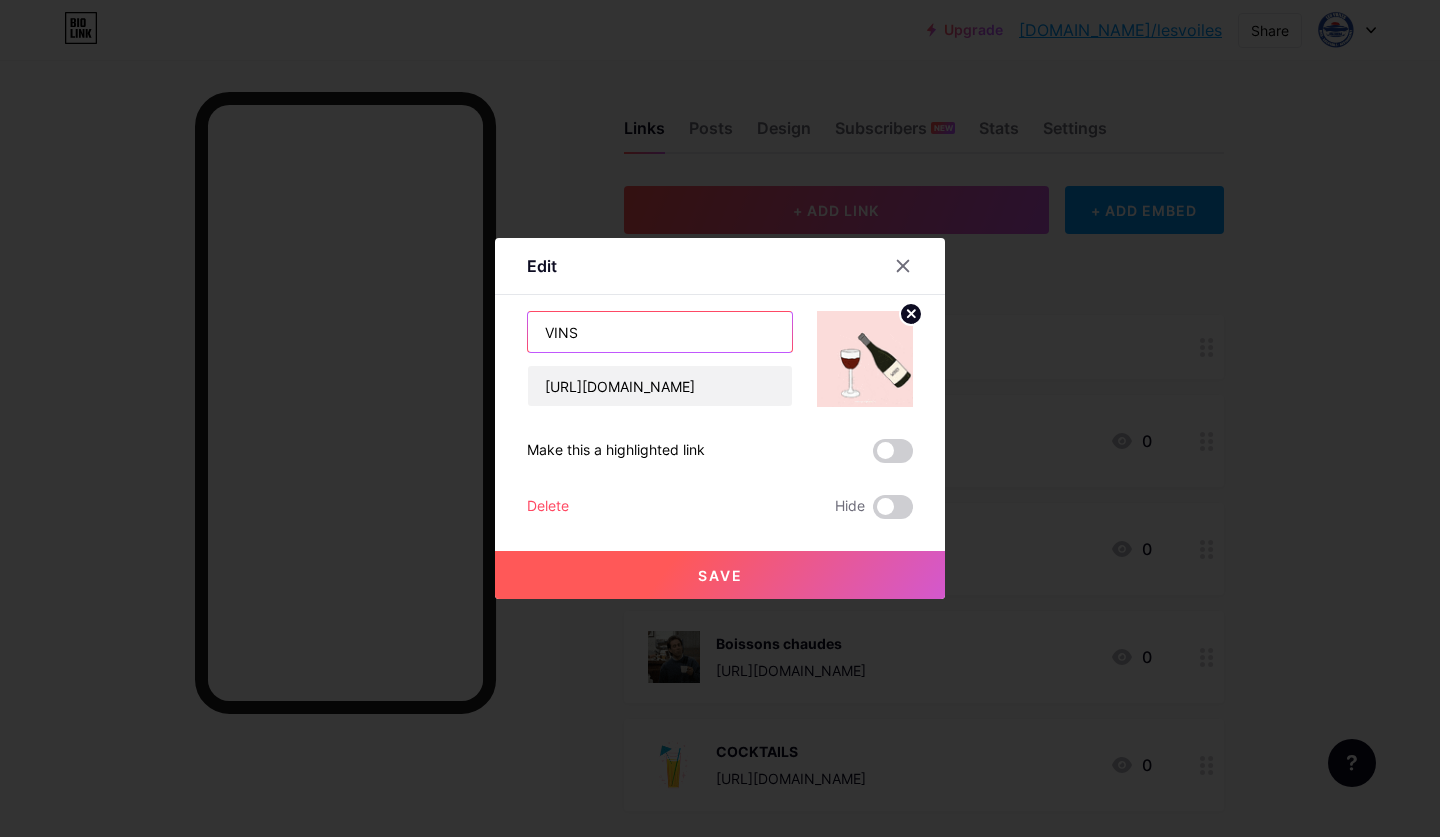 type on "VINS" 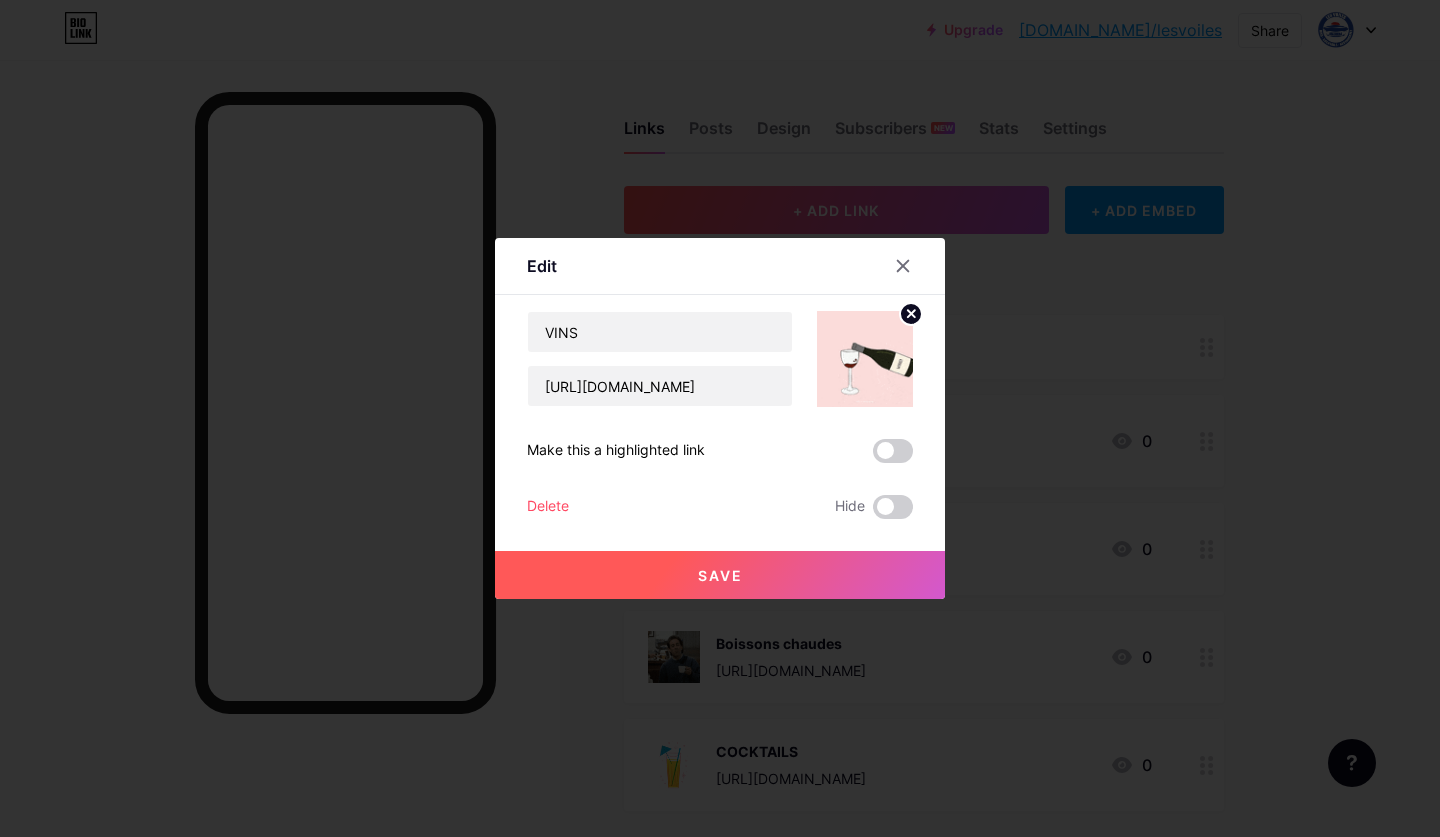 click on "Save" at bounding box center (720, 575) 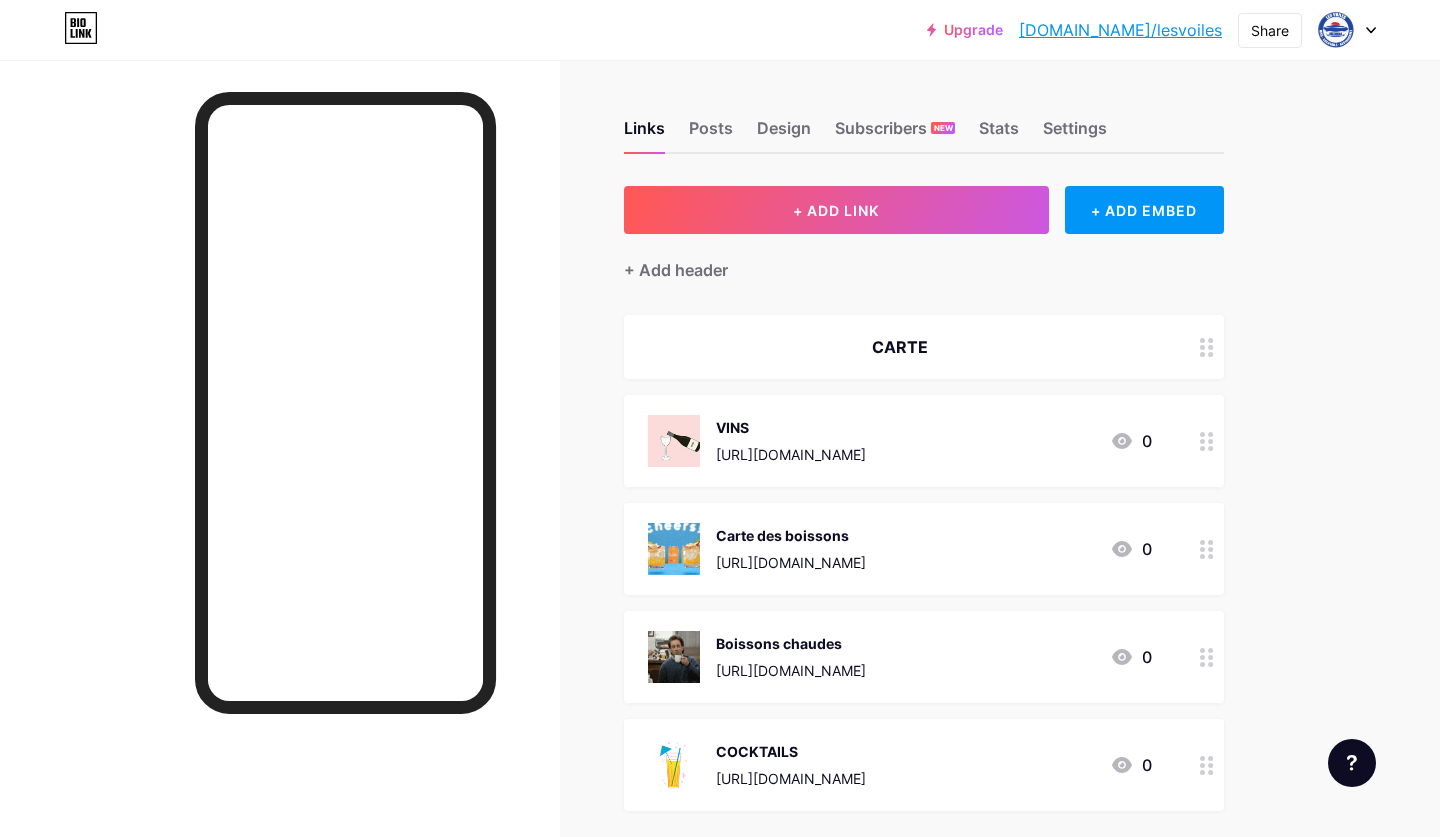click 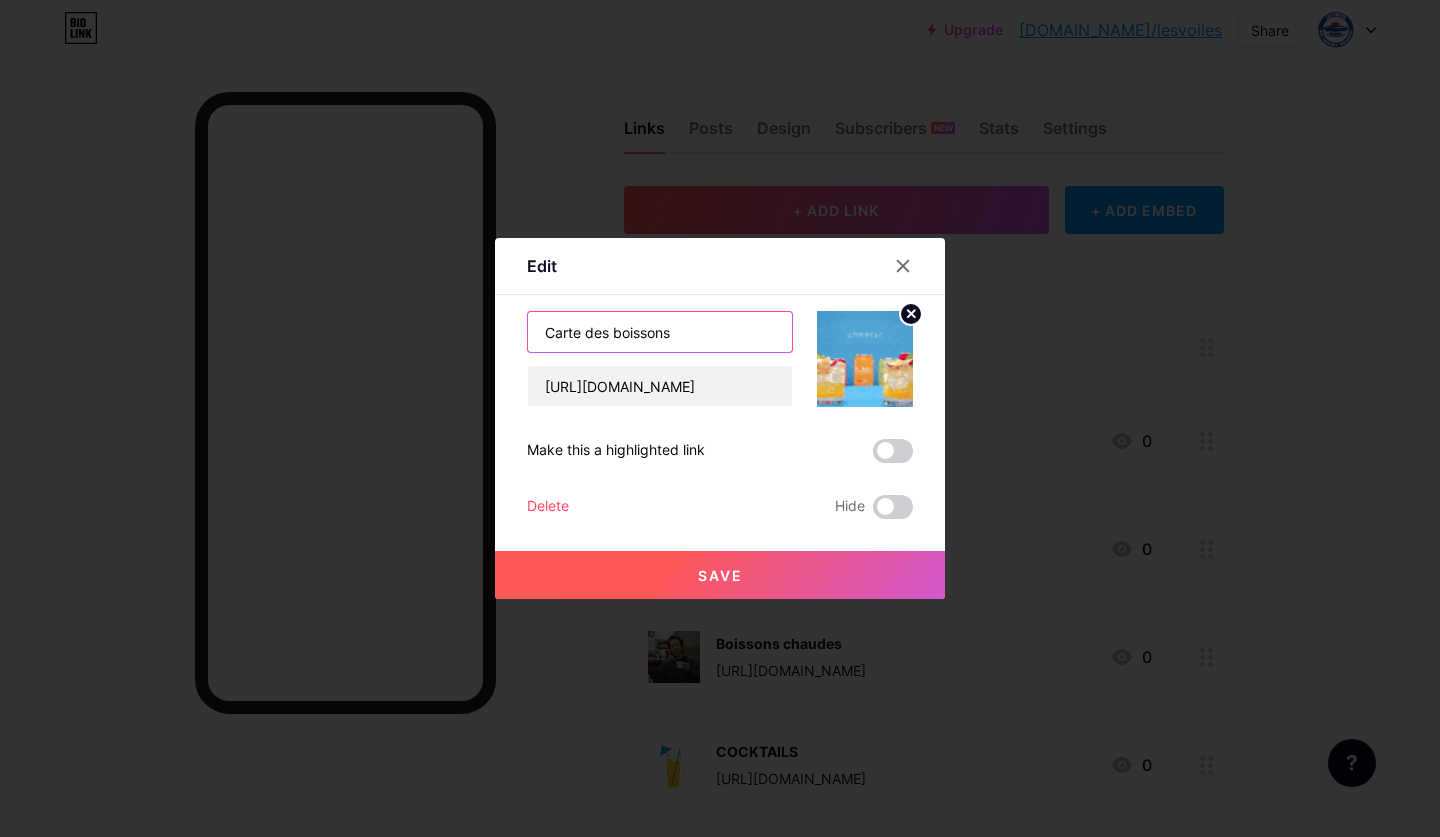drag, startPoint x: 708, startPoint y: 325, endPoint x: 372, endPoint y: 322, distance: 336.0134 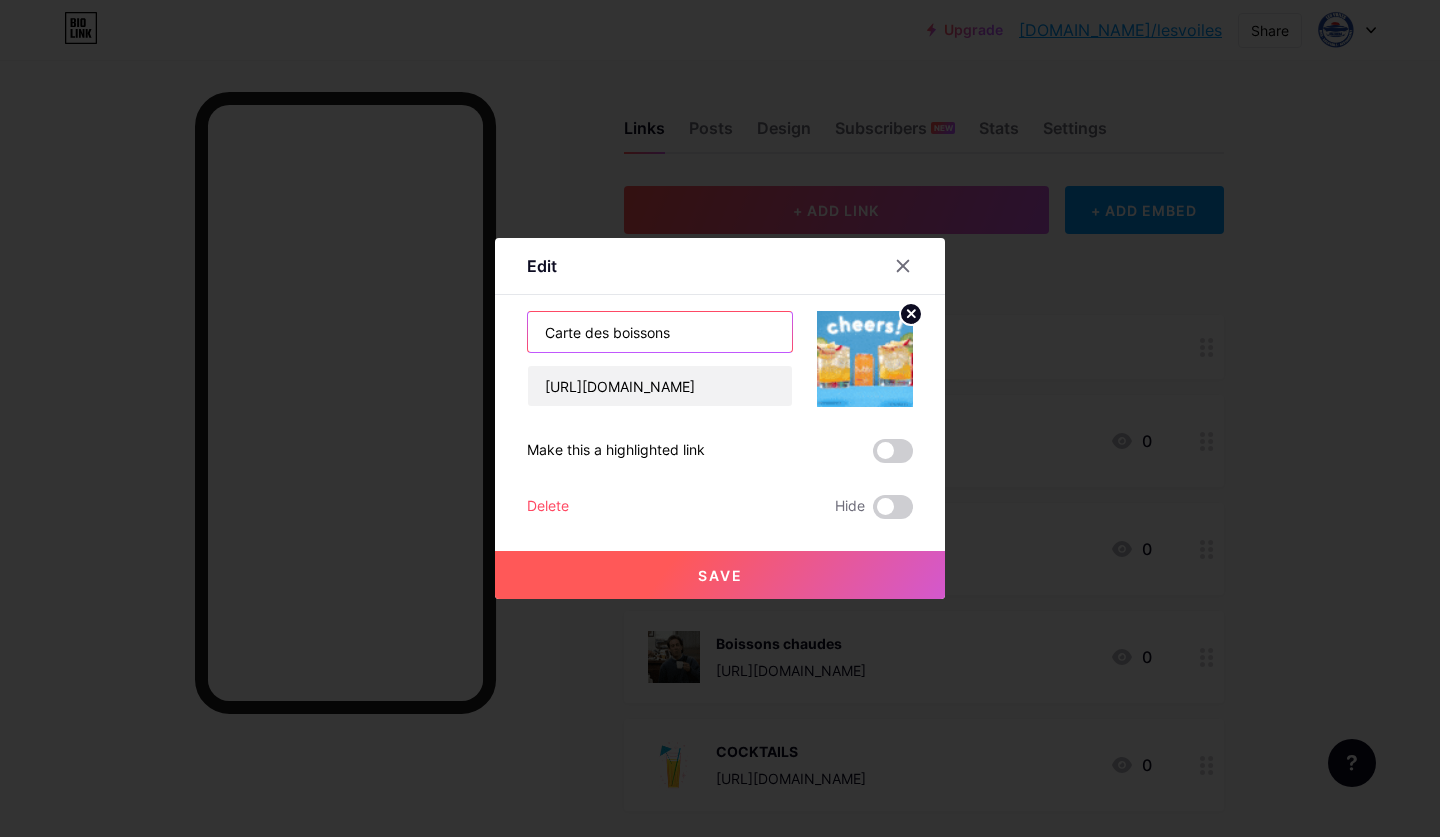 click on "Edit           Content
YouTube
Play YouTube video without leaving your page.
ADD
Vimeo
Play Vimeo video without leaving your page.
ADD
Tiktok
Grow your TikTok following
ADD
Tweet
Embed a tweet.
ADD
Reddit
Showcase your Reddit profile
ADD
Spotify
Embed Spotify to play the preview of a track.
ADD
Twitch
Play Twitch video without leaving your page.
ADD
SoundCloud" at bounding box center [720, 418] 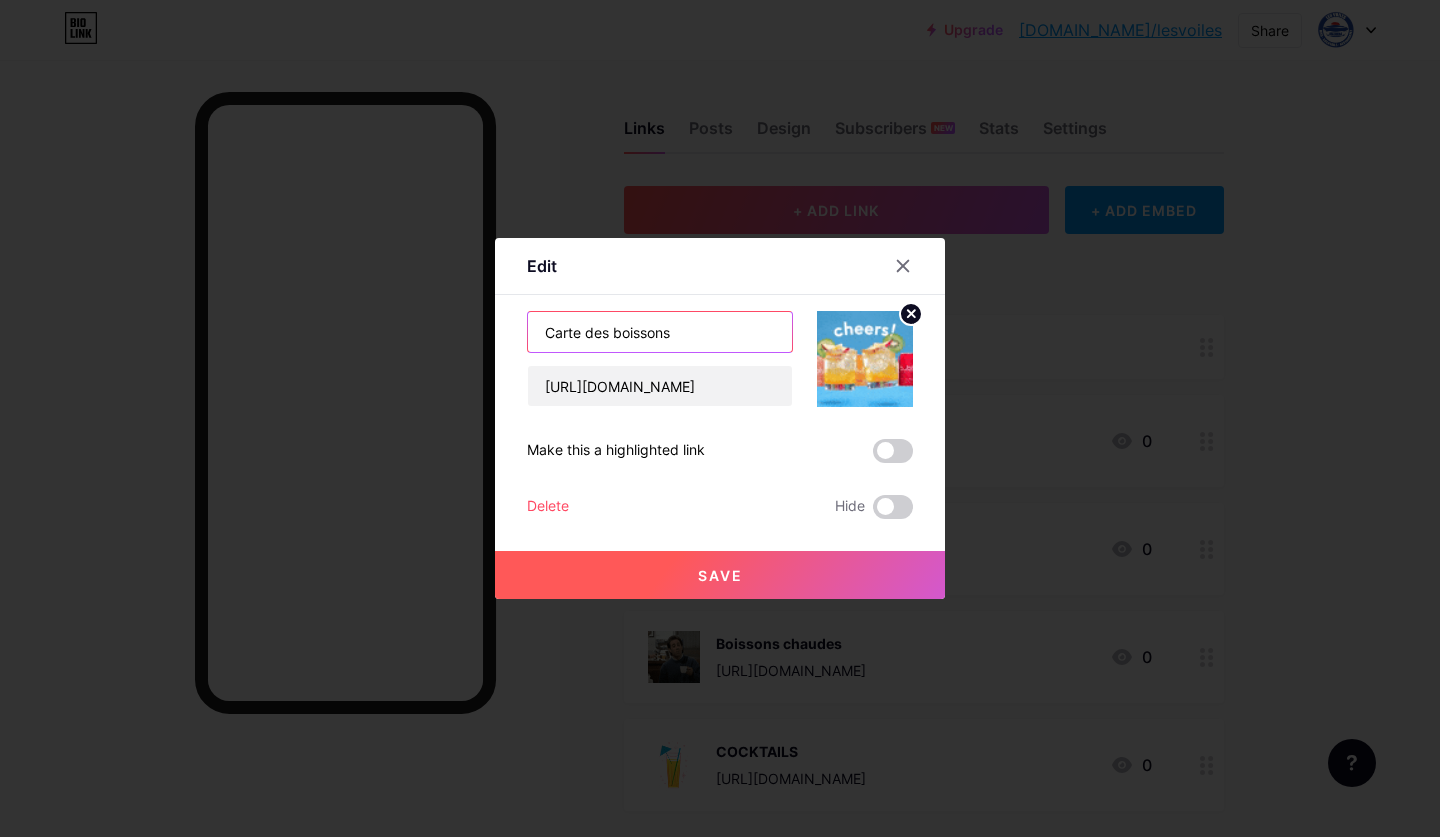 type on "V" 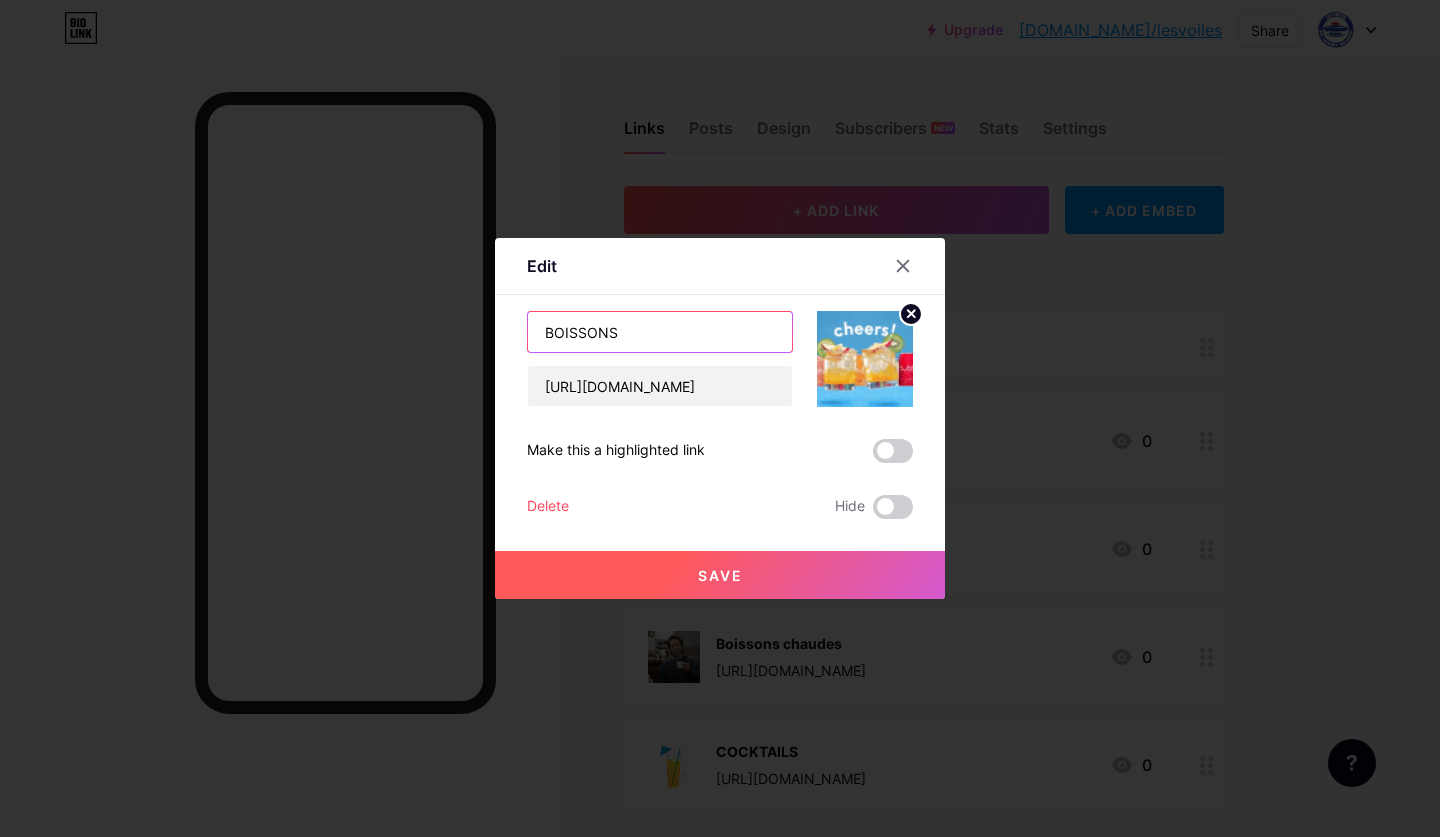 type on "BOISSONS" 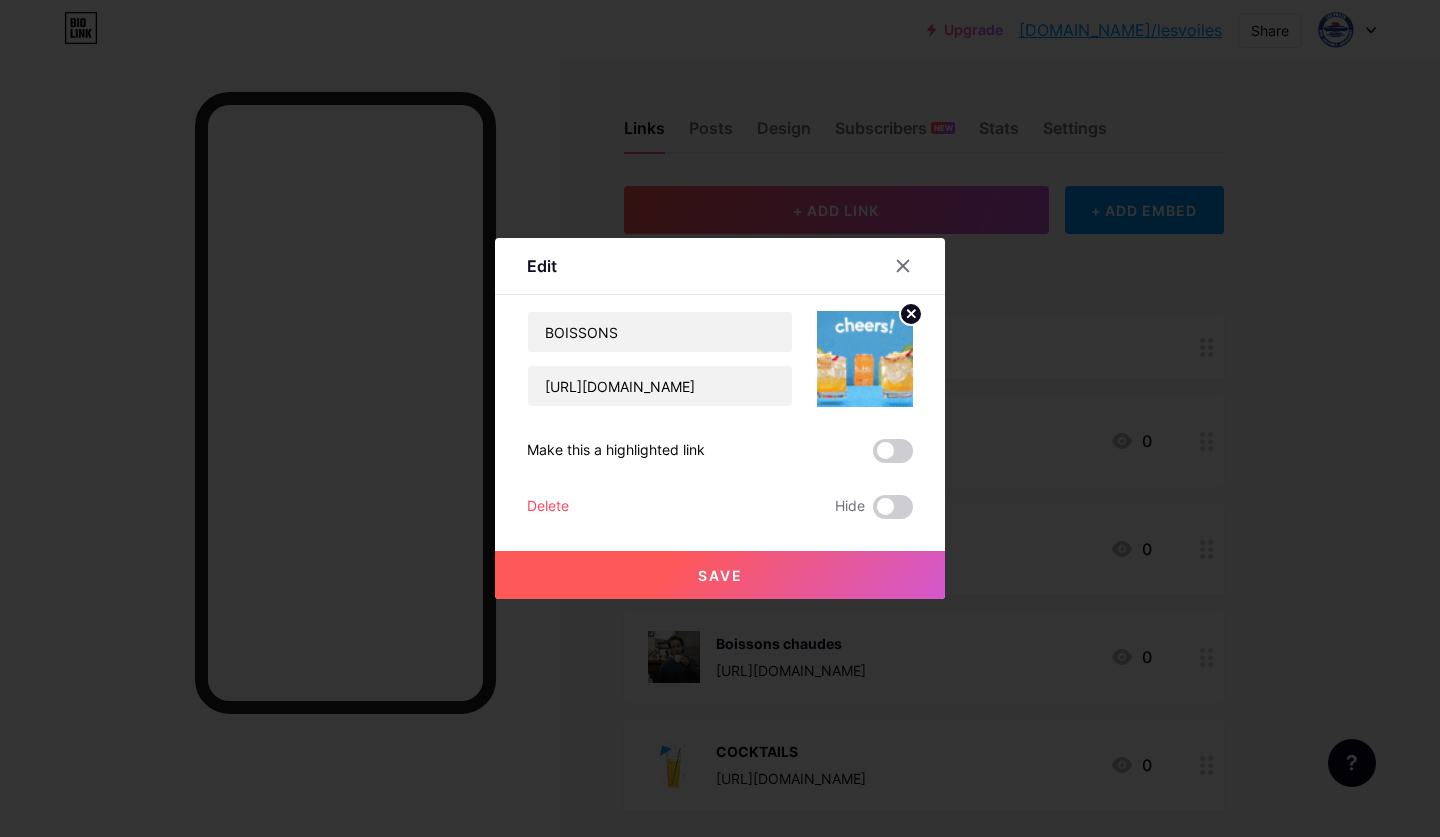 click on "Save" at bounding box center (720, 575) 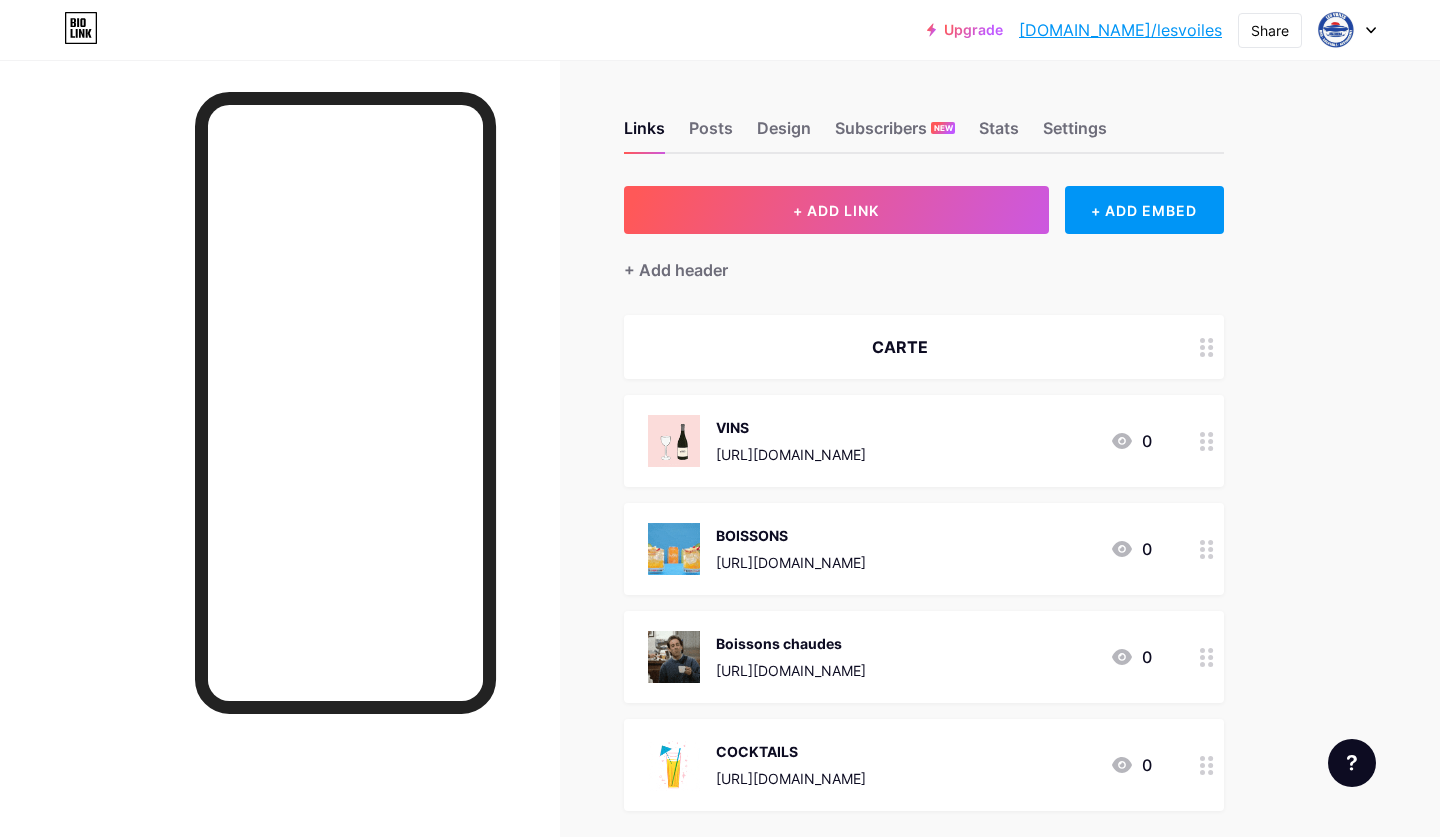 click 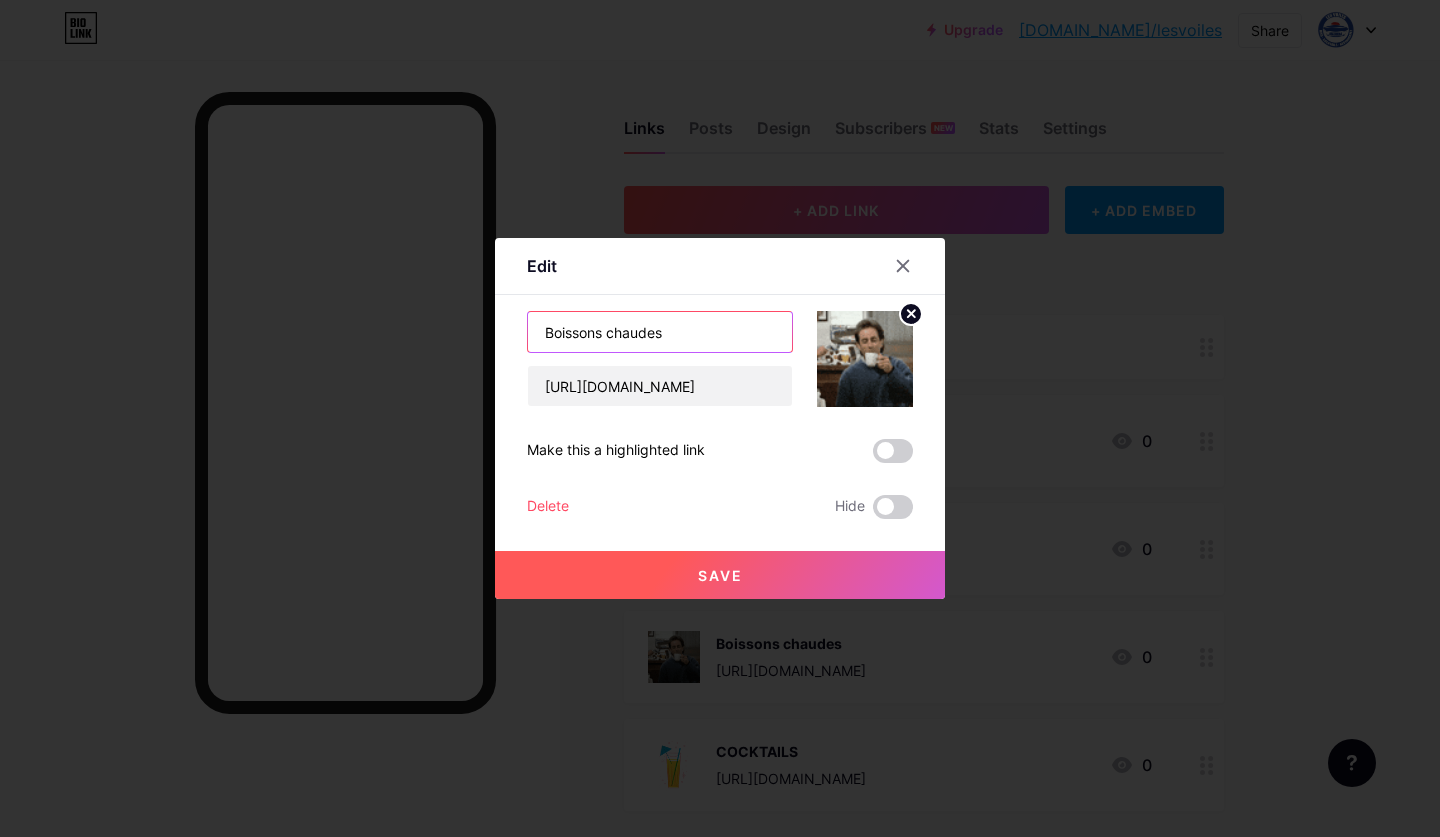 drag, startPoint x: 701, startPoint y: 335, endPoint x: 506, endPoint y: 331, distance: 195.04102 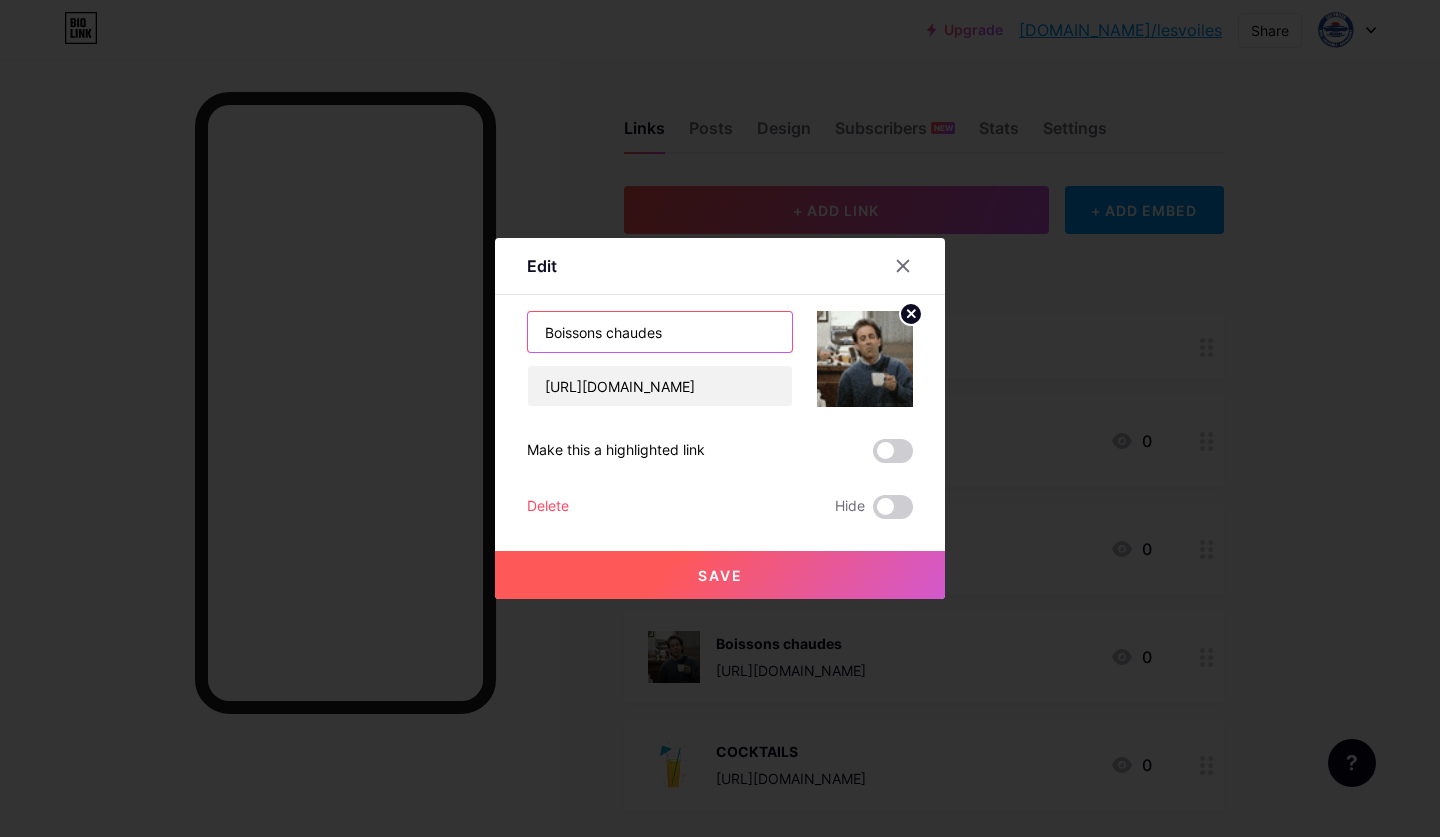 click on "Edit           Content
YouTube
Play YouTube video without leaving your page.
ADD
Vimeo
Play Vimeo video without leaving your page.
ADD
Tiktok
Grow your TikTok following
ADD
Tweet
Embed a tweet.
ADD
Reddit
Showcase your Reddit profile
ADD
Spotify
Embed Spotify to play the preview of a track.
ADD
Twitch
Play Twitch video without leaving your page.
ADD
SoundCloud" at bounding box center [720, 418] 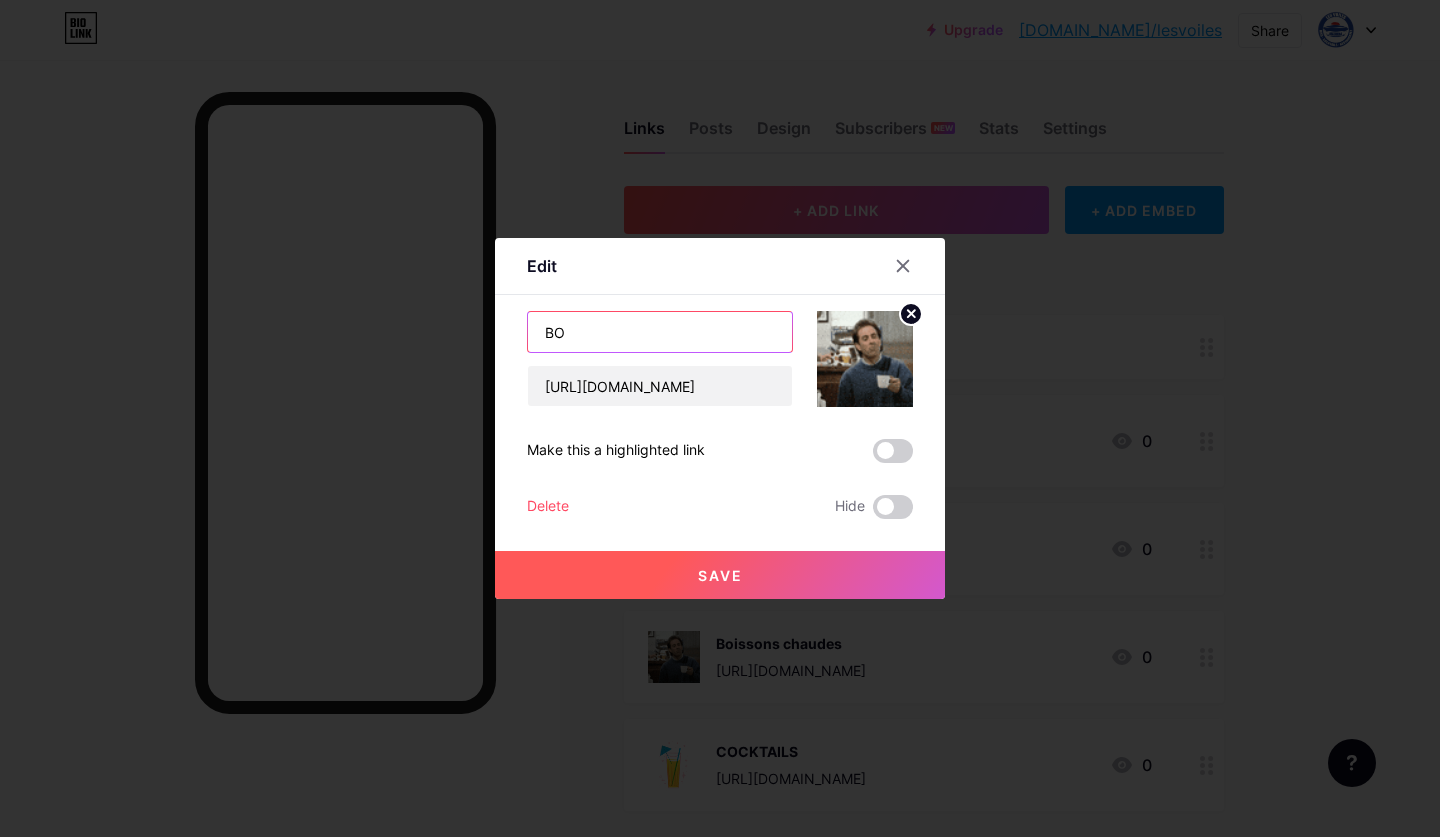 type on "B" 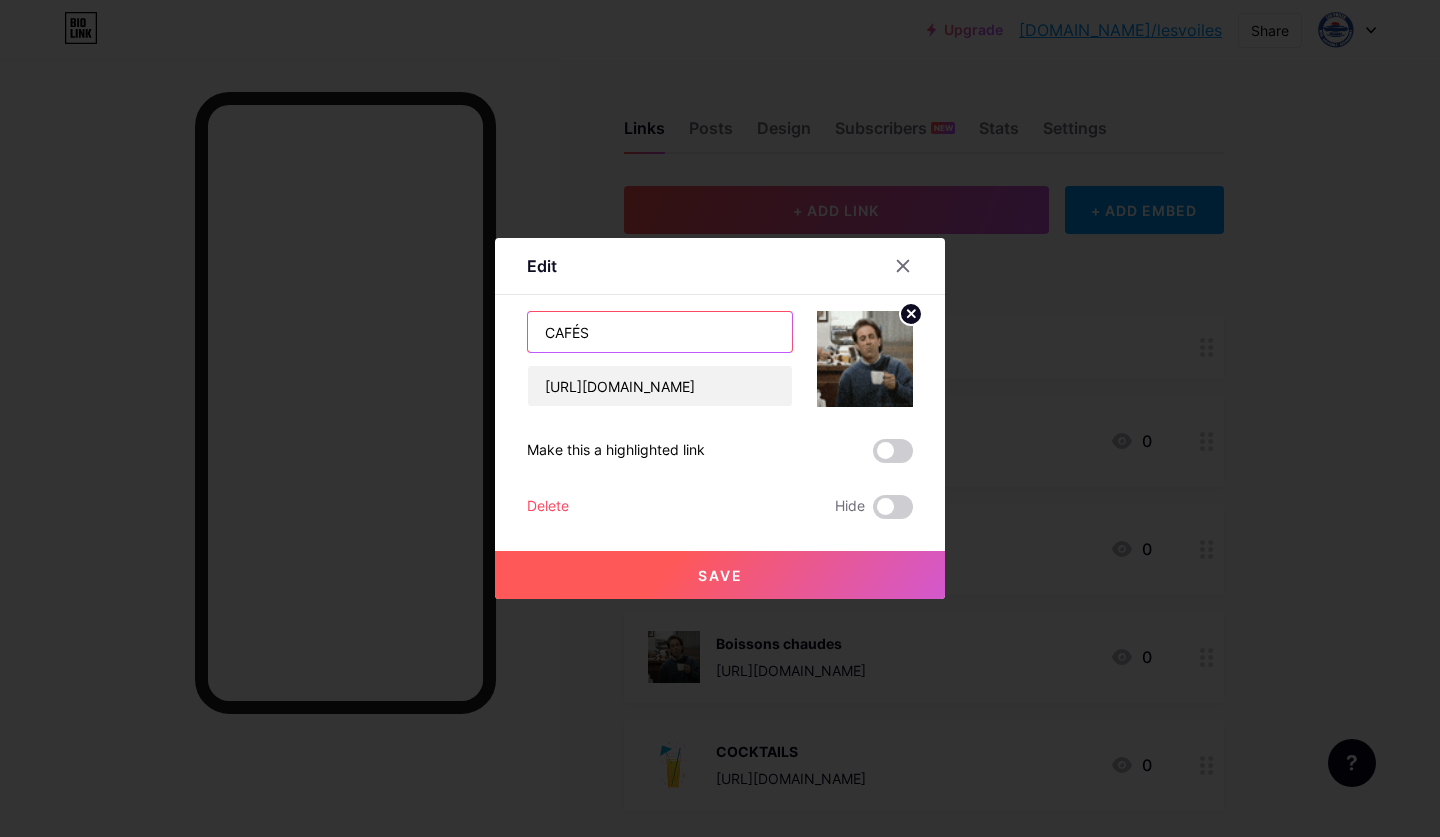 type on "CAFÉS" 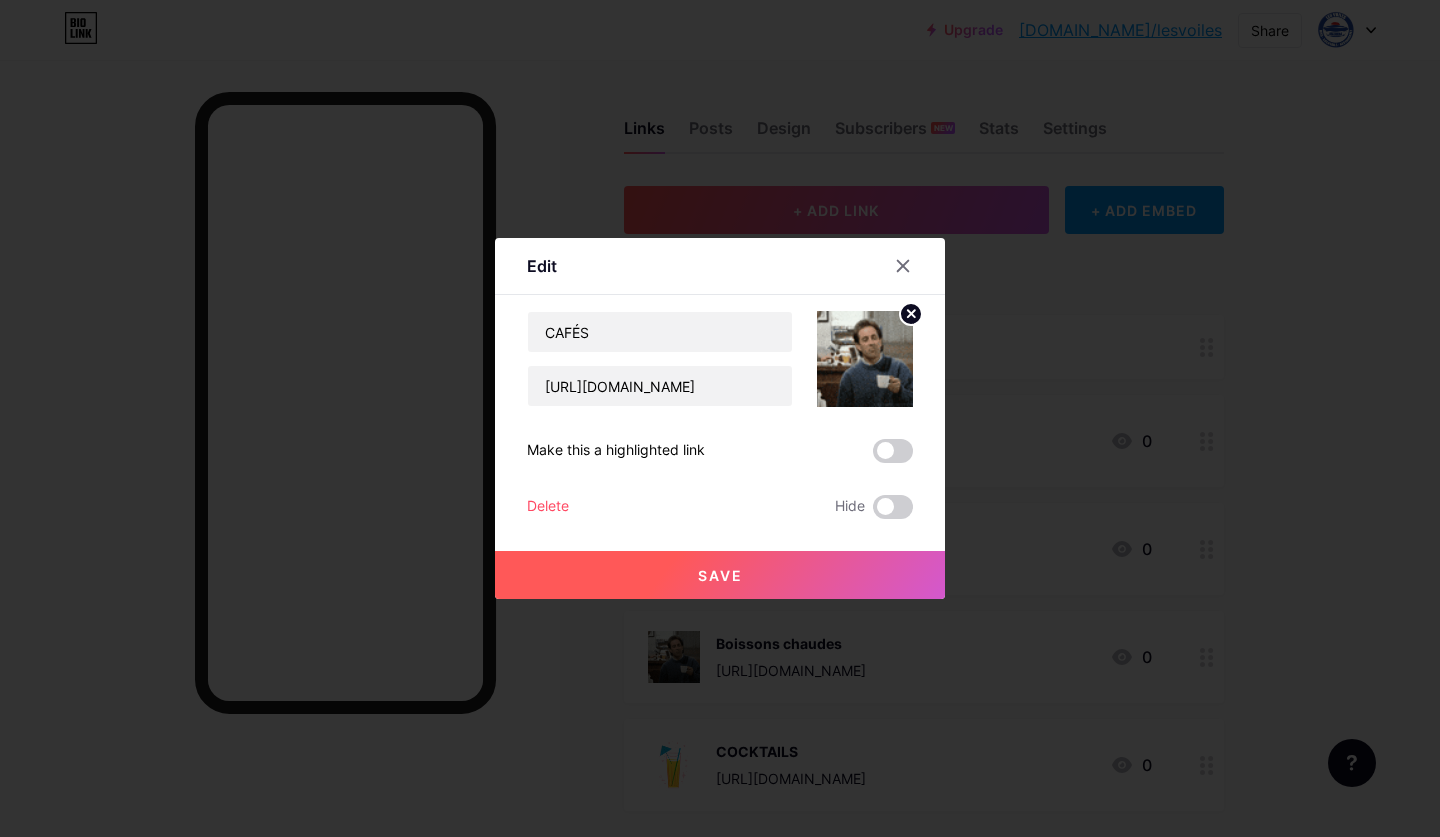 click on "Save" at bounding box center (720, 575) 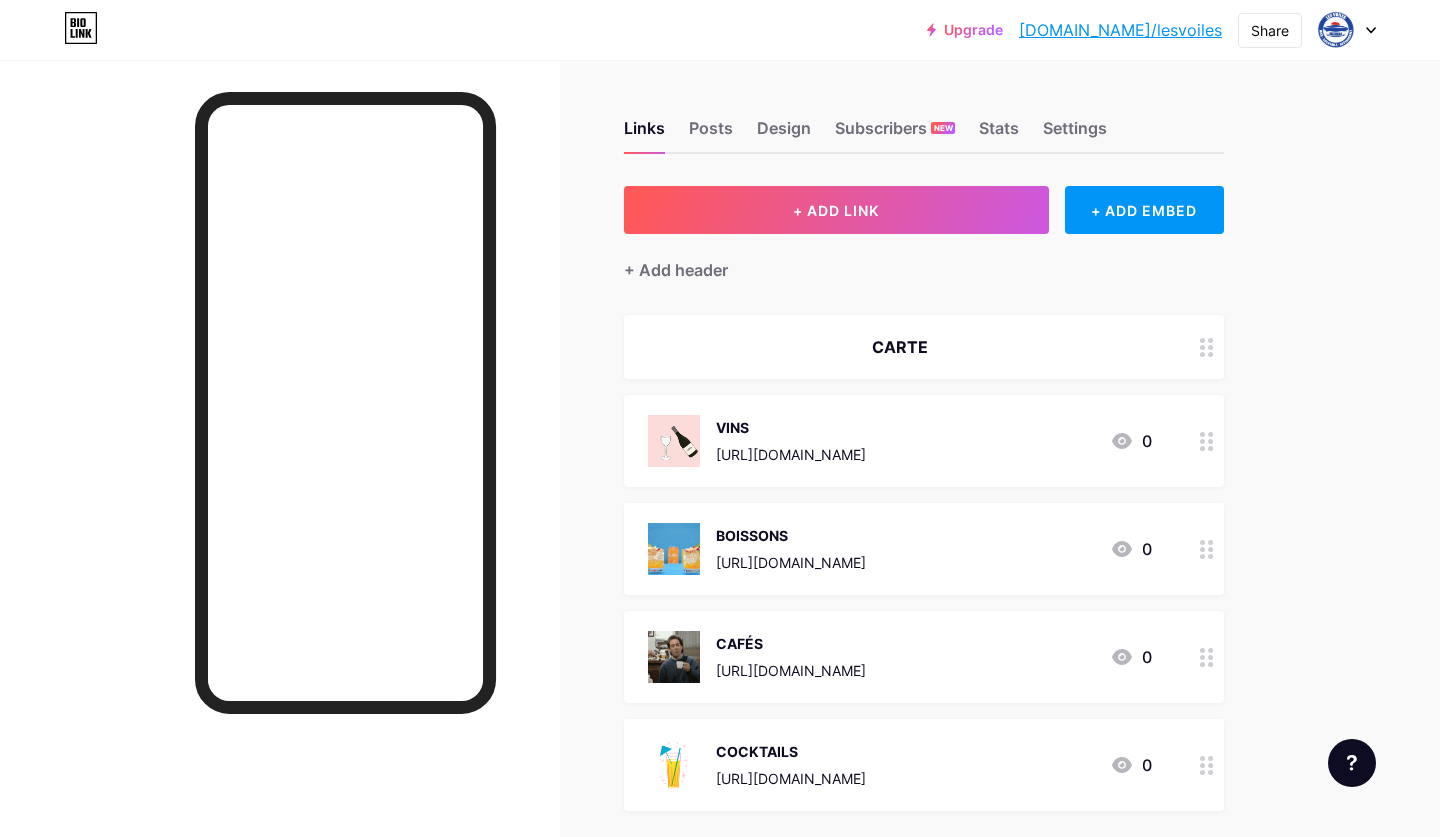 scroll, scrollTop: 0, scrollLeft: 0, axis: both 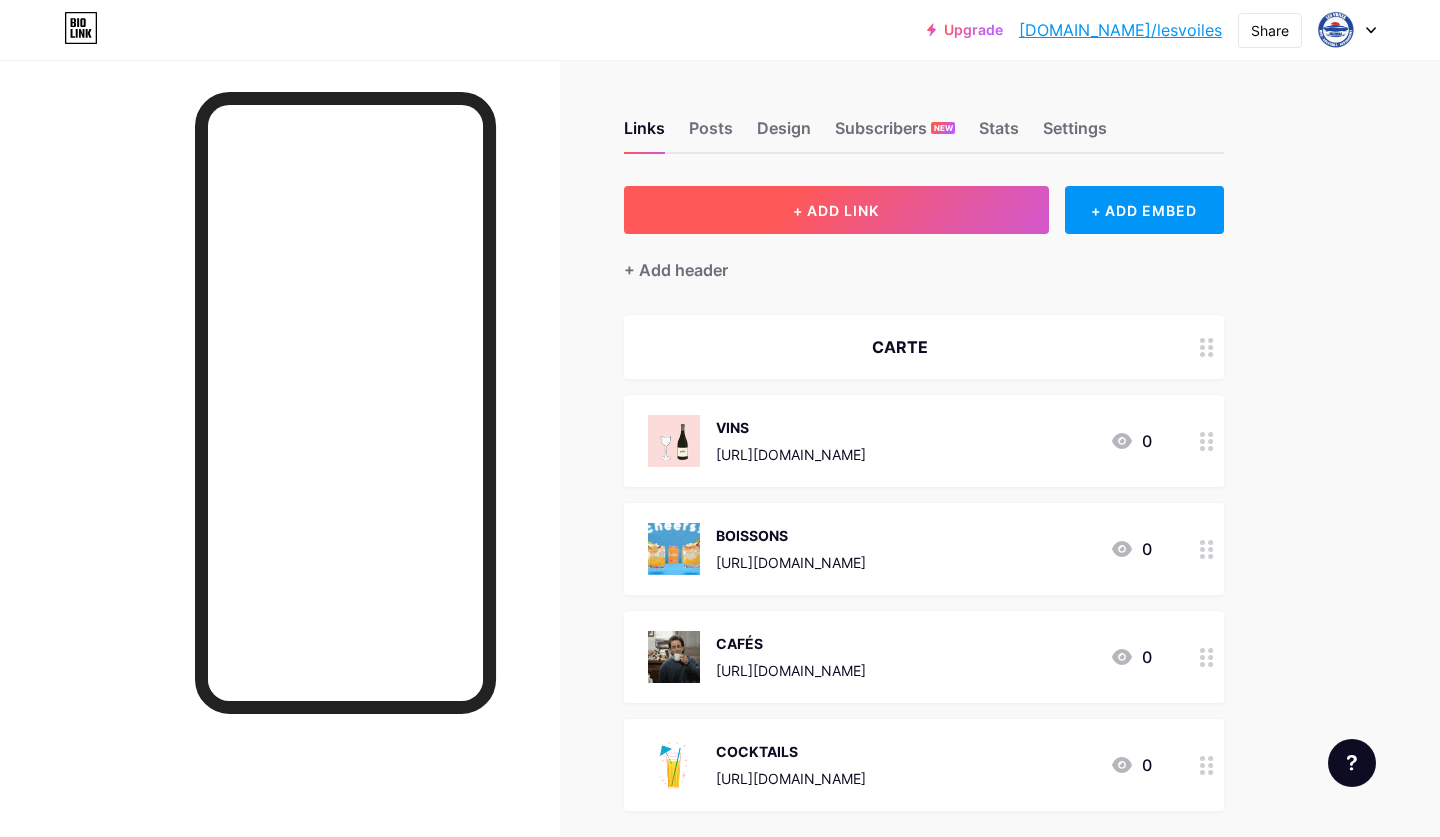 click on "+ ADD LINK" at bounding box center [836, 210] 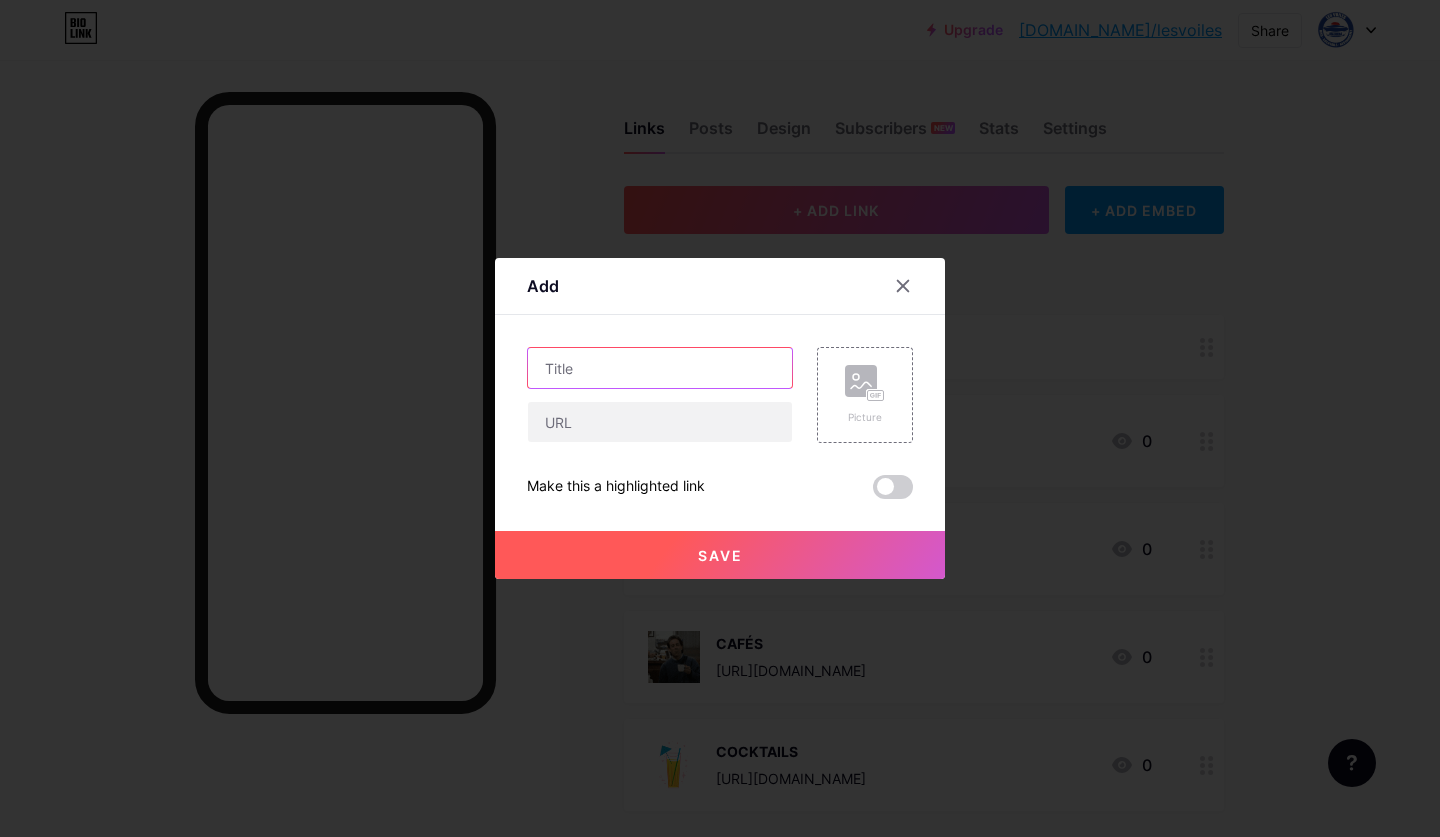 click at bounding box center (660, 368) 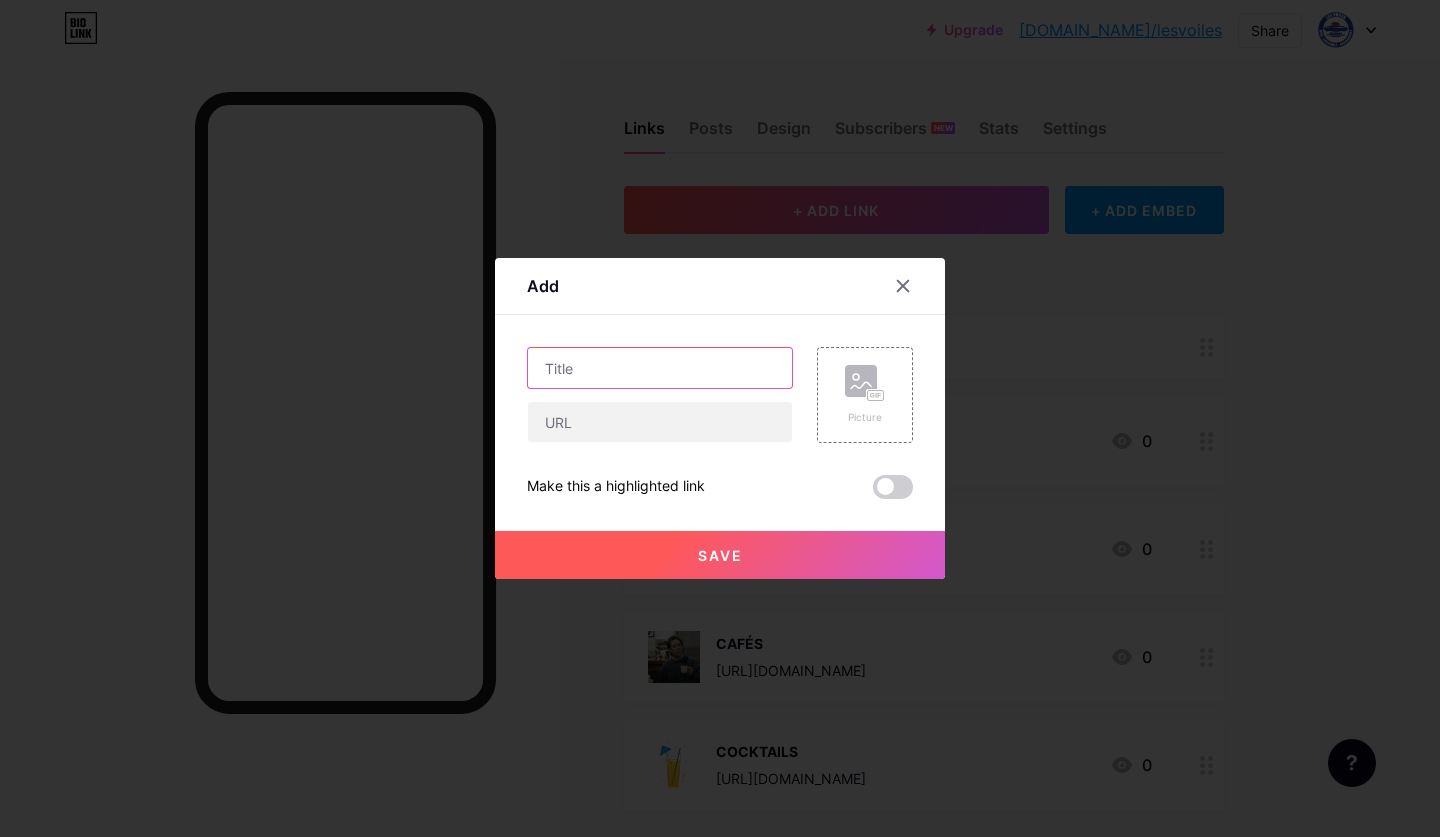 type on "L" 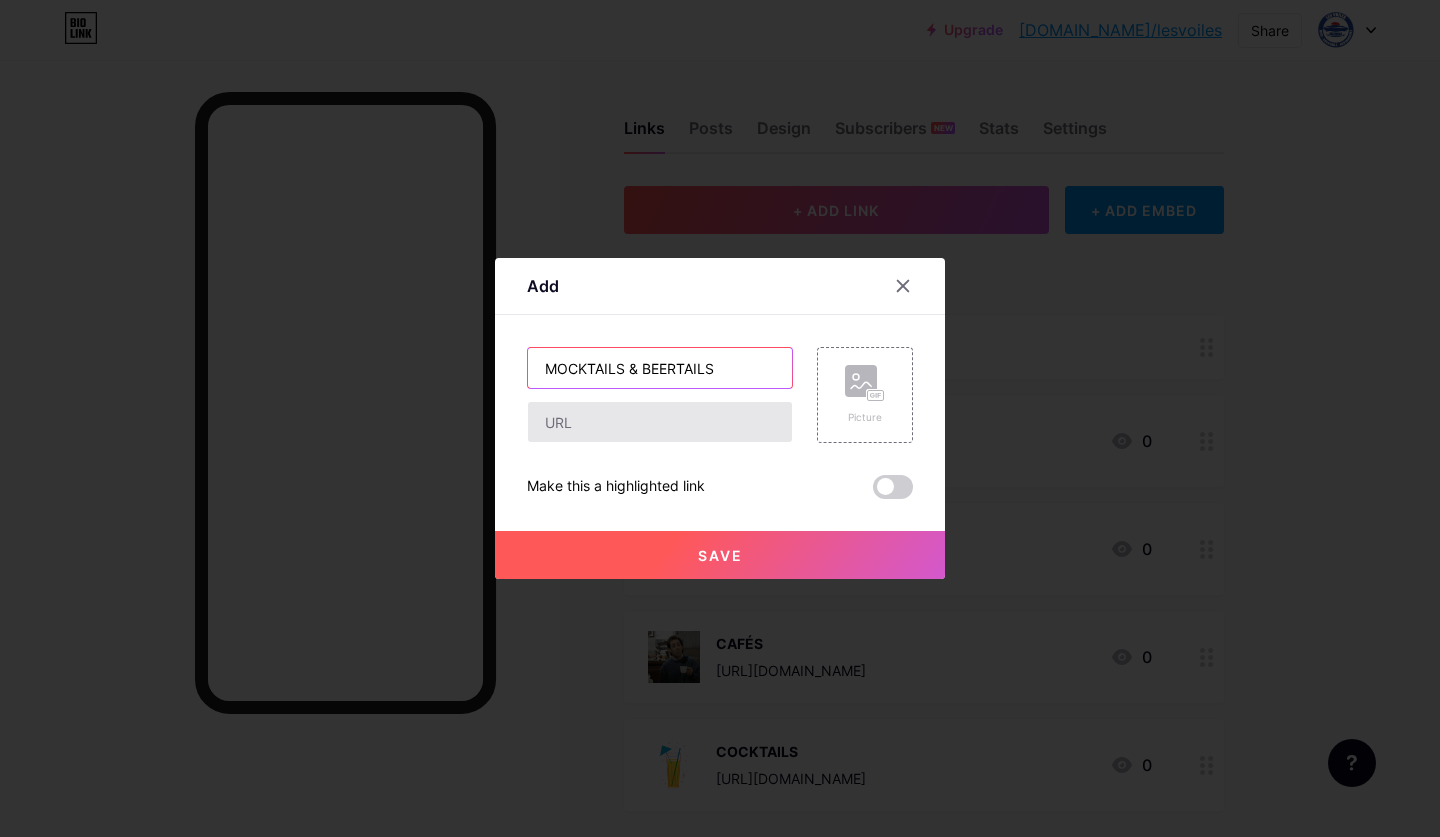 type on "MOCKTAILS & BEERTAILS" 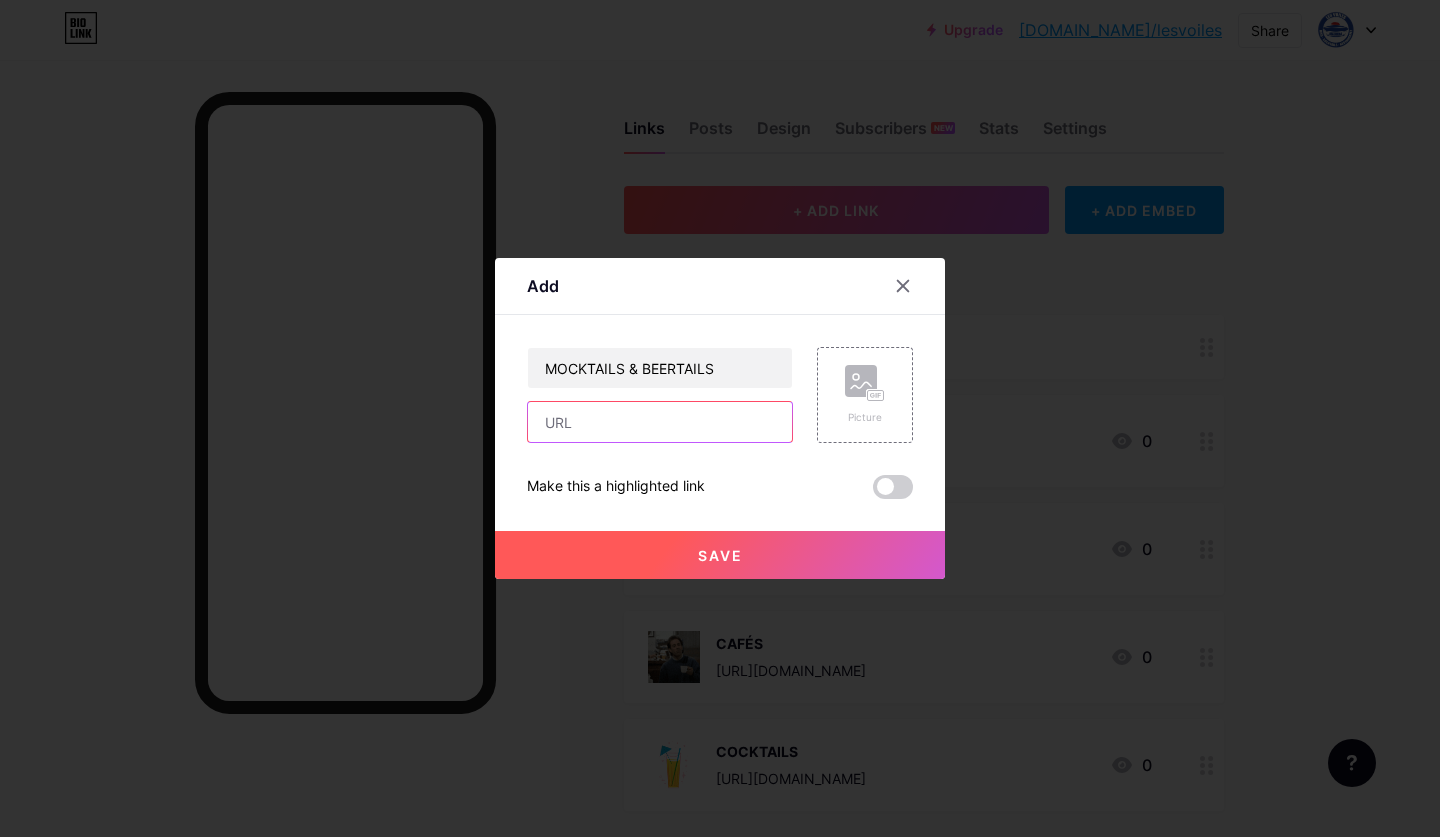 click at bounding box center (660, 422) 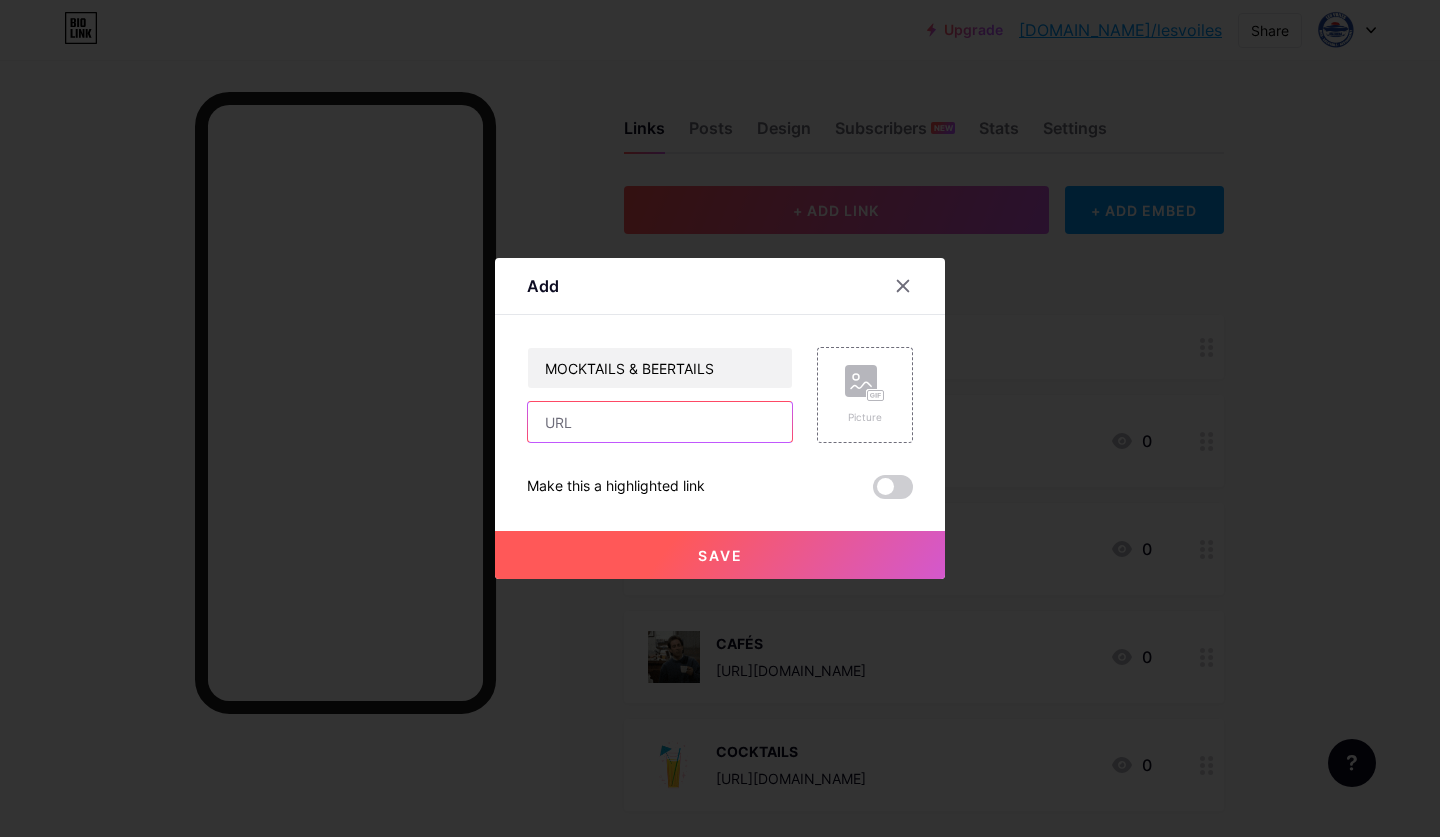 paste on "[URL][DOMAIN_NAME]" 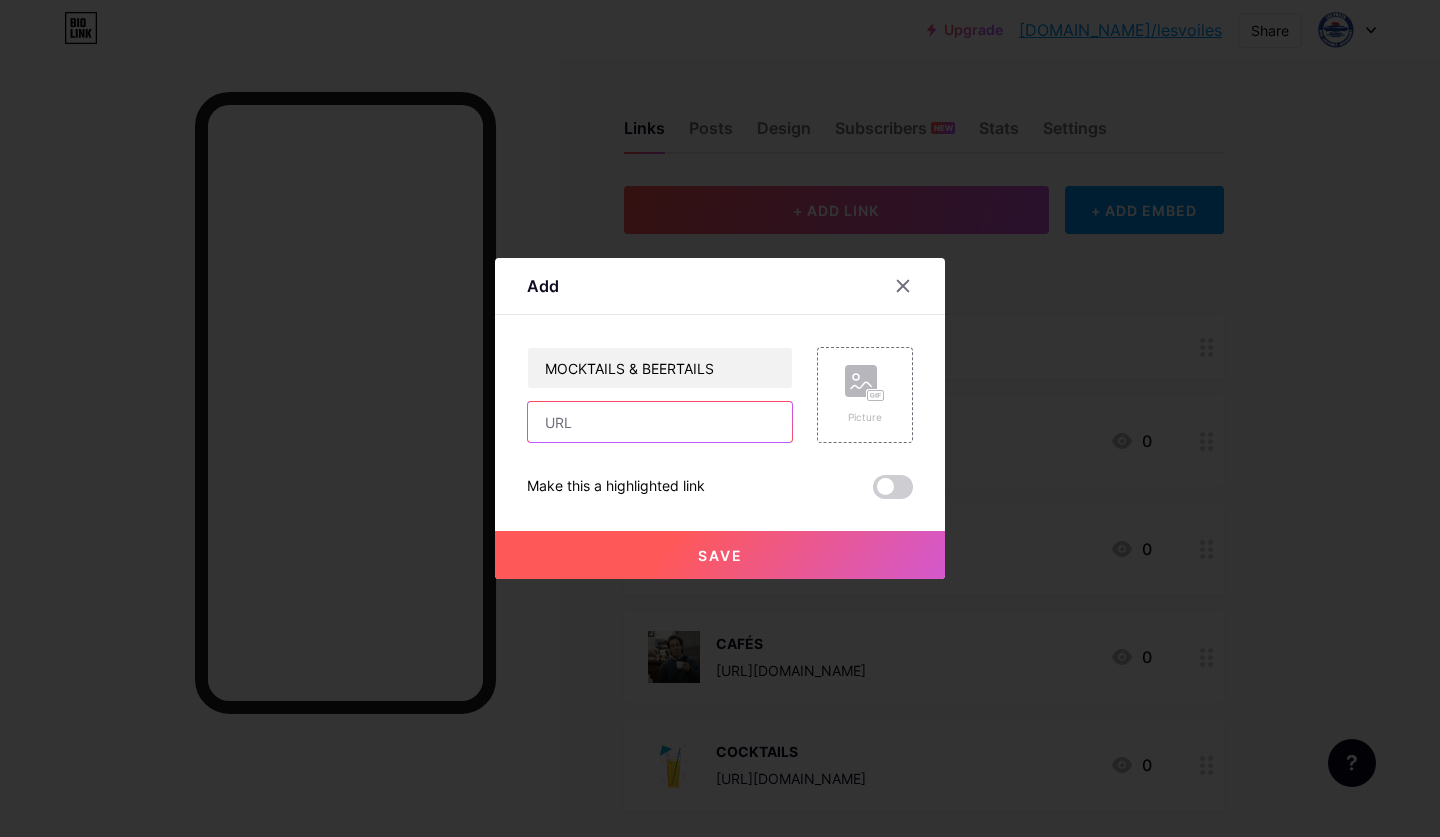 type on "[URL][DOMAIN_NAME]" 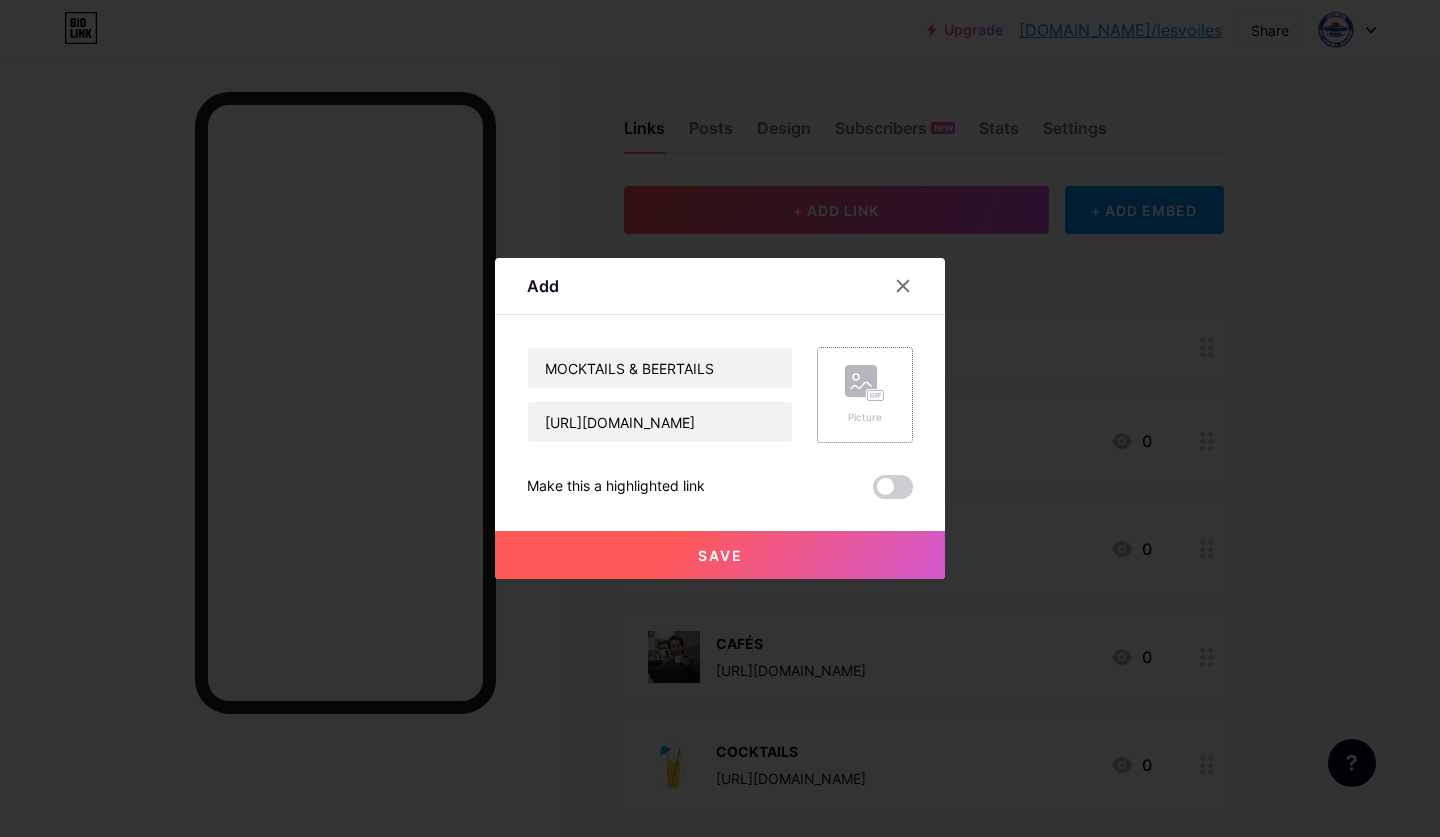 click 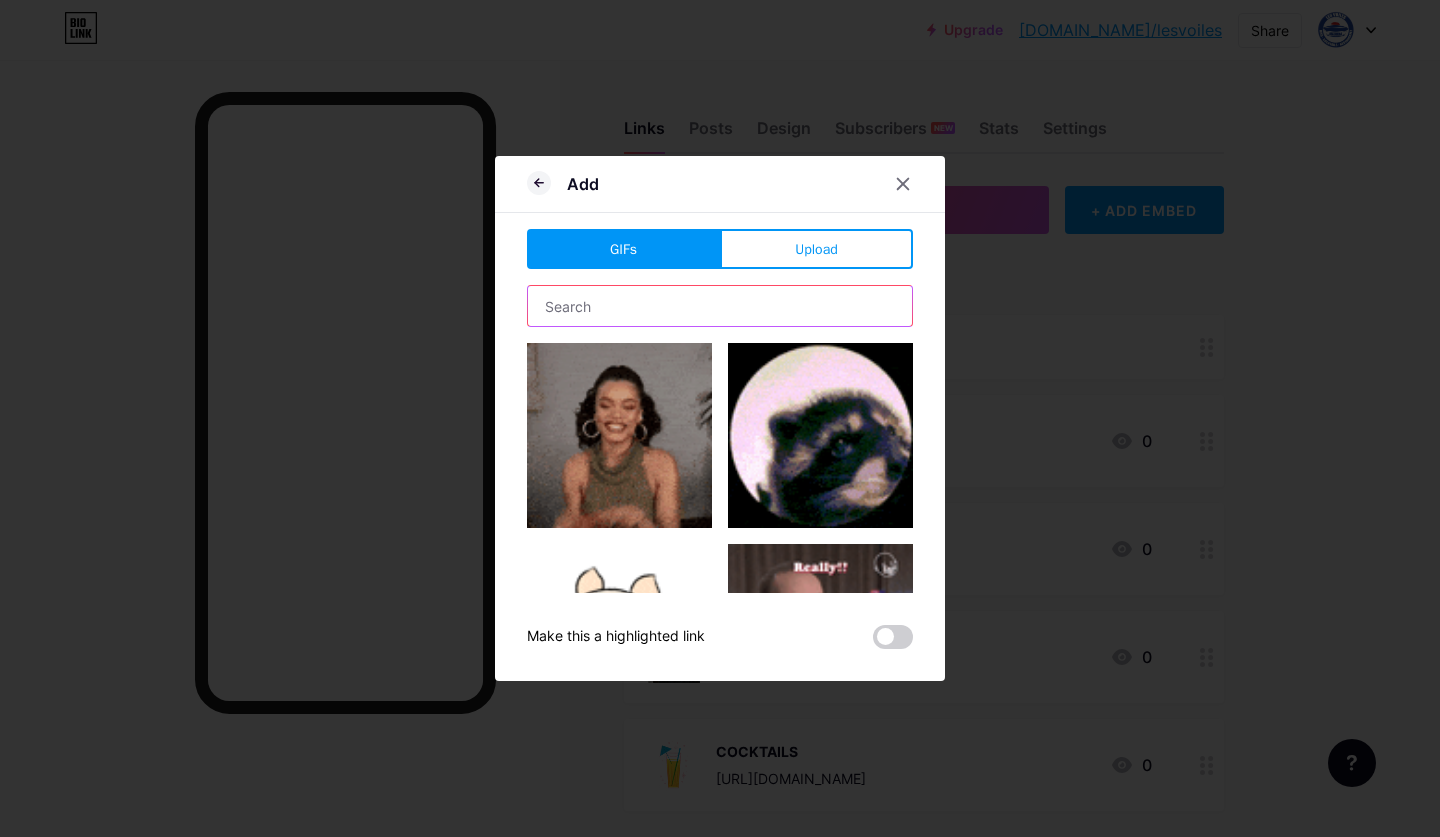 click at bounding box center (720, 306) 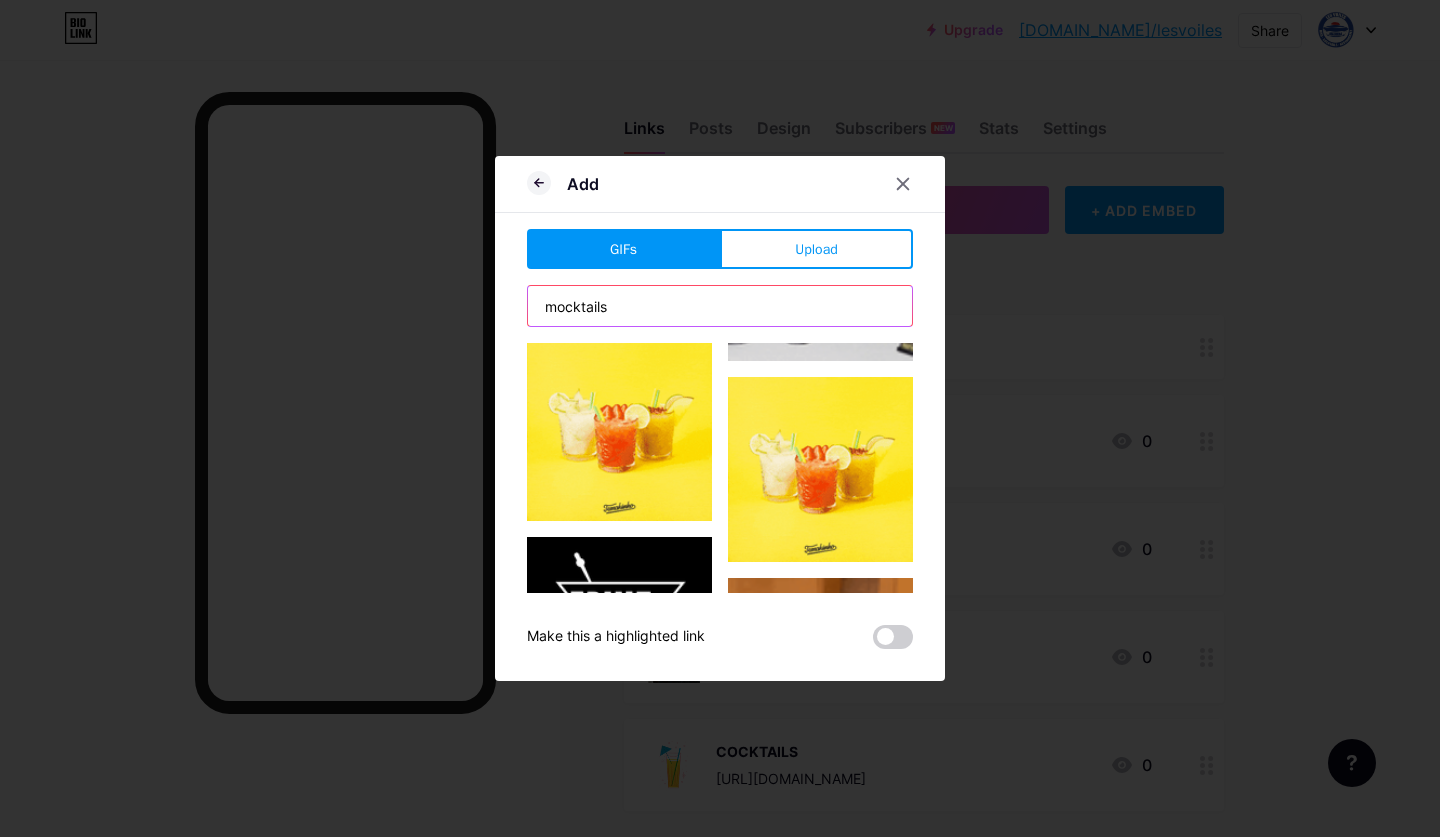scroll, scrollTop: 3601, scrollLeft: 0, axis: vertical 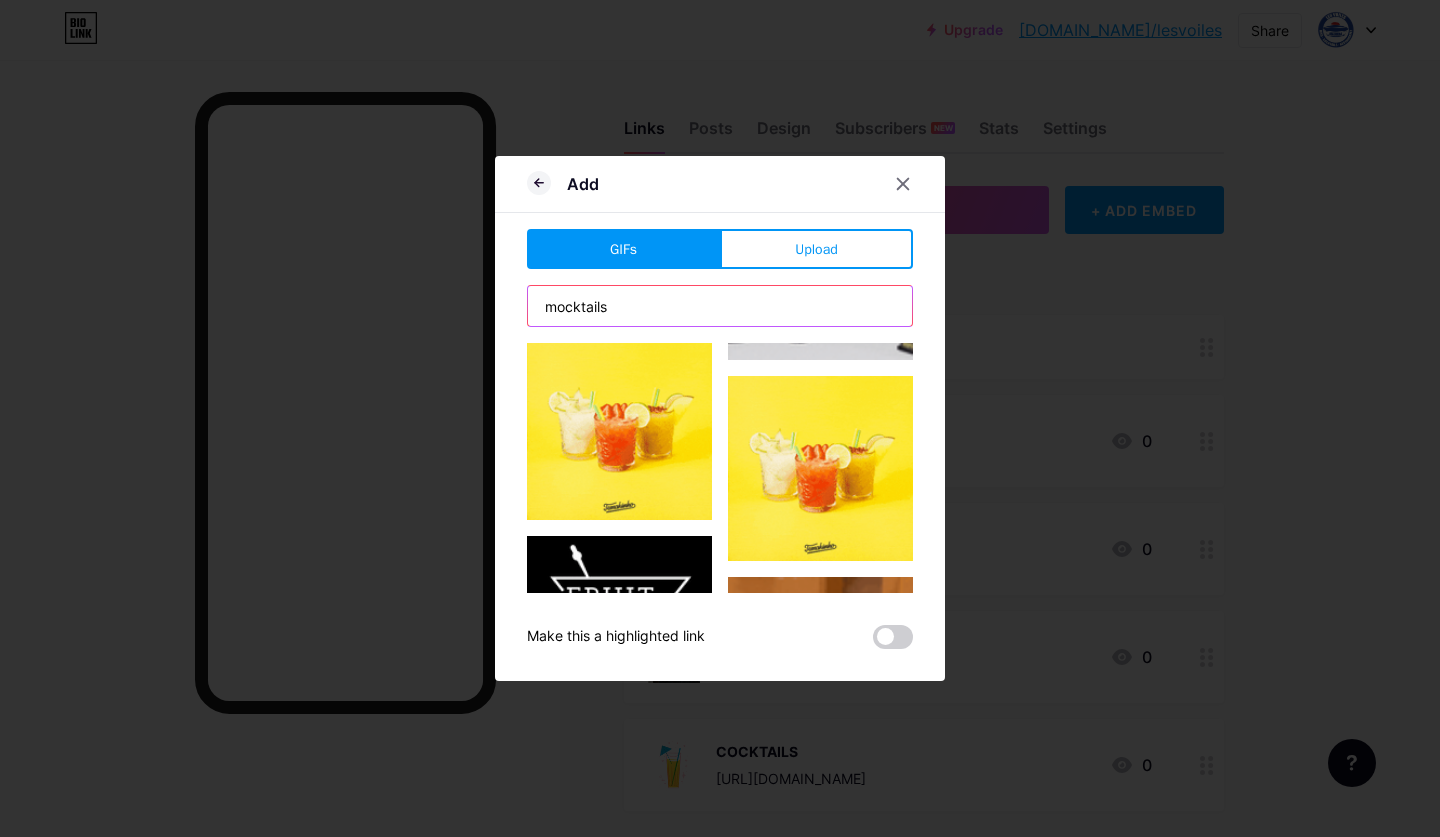 type on "mocktails" 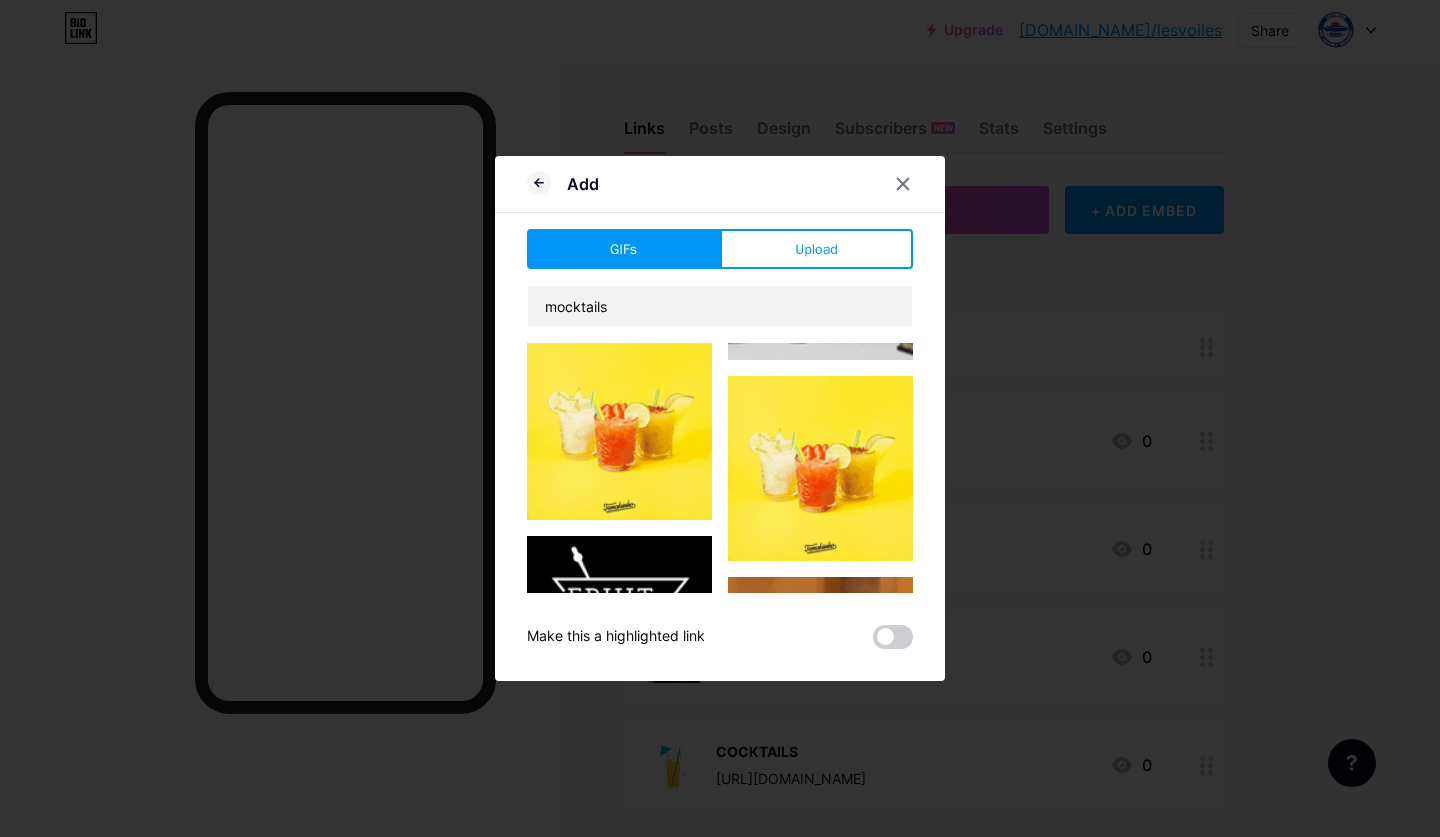 click at bounding box center [820, 468] 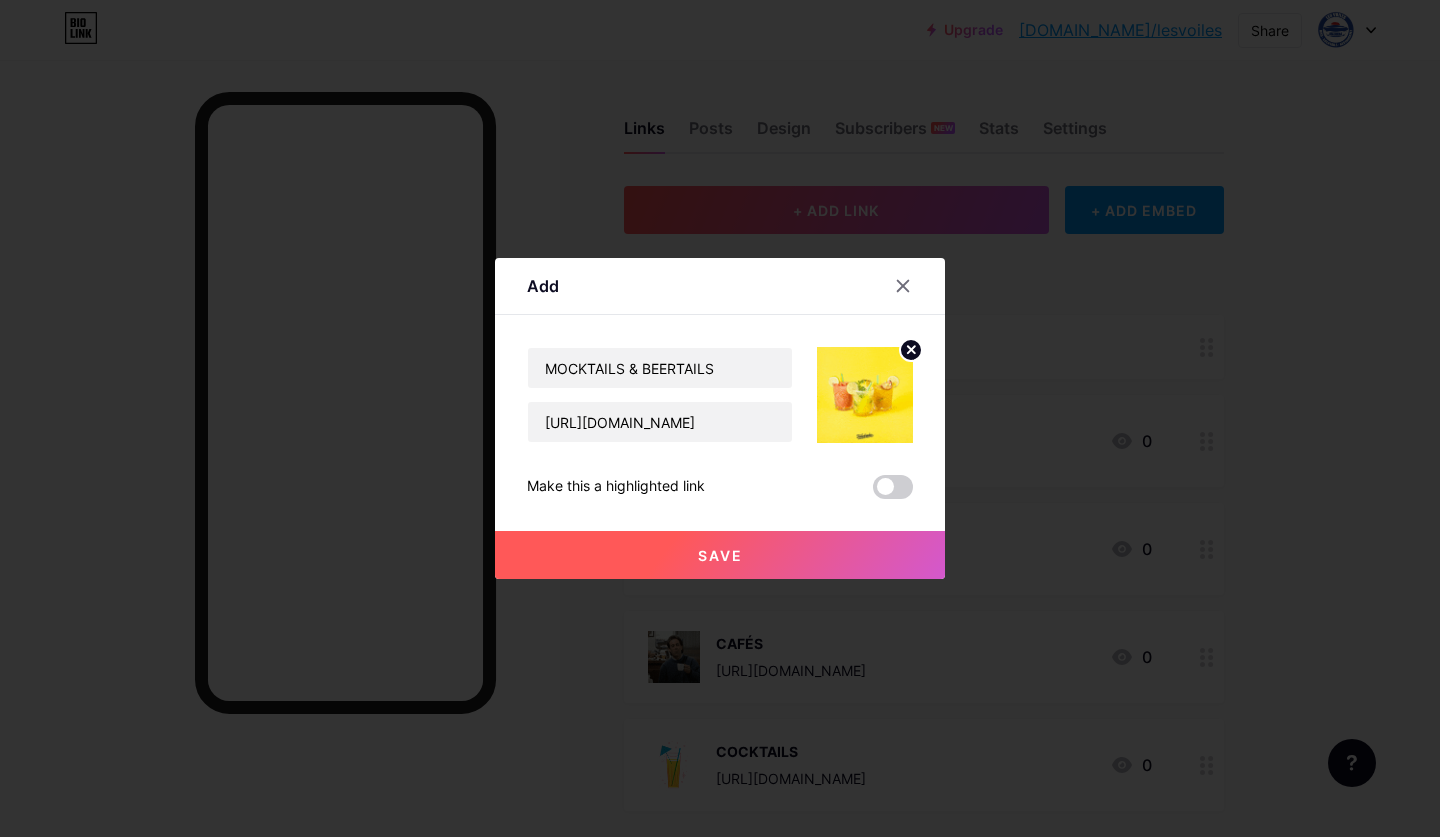 click on "Save" at bounding box center [720, 555] 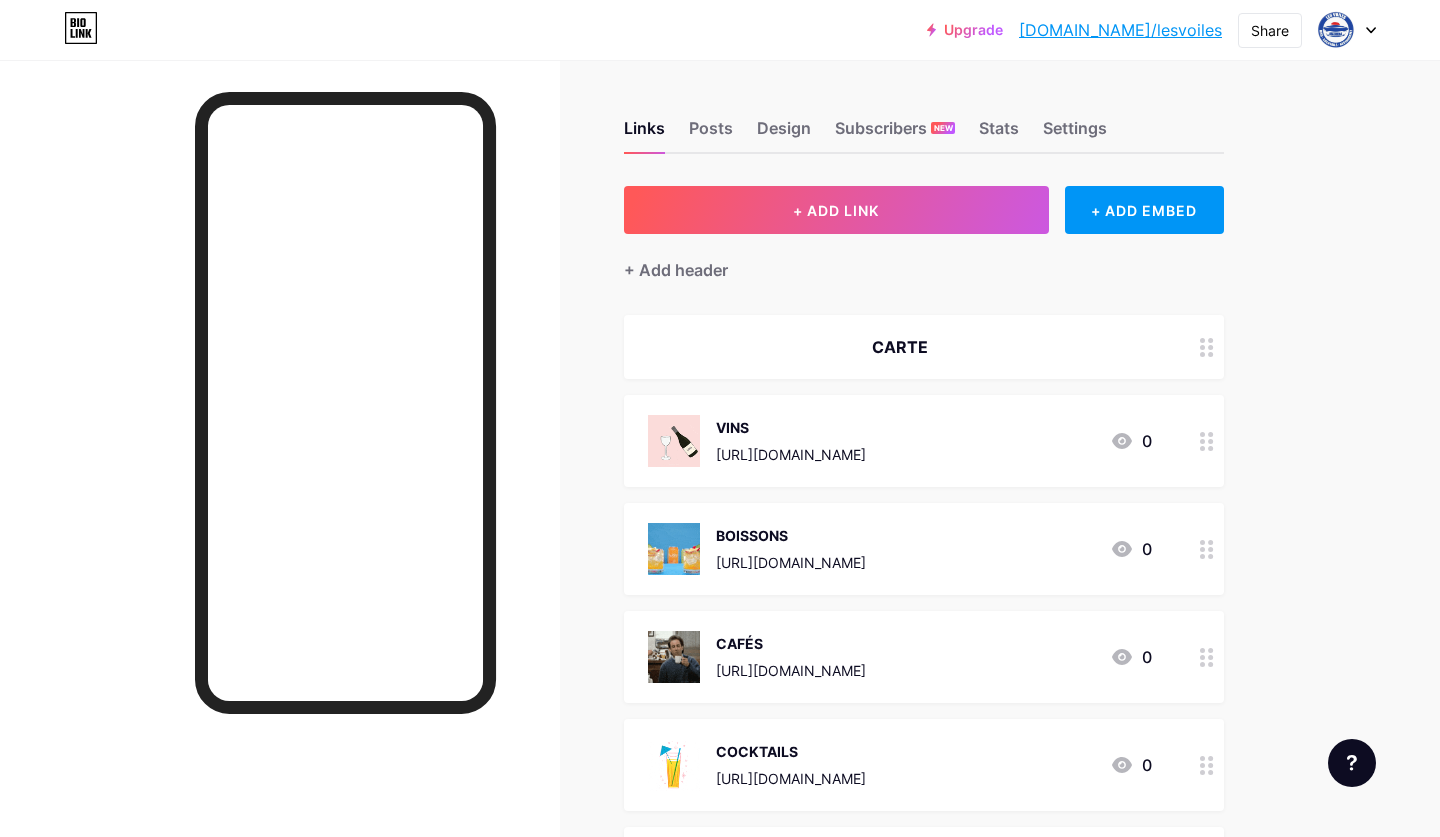 click at bounding box center [1207, 549] 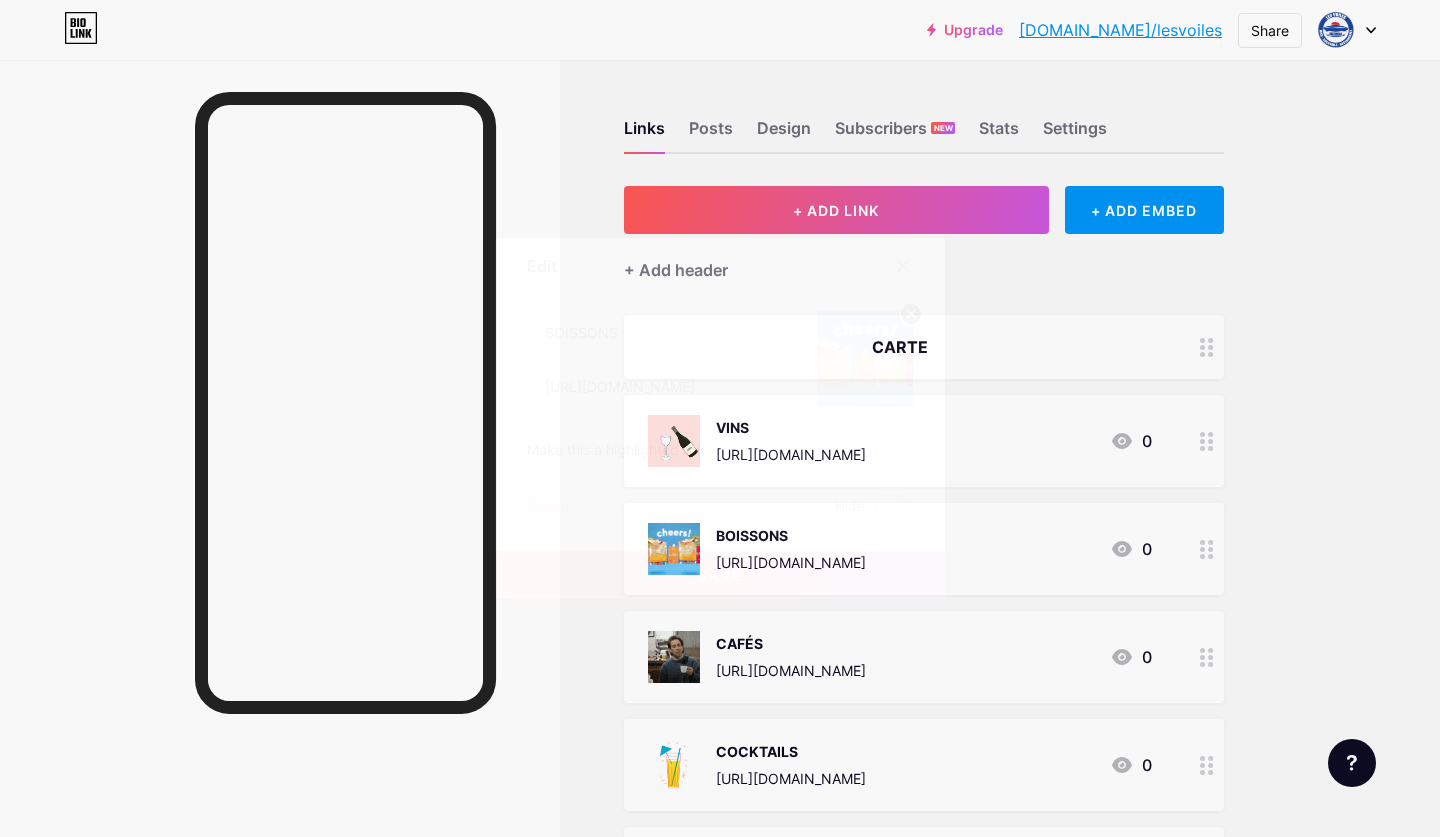 click at bounding box center (865, 359) 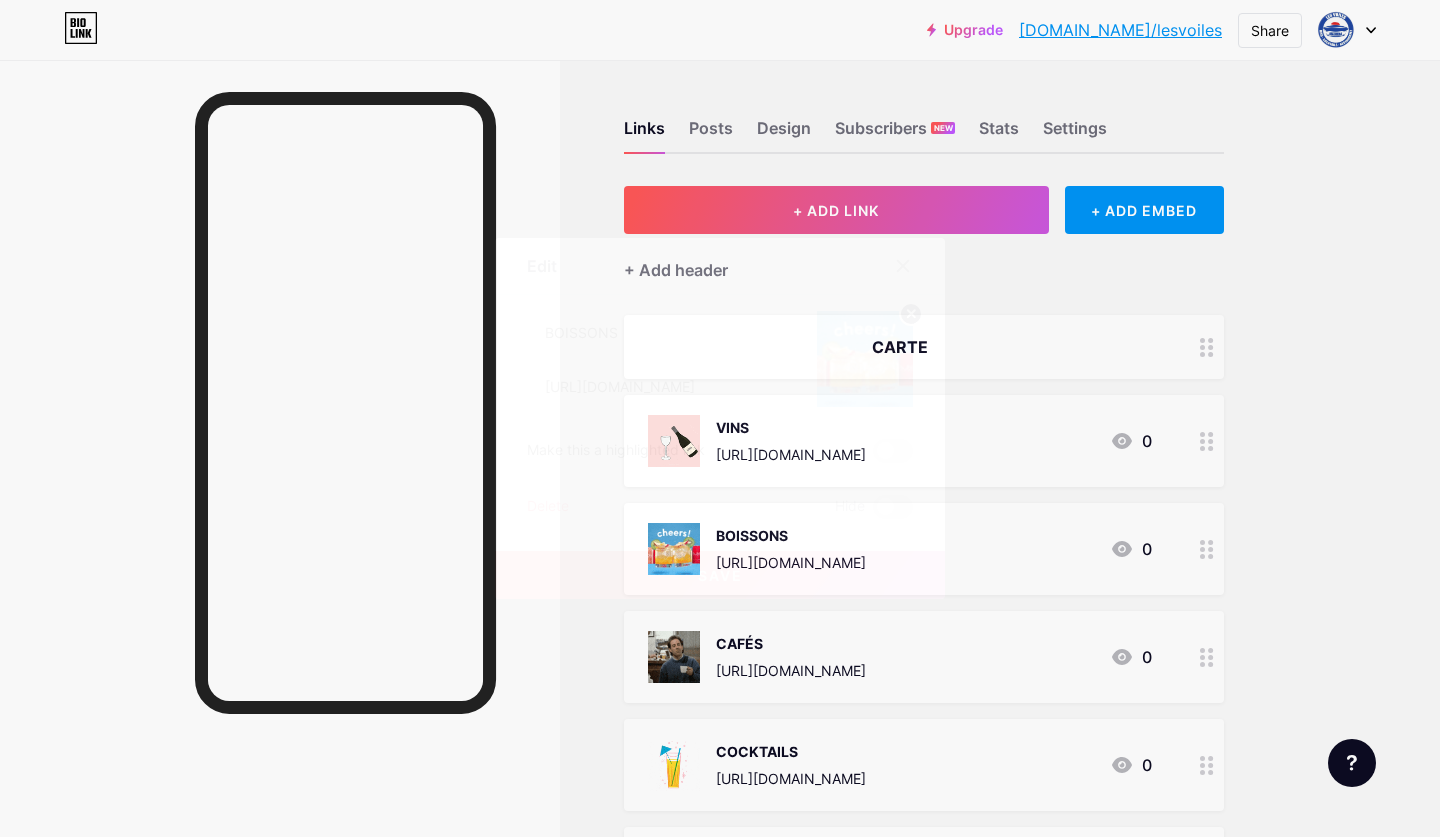 click 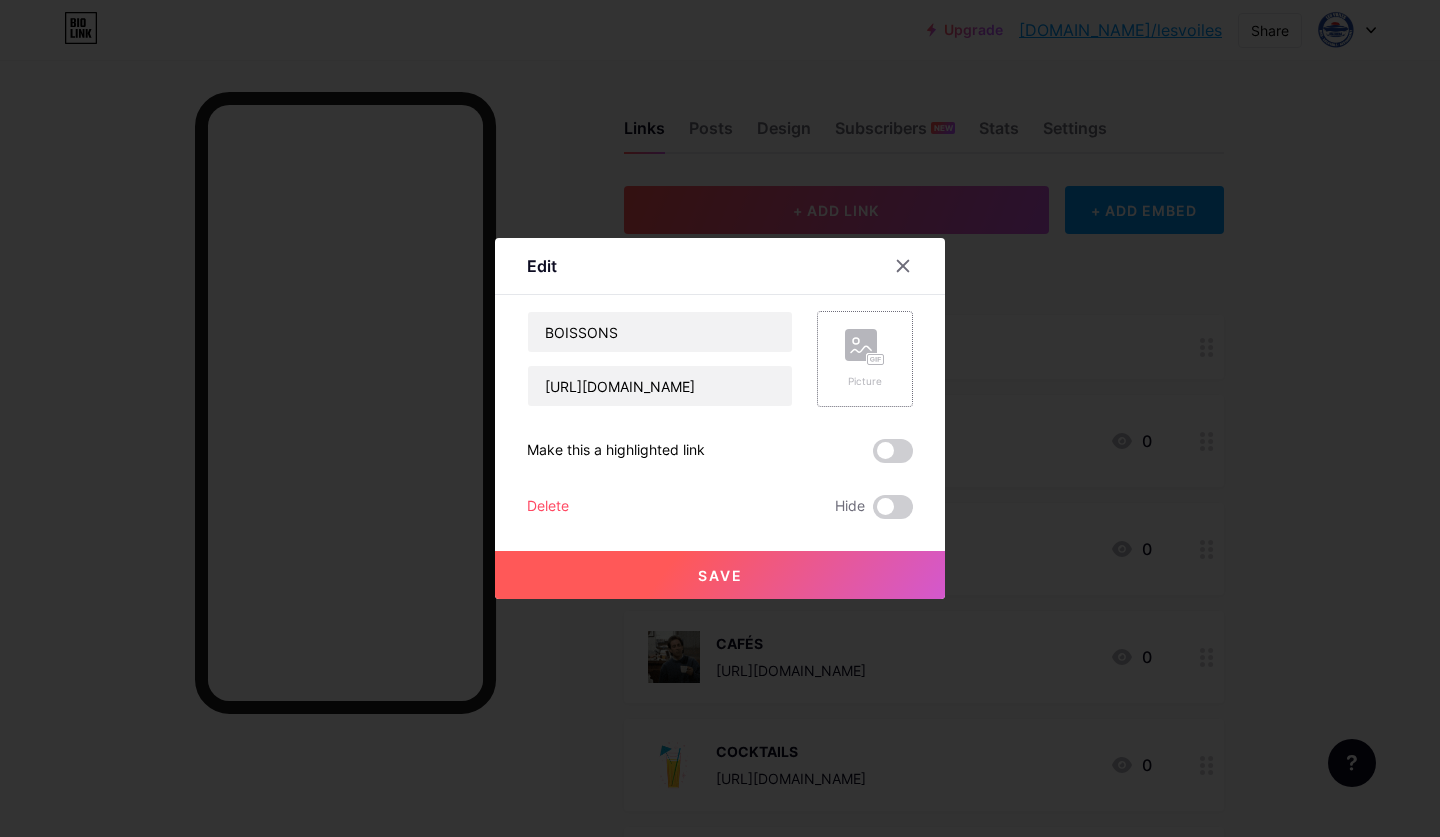 click 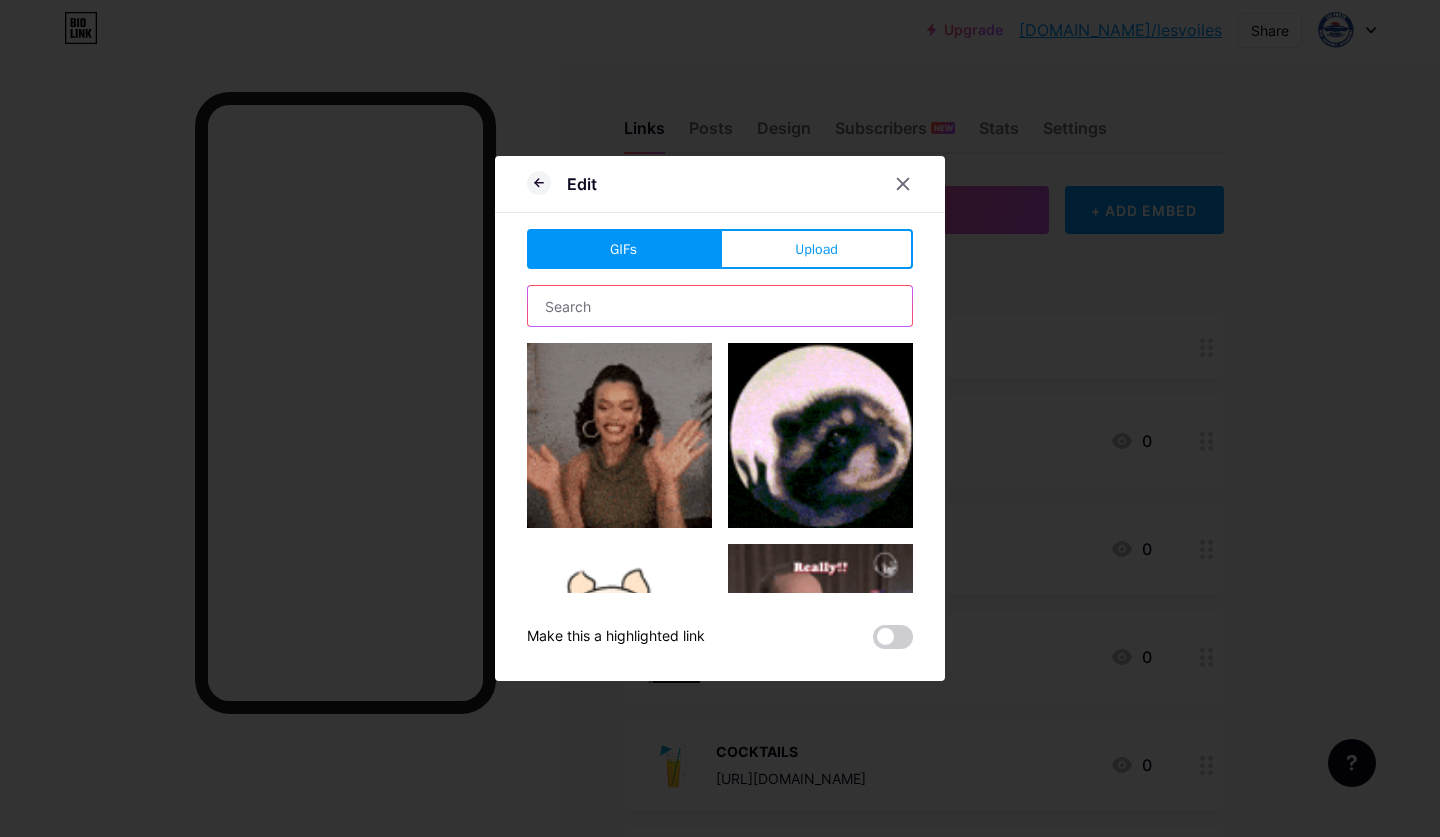 click at bounding box center (720, 306) 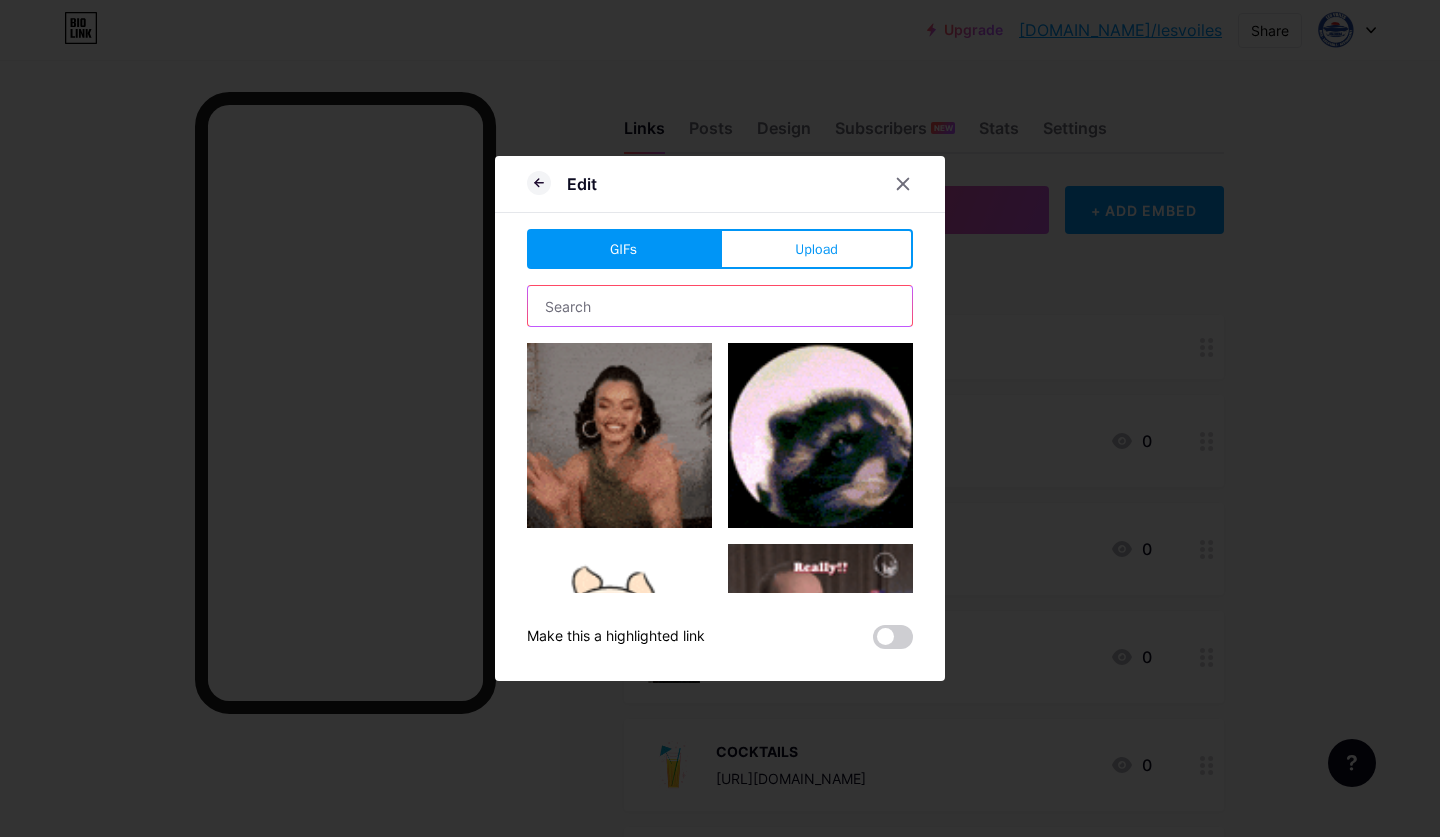 type on "s" 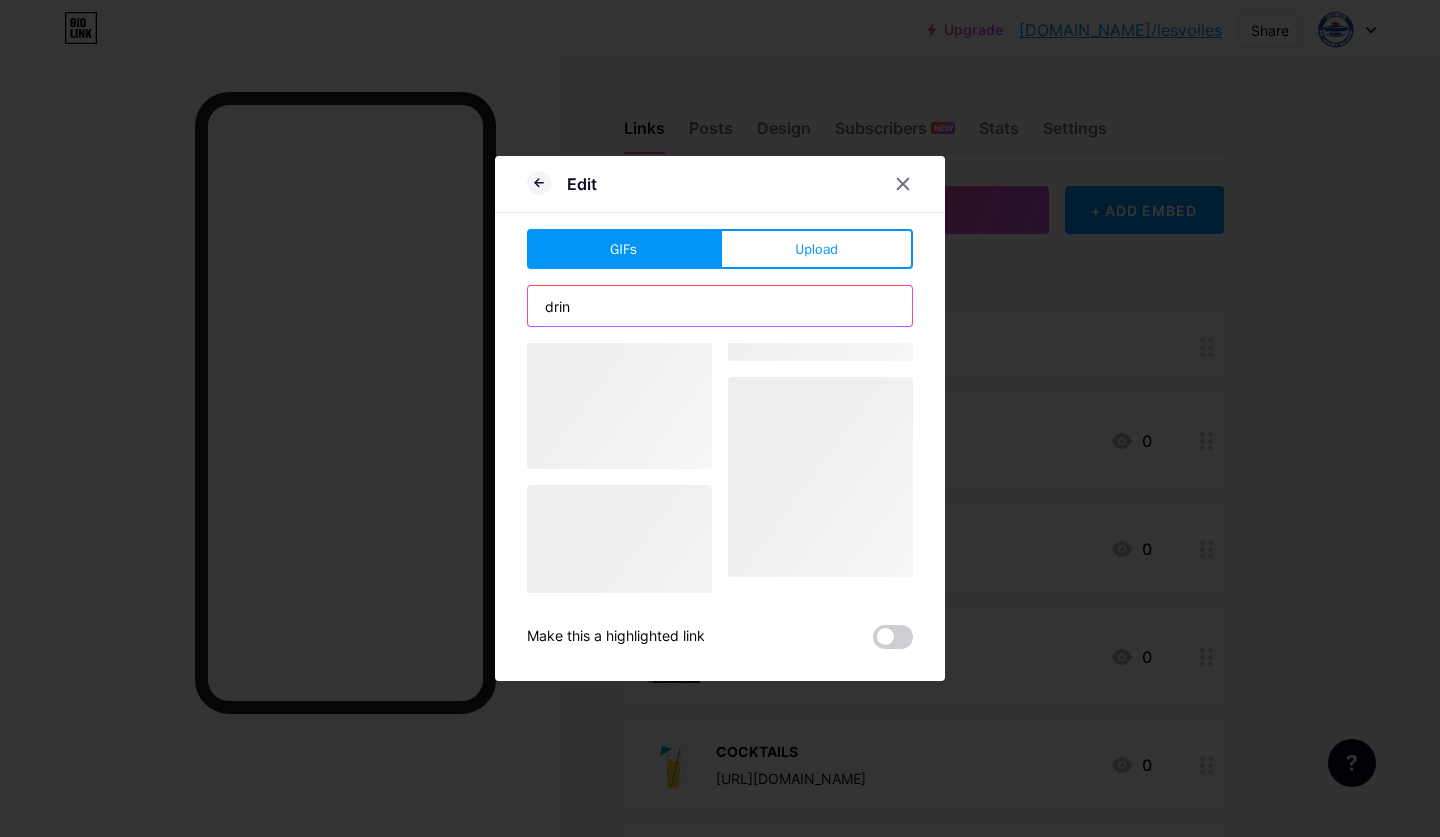 scroll, scrollTop: 0, scrollLeft: 0, axis: both 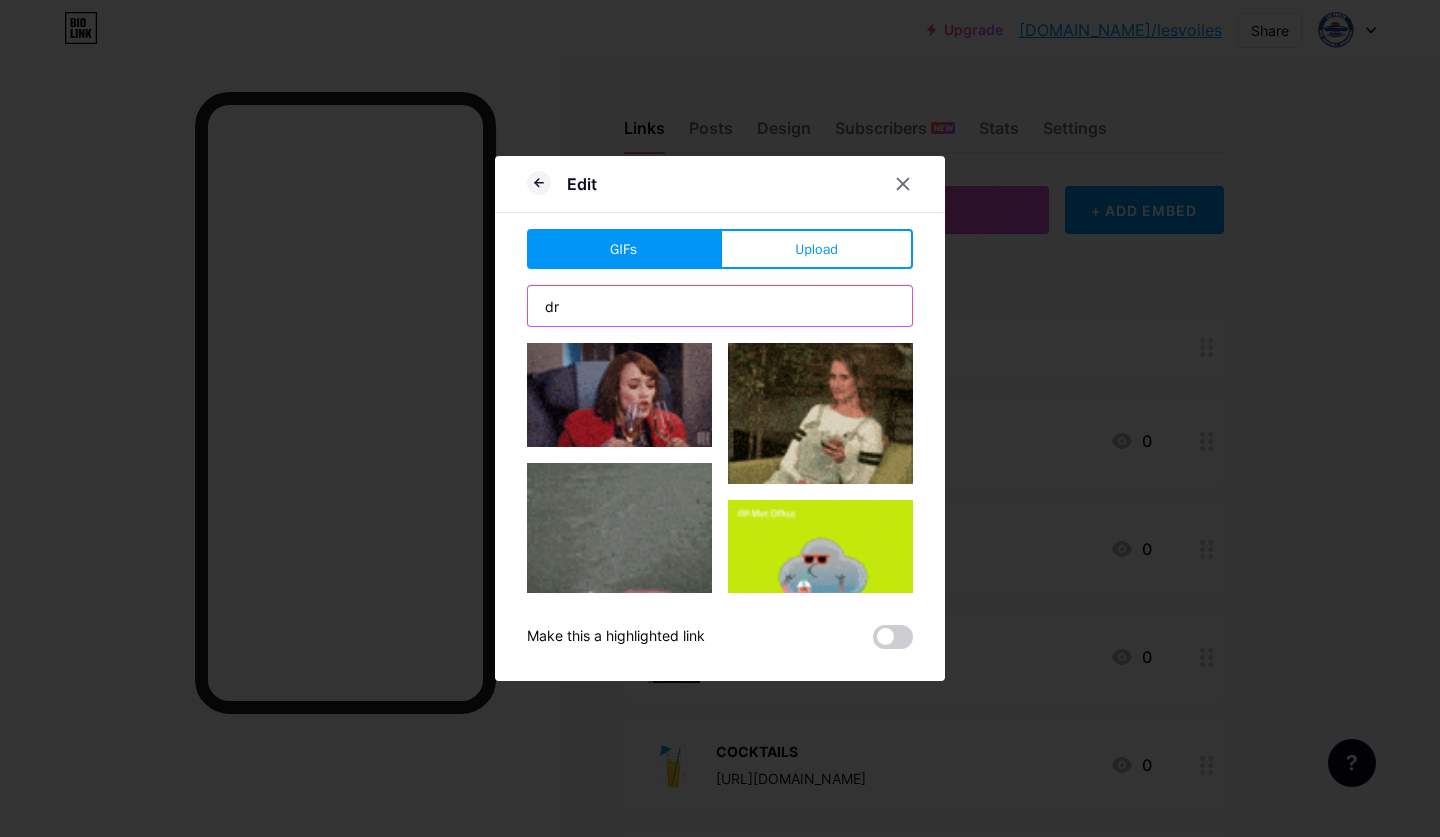 type on "d" 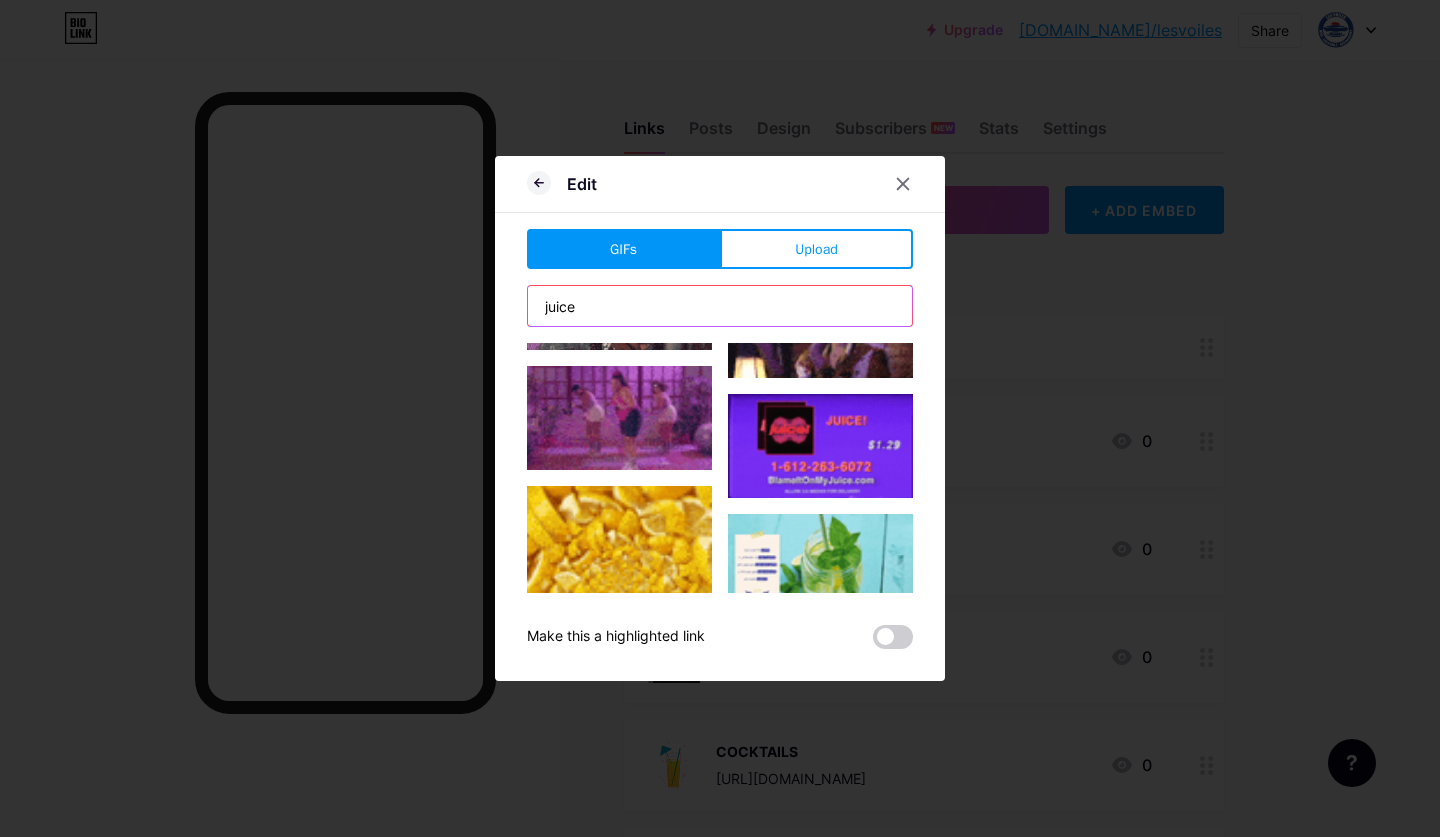scroll, scrollTop: 6719, scrollLeft: 0, axis: vertical 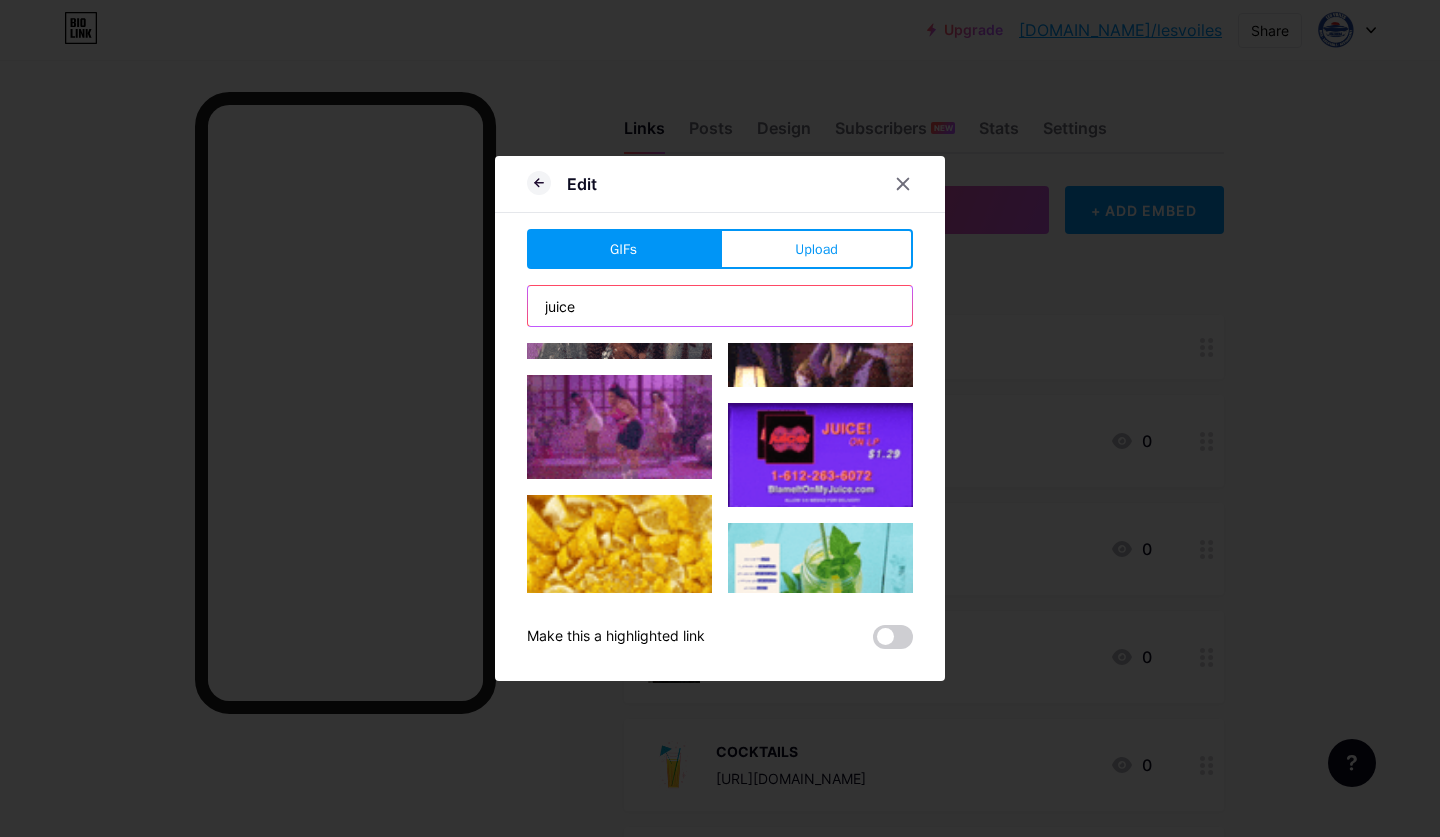 drag, startPoint x: 603, startPoint y: 299, endPoint x: 506, endPoint y: 279, distance: 99.0404 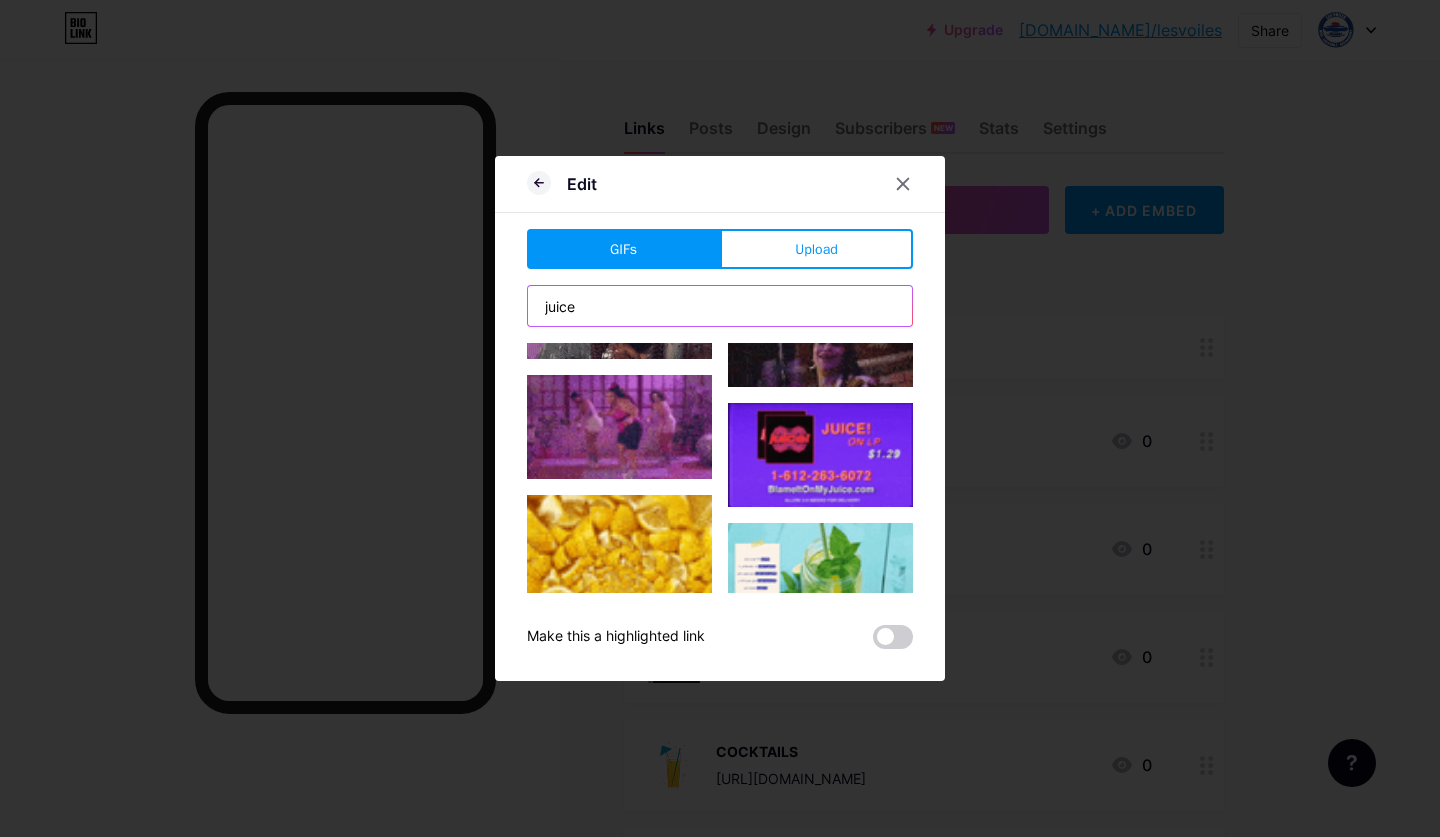 click on "Edit       GIFs     Upload       Content
YouTube
Play YouTube video without leaving your page.
ADD
Vimeo
Play Vimeo video without leaving your page.
ADD
Tiktok
Grow your TikTok following
ADD
Tweet
Embed a tweet.
ADD
Reddit
Showcase your Reddit profile
ADD
Spotify
Embed Spotify to play the preview of a track.
ADD
Twitch
Play Twitch video without leaving your page.
ADD
ADD" at bounding box center [720, 418] 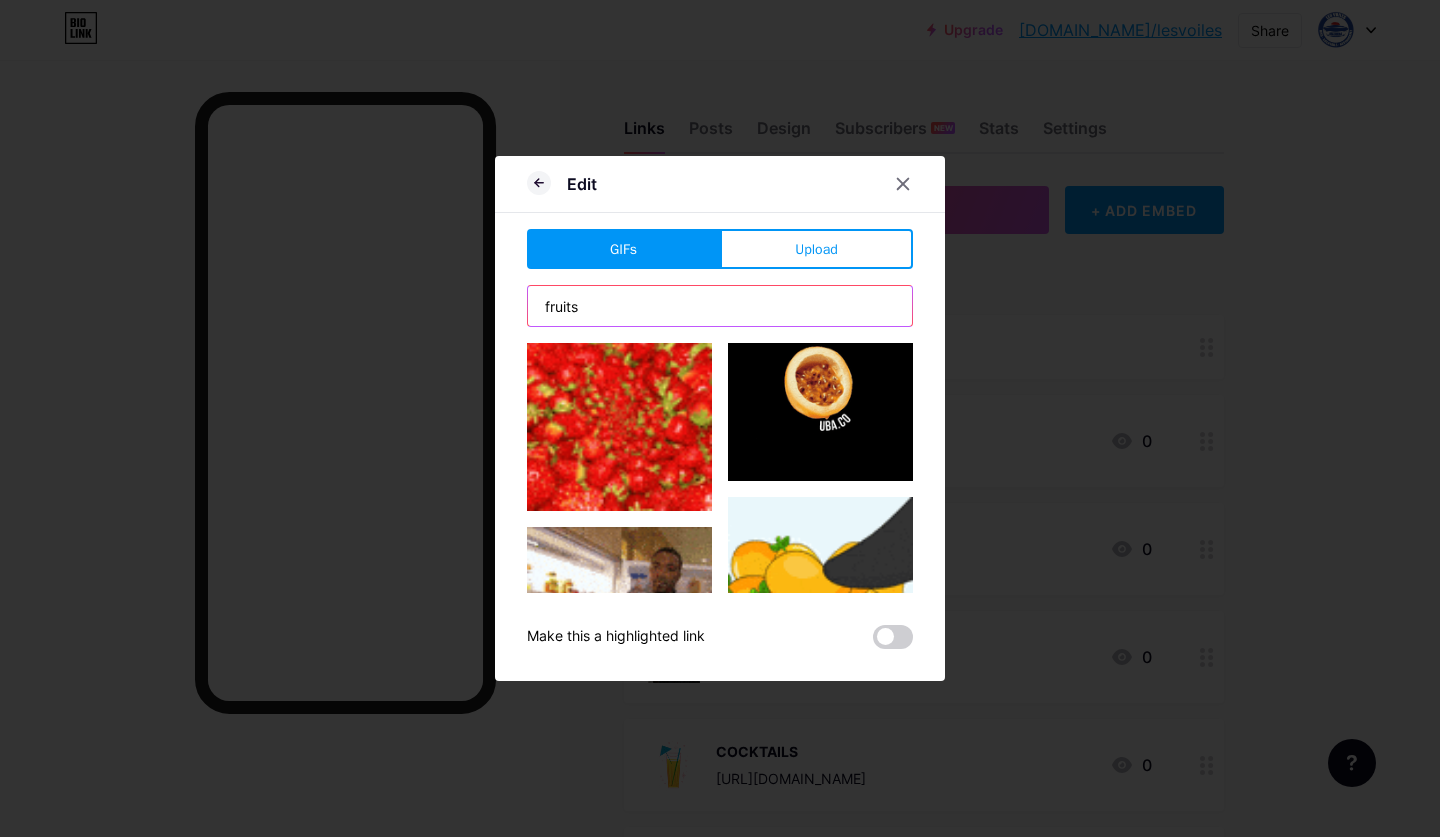 scroll, scrollTop: 766, scrollLeft: 0, axis: vertical 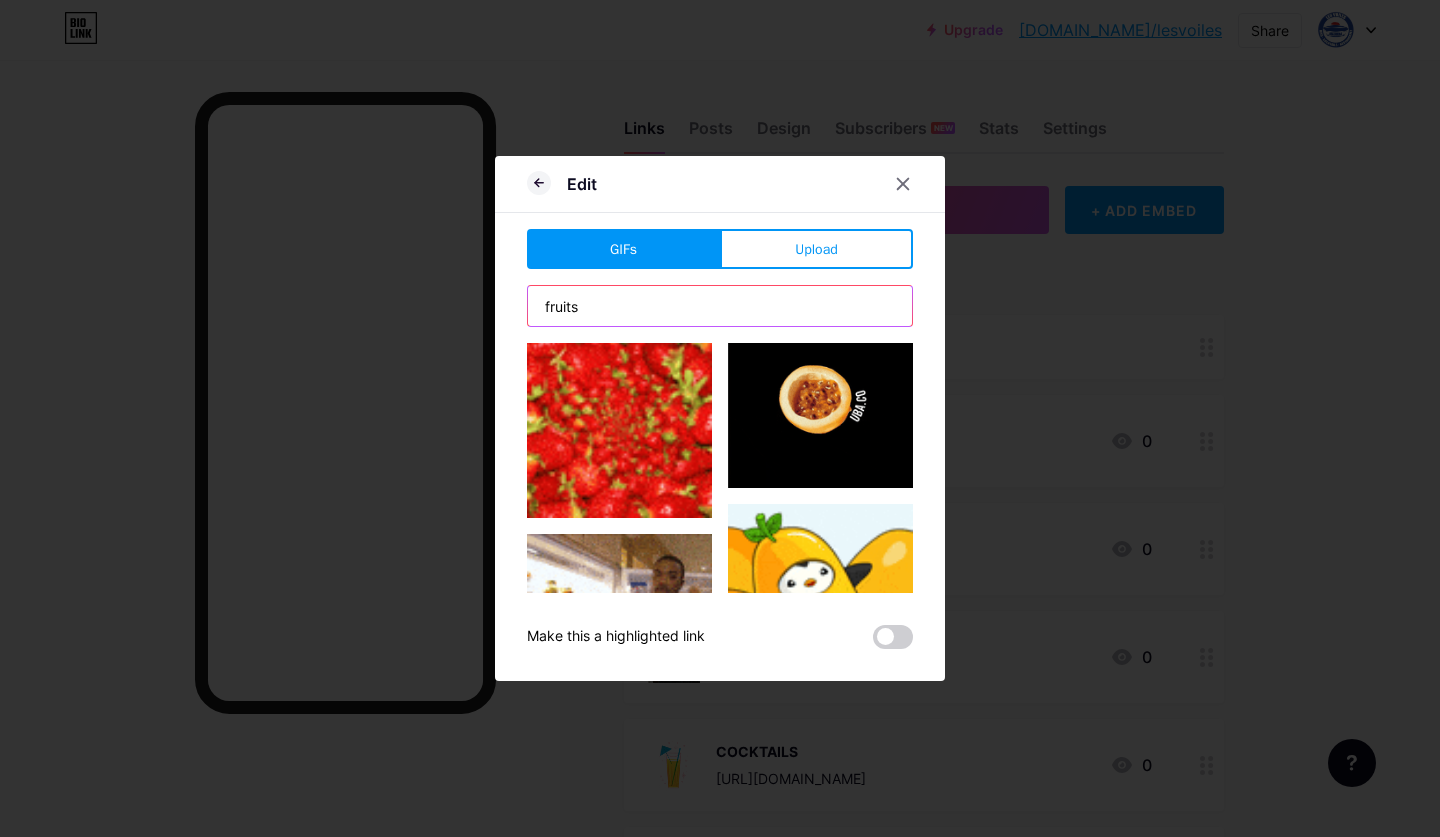 drag, startPoint x: 599, startPoint y: 297, endPoint x: 524, endPoint y: 297, distance: 75 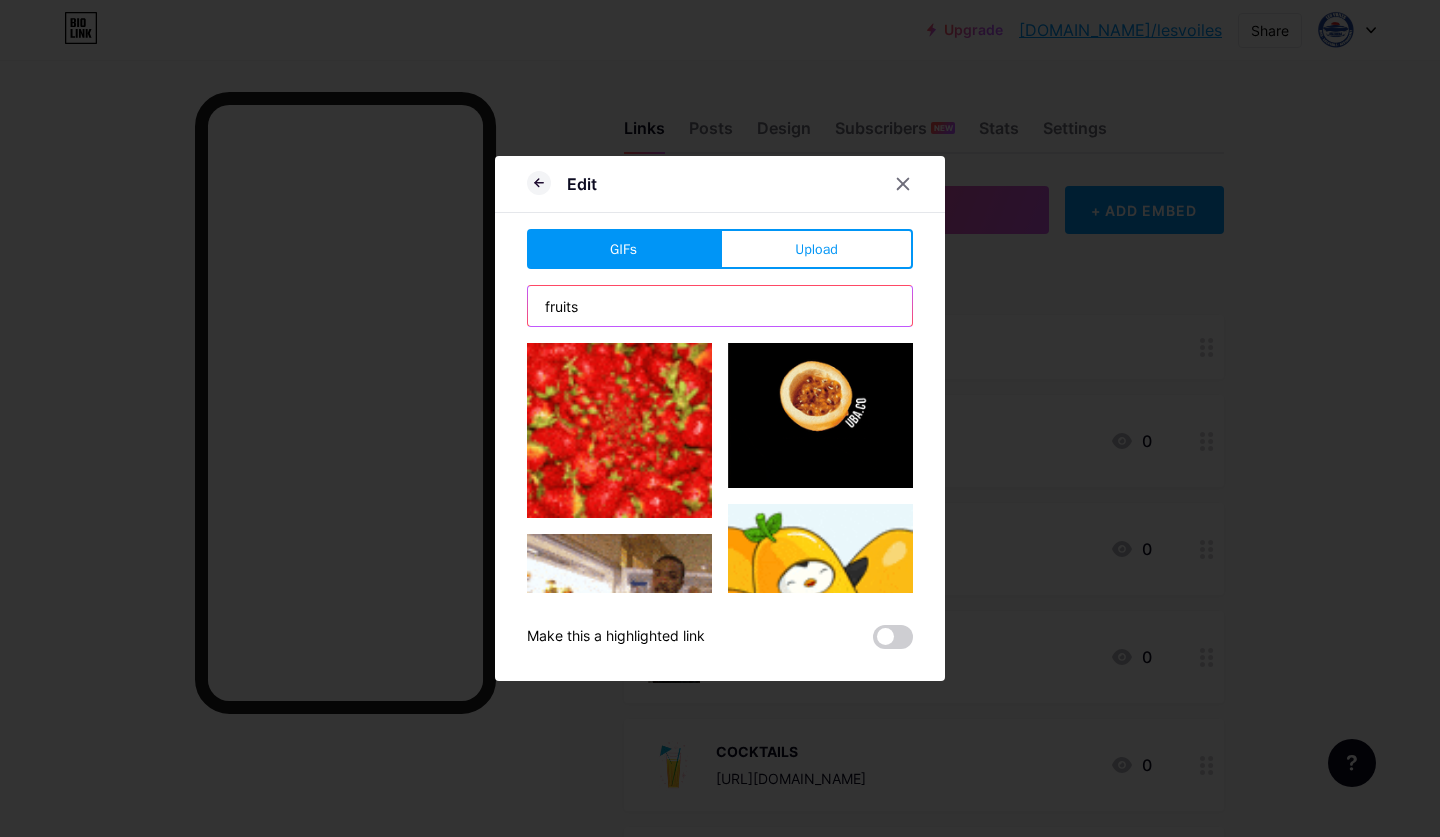 click on "Edit       GIFs     Upload       Content
YouTube
Play YouTube video without leaving your page.
ADD
Vimeo
Play Vimeo video without leaving your page.
ADD
Tiktok
Grow your TikTok following
ADD
Tweet
Embed a tweet.
ADD
Reddit
Showcase your Reddit profile
ADD
Spotify
Embed Spotify to play the preview of a track.
ADD
Twitch
Play Twitch video without leaving your page.
ADD
ADD" at bounding box center (720, 418) 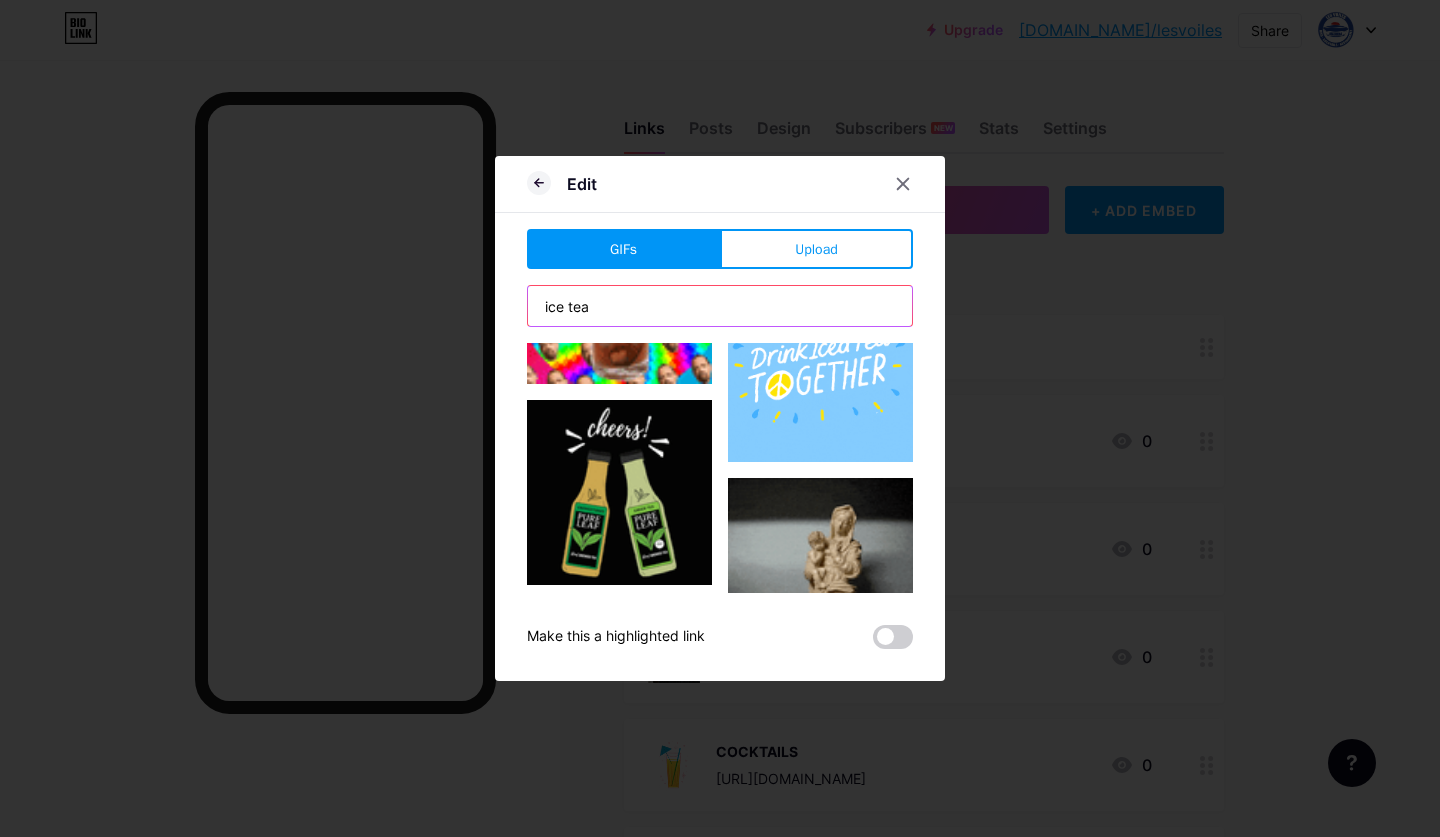 scroll, scrollTop: 726, scrollLeft: 0, axis: vertical 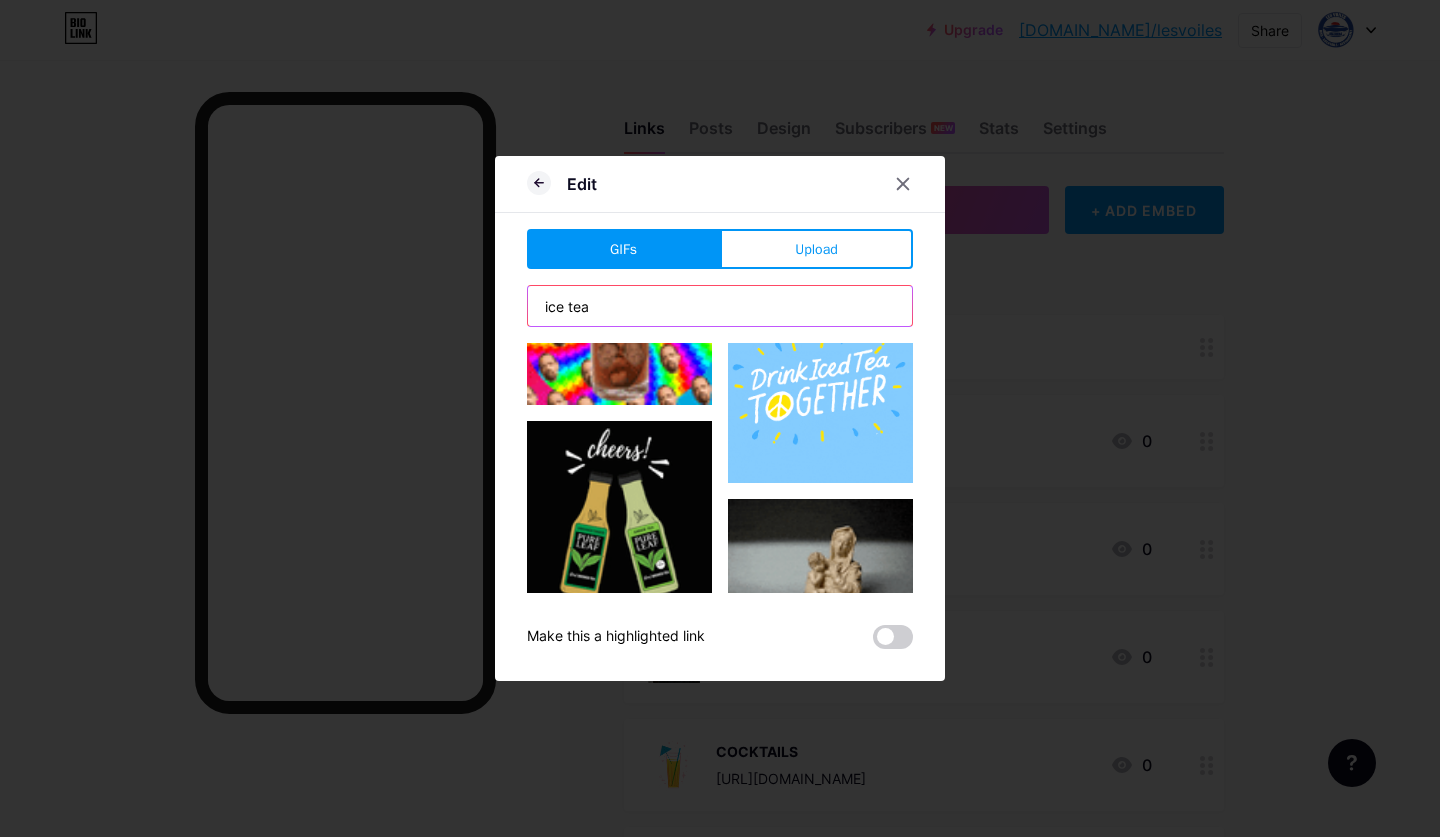 type on "ice tea" 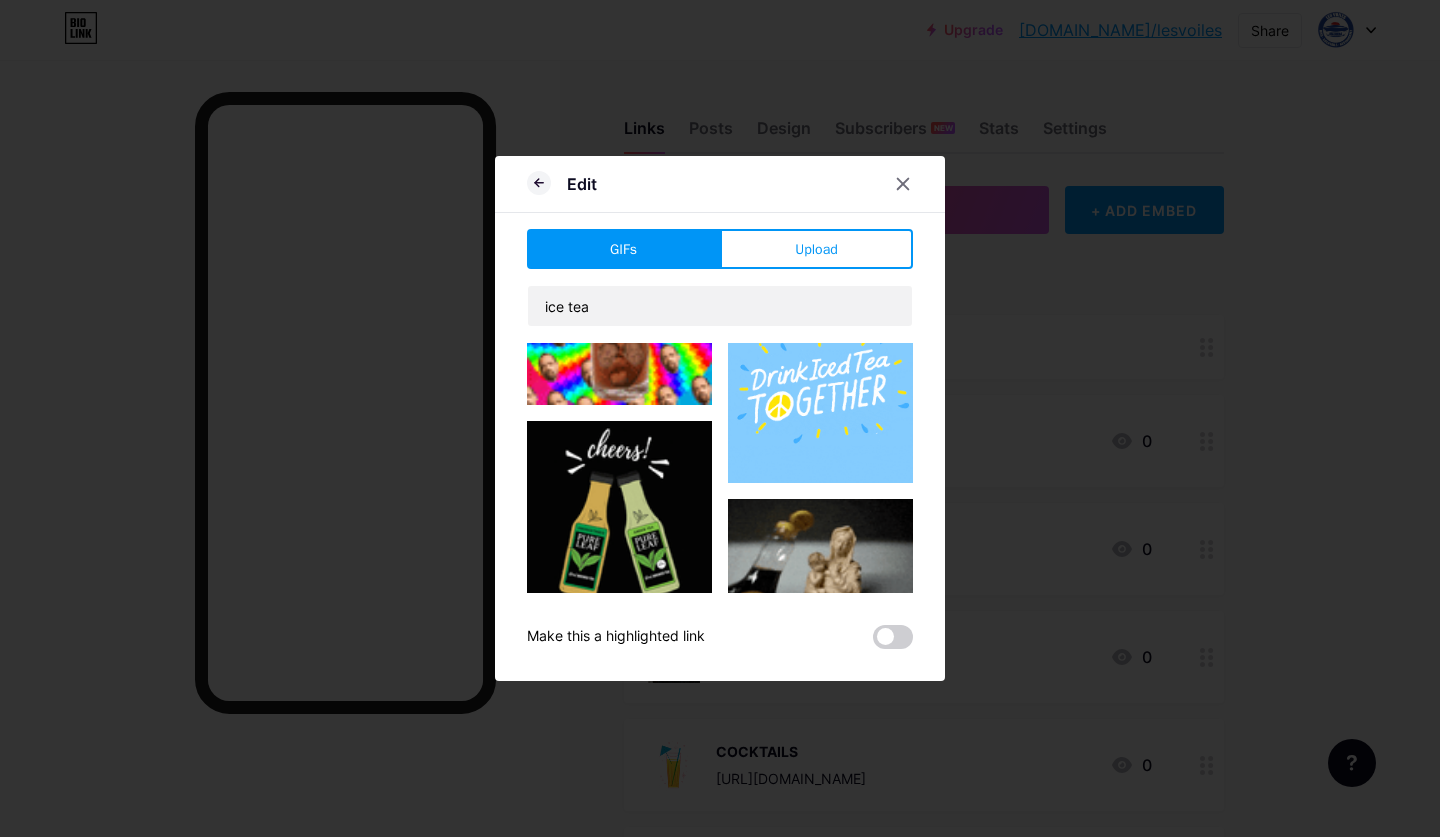 click at bounding box center [820, 390] 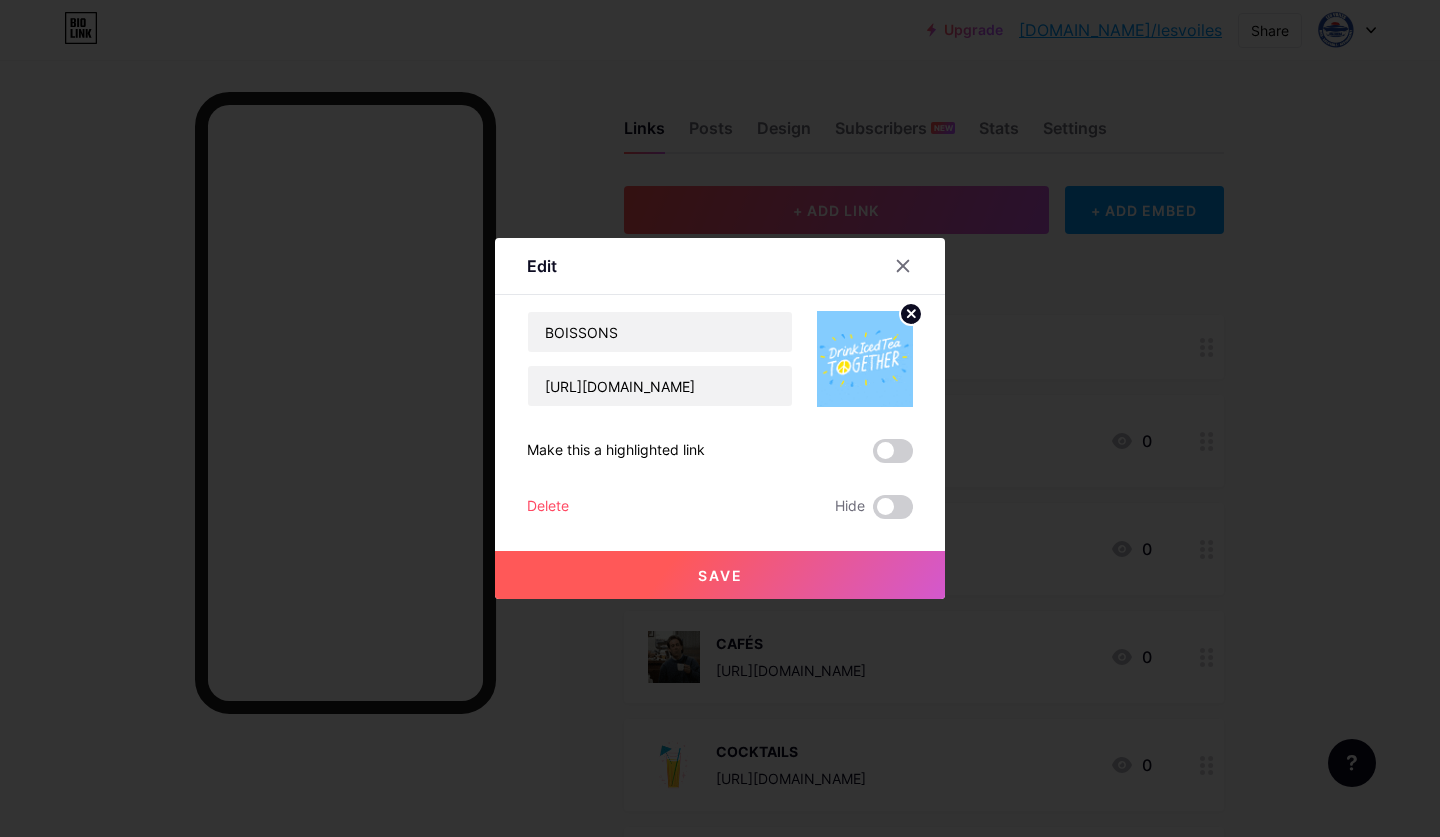 click on "Save" at bounding box center [720, 575] 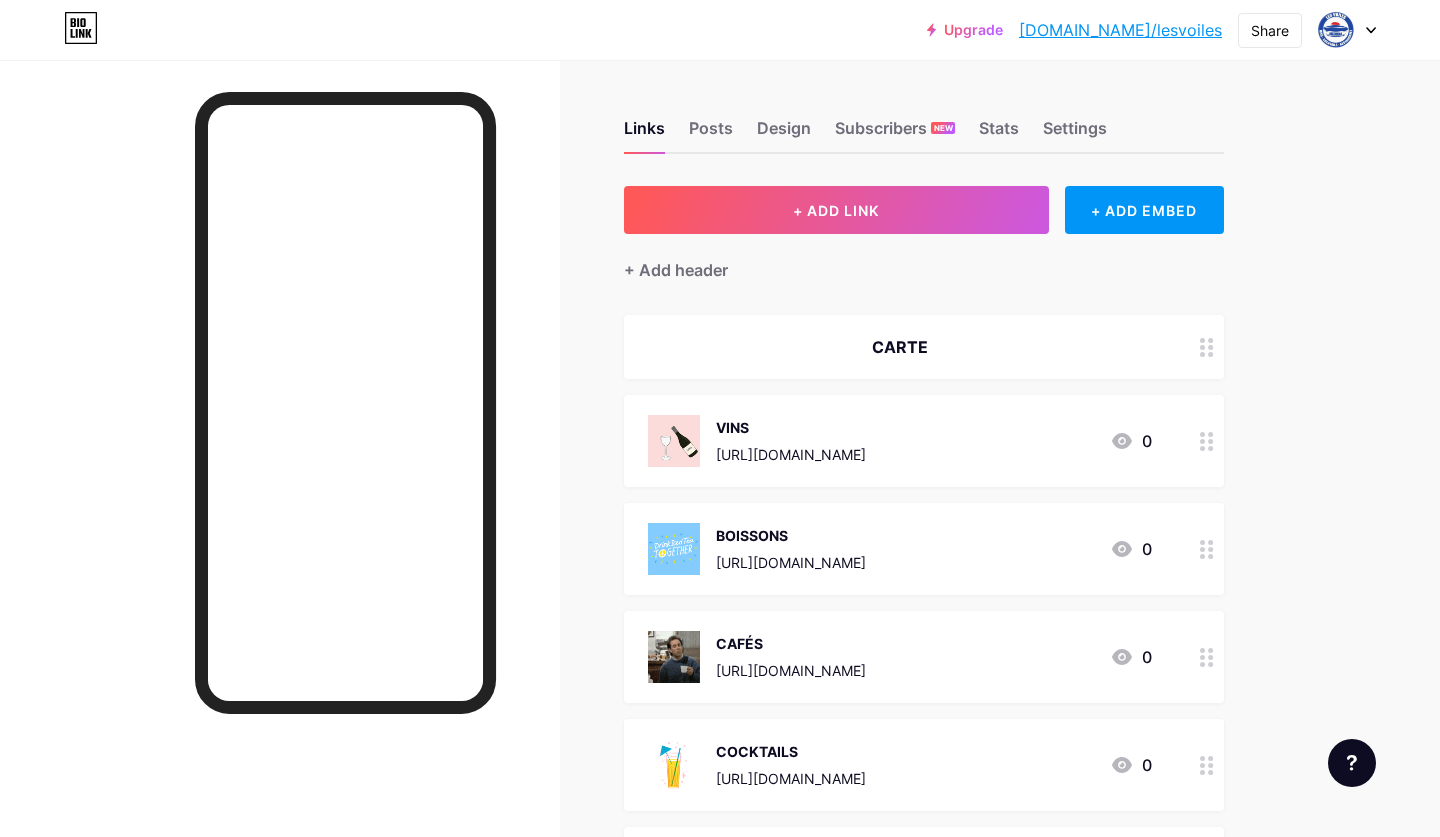 scroll, scrollTop: 0, scrollLeft: 0, axis: both 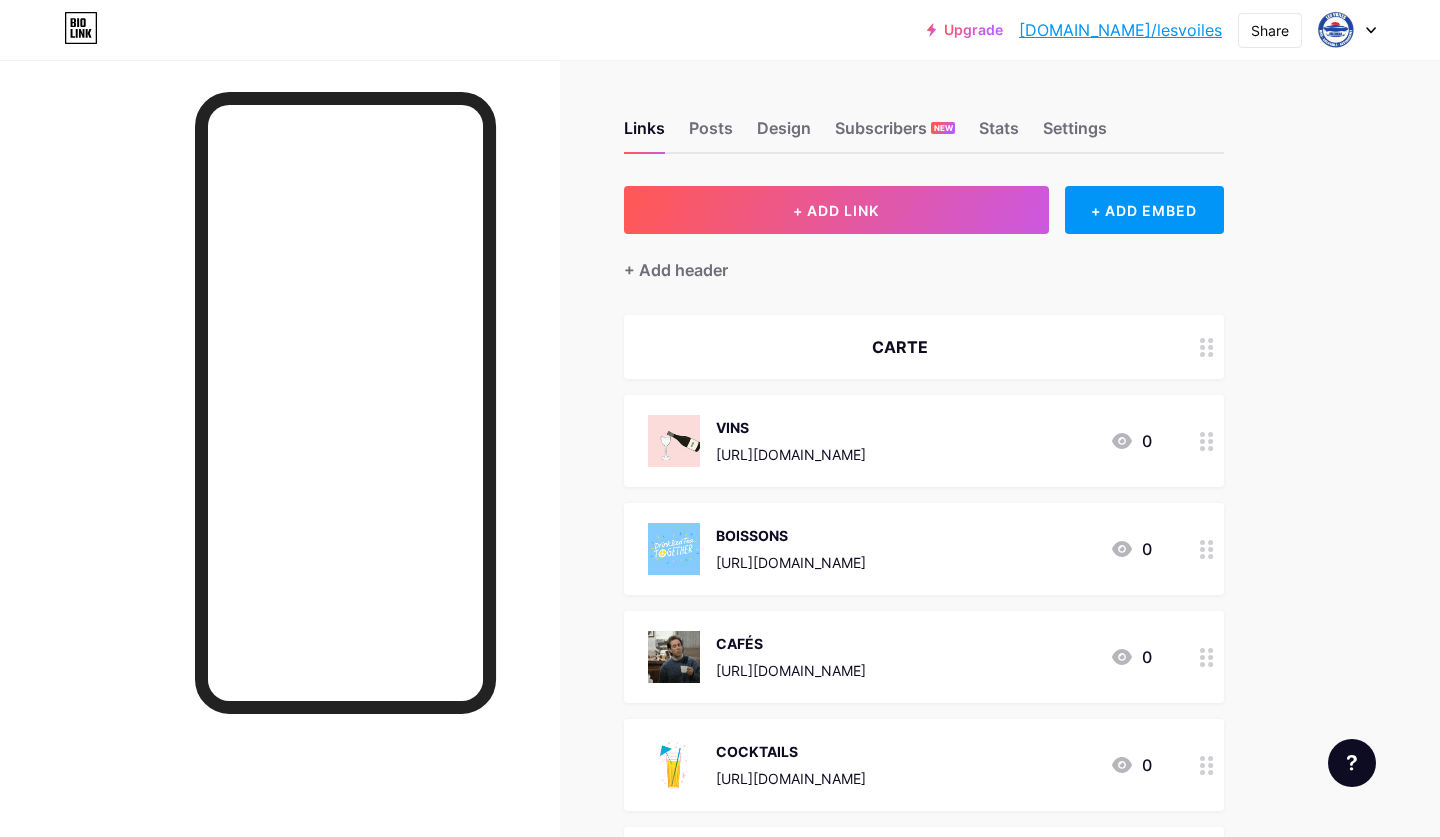 click 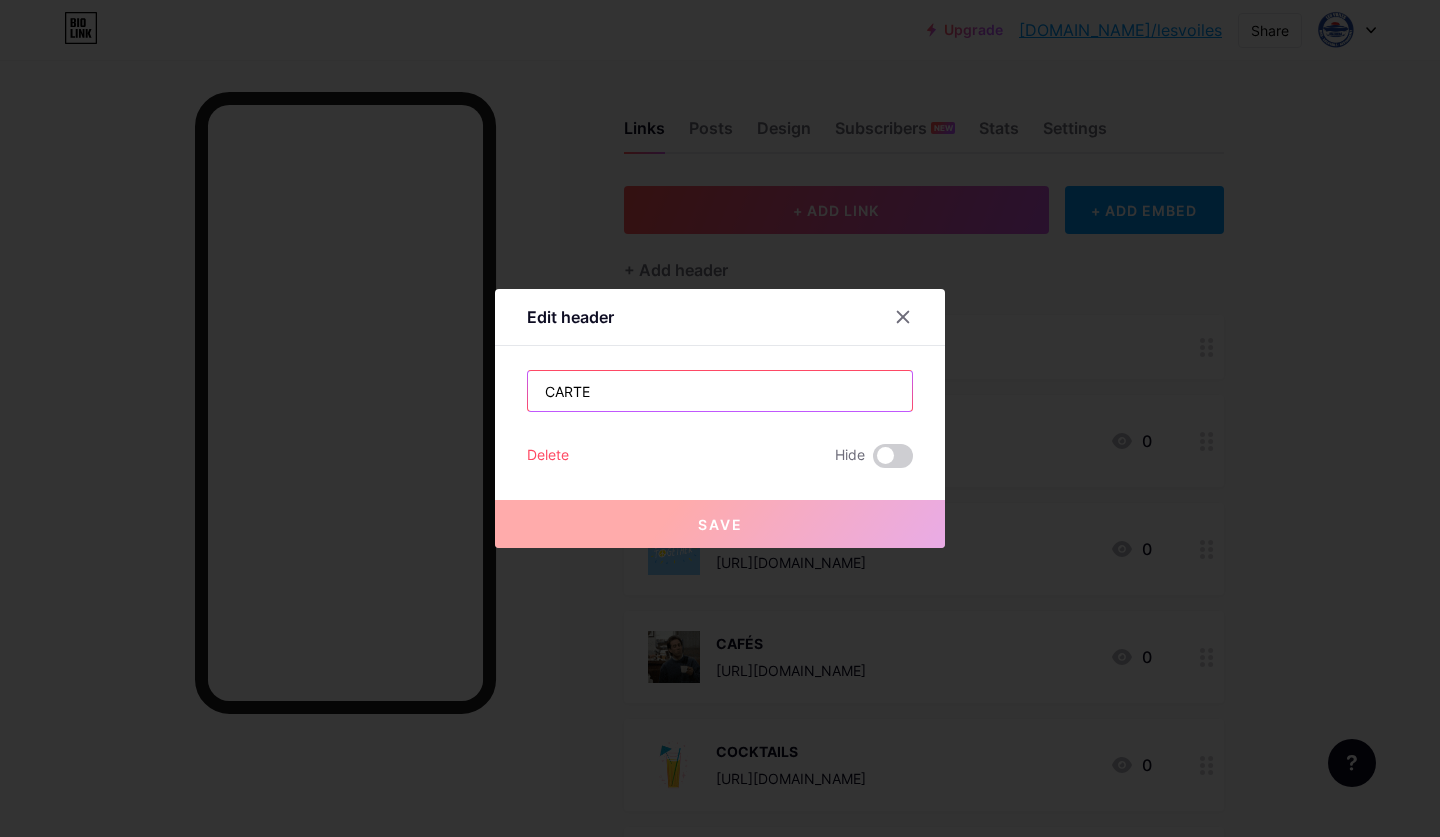 drag, startPoint x: 631, startPoint y: 393, endPoint x: 522, endPoint y: 391, distance: 109.01835 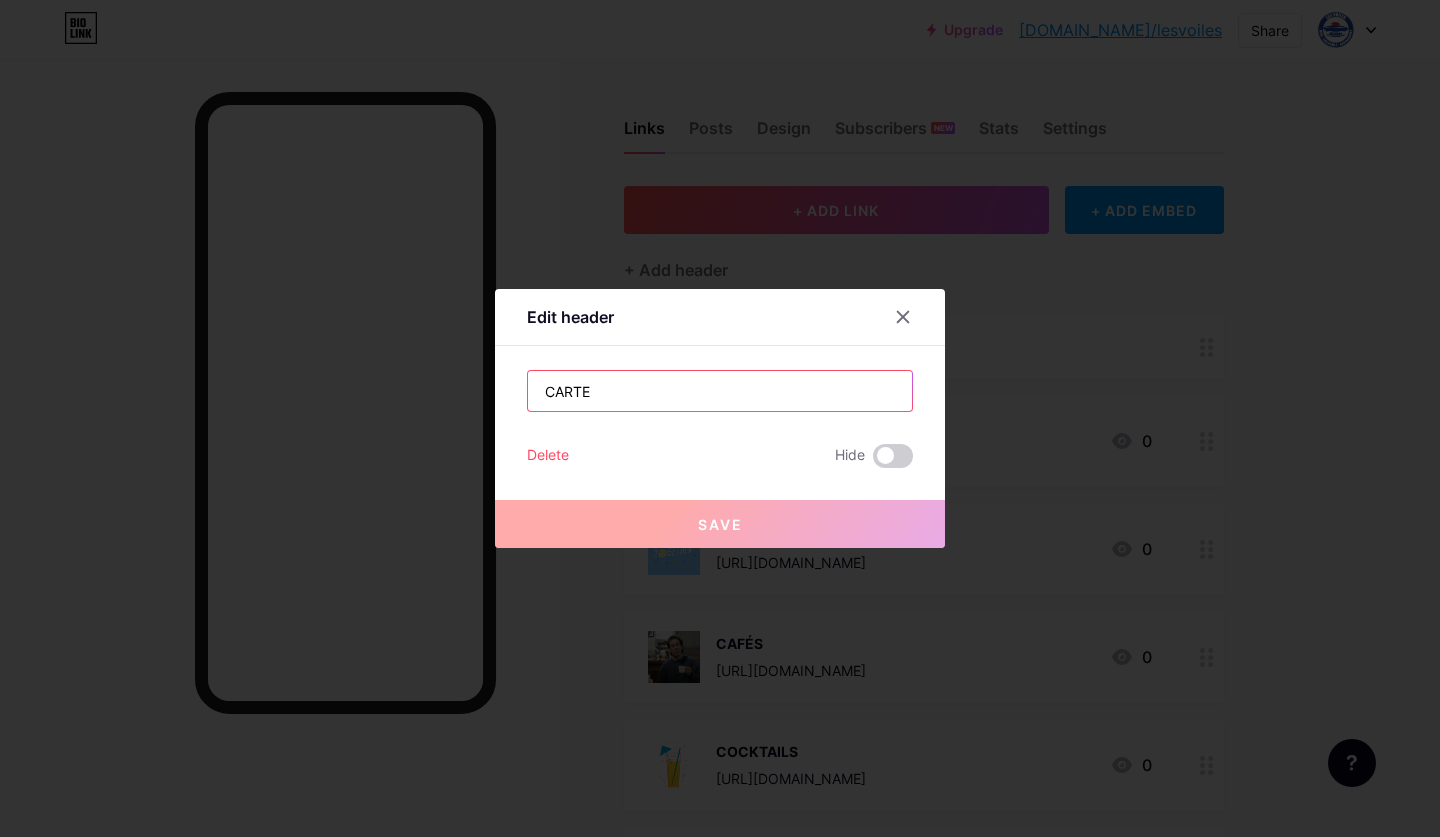 click on "Edit header       CARTE
Delete
Hide         Save" at bounding box center (720, 418) 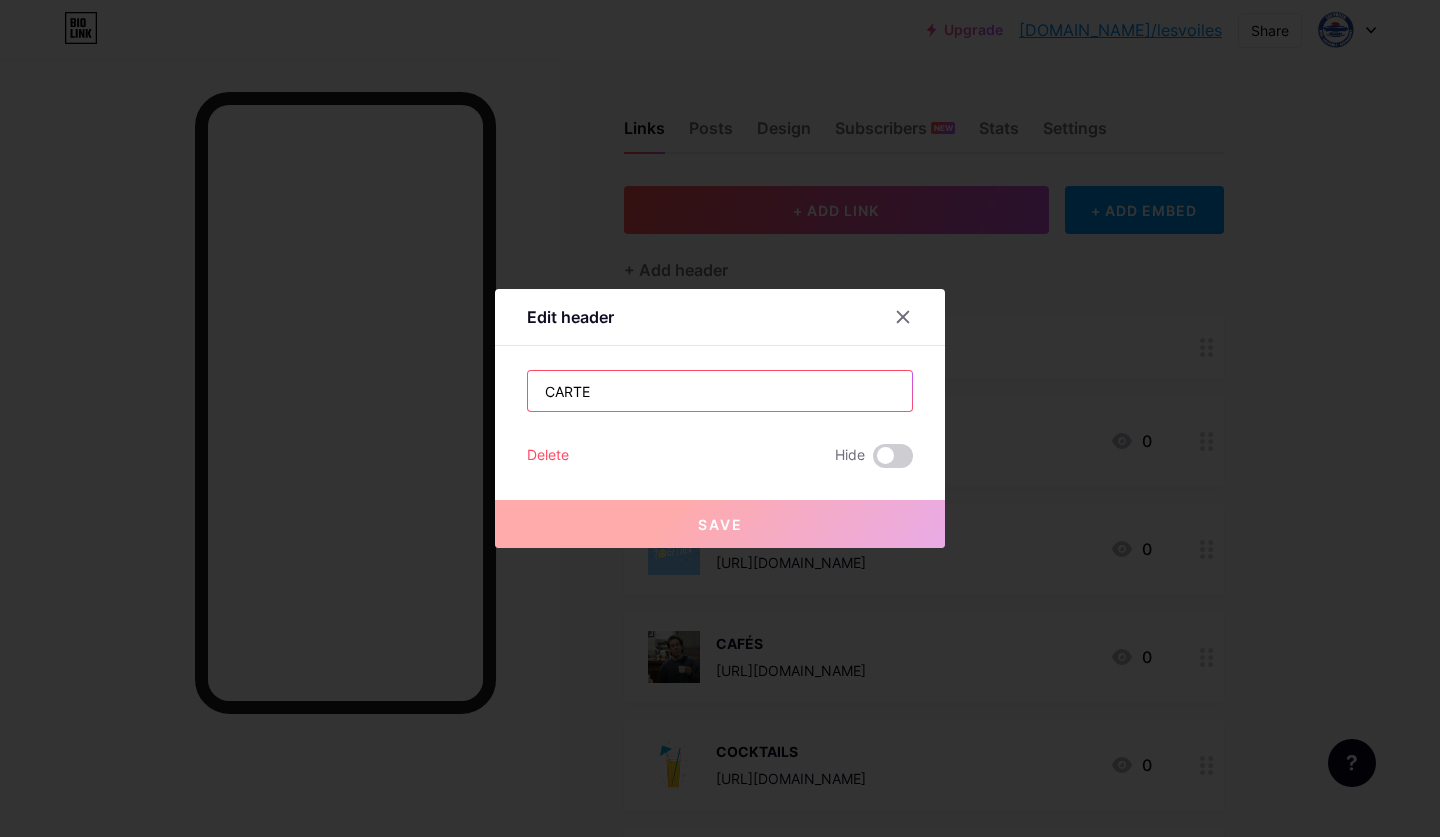 click on "CARTE" at bounding box center [720, 391] 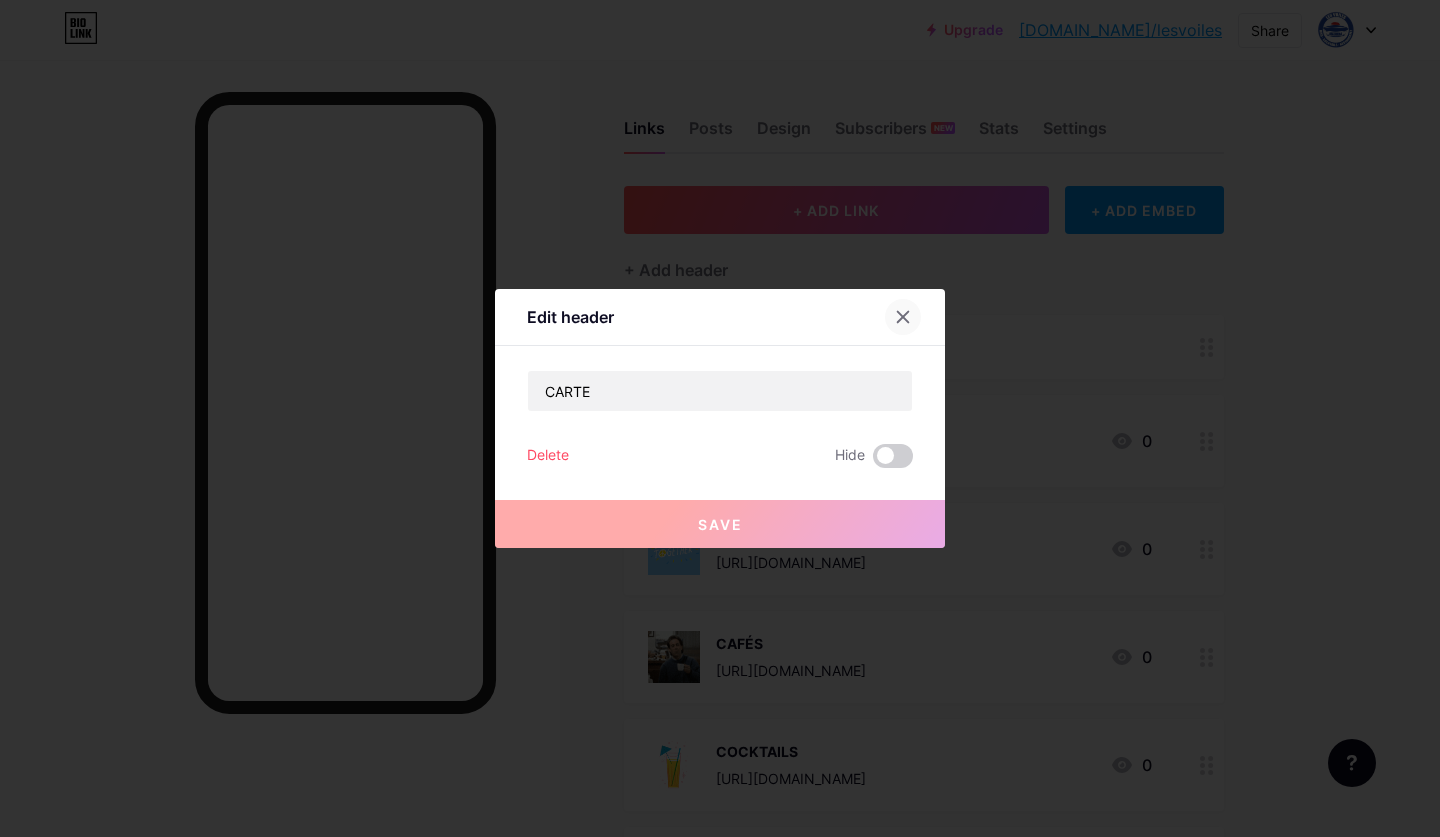 click 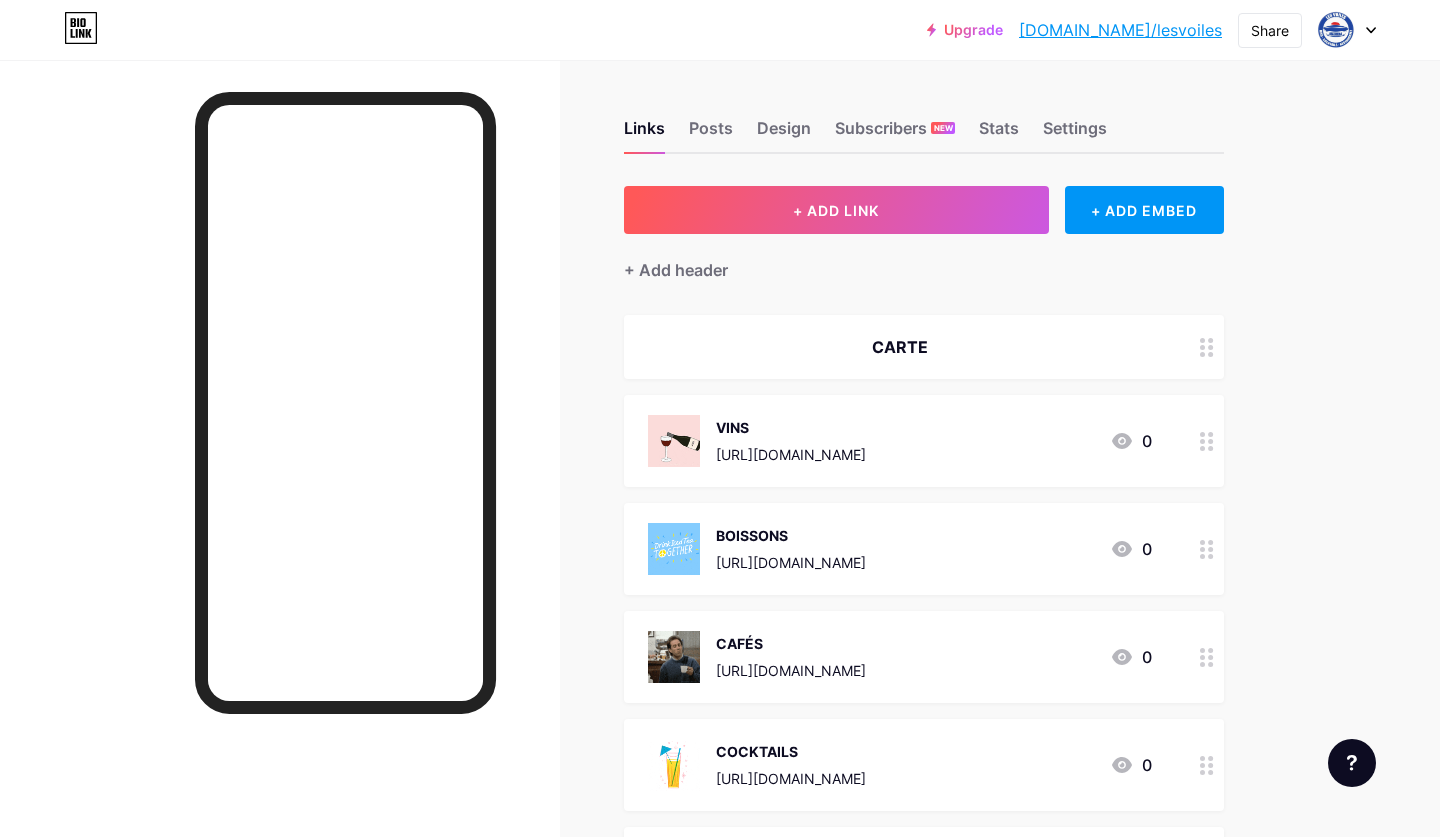 scroll, scrollTop: 0, scrollLeft: 0, axis: both 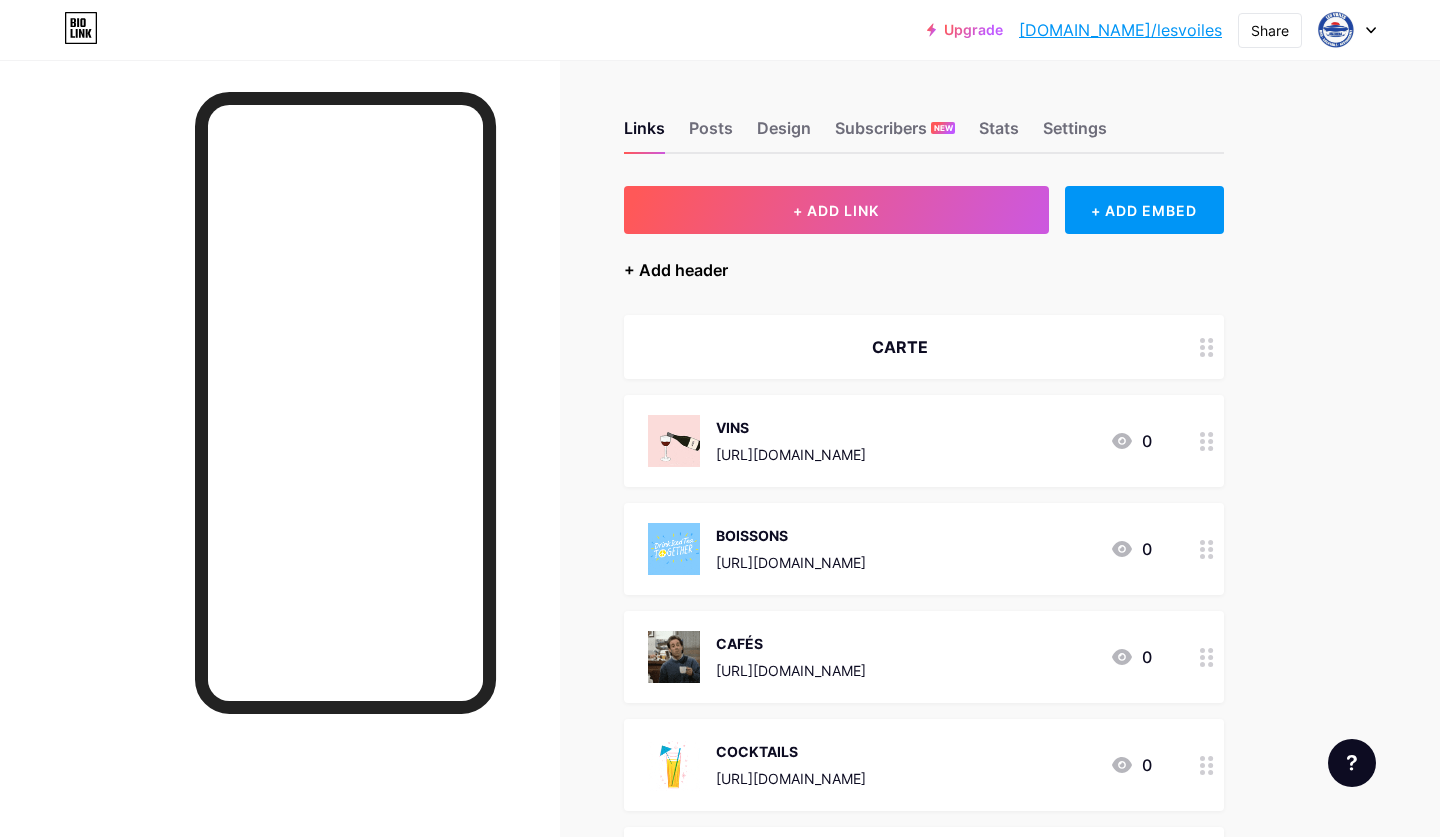 click on "+ Add header" at bounding box center (676, 270) 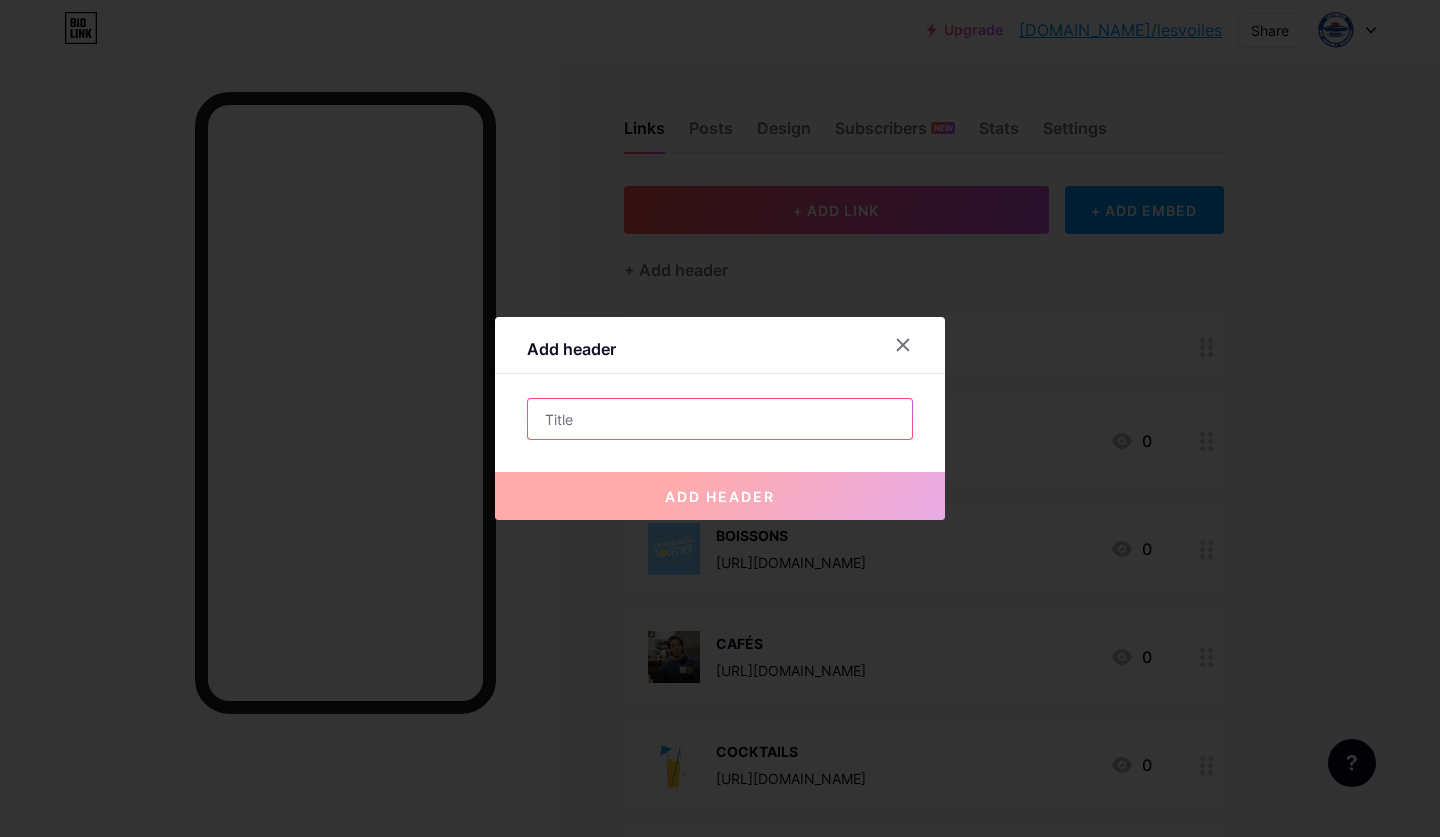 click at bounding box center [720, 419] 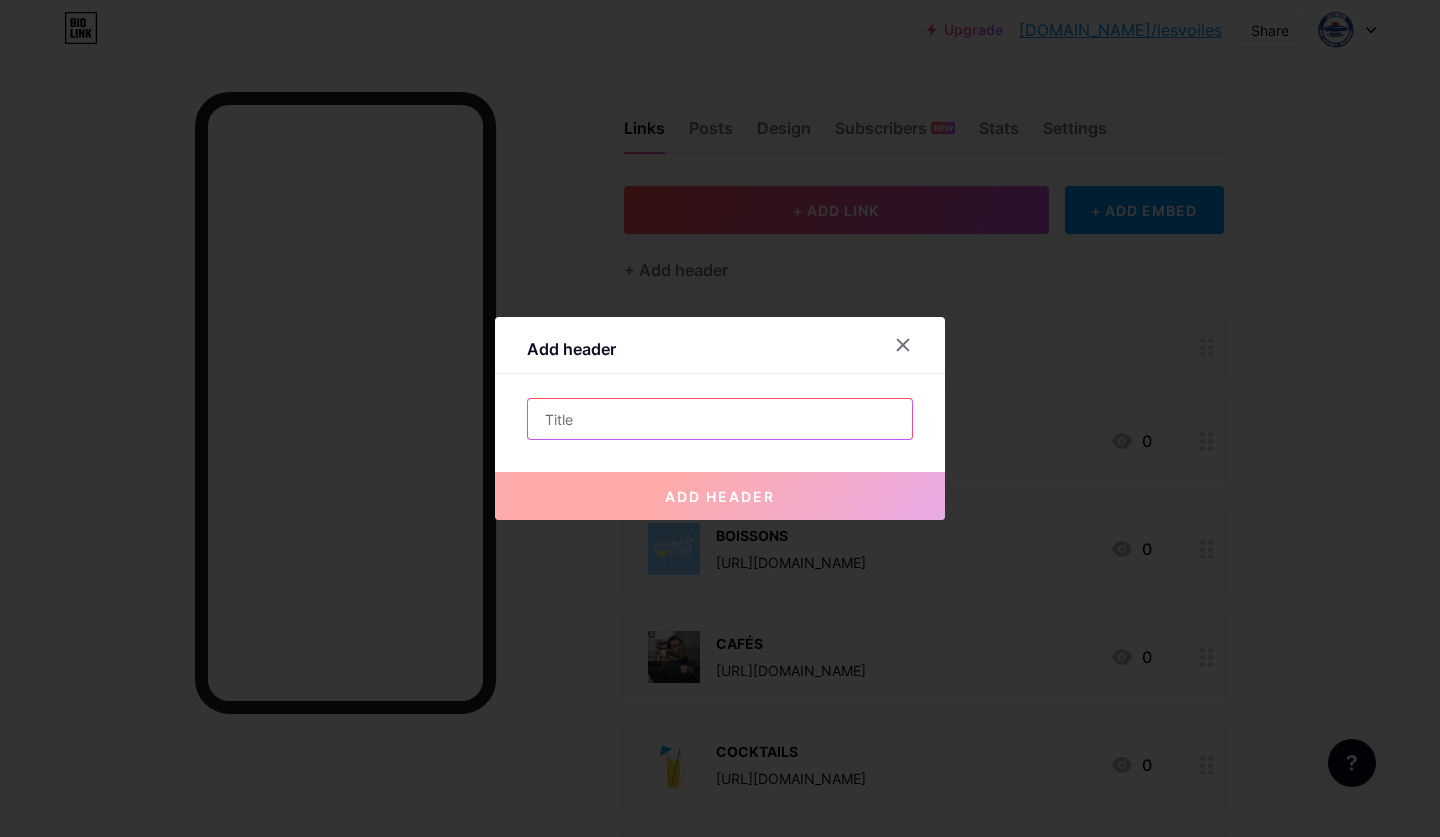 type on "e" 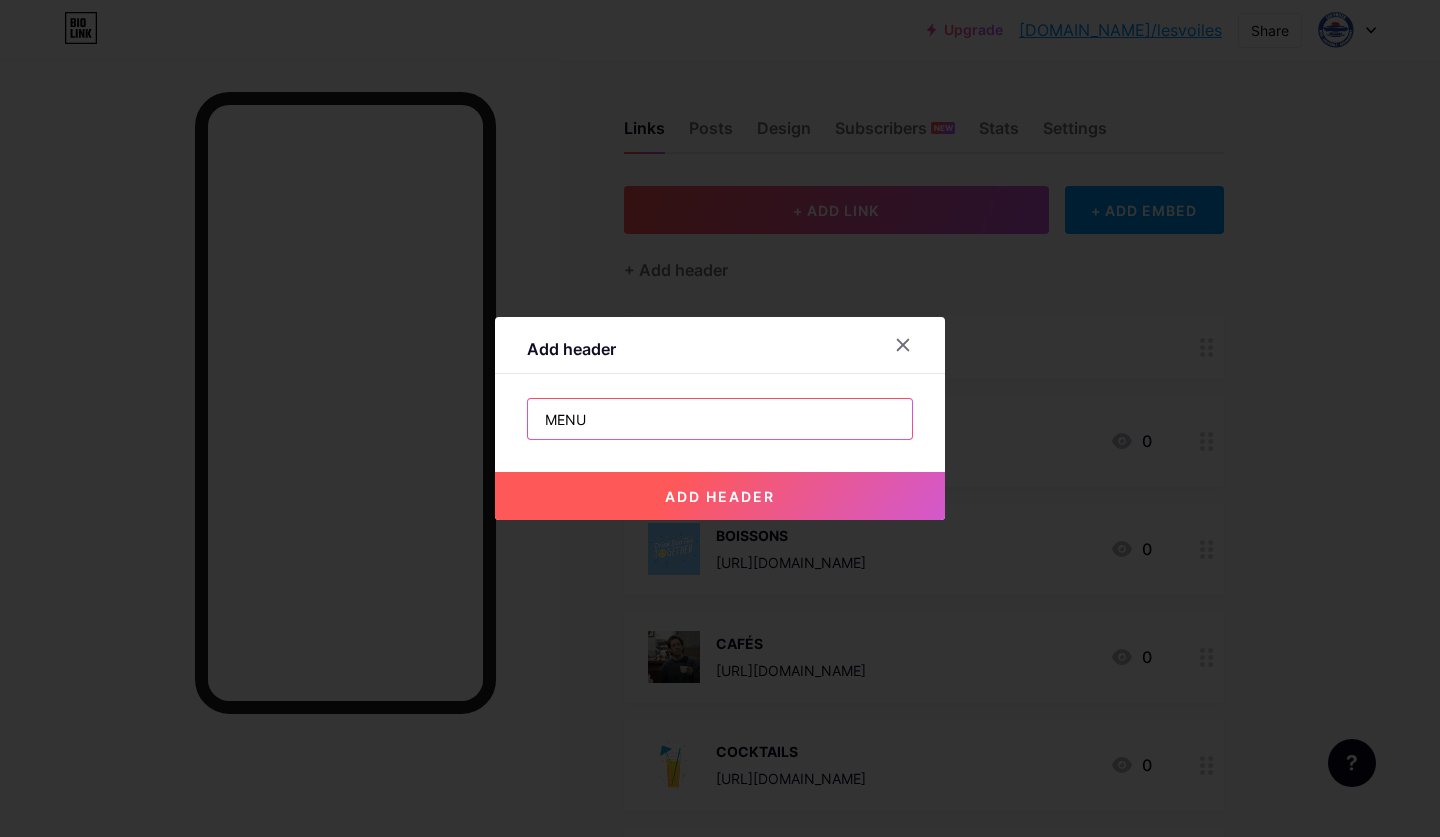 type on "MENU" 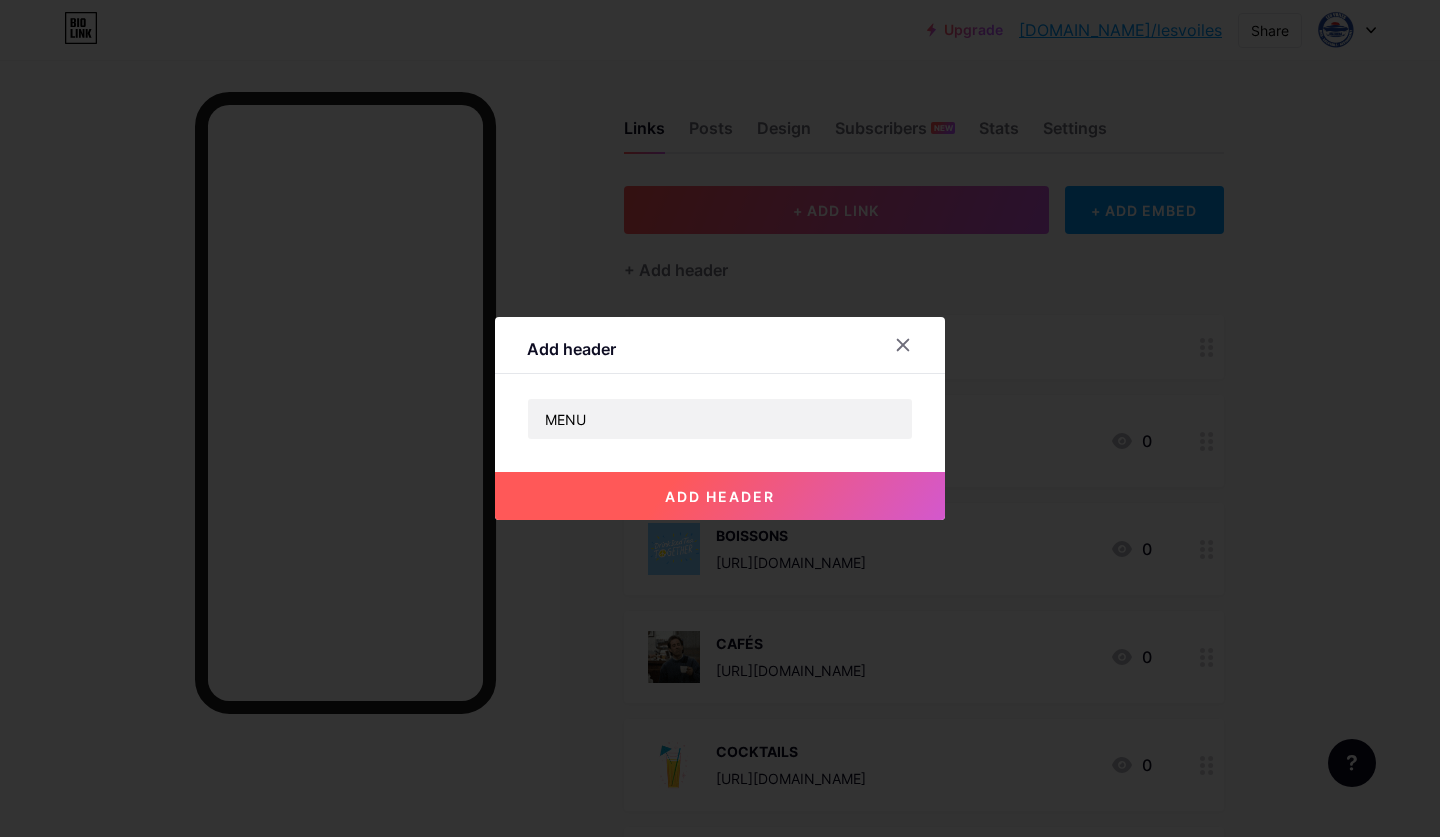 click on "add header" at bounding box center (720, 496) 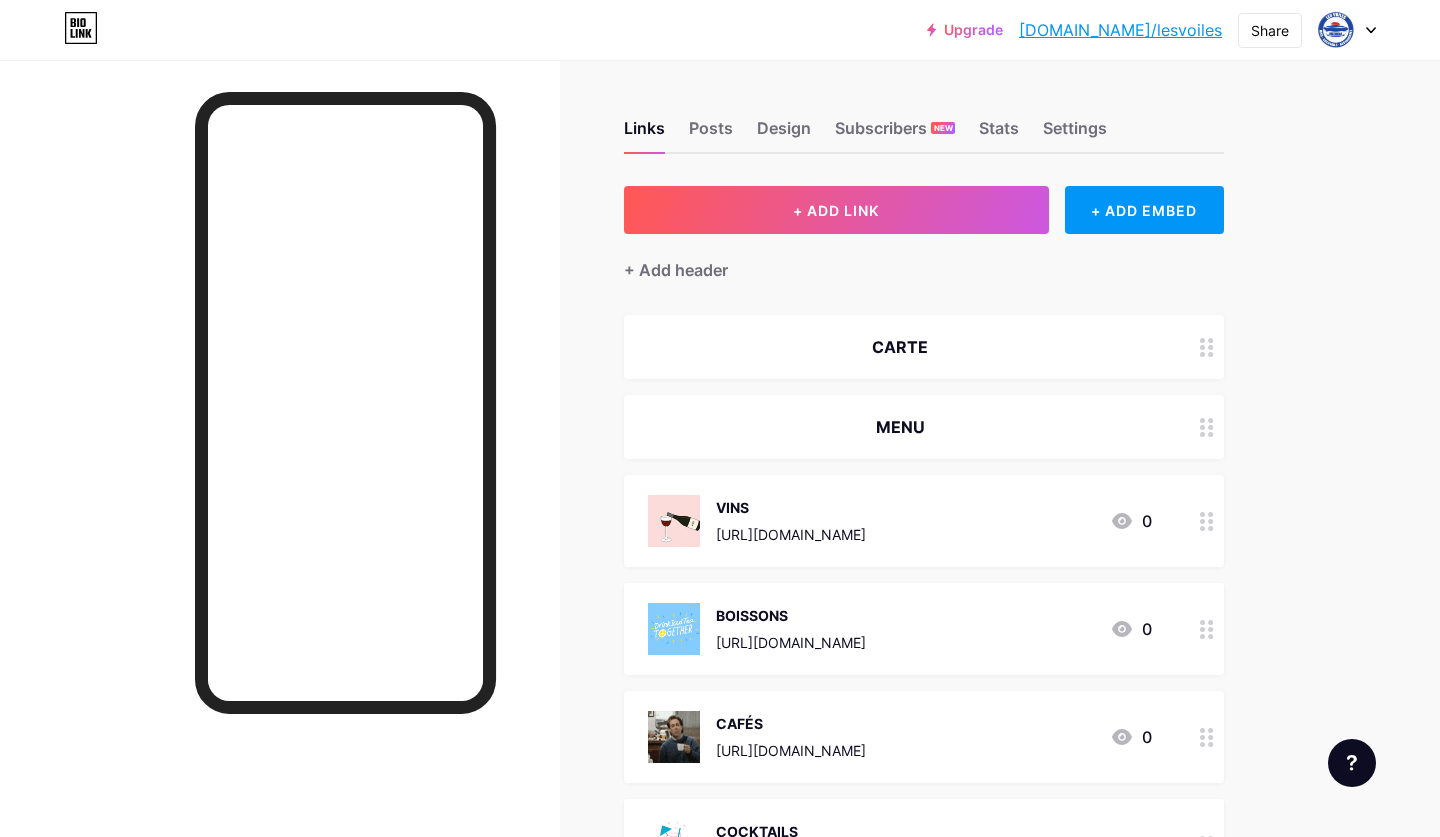 drag, startPoint x: 925, startPoint y: 416, endPoint x: 906, endPoint y: 545, distance: 130.39172 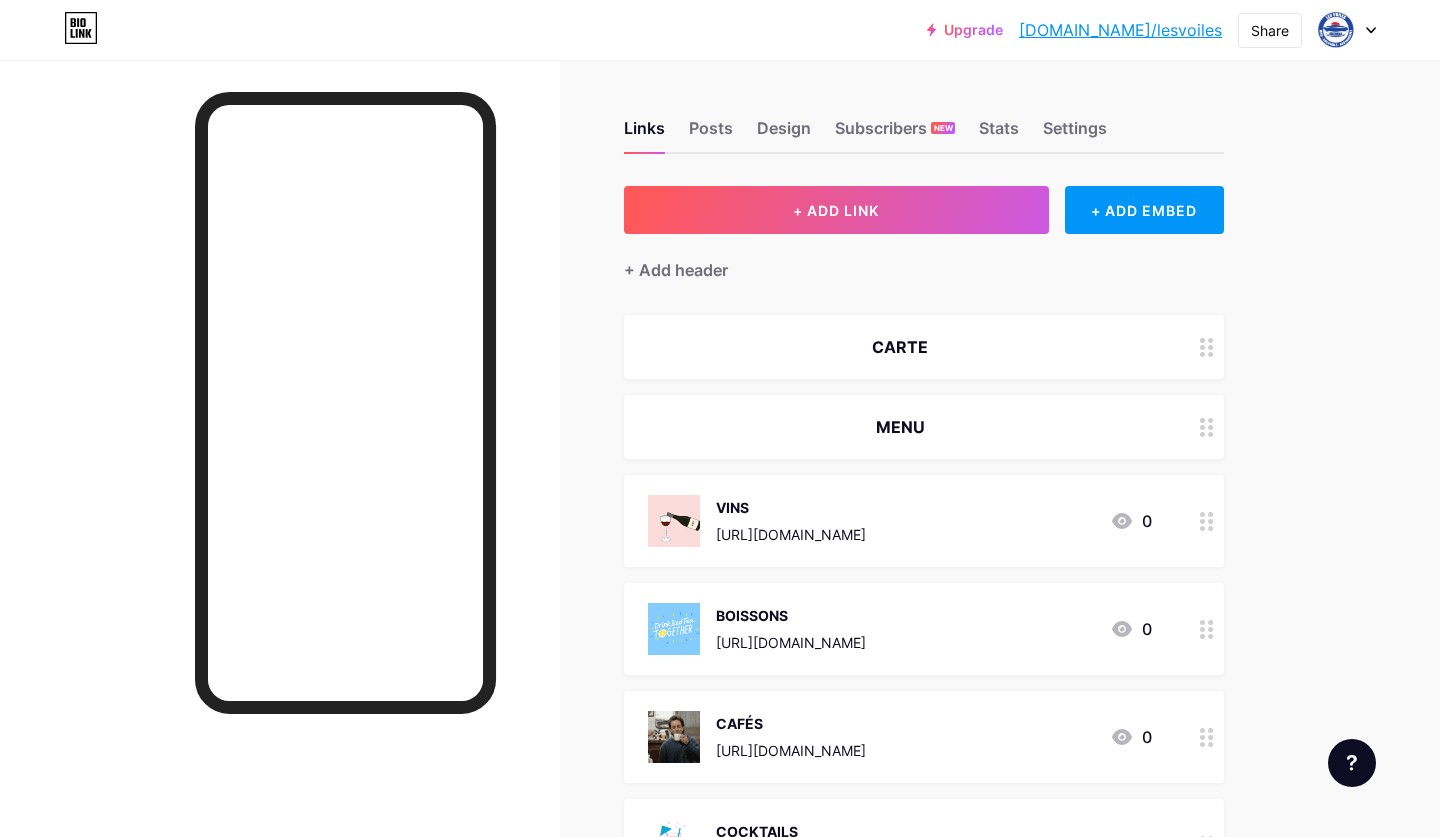 click on "CARTE
MENU
VINS
https://drive.google.com/file/d/1ciKq3RBYZwW1KIQD0dUY1oWaZiXdBK_E/view?usp=sharing
0
BOISSONS
https://drive.google.com/file/d/1nGzn5F4E1da9N3wKqKphqmkHtA1QKhXJ/view?usp=sharing
0
CAFÉS
https://drive.google.com/file/d/1E9ezxd1U3i6kEXL6l2rYk04Sz2lDdyLz/view?usp=sharing
0
COCKTAILS
https://drive.google.com/file/d/1EkoCKImn6IWbY6s5aujl0oAlZuQE7koP/view?usp=sharing
0
MOCKTAILS & BEERTAILS
https://drive.google.com/file/d/1Aw9SBS8XKXmD38N_1p_TAHt42gbVLqLh/view?usp=sharing
0" at bounding box center [924, 657] 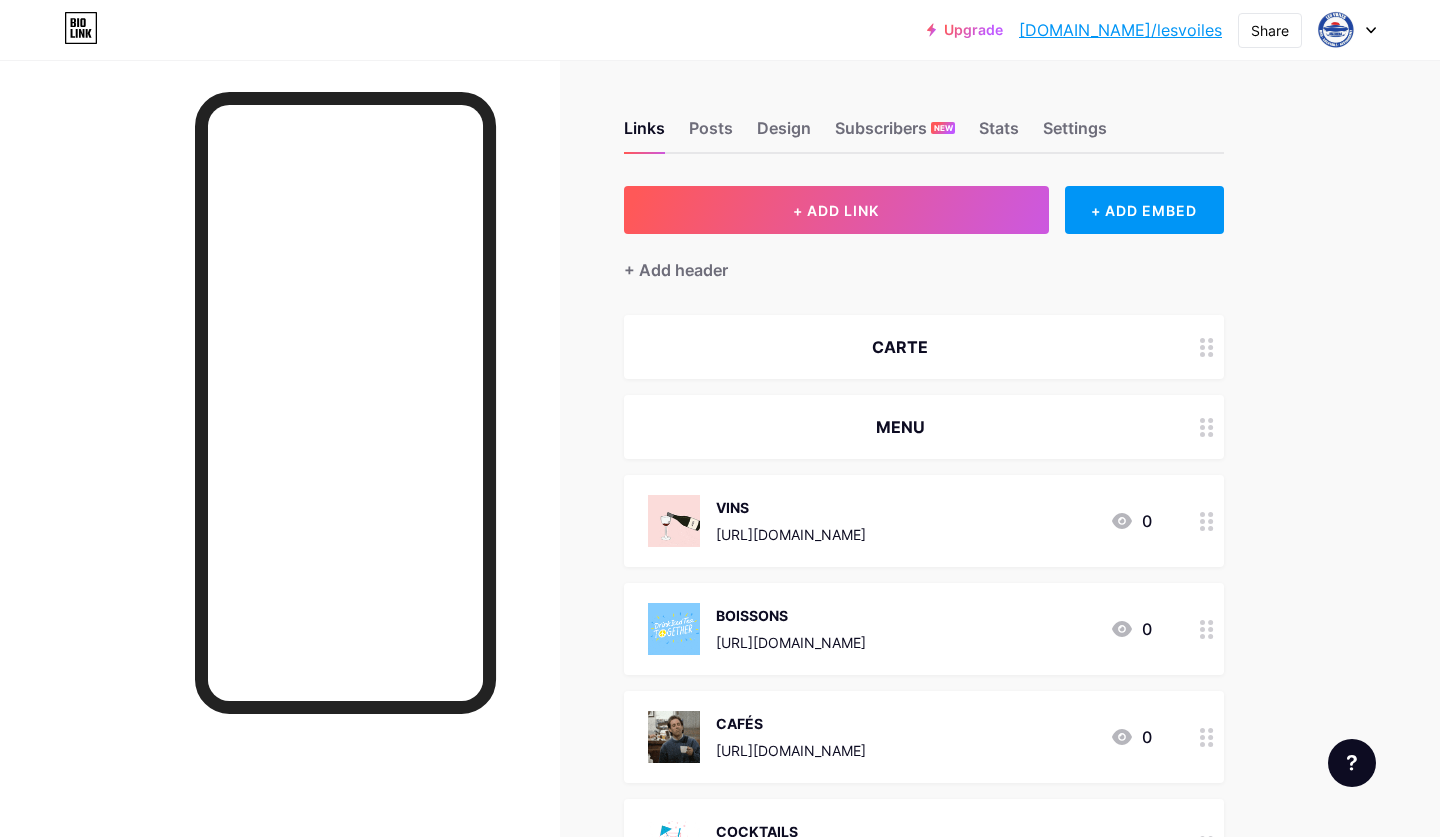 click at bounding box center (1207, 427) 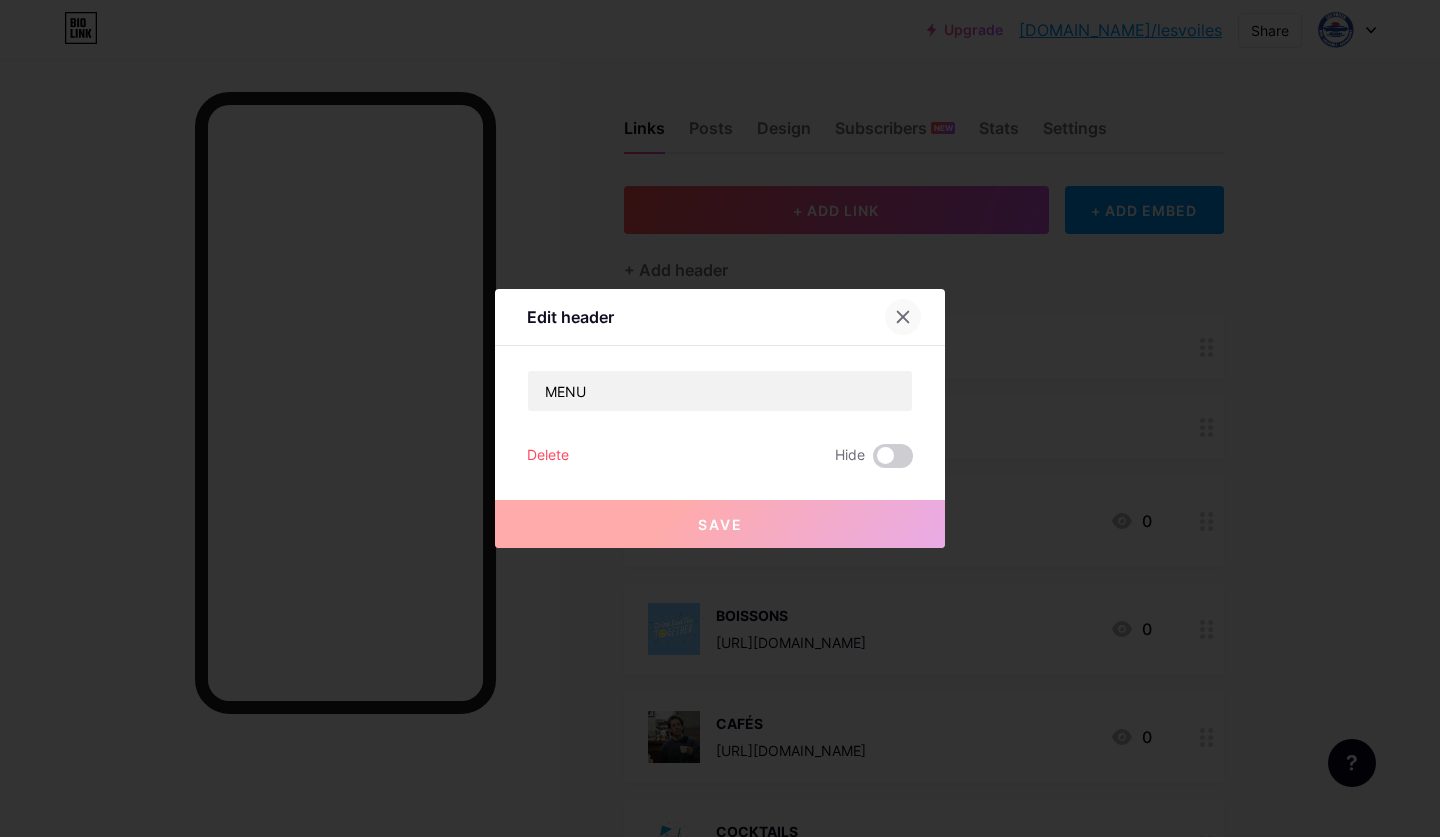 click at bounding box center (903, 317) 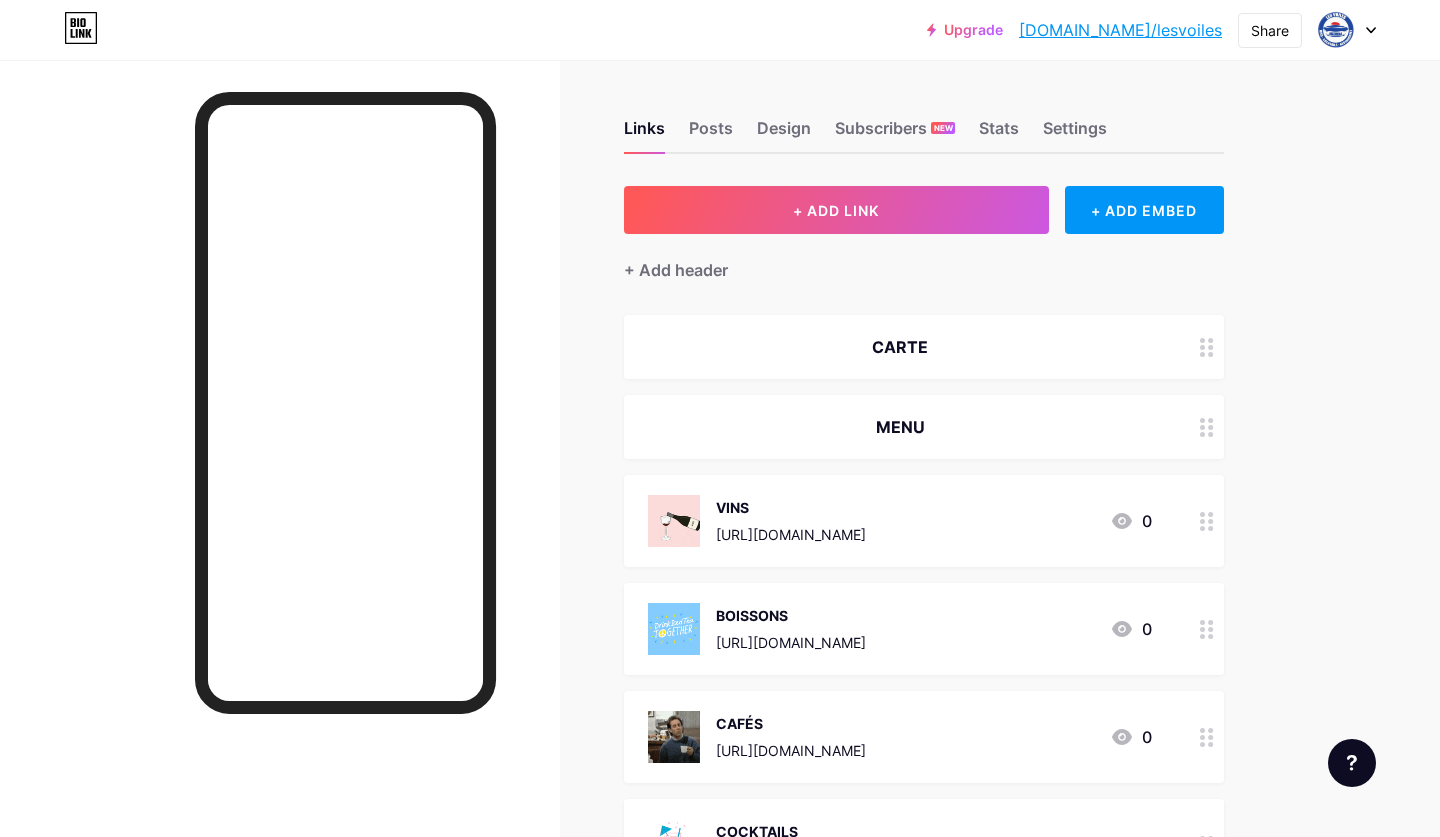 click 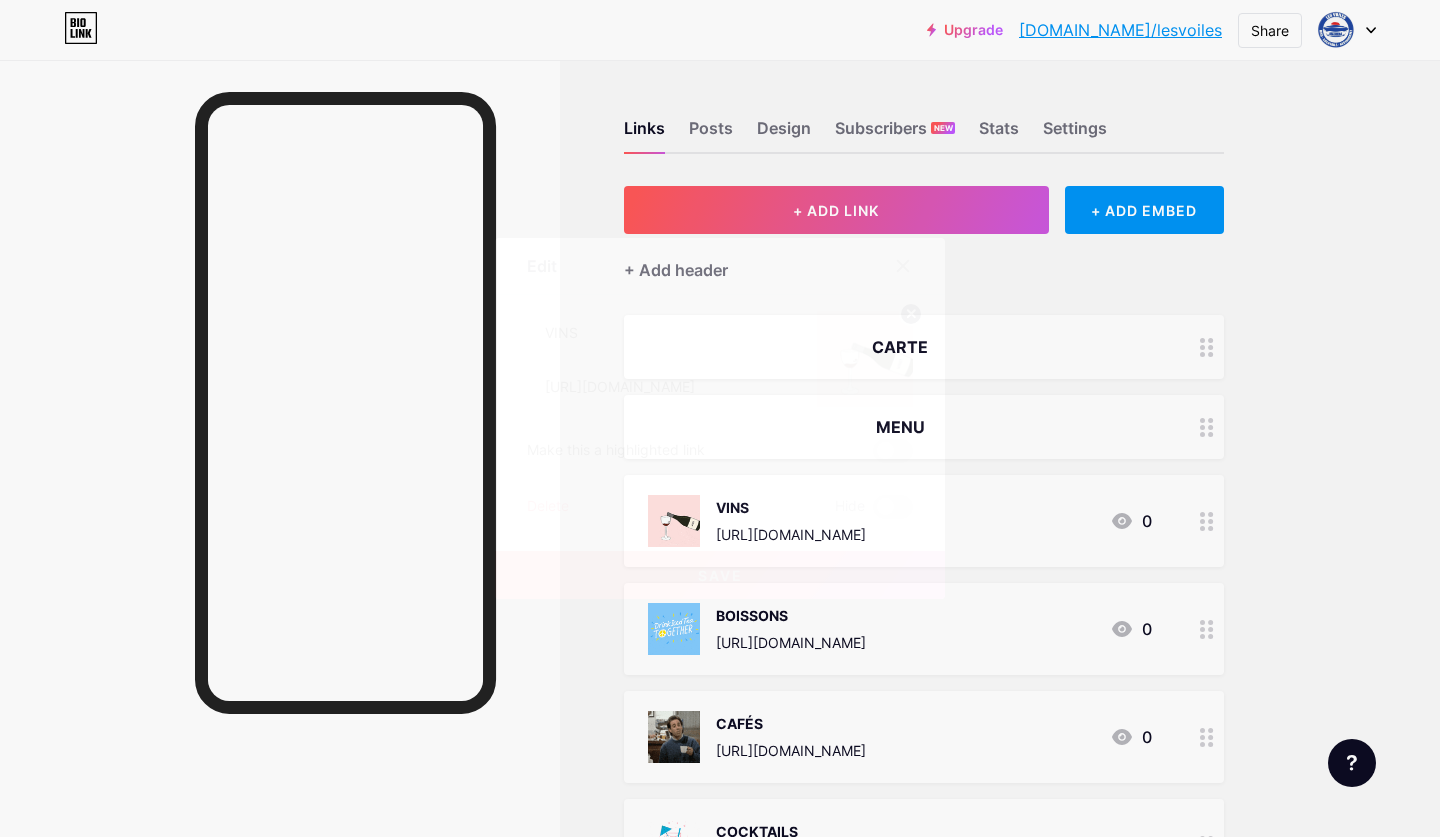 click at bounding box center [720, 418] 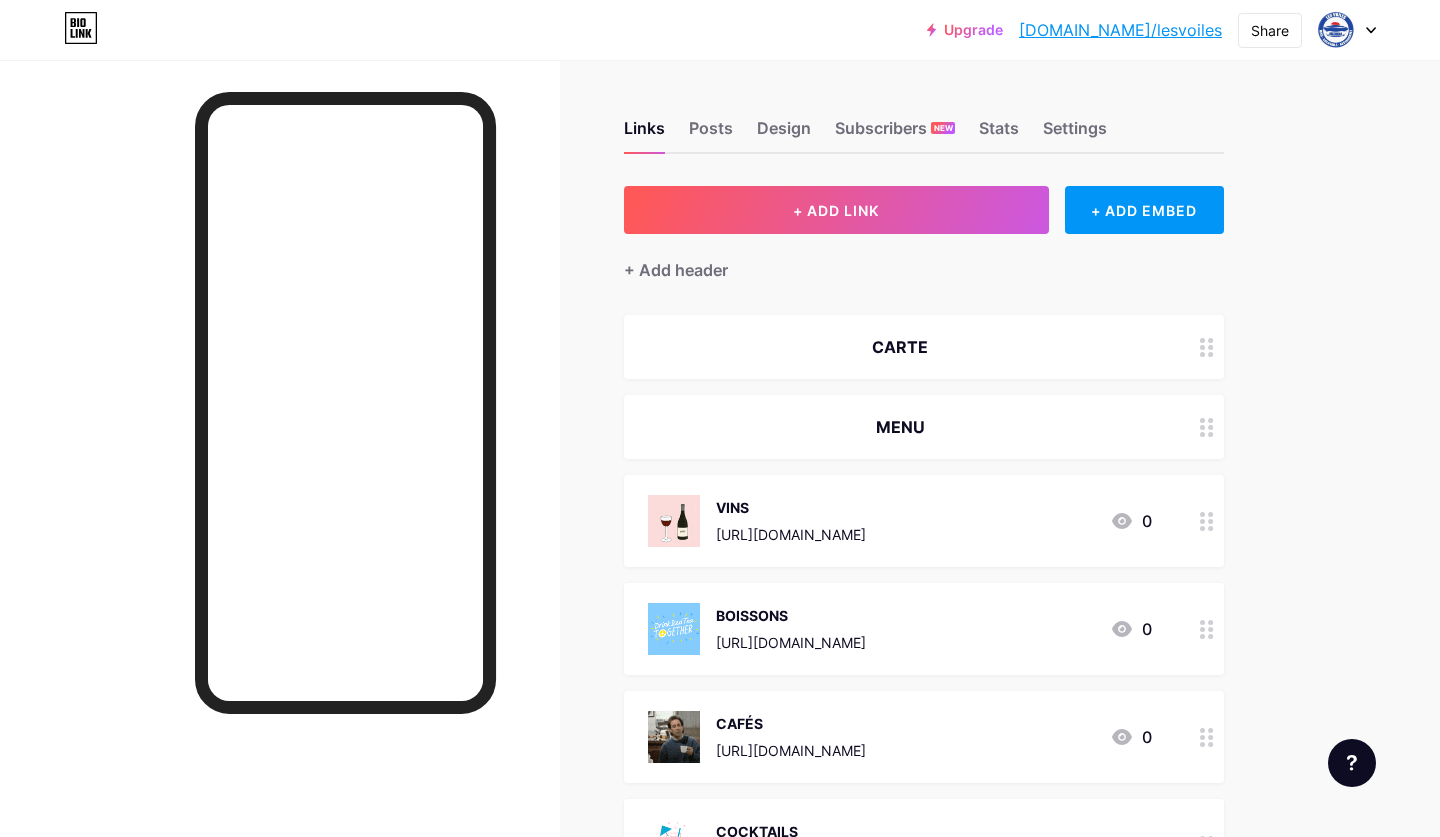 drag, startPoint x: 968, startPoint y: 531, endPoint x: 920, endPoint y: 560, distance: 56.0803 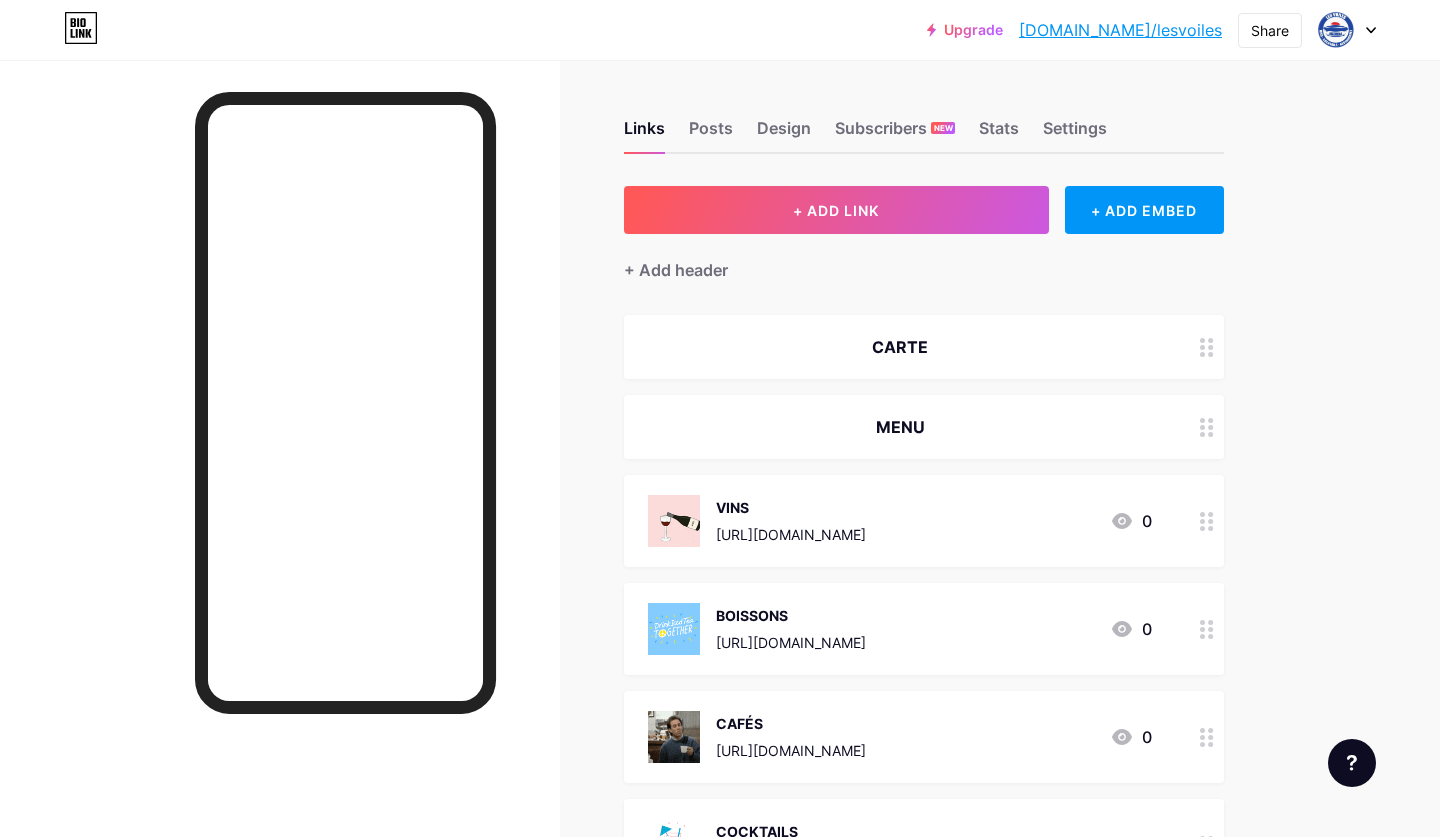 click on "VINS
https://drive.google.com/file/d/1ciKq3RBYZwW1KIQD0dUY1oWaZiXdBK_E/view?usp=sharing
0" at bounding box center (924, 521) 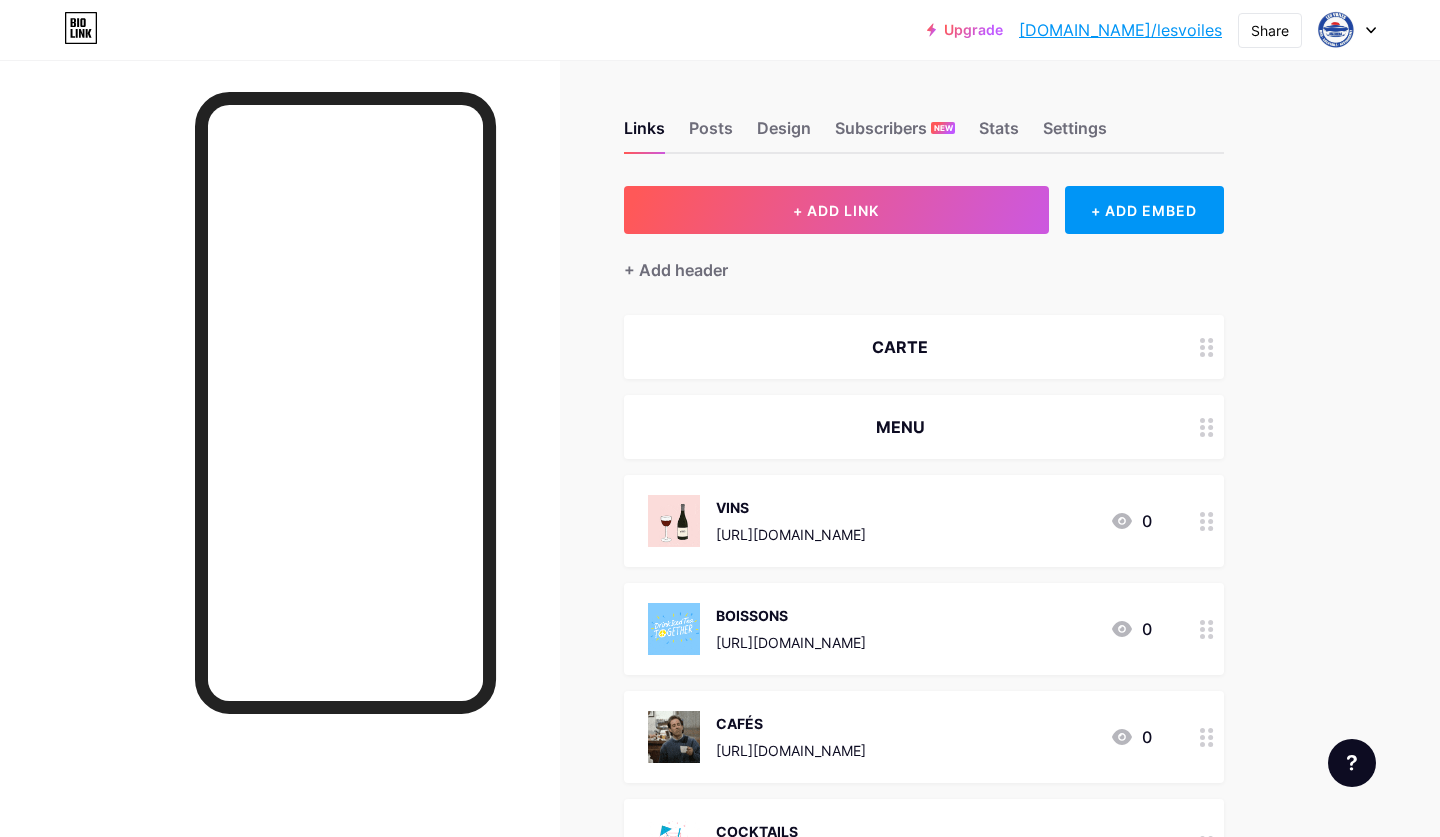 click at bounding box center [720, 418] 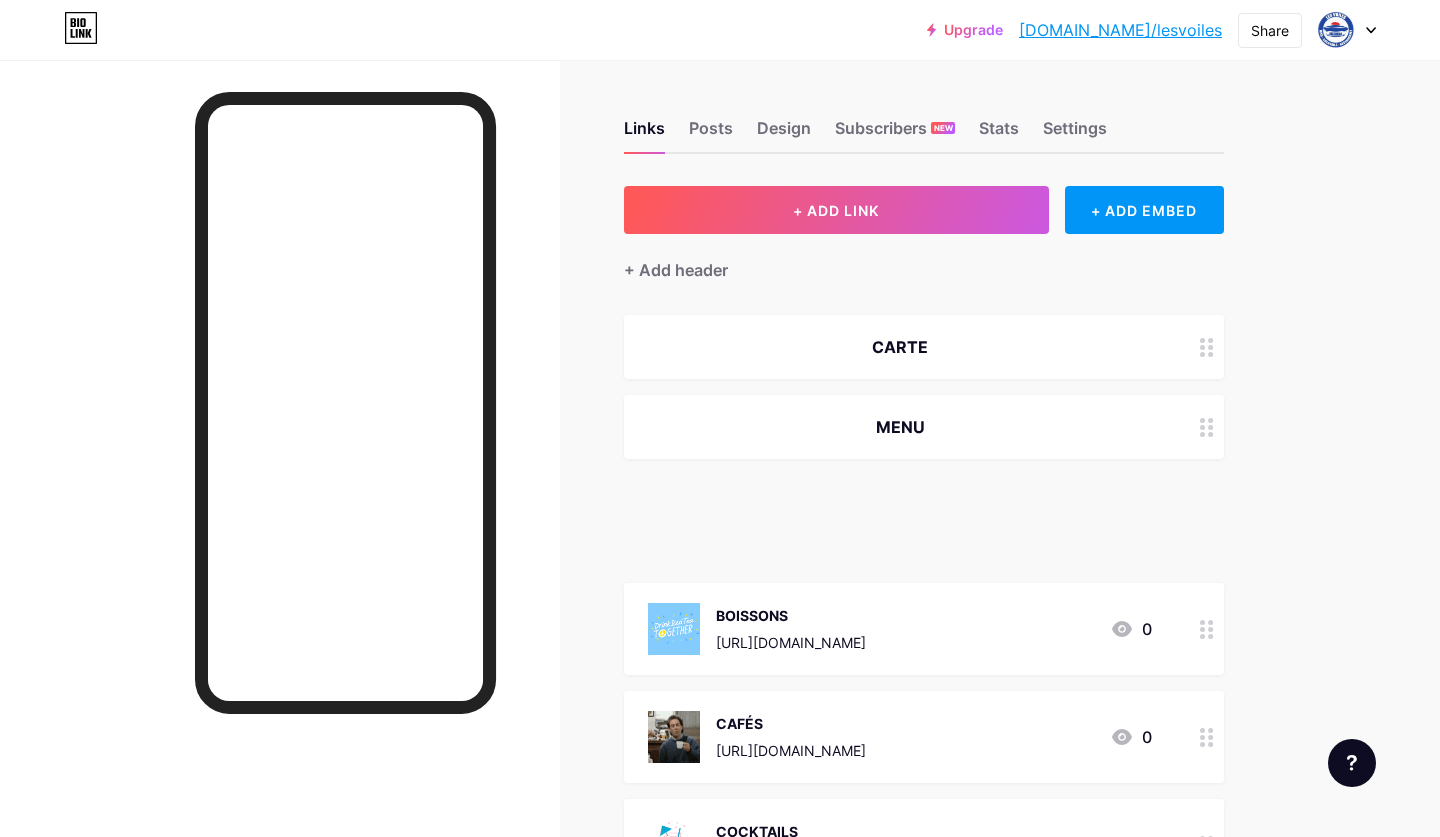 type 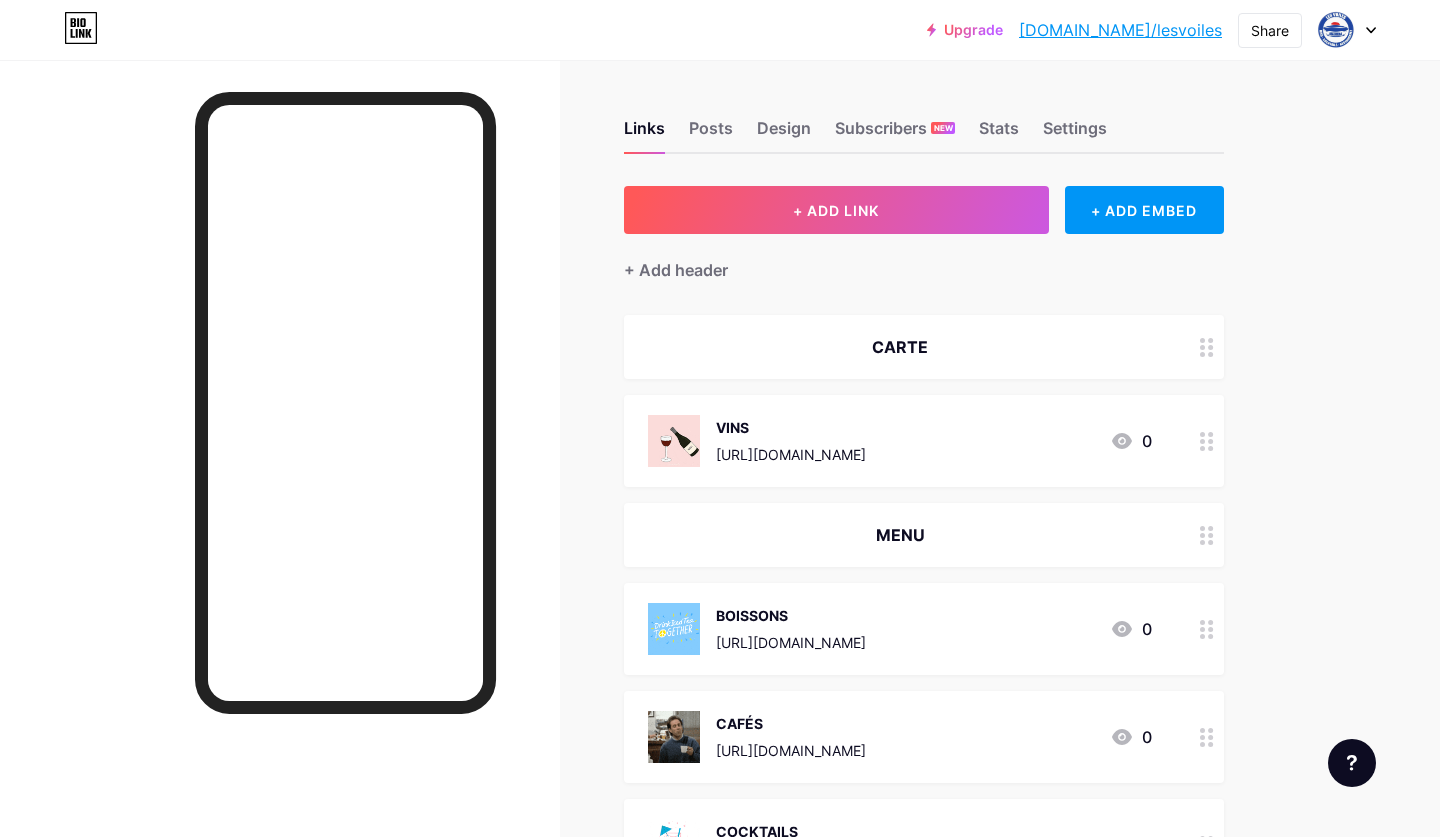 drag, startPoint x: 1206, startPoint y: 627, endPoint x: 1211, endPoint y: 525, distance: 102.122475 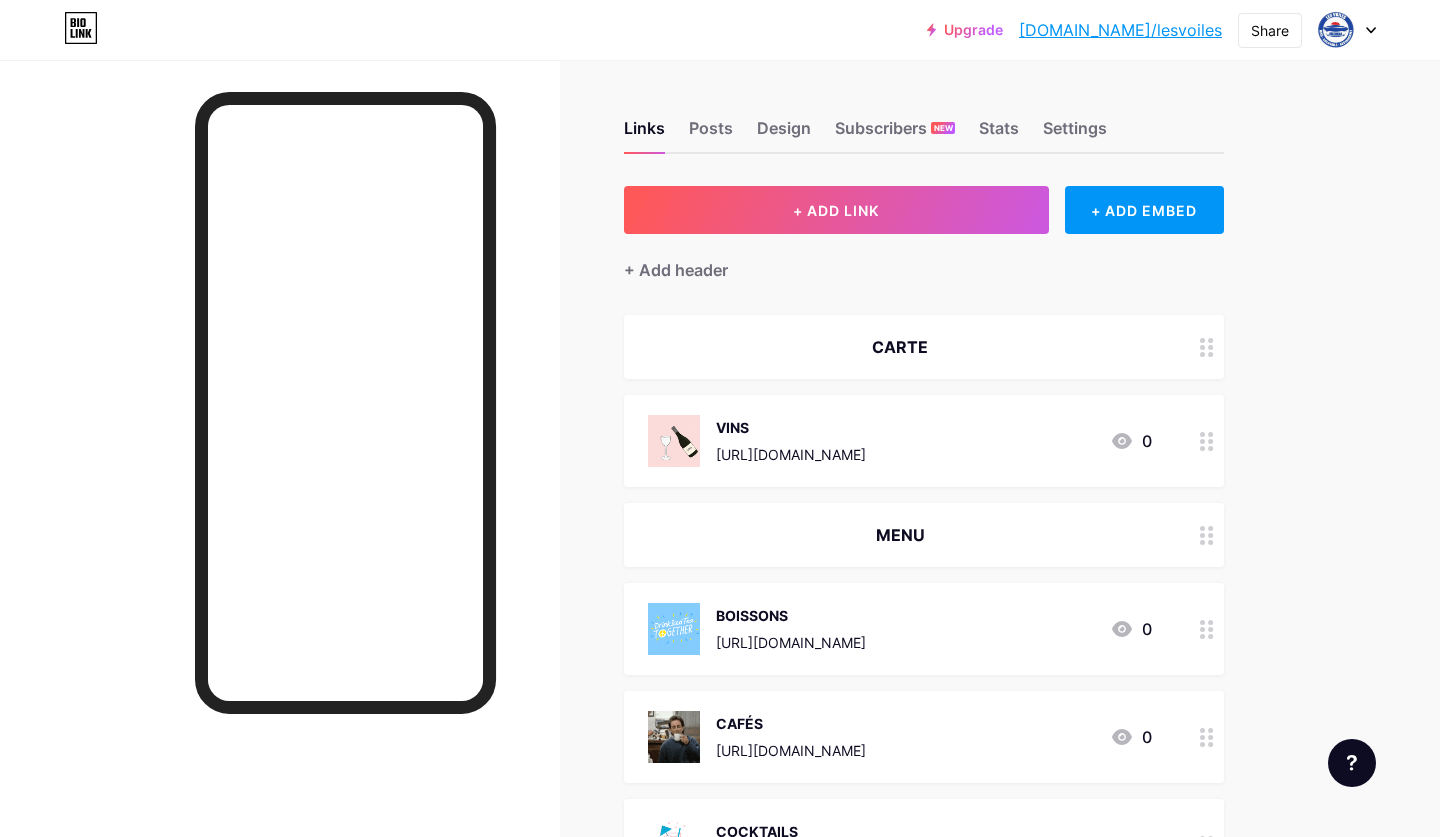 click on "CARTE
VINS
https://drive.google.com/file/d/1ciKq3RBYZwW1KIQD0dUY1oWaZiXdBK_E/view?usp=sharing
0
MENU
BOISSONS
https://drive.google.com/file/d/1nGzn5F4E1da9N3wKqKphqmkHtA1QKhXJ/view?usp=sharing
0
CAFÉS
https://drive.google.com/file/d/1E9ezxd1U3i6kEXL6l2rYk04Sz2lDdyLz/view?usp=sharing
0
COCKTAILS
https://drive.google.com/file/d/1EkoCKImn6IWbY6s5aujl0oAlZuQE7koP/view?usp=sharing
0
MOCKTAILS & BEERTAILS
https://drive.google.com/file/d/1Aw9SBS8XKXmD38N_1p_TAHt42gbVLqLh/view?usp=sharing
0" at bounding box center [924, 657] 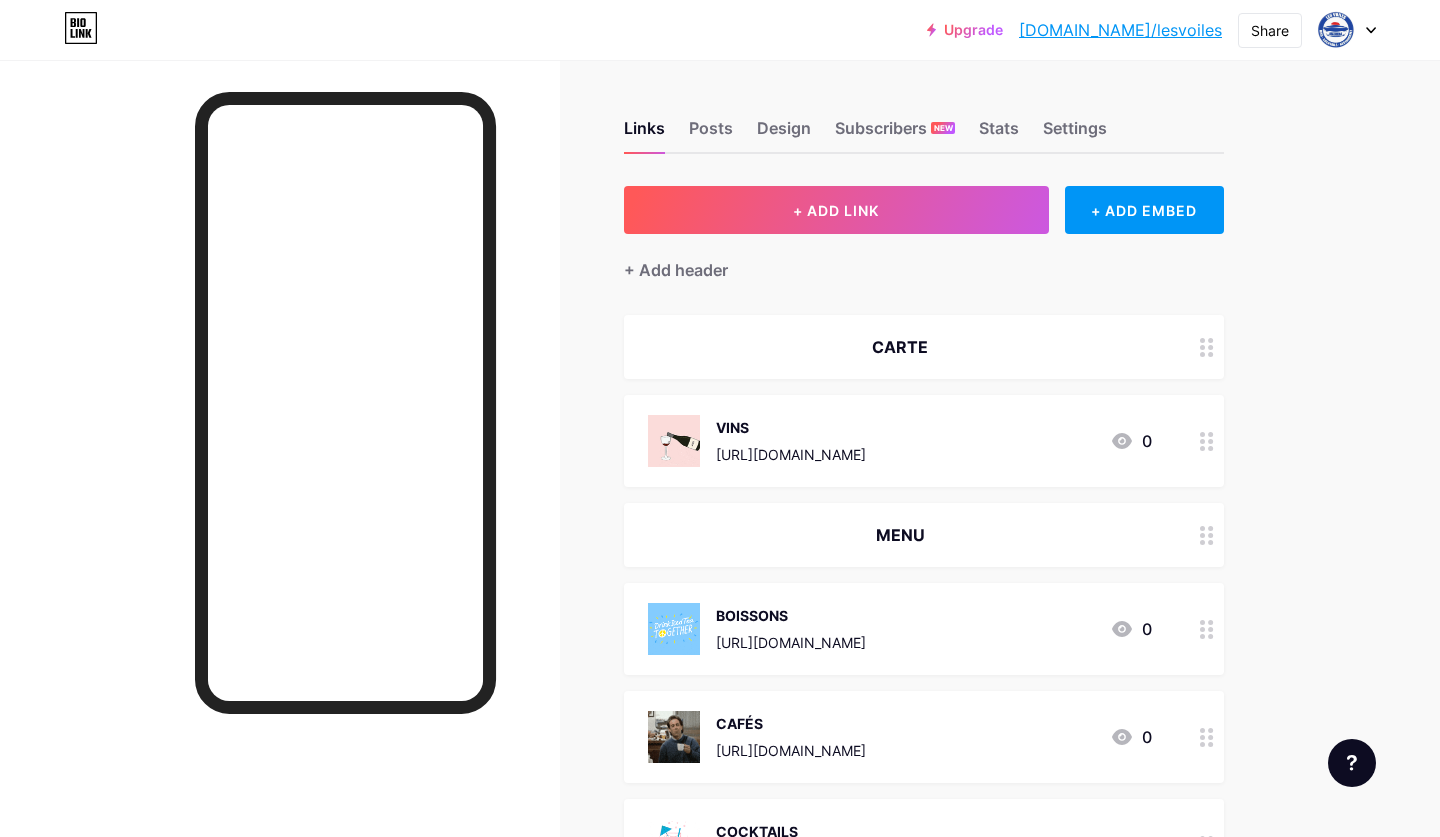 click on "Links
Posts
Design
Subscribers
NEW
Stats
Settings       + ADD LINK     + ADD EMBED
+ Add header
CARTE
VINS
https://drive.google.com/file/d/1ciKq3RBYZwW1KIQD0dUY1oWaZiXdBK_E/view?usp=sharing
0
MENU
BOISSONS
https://drive.google.com/file/d/1nGzn5F4E1da9N3wKqKphqmkHtA1QKhXJ/view?usp=sharing
0
CAFÉS
https://drive.google.com/file/d/1E9ezxd1U3i6kEXL6l2rYk04Sz2lDdyLz/view?usp=sharing
0
COCKTAILS
https://drive.google.com/file/d/1EkoCKImn6IWbY6s5aujl0oAlZuQE7koP/view?usp=sharing
0
MOCKTAILS & BEERTAILS
0" at bounding box center [654, 706] 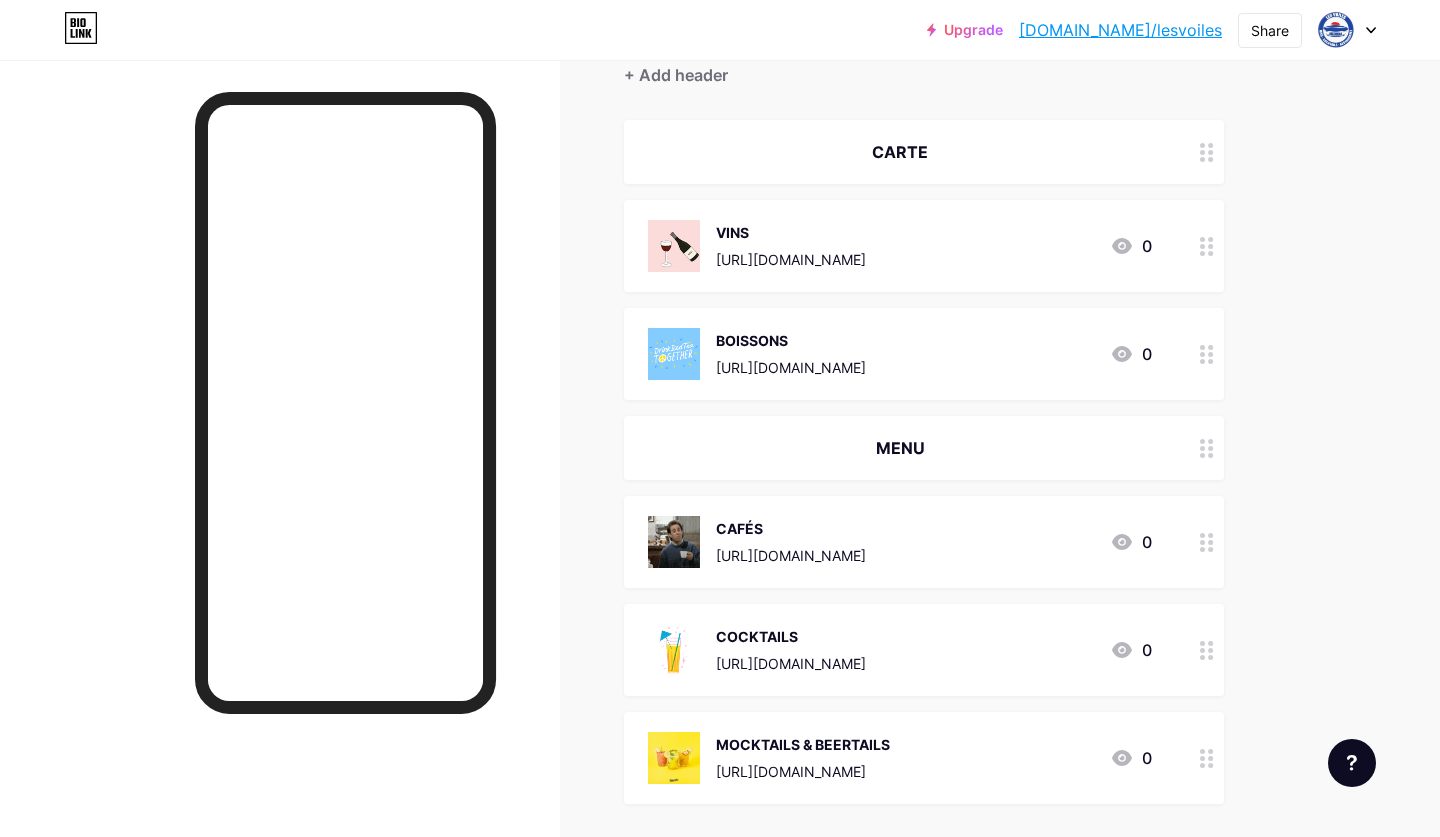 scroll, scrollTop: 194, scrollLeft: 0, axis: vertical 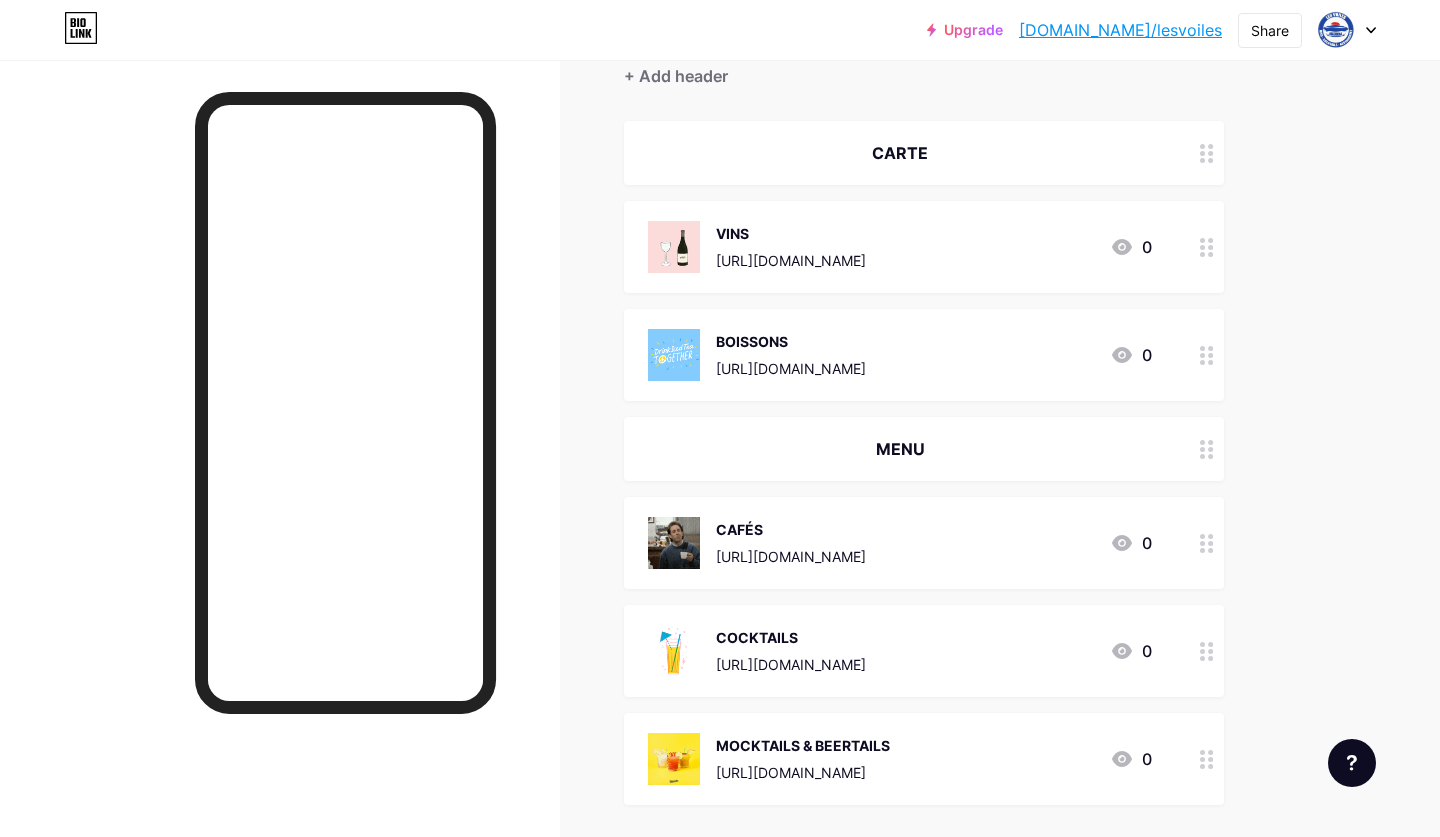 drag, startPoint x: 1204, startPoint y: 658, endPoint x: 1242, endPoint y: 647, distance: 39.56008 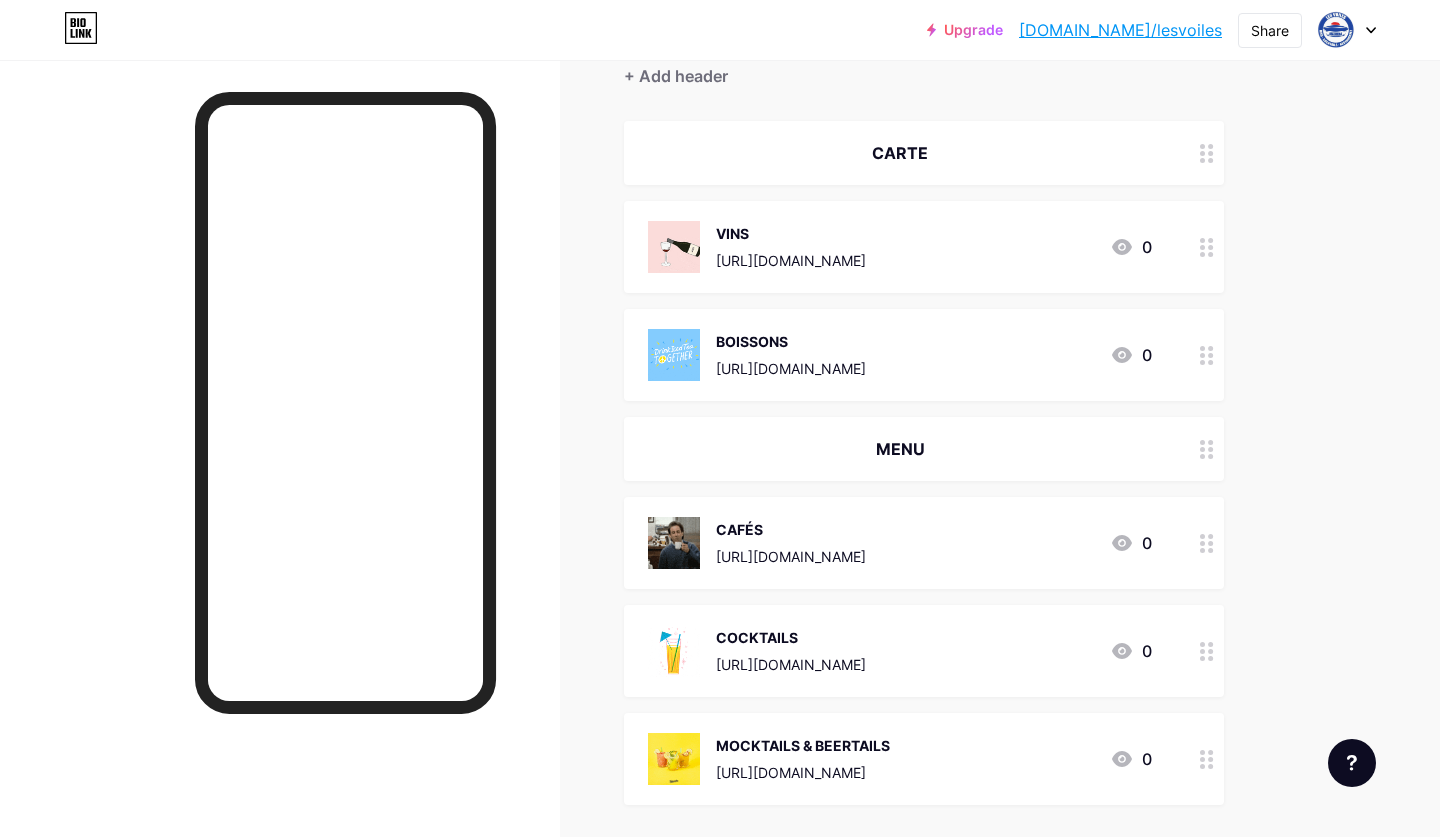 click on "Links
Posts
Design
Subscribers
NEW
Stats
Settings       + ADD LINK     + ADD EMBED
+ Add header
CARTE
VINS
https://drive.google.com/file/d/1ciKq3RBYZwW1KIQD0dUY1oWaZiXdBK_E/view?usp=sharing
0
BOISSONS
https://drive.google.com/file/d/1nGzn5F4E1da9N3wKqKphqmkHtA1QKhXJ/view?usp=sharing
0
MENU
CAFÉS
https://drive.google.com/file/d/1E9ezxd1U3i6kEXL6l2rYk04Sz2lDdyLz/view?usp=sharing
0
COCKTAILS
https://drive.google.com/file/d/1EkoCKImn6IWbY6s5aujl0oAlZuQE7koP/view?usp=sharing
0
MOCKTAILS & BEERTAILS
0" at bounding box center [654, 512] 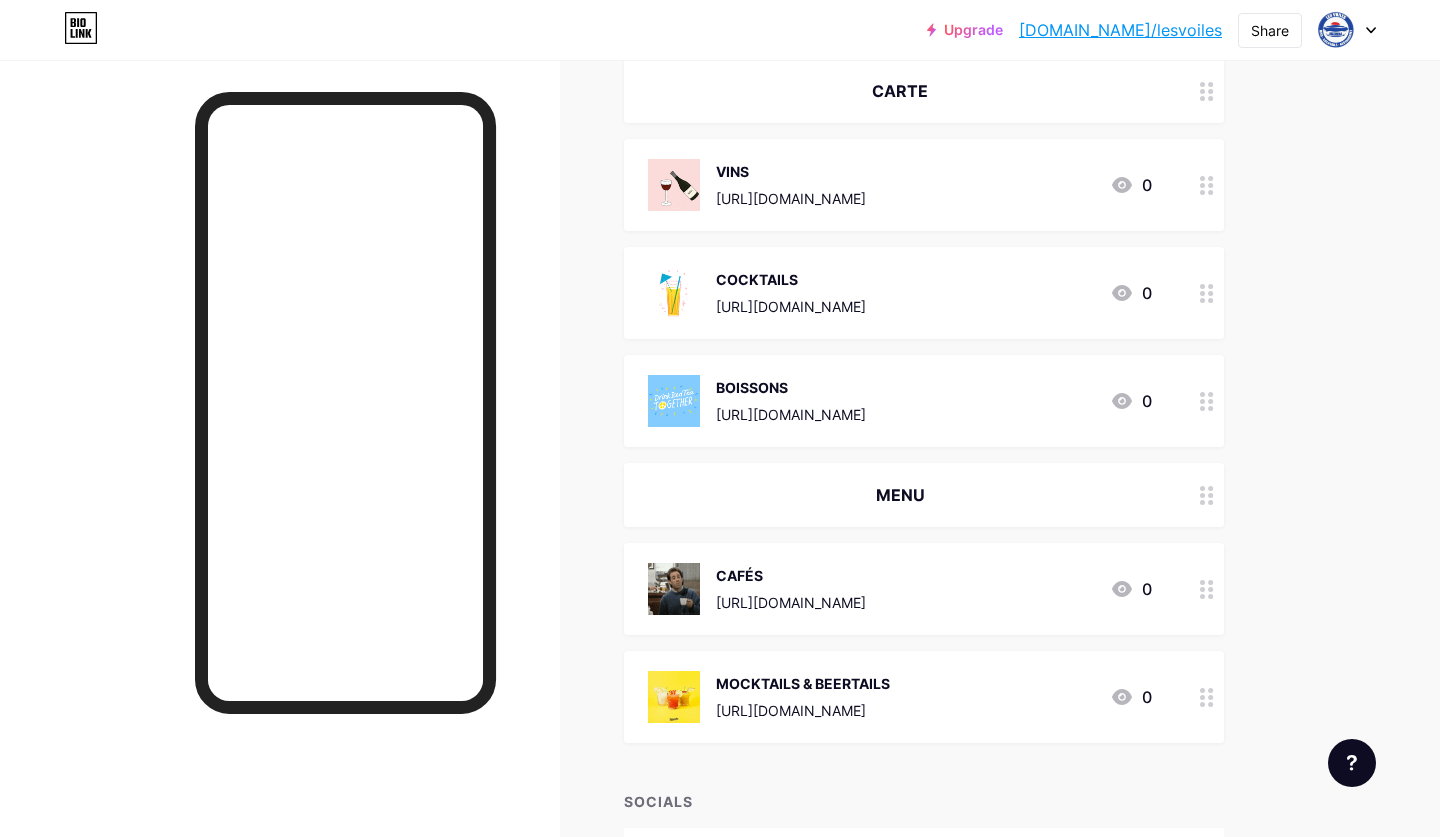 scroll, scrollTop: 255, scrollLeft: 0, axis: vertical 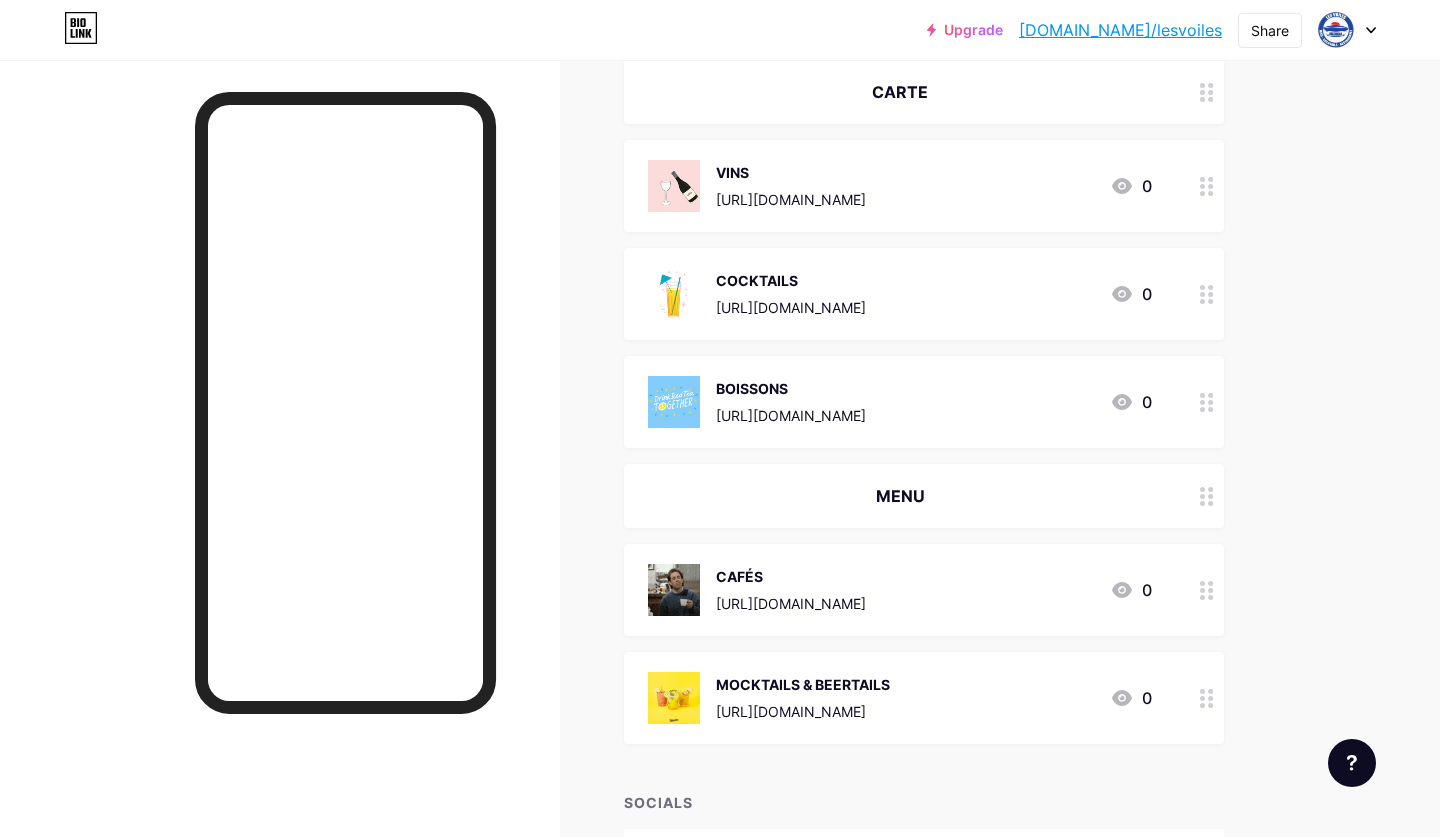 drag, startPoint x: 1207, startPoint y: 697, endPoint x: 1189, endPoint y: 731, distance: 38.470768 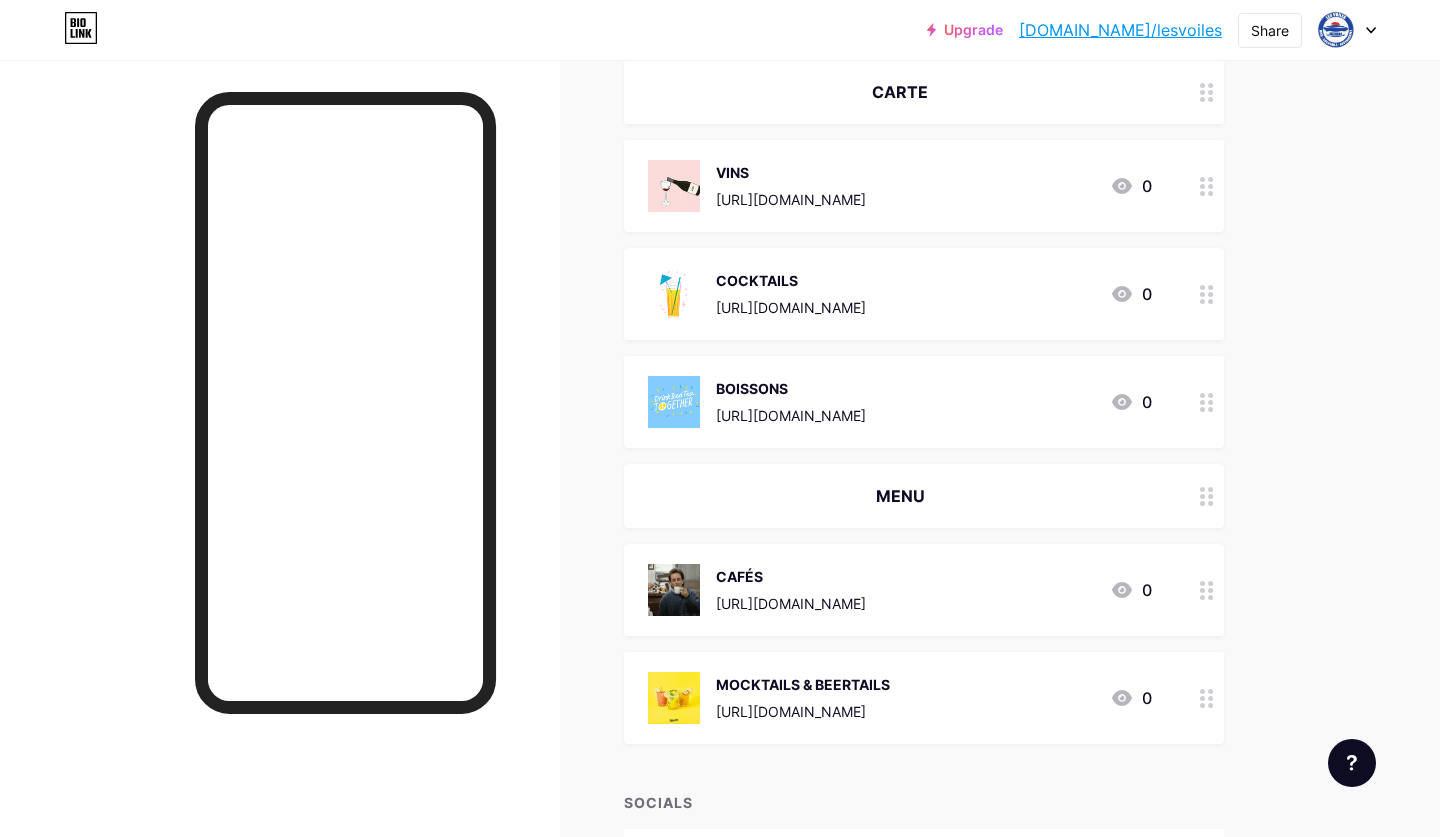 click on "MOCKTAILS & BEERTAILS
https://drive.google.com/file/d/1Aw9SBS8XKXmD38N_1p_TAHt42gbVLqLh/view?usp=sharing
0" at bounding box center [924, 698] 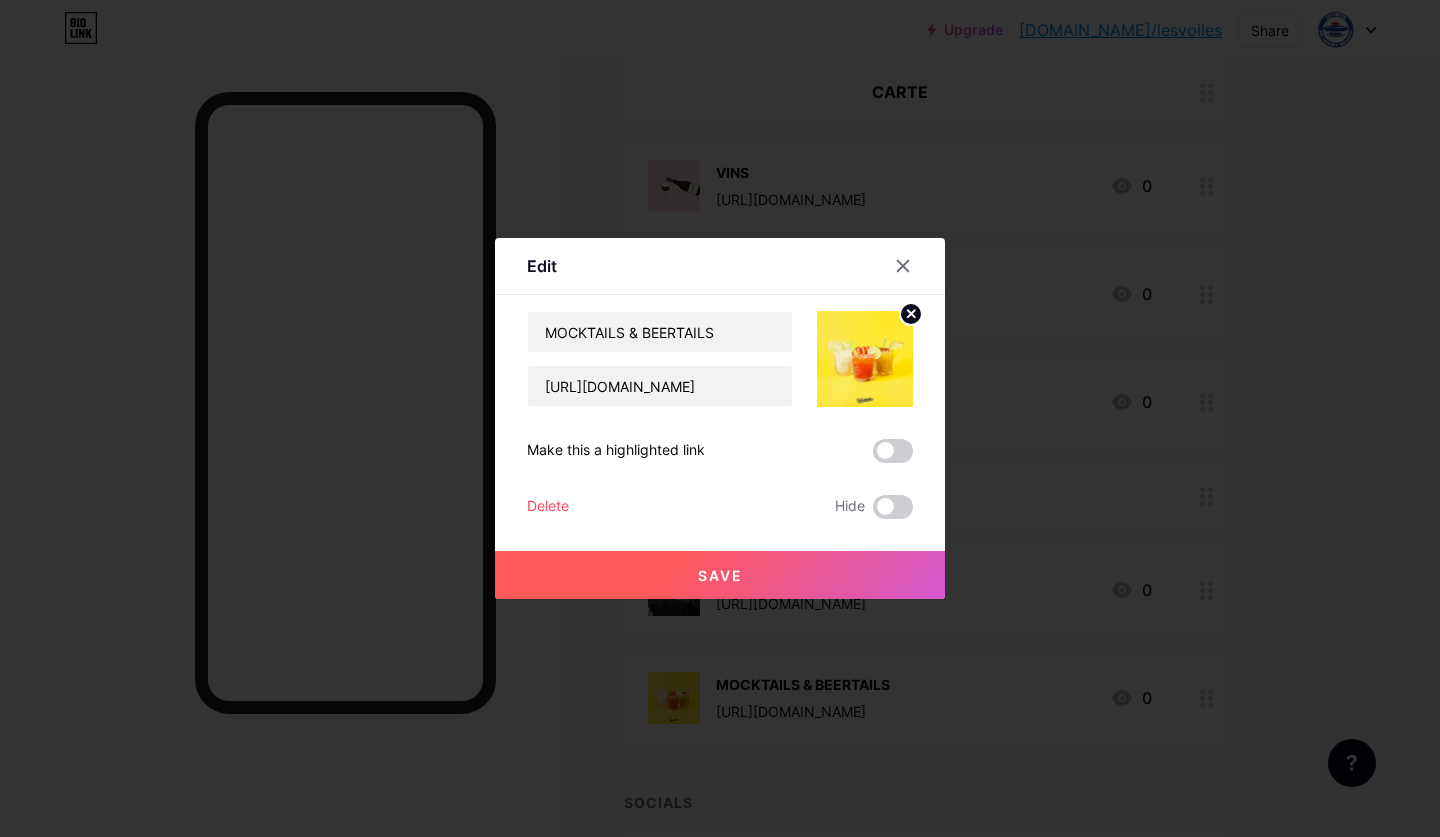 click at bounding box center (720, 418) 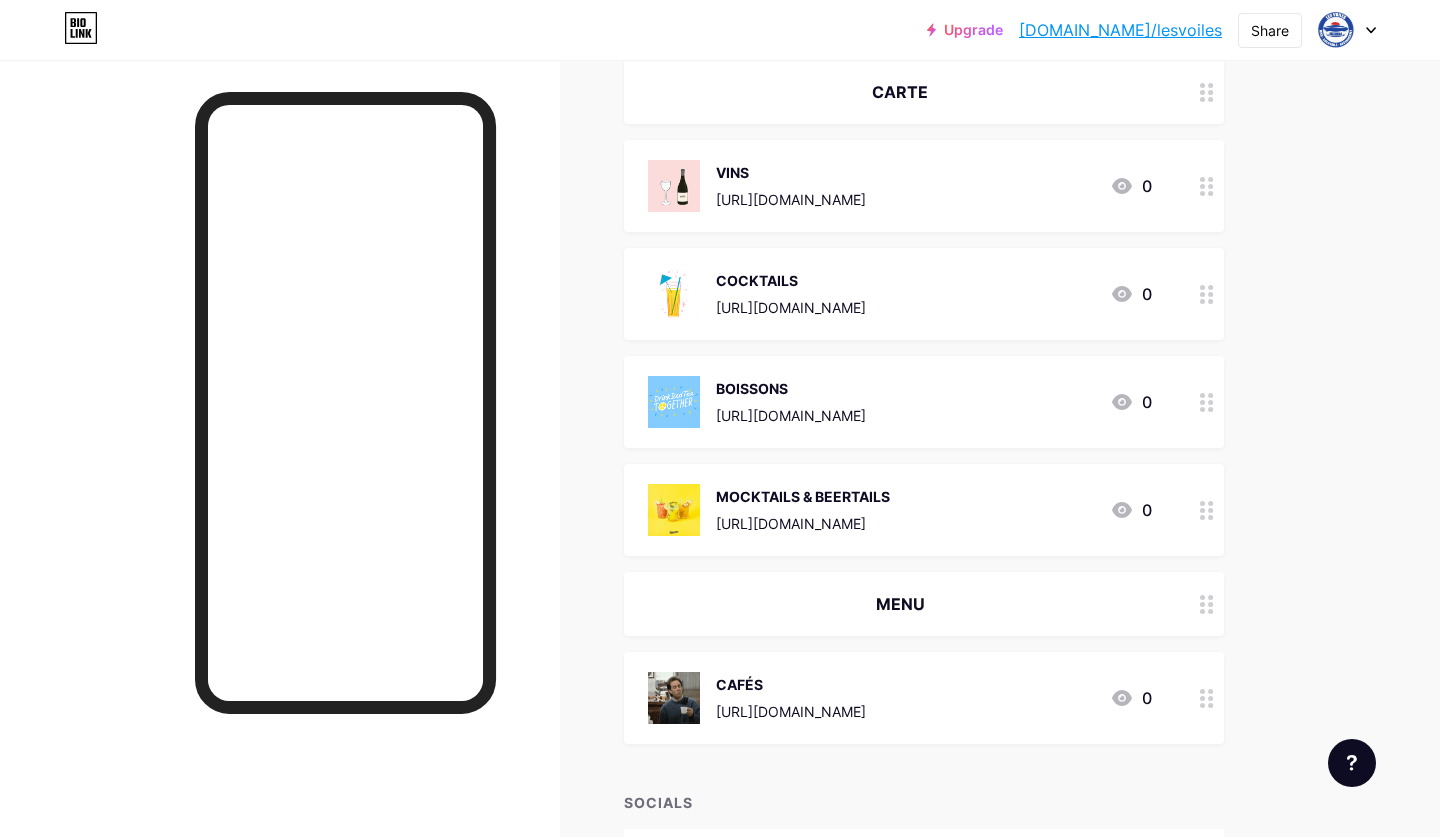 drag, startPoint x: 1213, startPoint y: 700, endPoint x: 1219, endPoint y: 672, distance: 28.635643 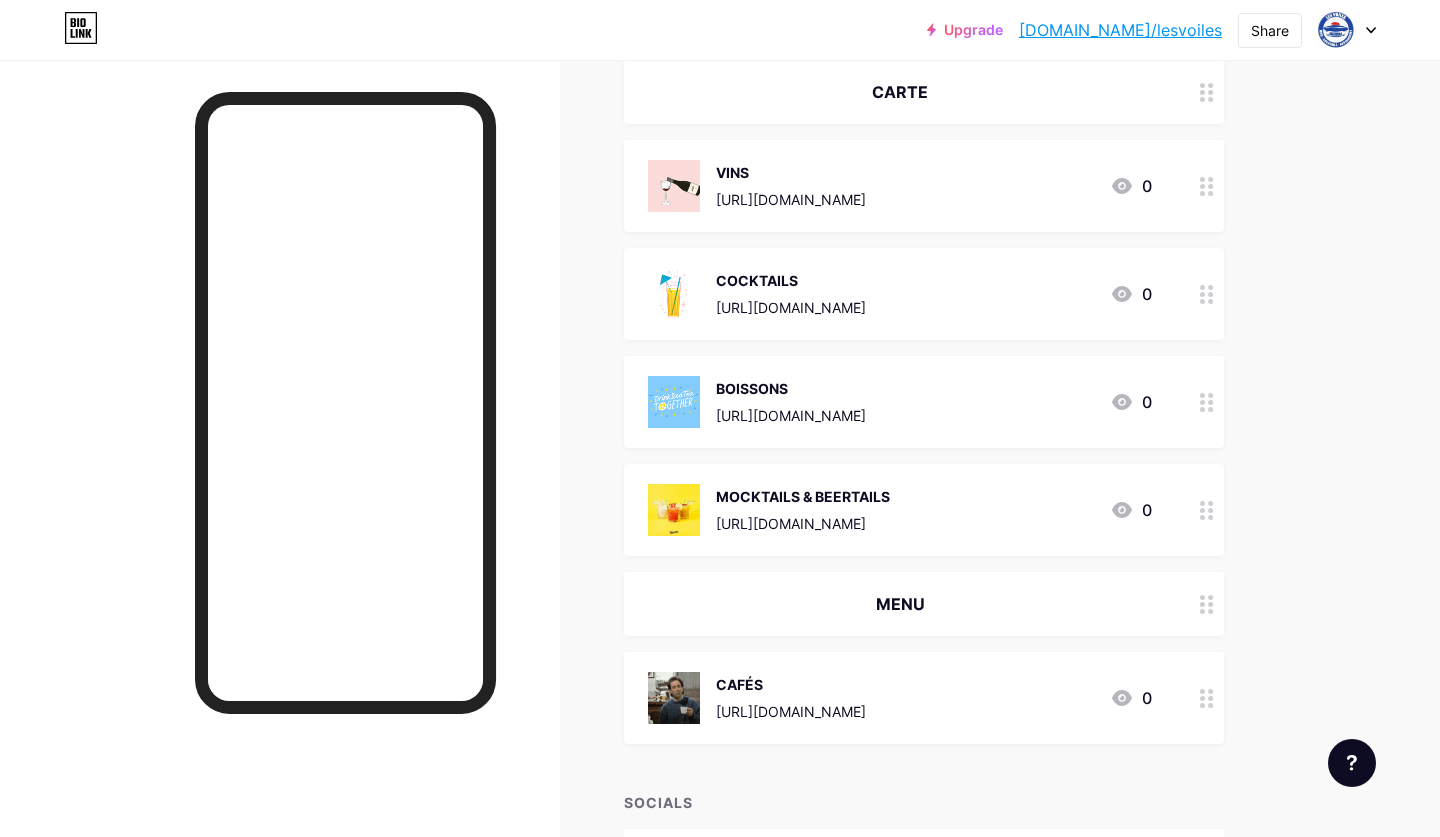 click on "Links
Posts
Design
Subscribers
NEW
Stats
Settings       + ADD LINK     + ADD EMBED
+ Add header
CARTE
VINS
https://drive.google.com/file/d/1ciKq3RBYZwW1KIQD0dUY1oWaZiXdBK_E/view?usp=sharing
0
COCKTAILS
https://drive.google.com/file/d/1EkoCKImn6IWbY6s5aujl0oAlZuQE7koP/view?usp=sharing
0
BOISSONS
https://drive.google.com/file/d/1nGzn5F4E1da9N3wKqKphqmkHtA1QKhXJ/view?usp=sharing
0
MOCKTAILS & BEERTAILS
https://drive.google.com/file/d/1Aw9SBS8XKXmD38N_1p_TAHt42gbVLqLh/view?usp=sharing
0
MENU
CAFÉS
0" at bounding box center (654, 451) 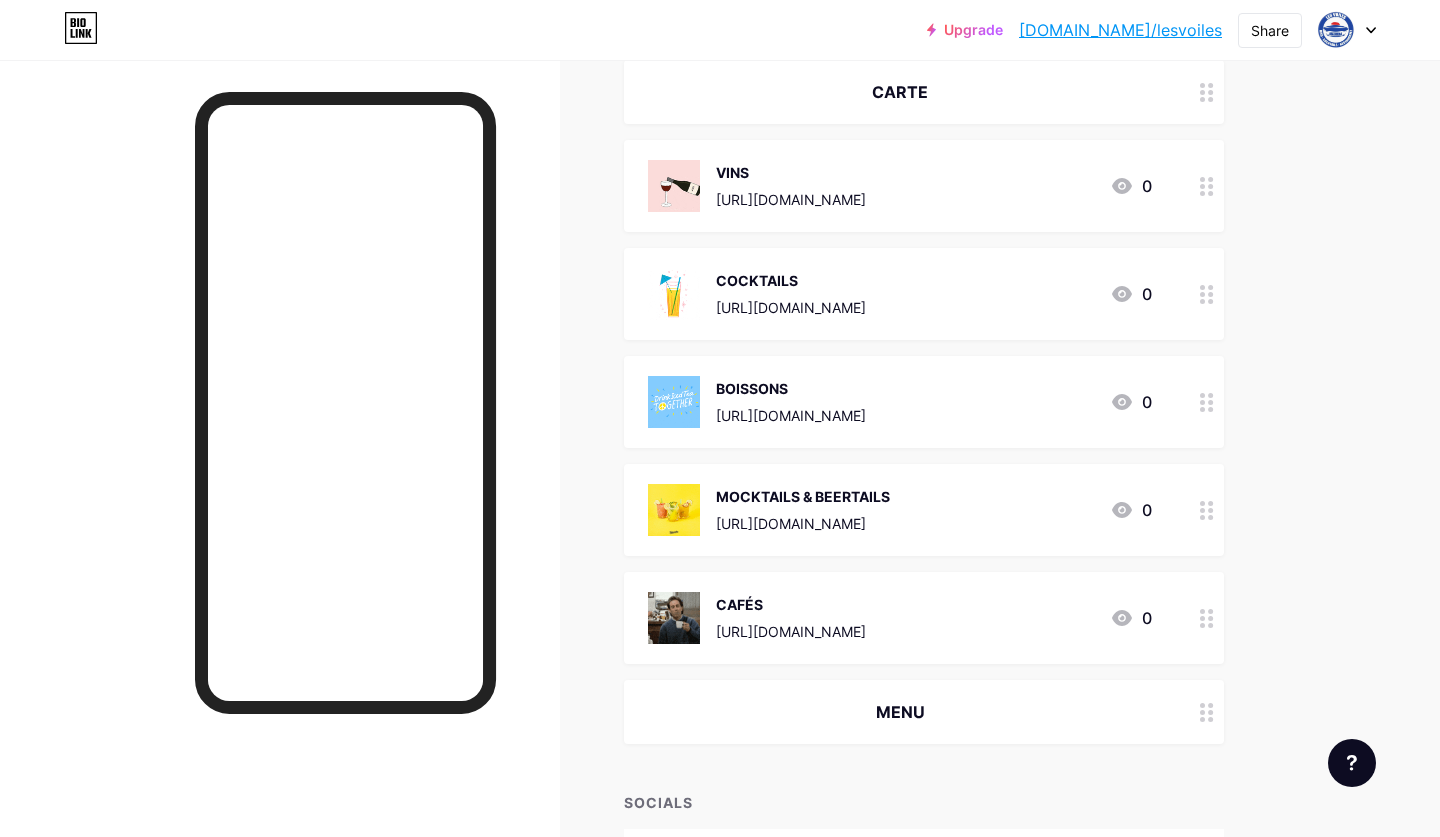 click on "Upgrade   bio.link/lesvoi...   bio.link/lesvoiles   Share               Switch accounts     Lesvoiles   bio.link/lesvoiles       + Add a new page        Account settings   Logout   Link Copied
Links
Posts
Design
Subscribers
NEW
Stats
Settings       + ADD LINK     + ADD EMBED
+ Add header
CARTE
VINS
https://drive.google.com/file/d/1ciKq3RBYZwW1KIQD0dUY1oWaZiXdBK_E/view?usp=sharing
0
COCKTAILS
https://drive.google.com/file/d/1EkoCKImn6IWbY6s5aujl0oAlZuQE7koP/view?usp=sharing
0
BOISSONS
https://drive.google.com/file/d/1nGzn5F4E1da9N3wKqKphqmkHtA1QKhXJ/view?usp=sharing
0
MOCKTAILS & BEERTAILS" at bounding box center [720, 421] 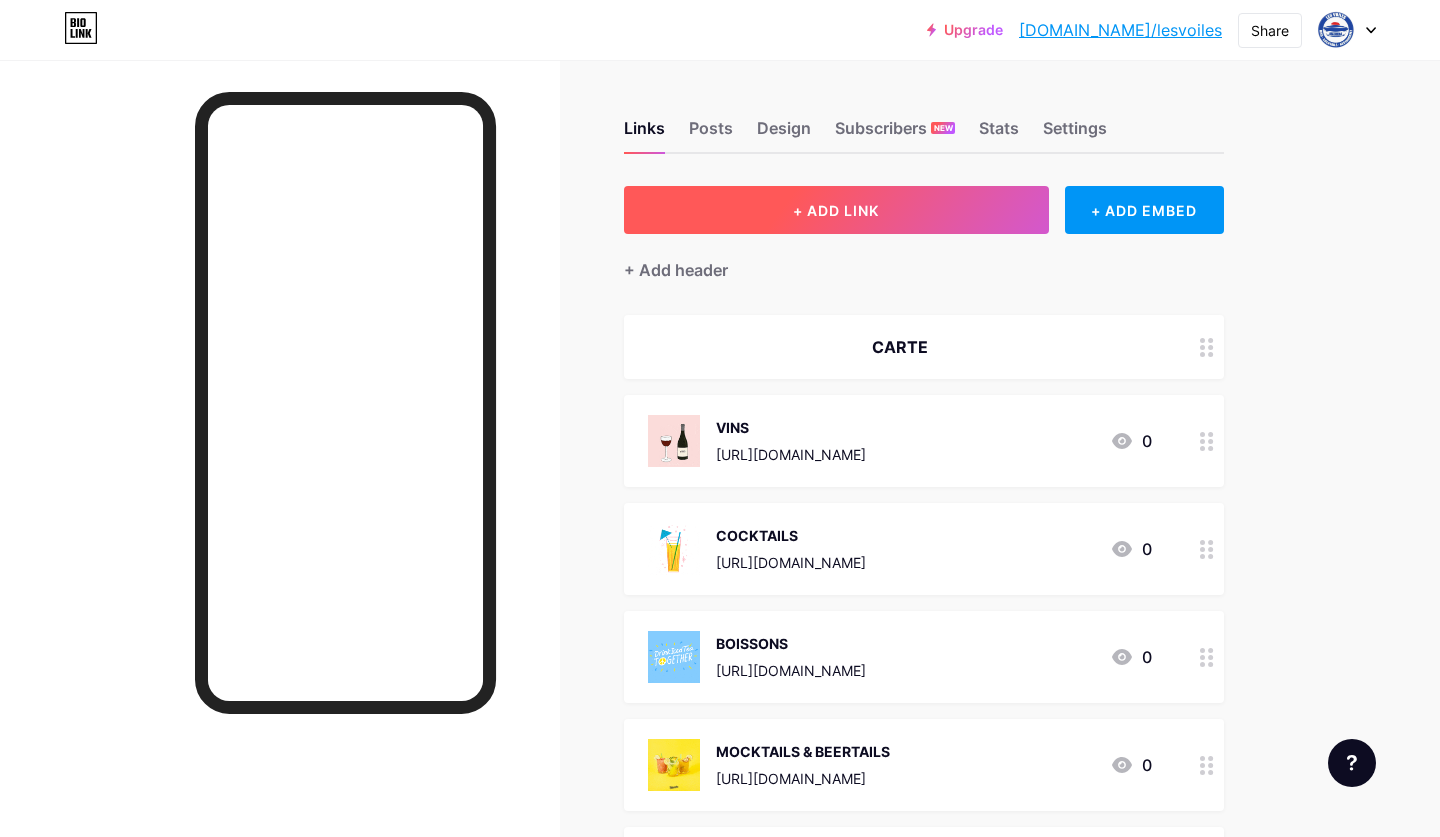 scroll, scrollTop: 0, scrollLeft: 0, axis: both 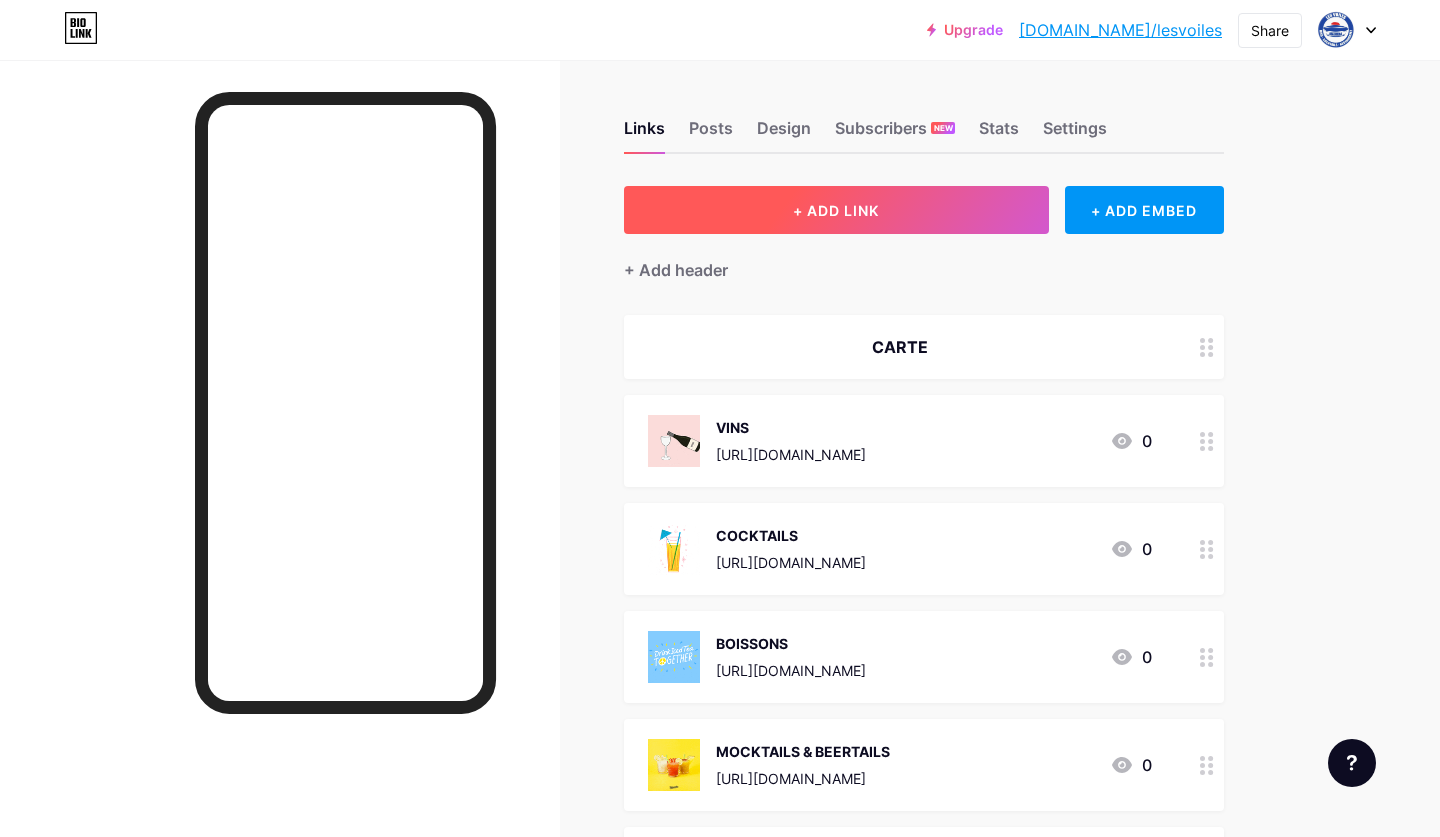 click on "+ ADD LINK" at bounding box center [836, 210] 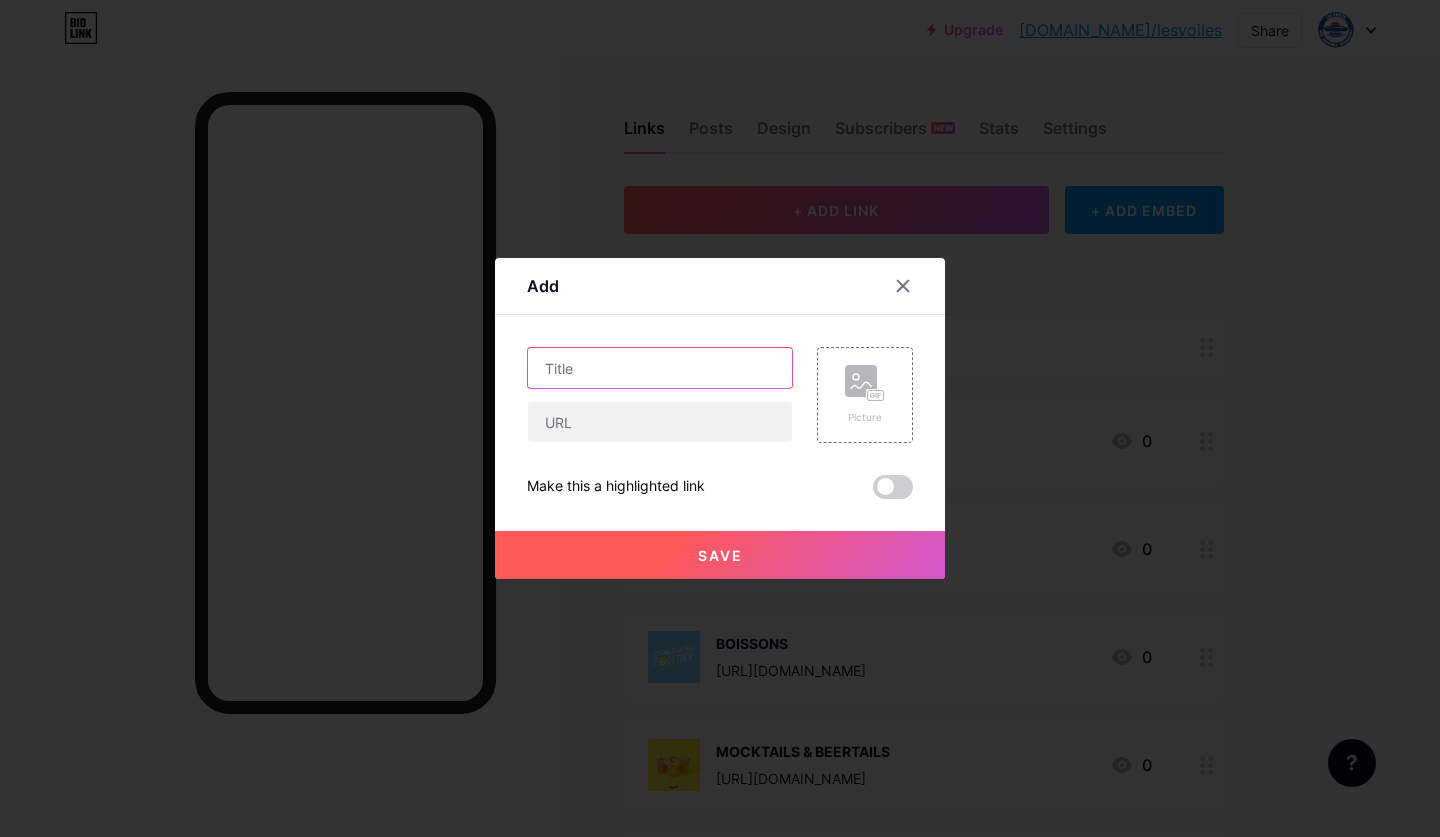 click at bounding box center [660, 368] 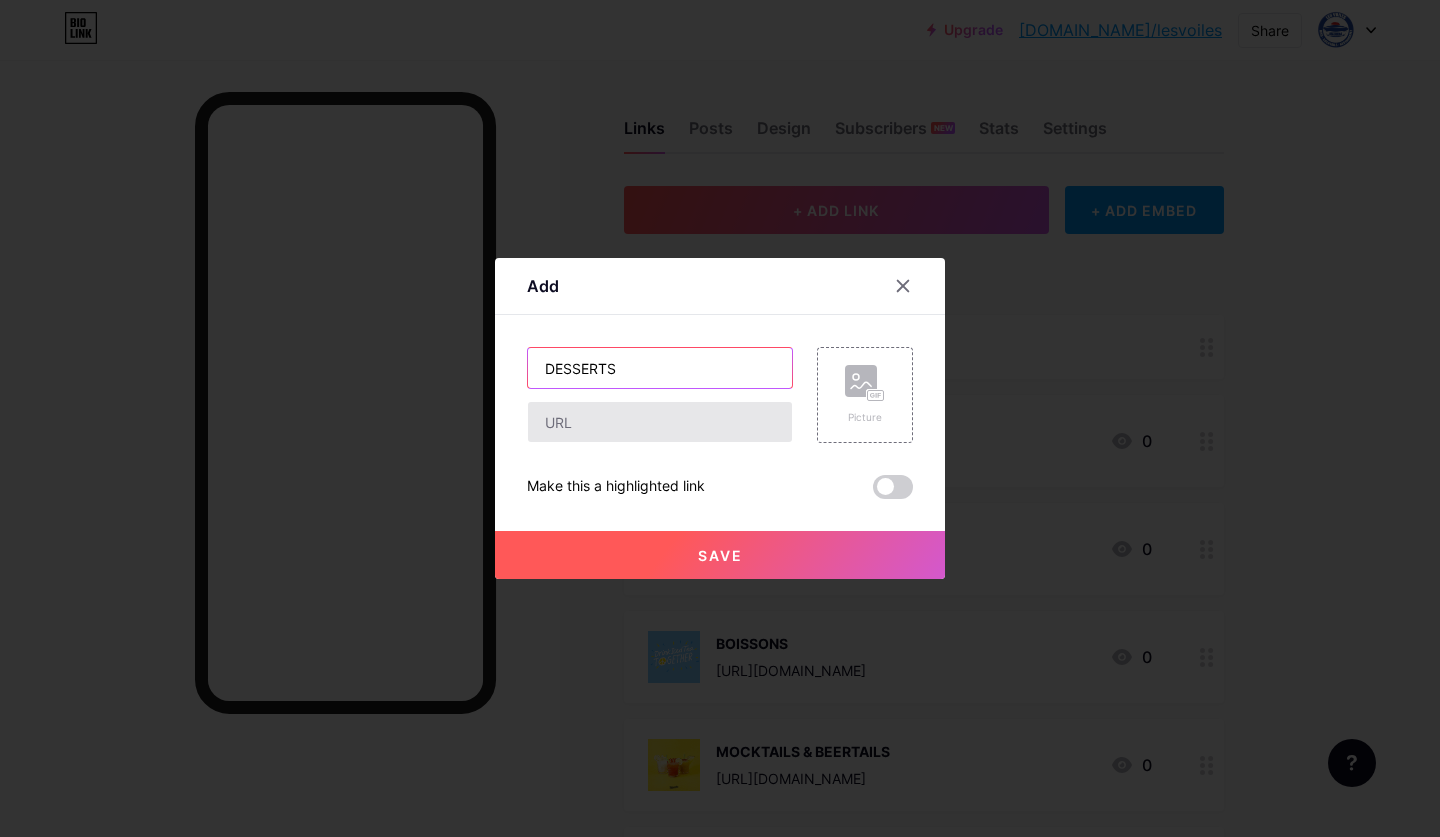 type on "DESSERTS" 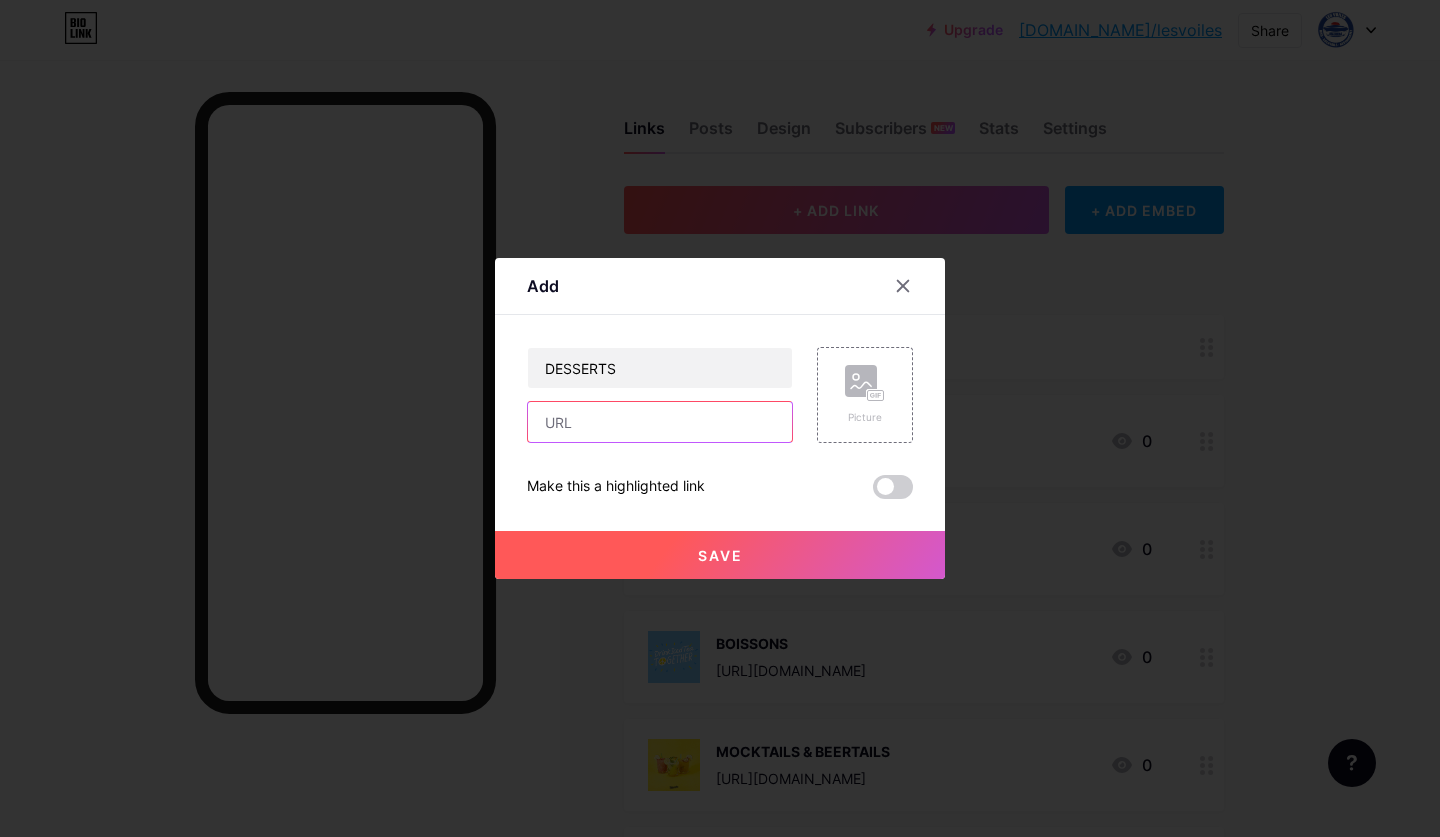 click at bounding box center [660, 422] 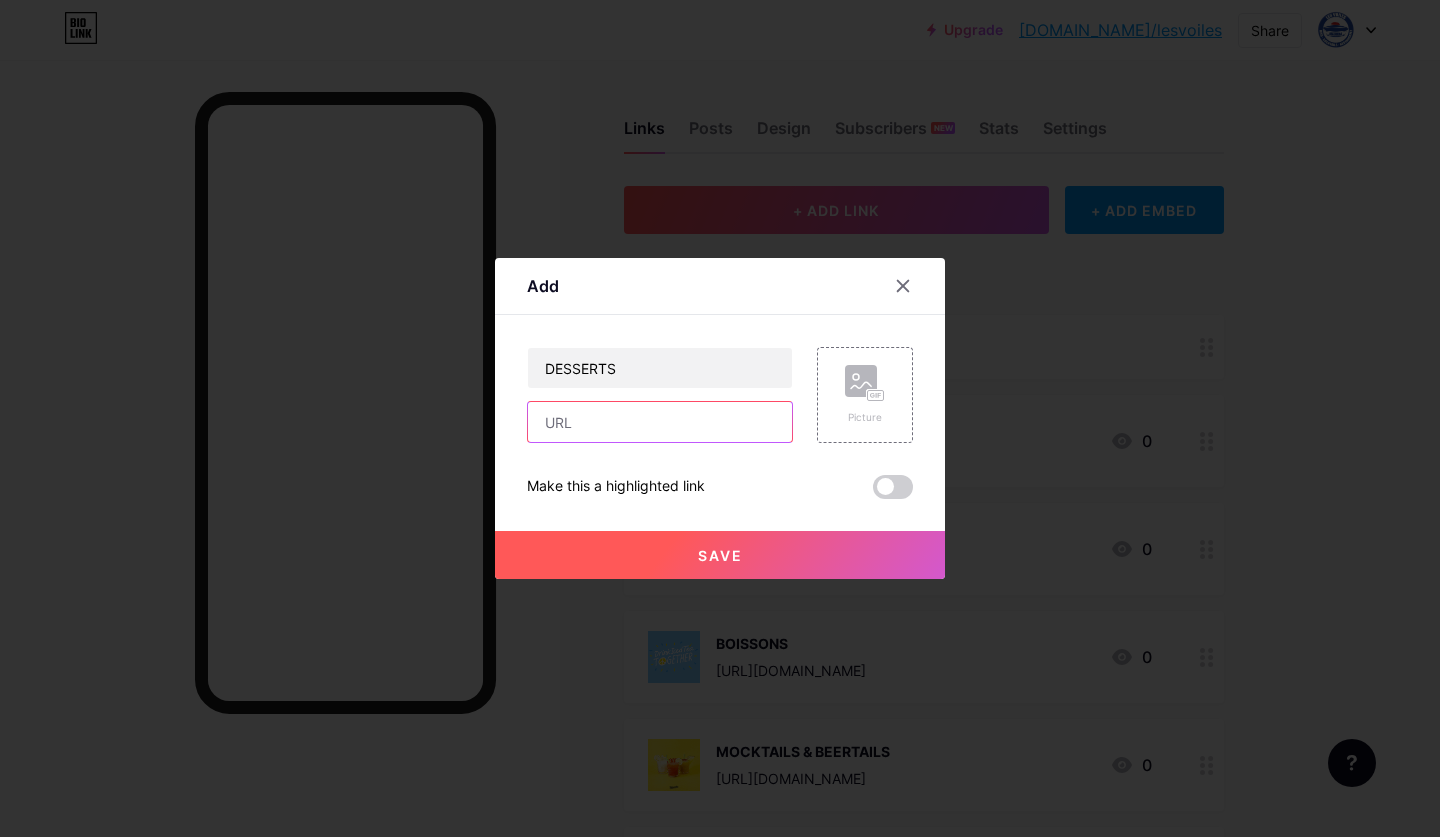 paste on "[URL][DOMAIN_NAME]" 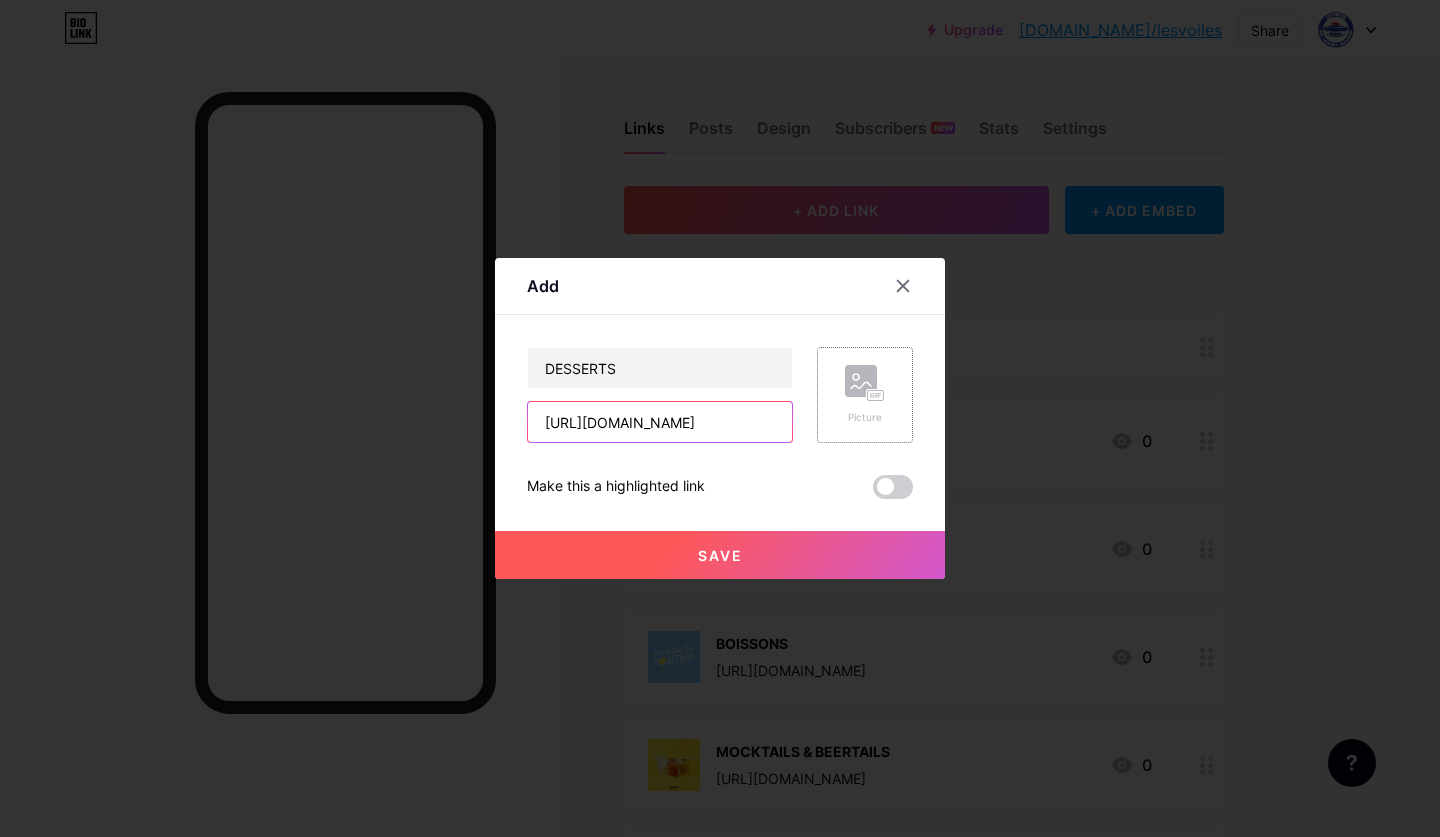 type on "[URL][DOMAIN_NAME]" 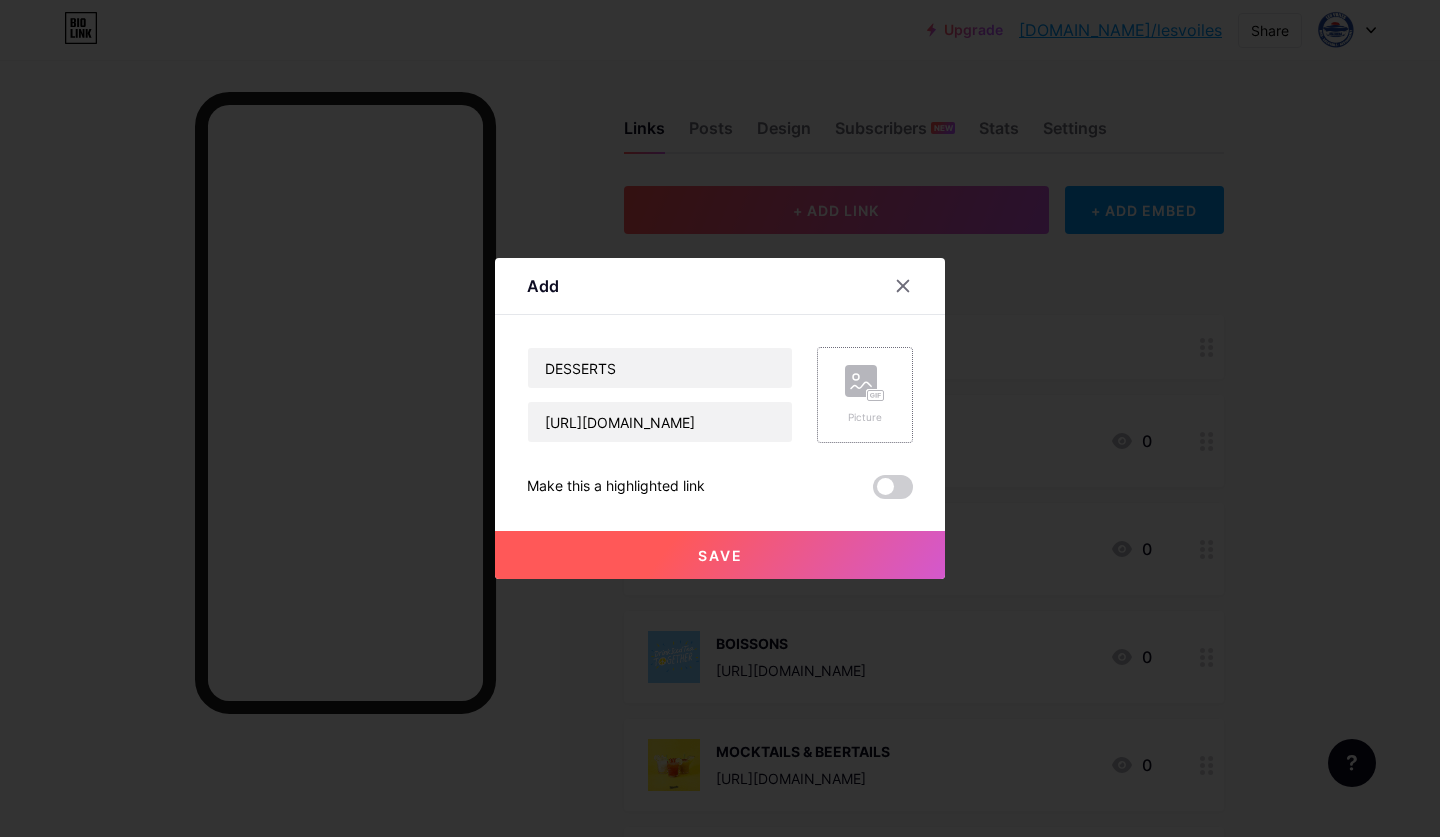click 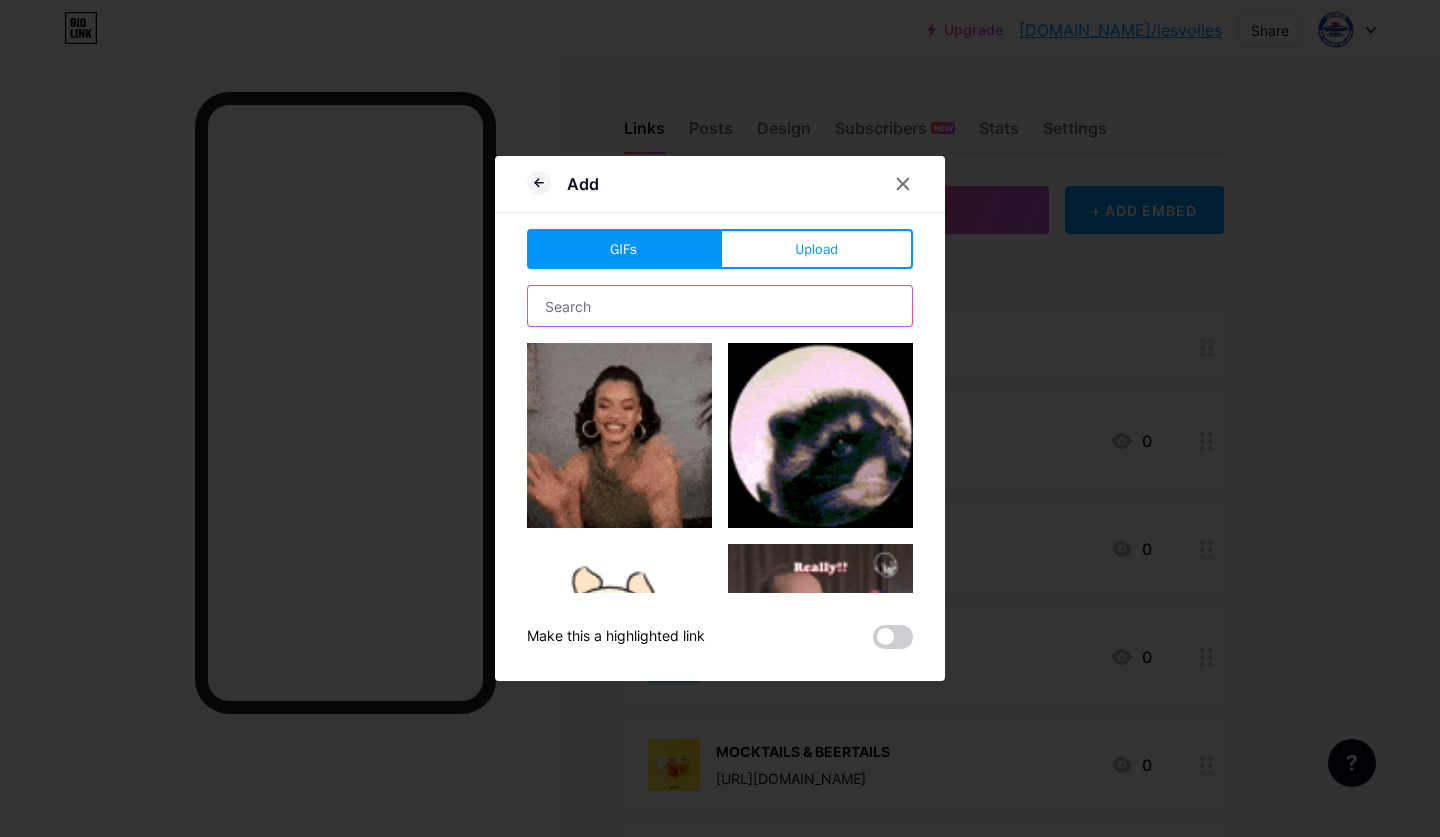 click at bounding box center [720, 306] 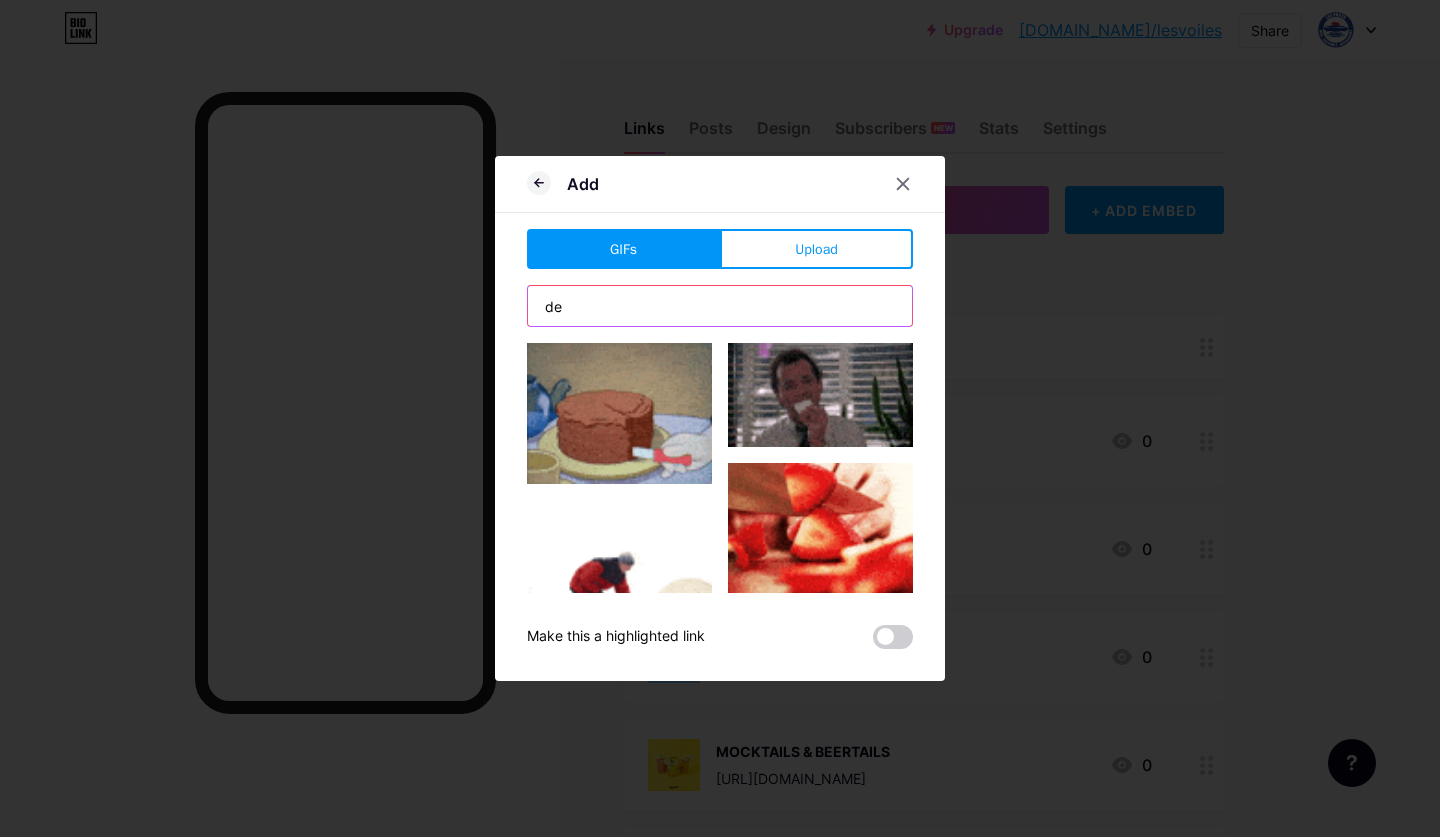 type on "d" 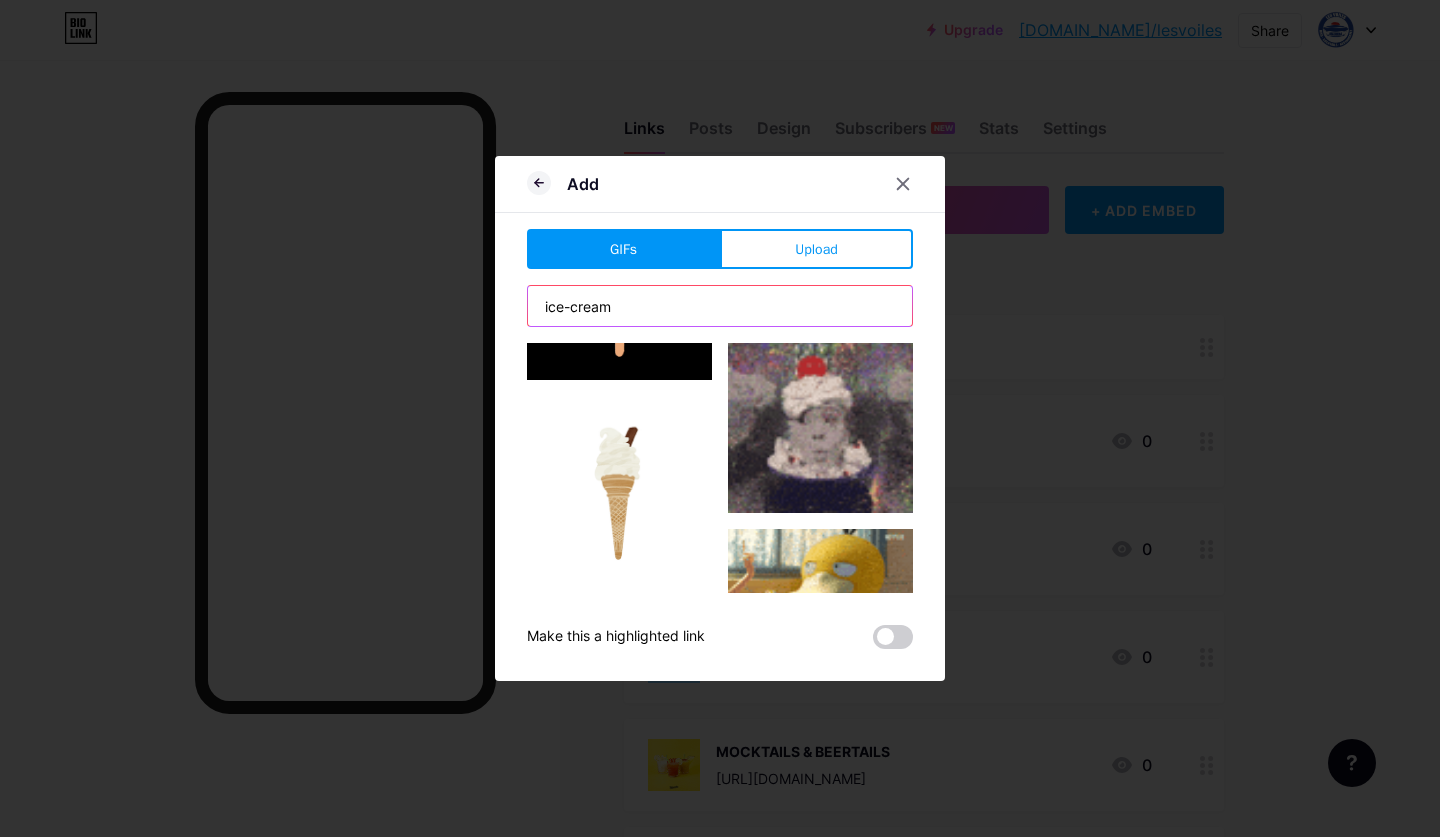 scroll, scrollTop: 1496, scrollLeft: 0, axis: vertical 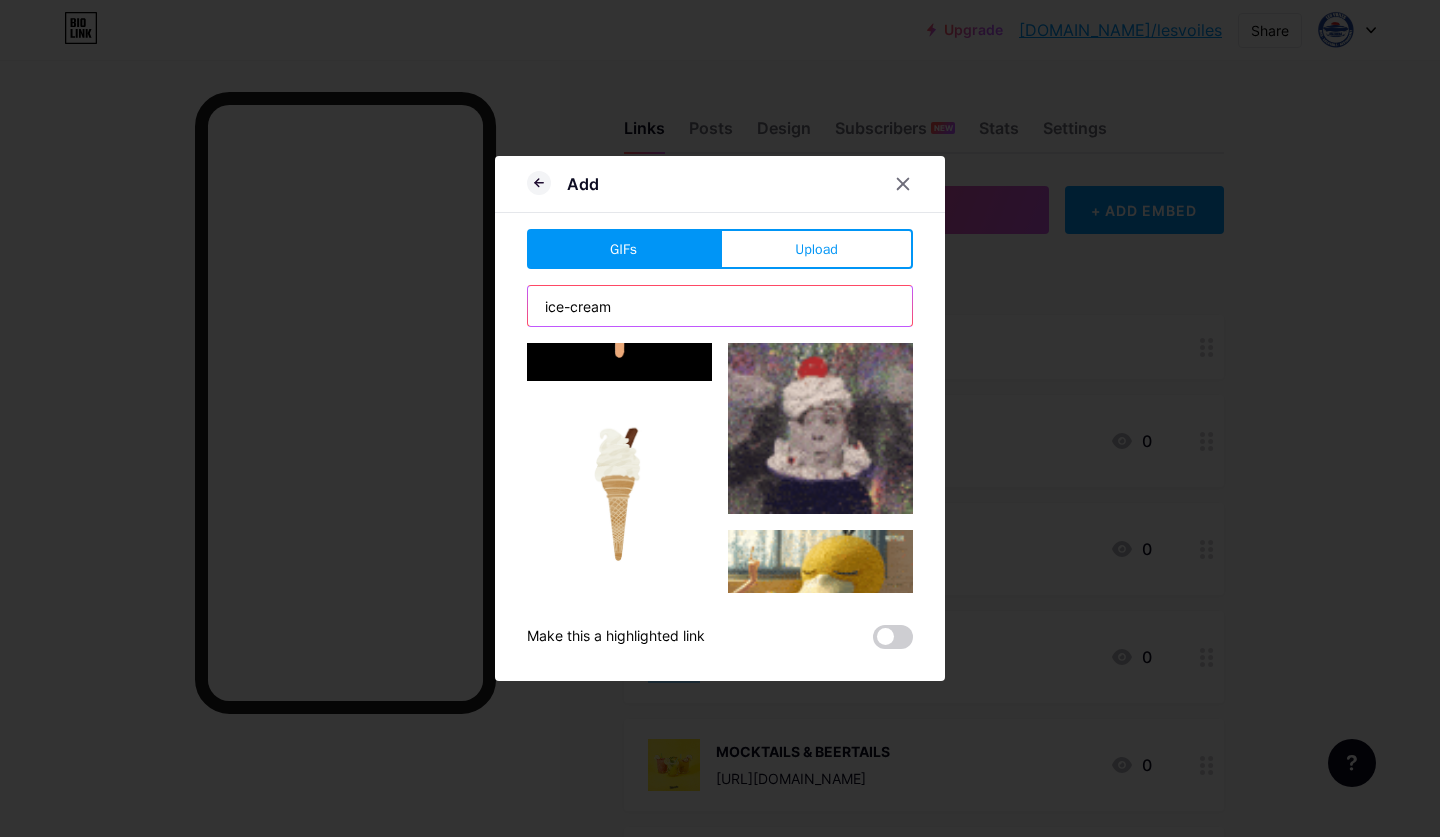type on "ice-cream" 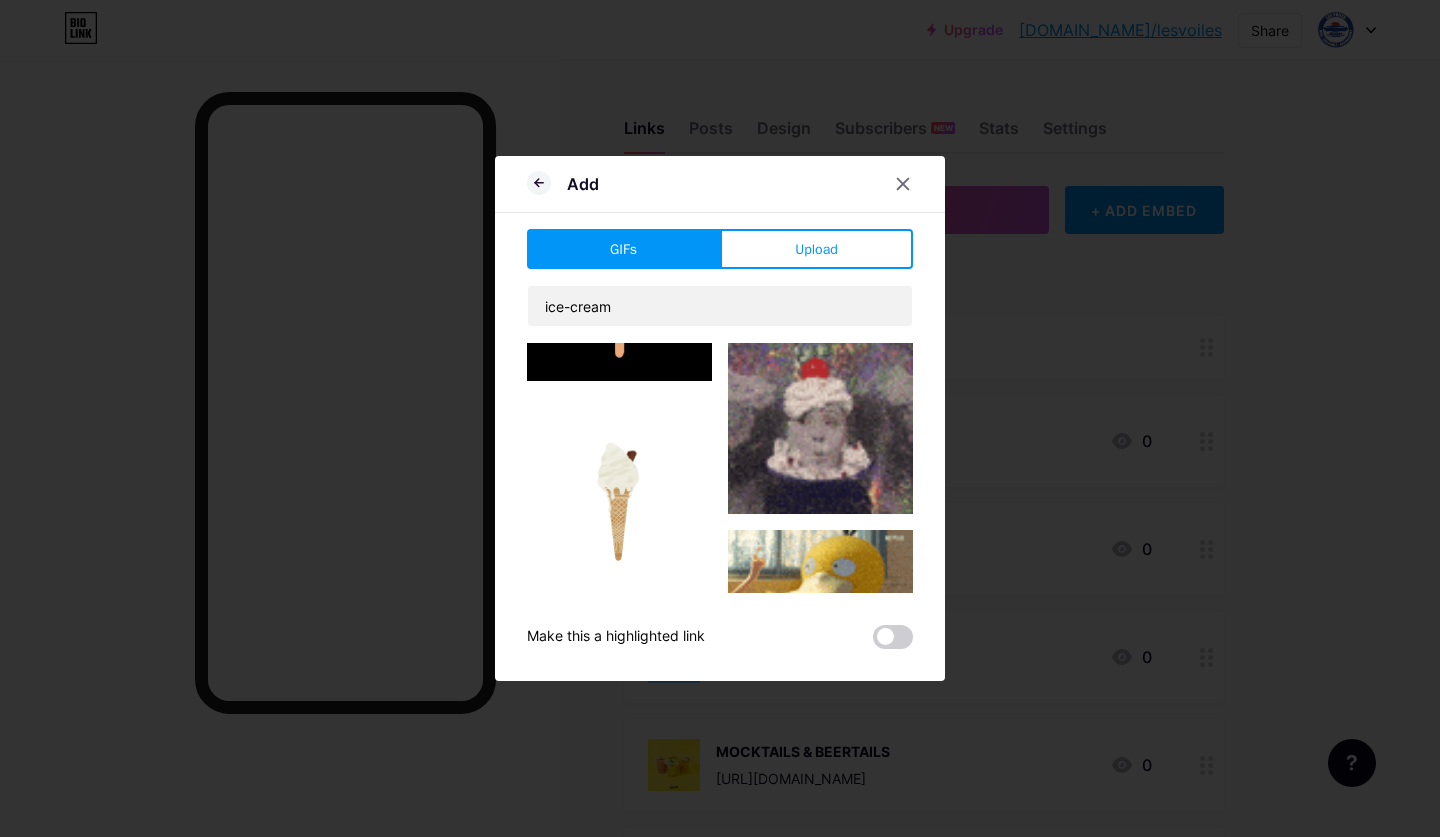 click at bounding box center (619, 489) 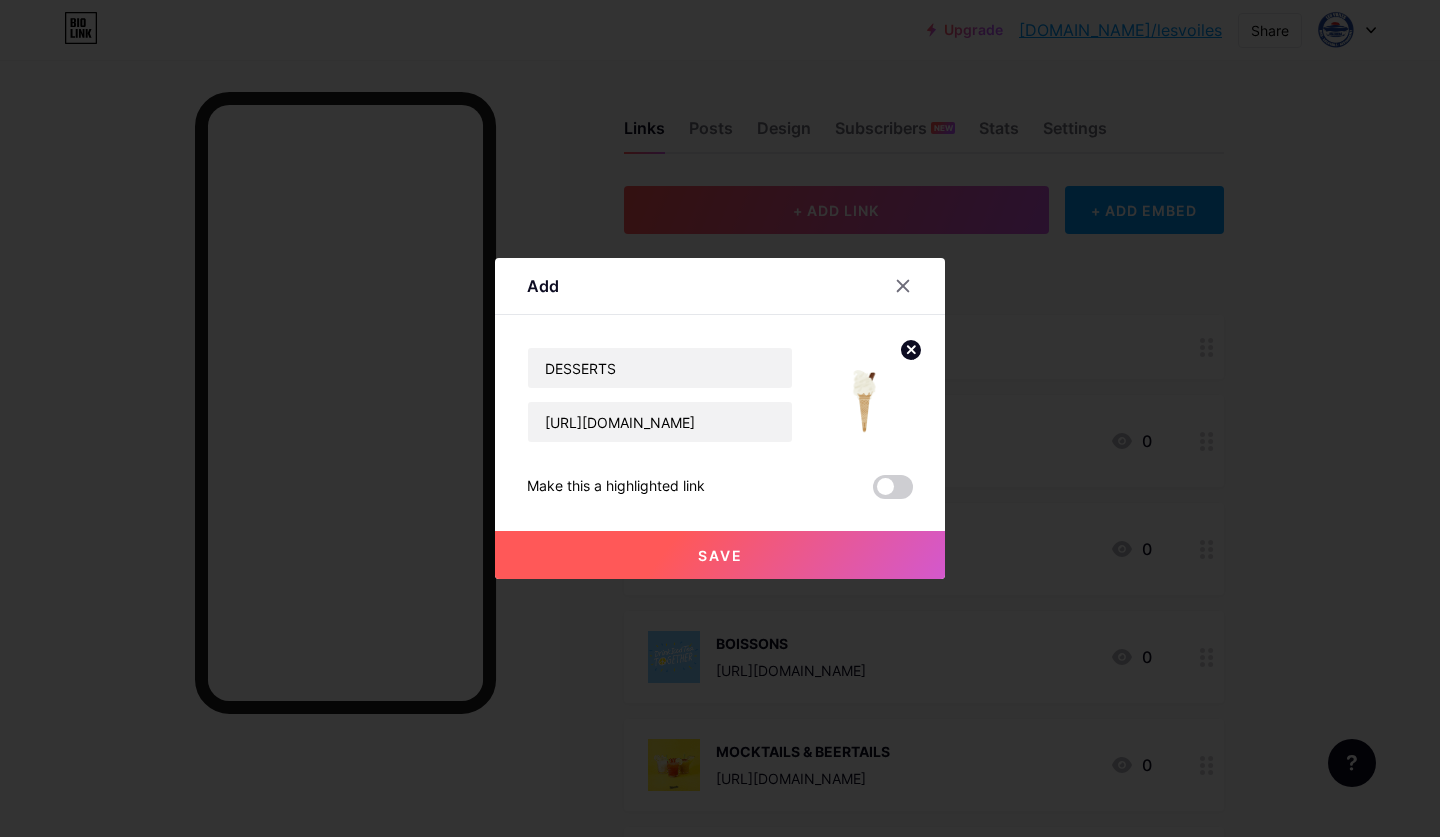 click on "Save" at bounding box center (720, 555) 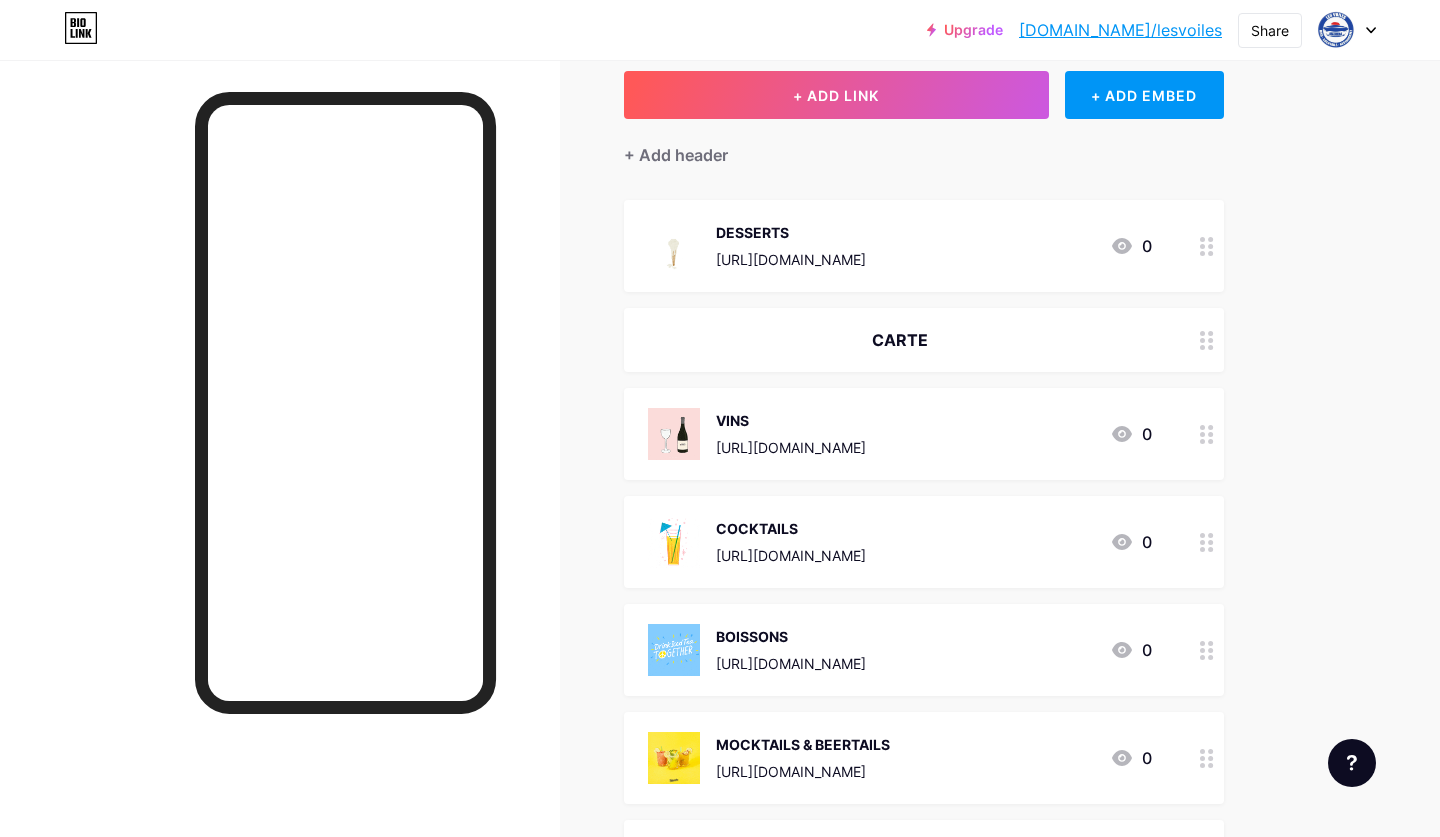 scroll, scrollTop: 113, scrollLeft: 0, axis: vertical 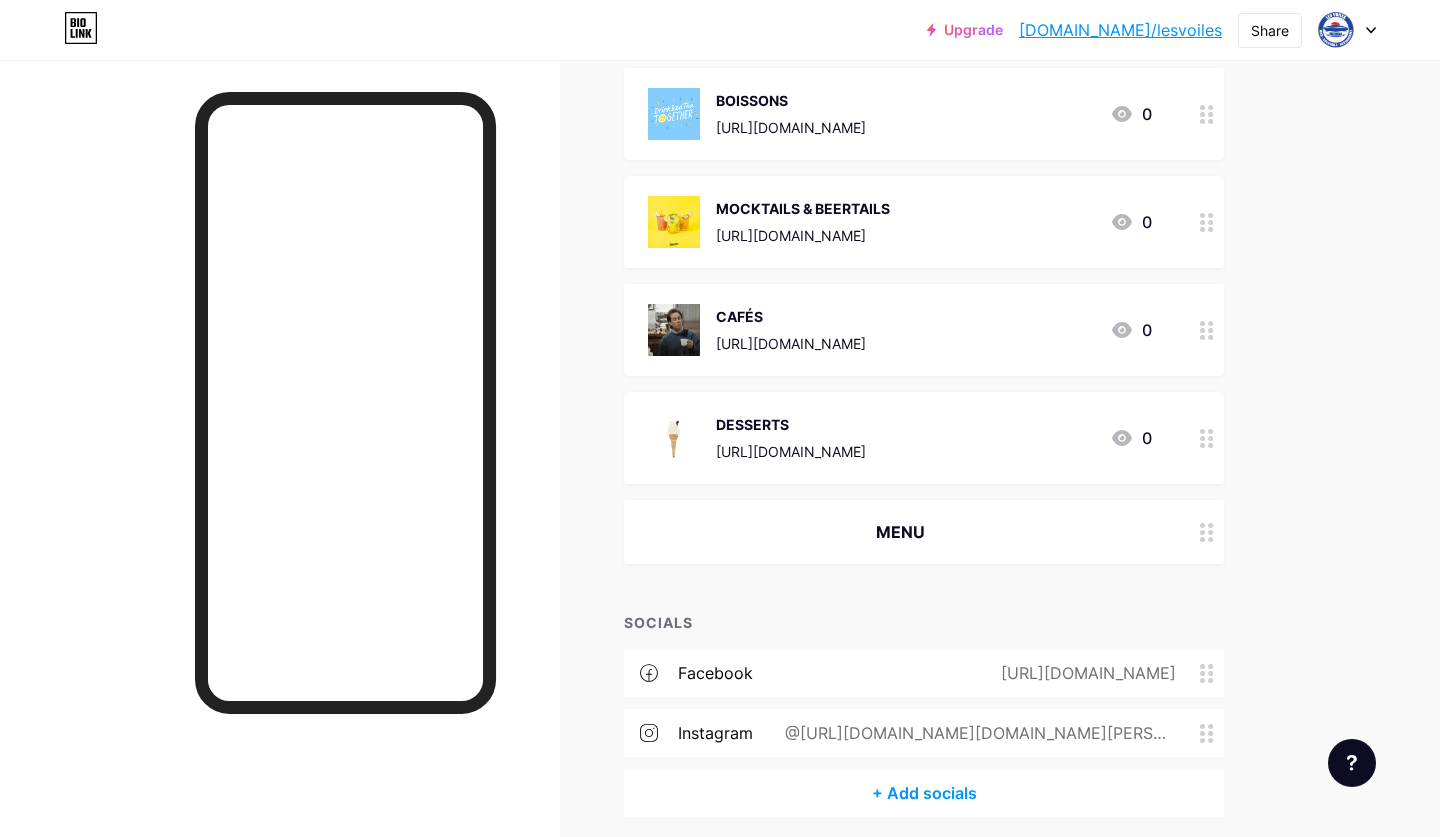 drag, startPoint x: 1204, startPoint y: 529, endPoint x: 1209, endPoint y: 424, distance: 105.11898 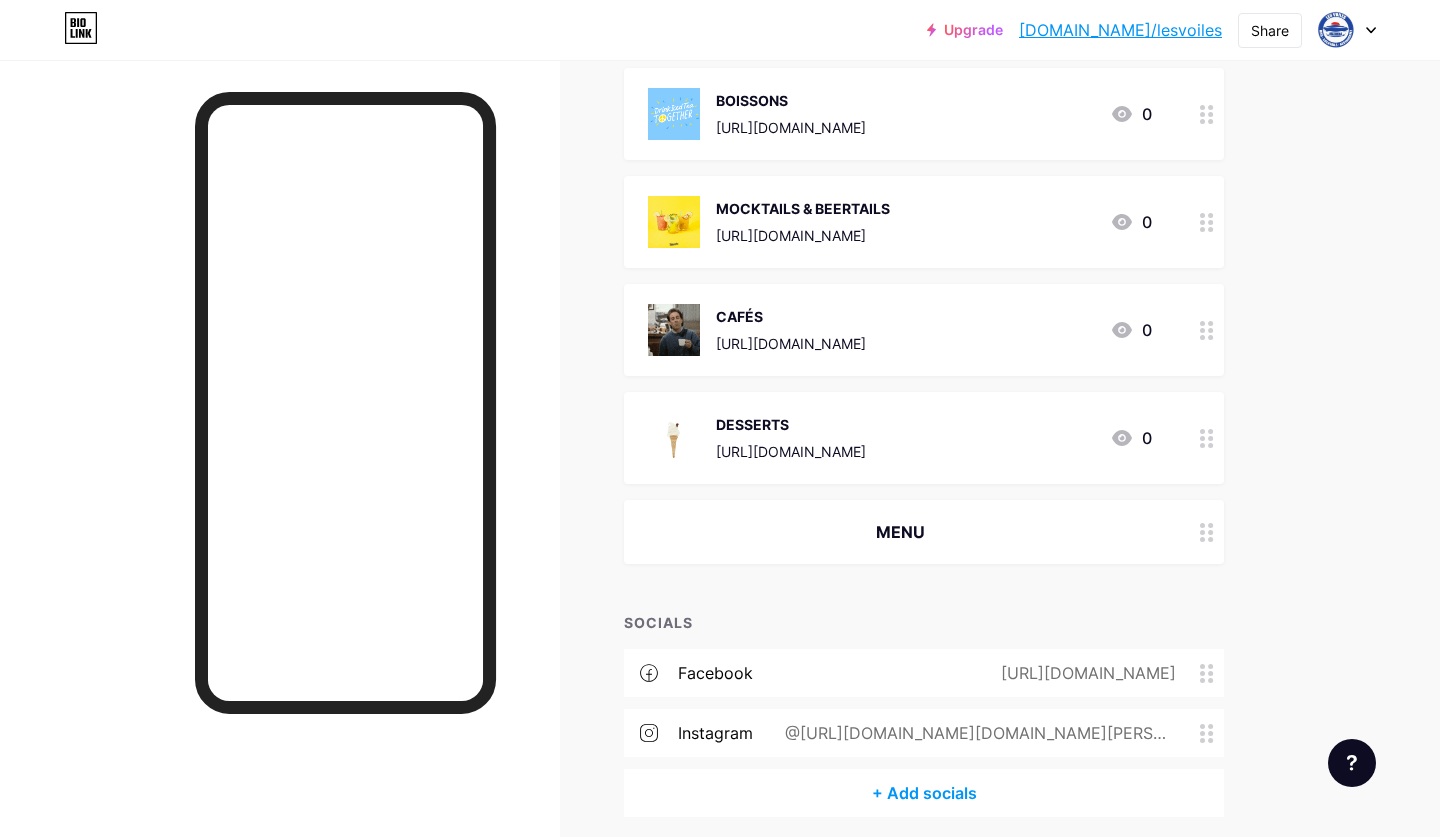 click on "CARTE
VINS
https://drive.google.com/file/d/1ciKq3RBYZwW1KIQD0dUY1oWaZiXdBK_E/view?usp=sharing
0
COCKTAILS
https://drive.google.com/file/d/1EkoCKImn6IWbY6s5aujl0oAlZuQE7koP/view?usp=sharing
0
BOISSONS
https://drive.google.com/file/d/1nGzn5F4E1da9N3wKqKphqmkHtA1QKhXJ/view?usp=sharing
0
MOCKTAILS & BEERTAILS
https://drive.google.com/file/d/1Aw9SBS8XKXmD38N_1p_TAHt42gbVLqLh/view?usp=sharing
0
CAFÉS
https://drive.google.com/file/d/1E9ezxd1U3i6kEXL6l2rYk04Sz2lDdyLz/view?usp=sharing
0
DESSERTS
0" at bounding box center [924, 168] 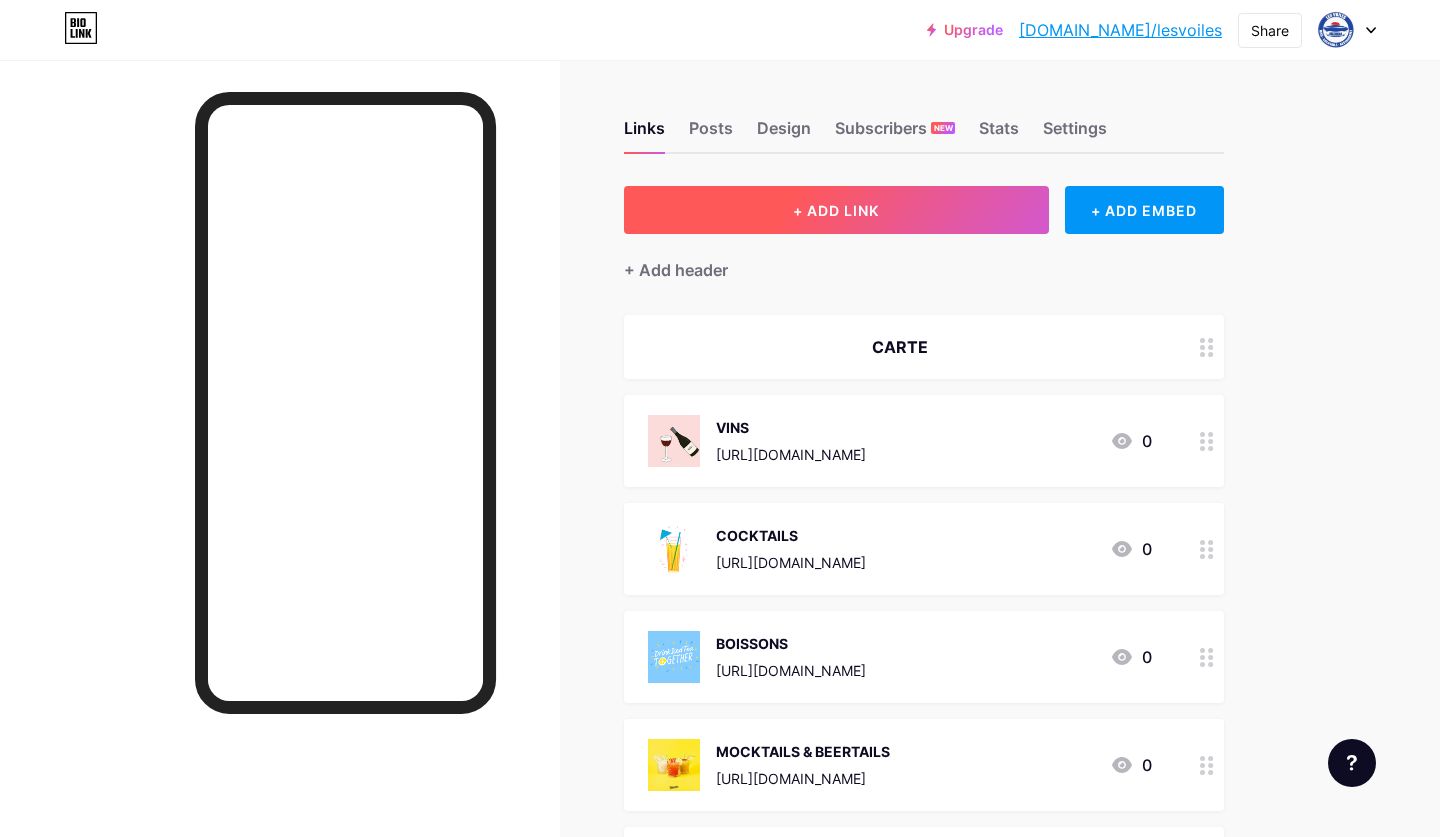 scroll, scrollTop: 0, scrollLeft: 0, axis: both 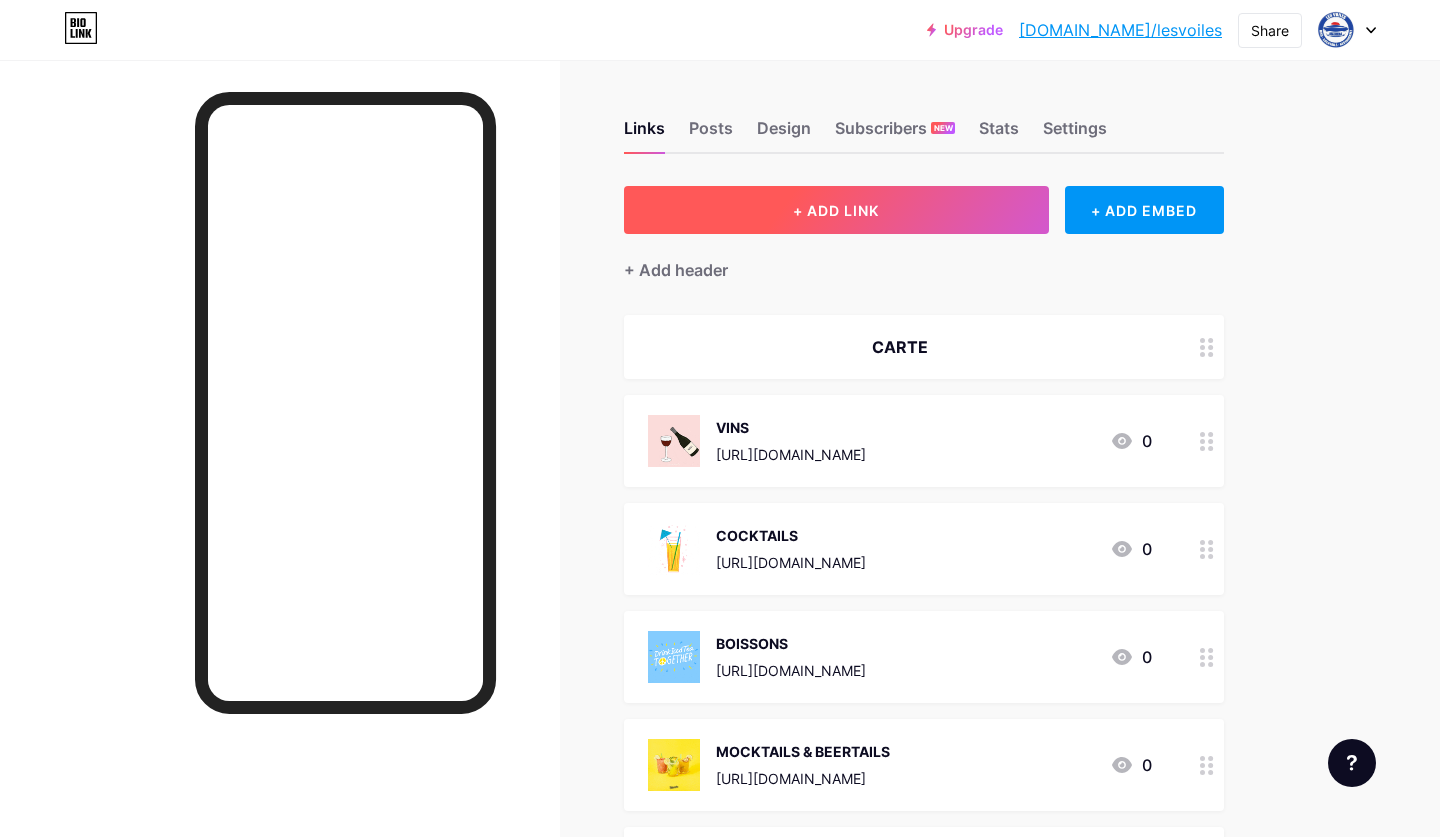 click on "+ ADD LINK" at bounding box center [836, 210] 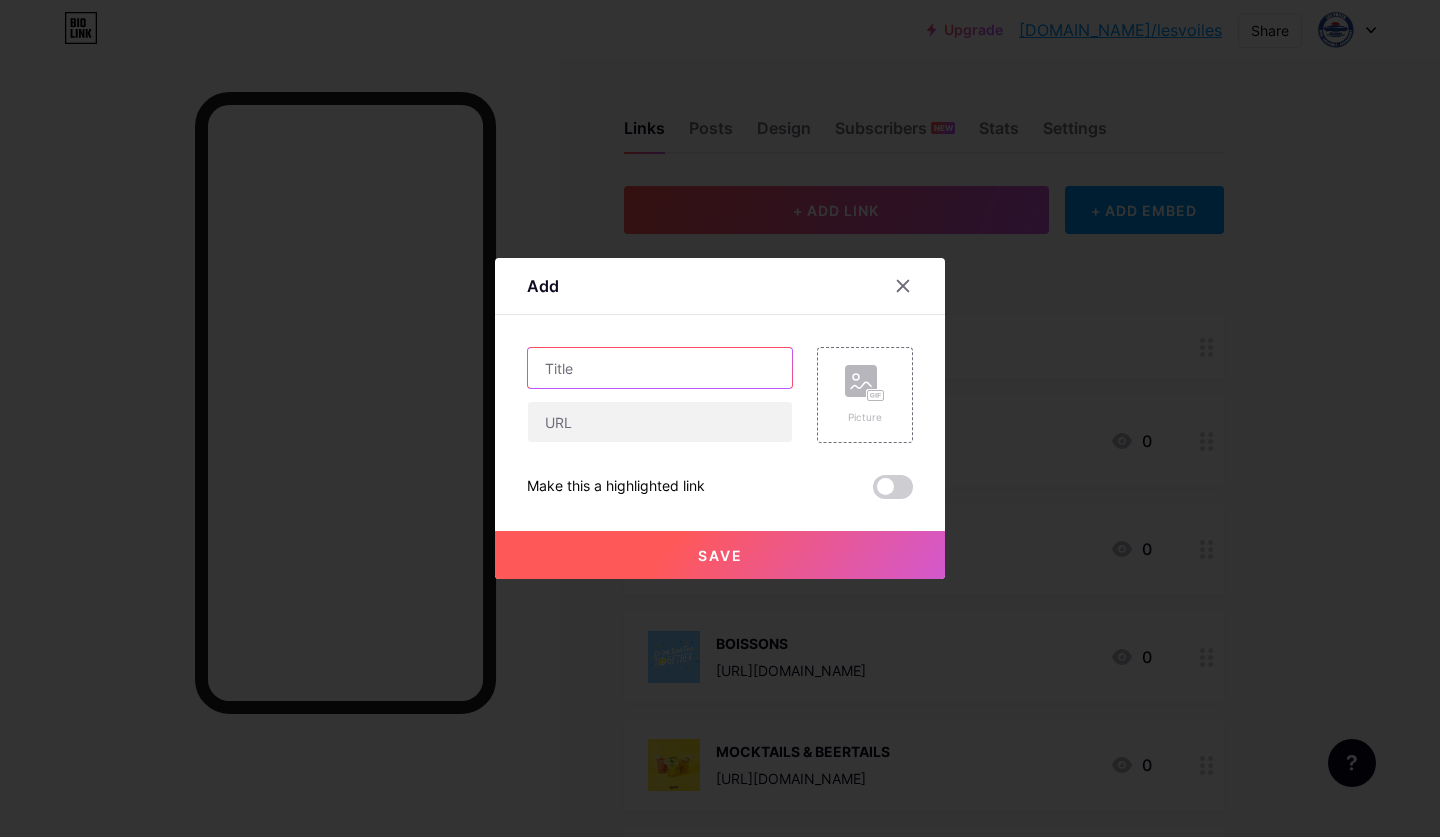 click at bounding box center (660, 368) 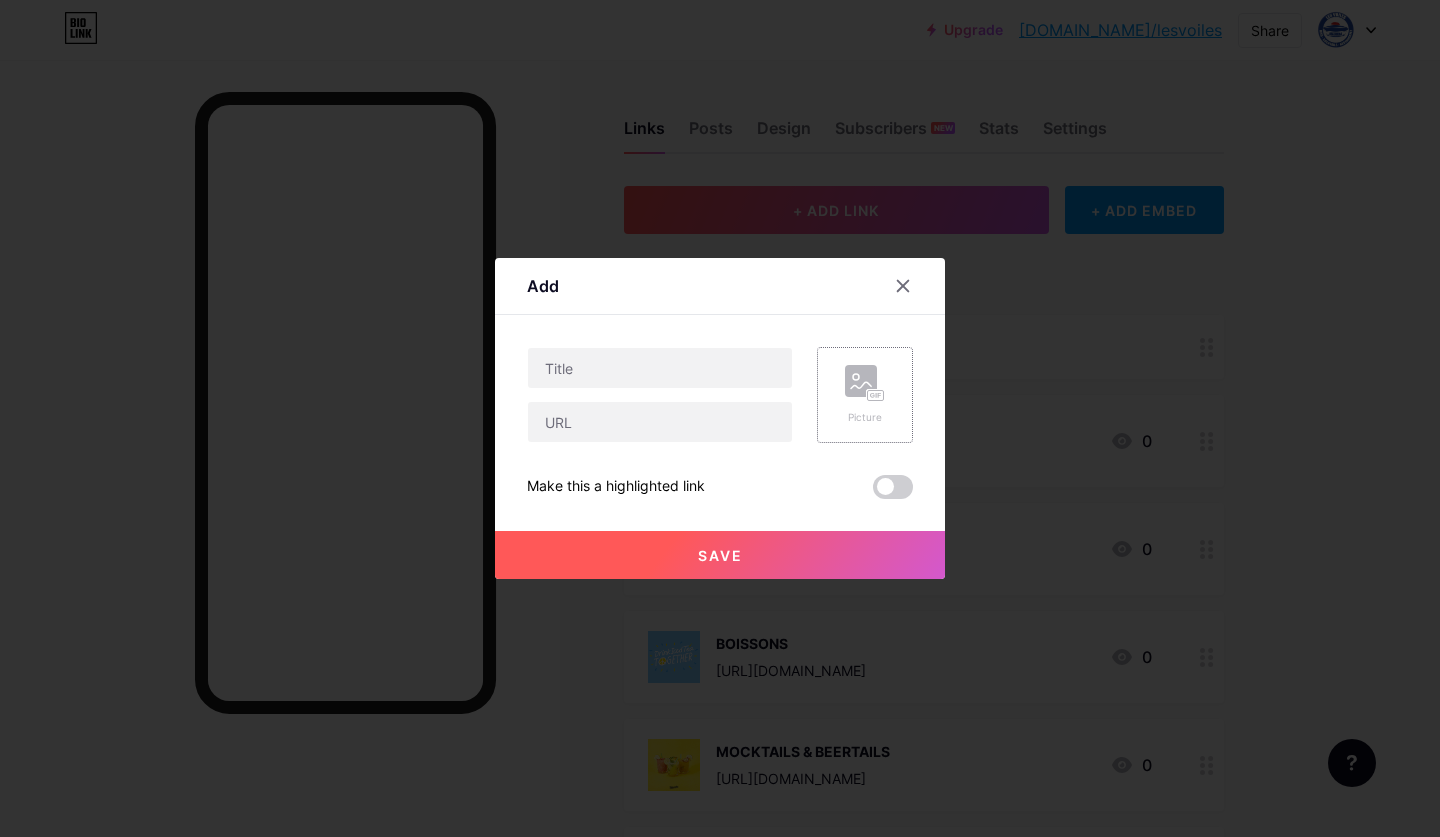 click on "Picture" at bounding box center [865, 395] 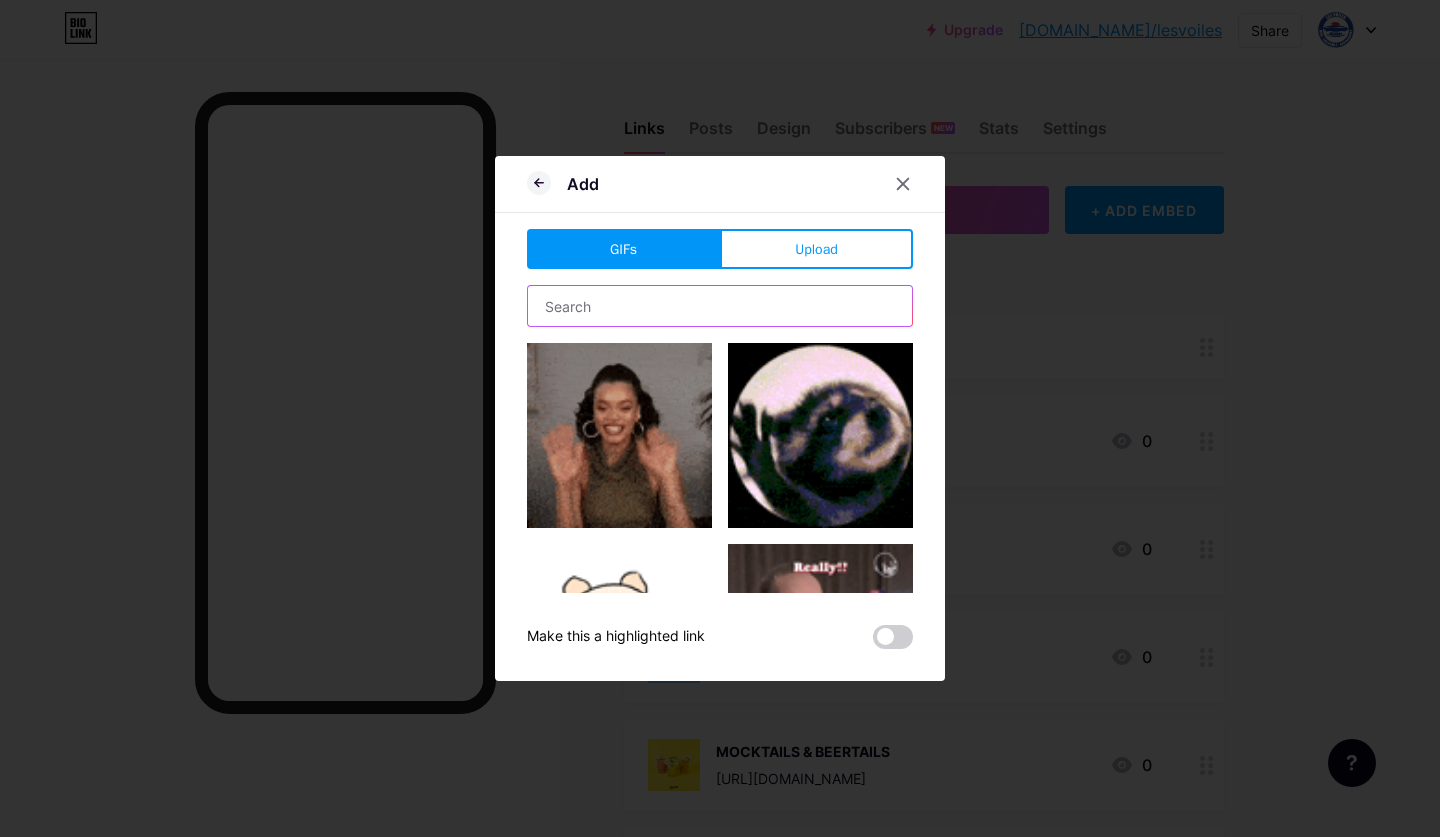 click at bounding box center [720, 306] 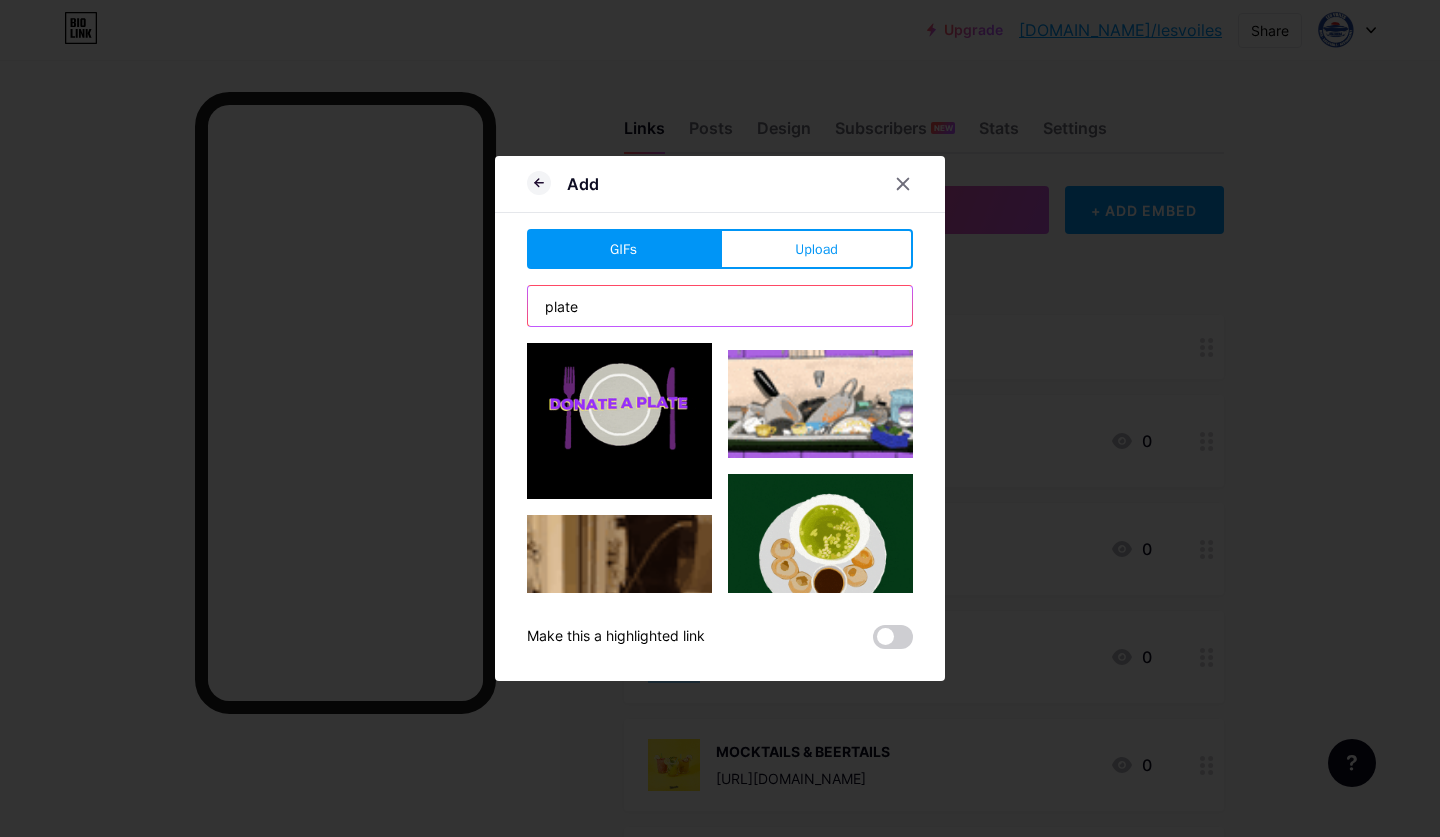 scroll, scrollTop: 365, scrollLeft: 0, axis: vertical 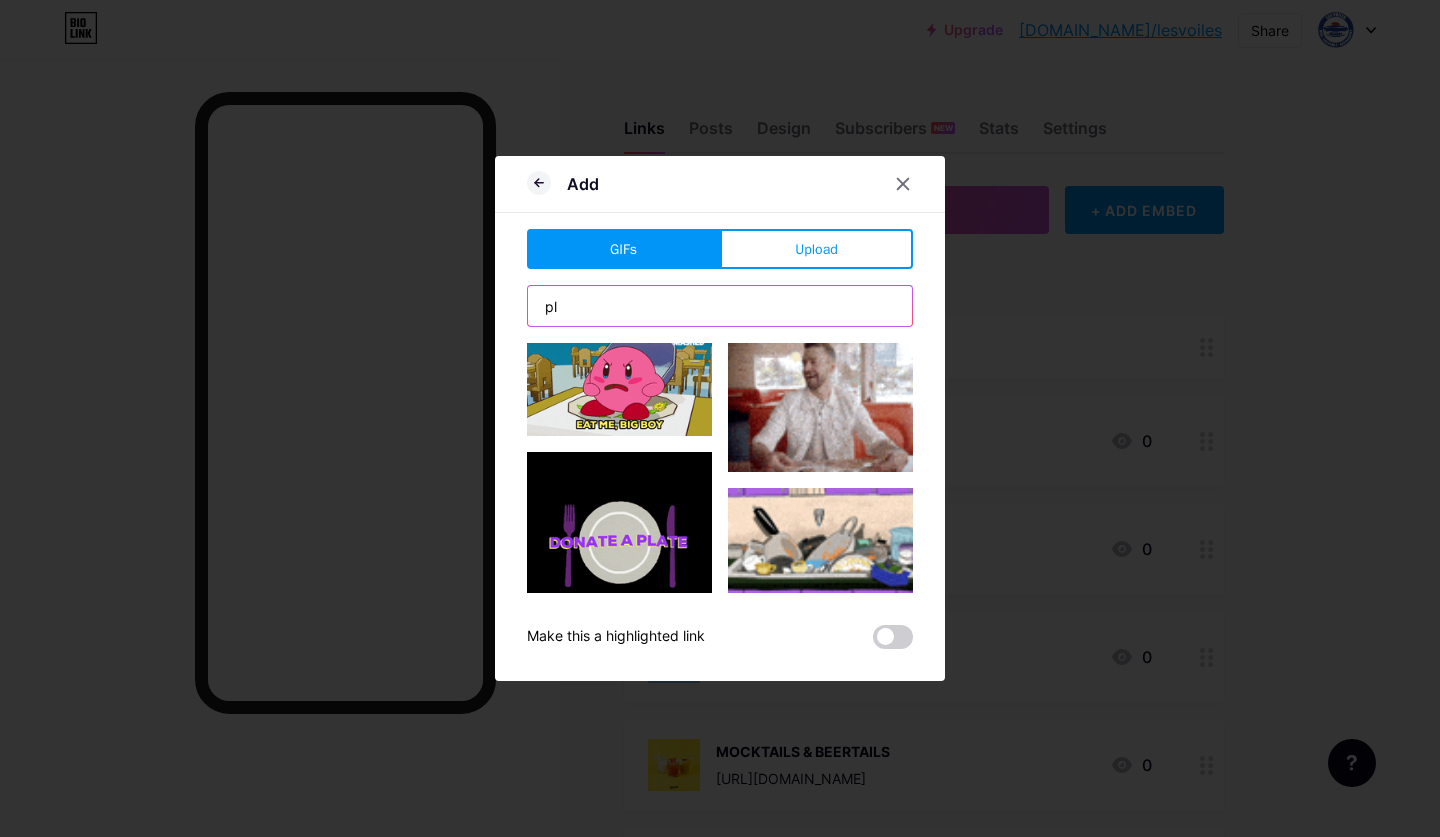 type on "p" 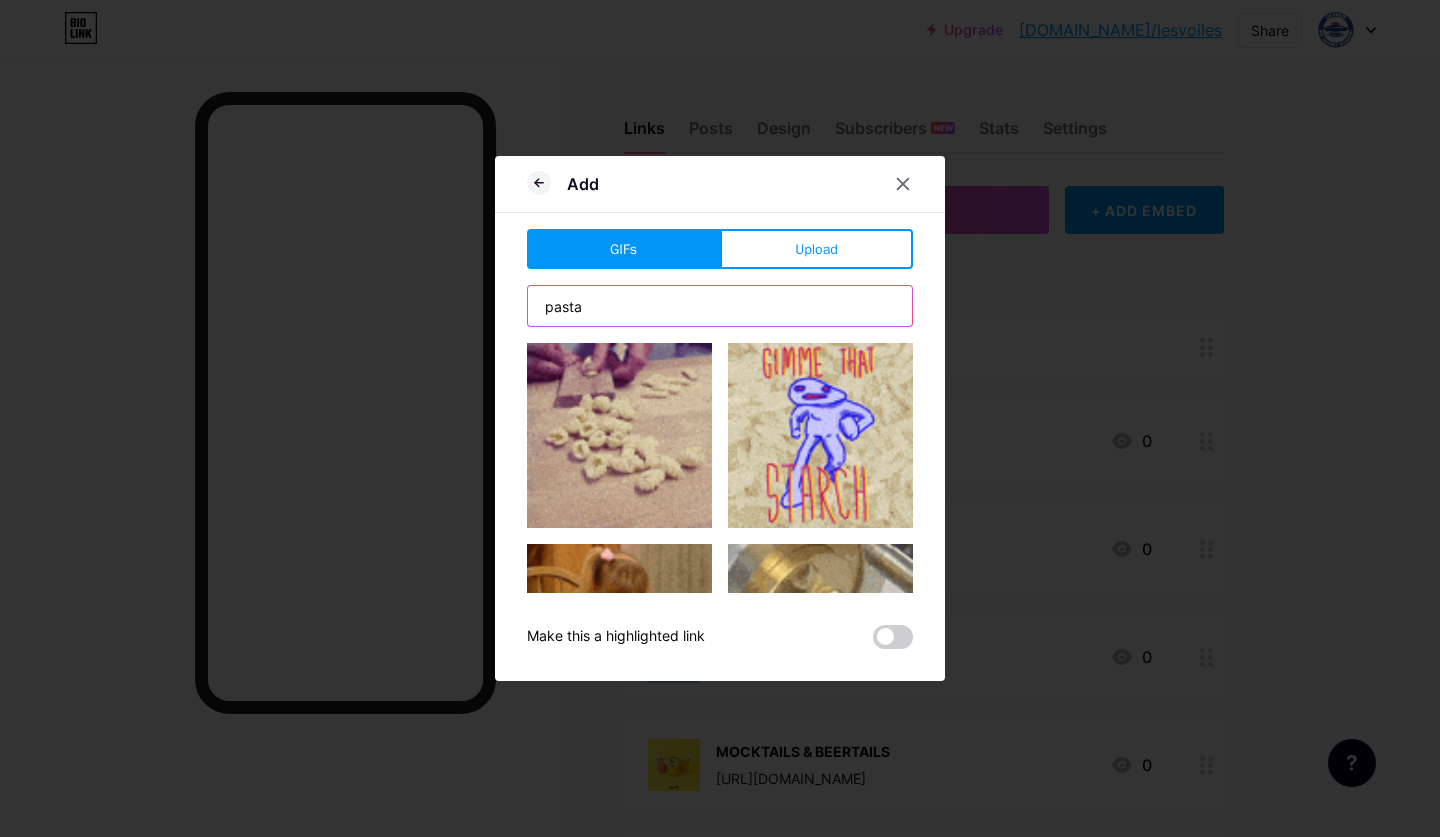 scroll, scrollTop: 0, scrollLeft: 0, axis: both 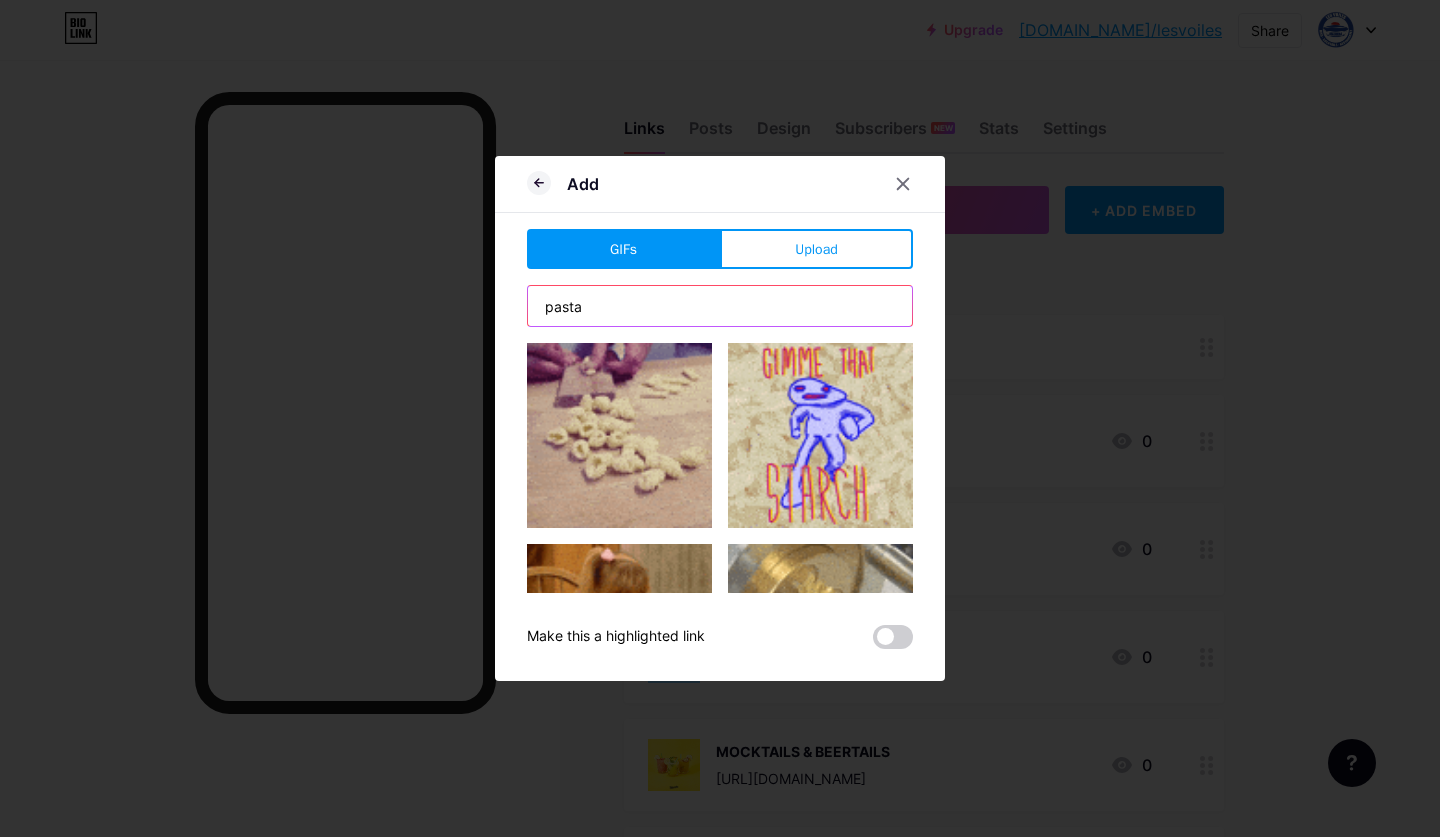 drag, startPoint x: 638, startPoint y: 306, endPoint x: 527, endPoint y: 303, distance: 111.040535 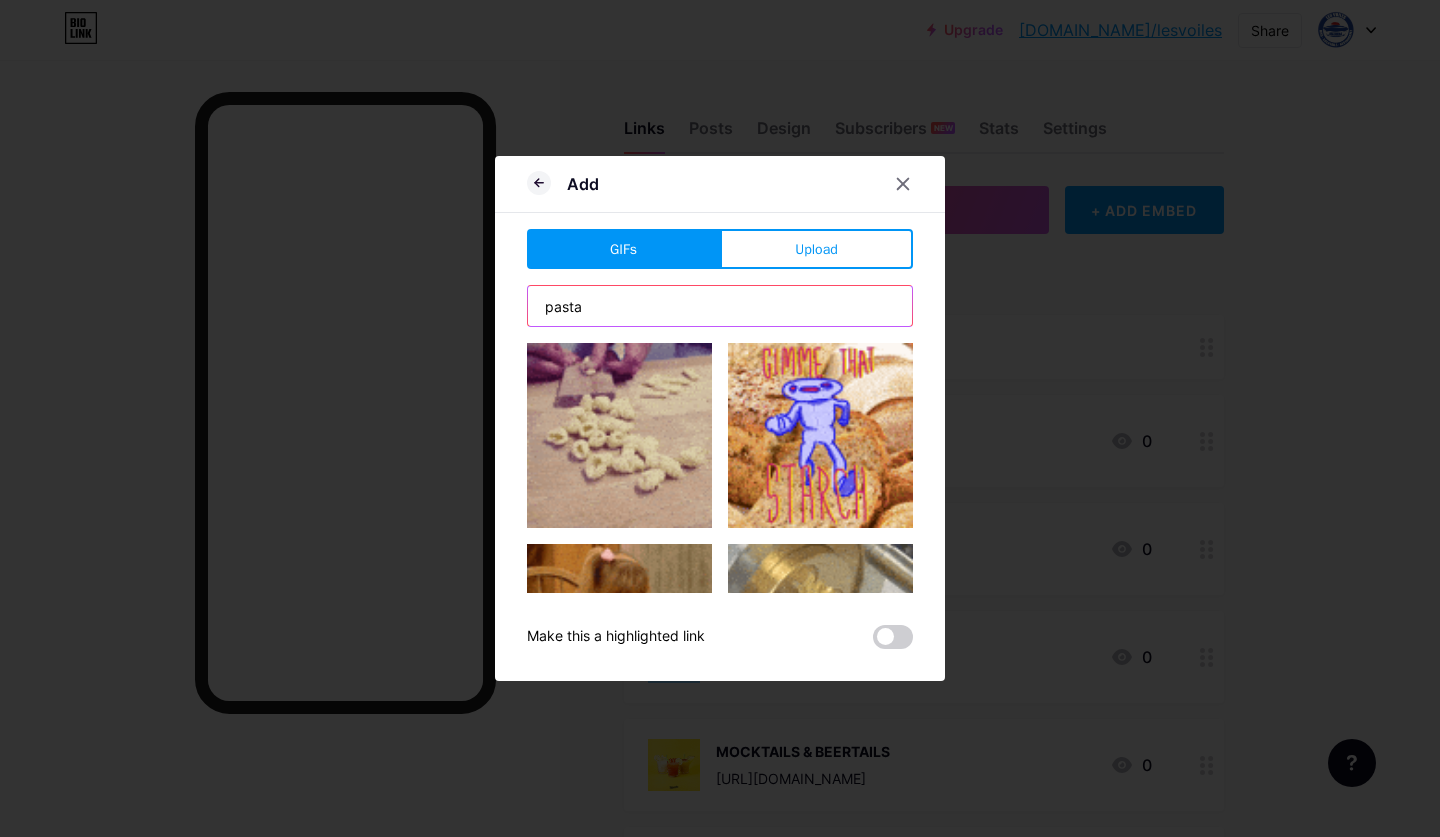 click on "pasta" at bounding box center (720, 306) 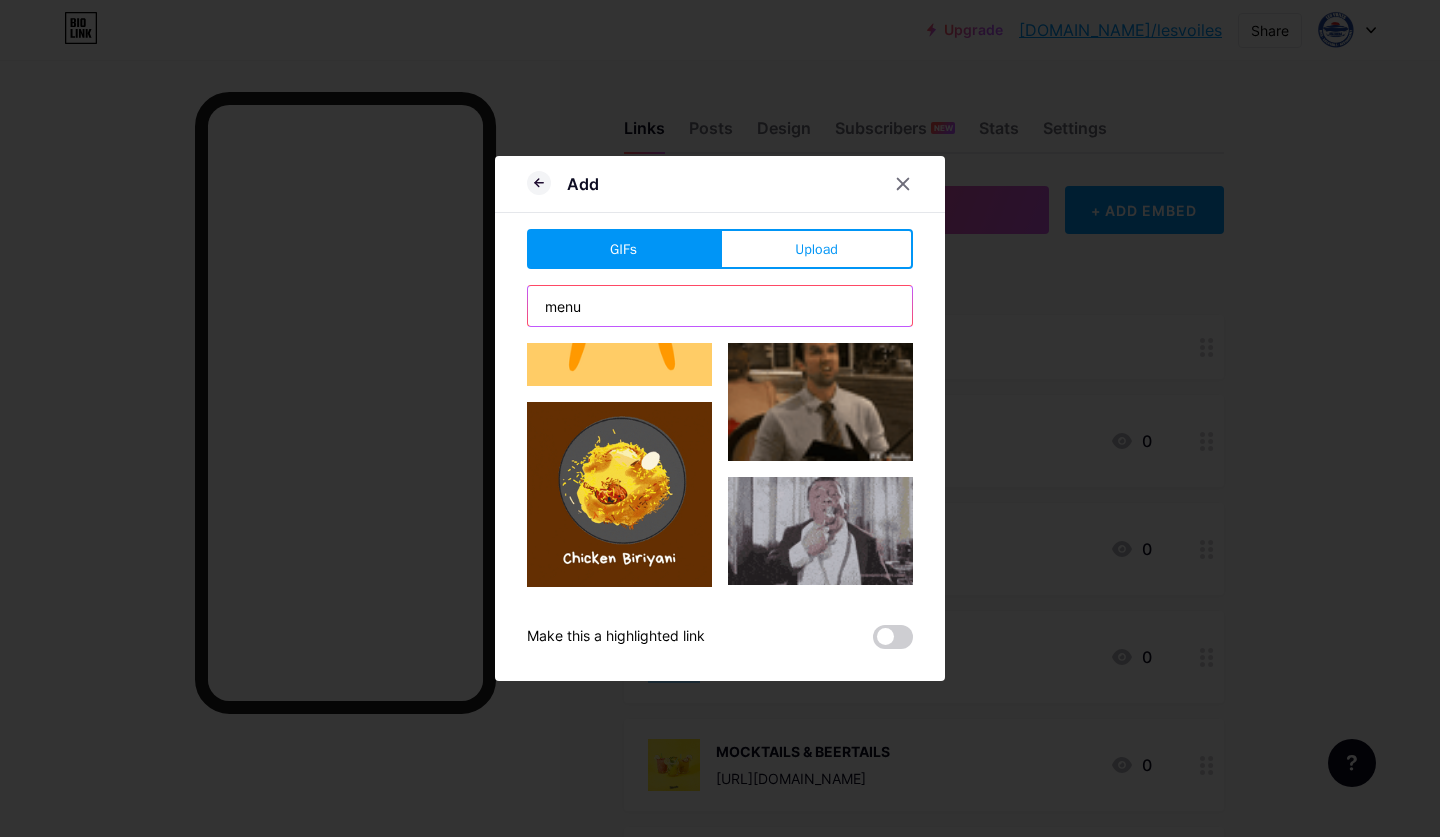 scroll, scrollTop: 1633, scrollLeft: 0, axis: vertical 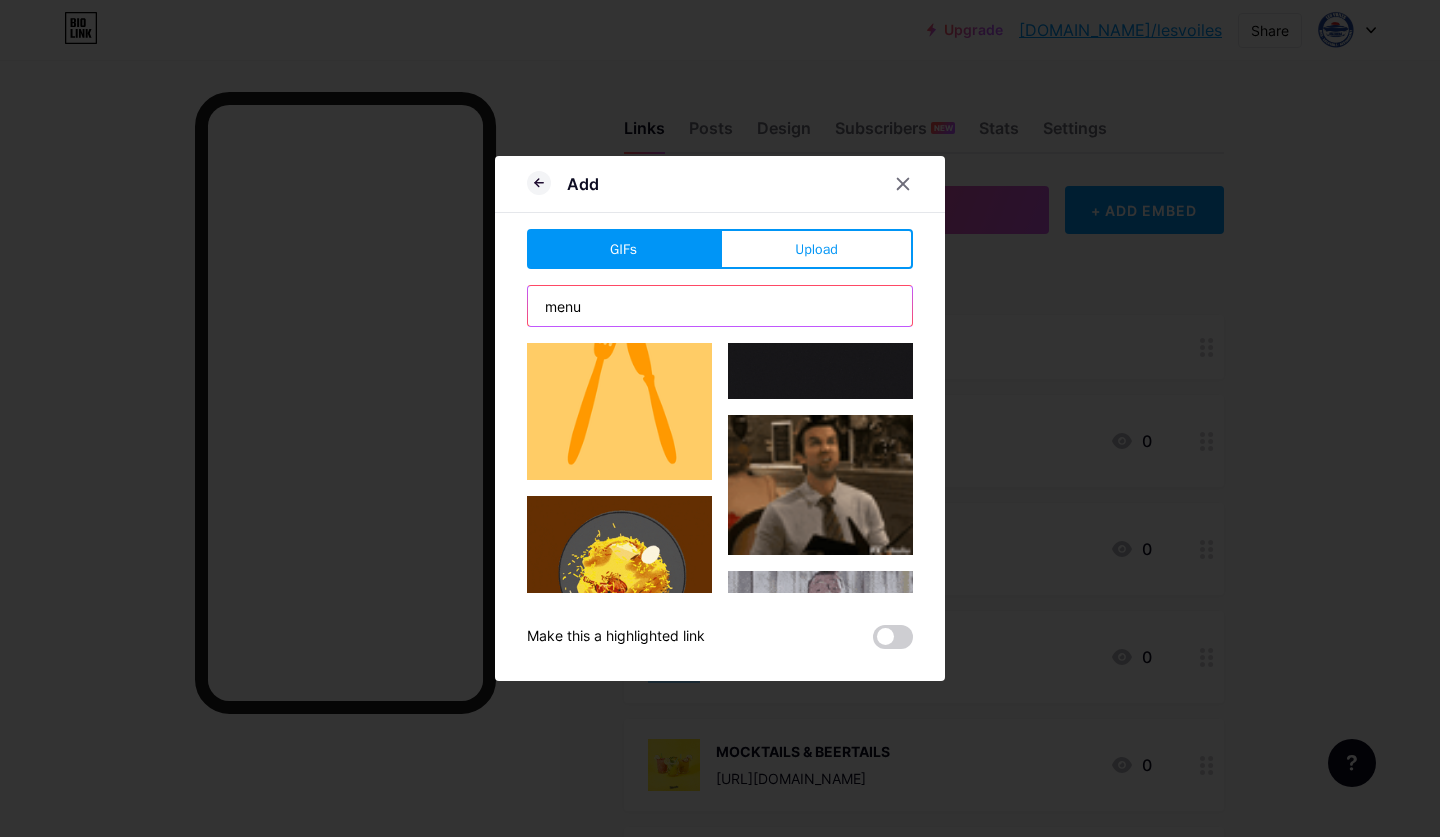 type on "menu" 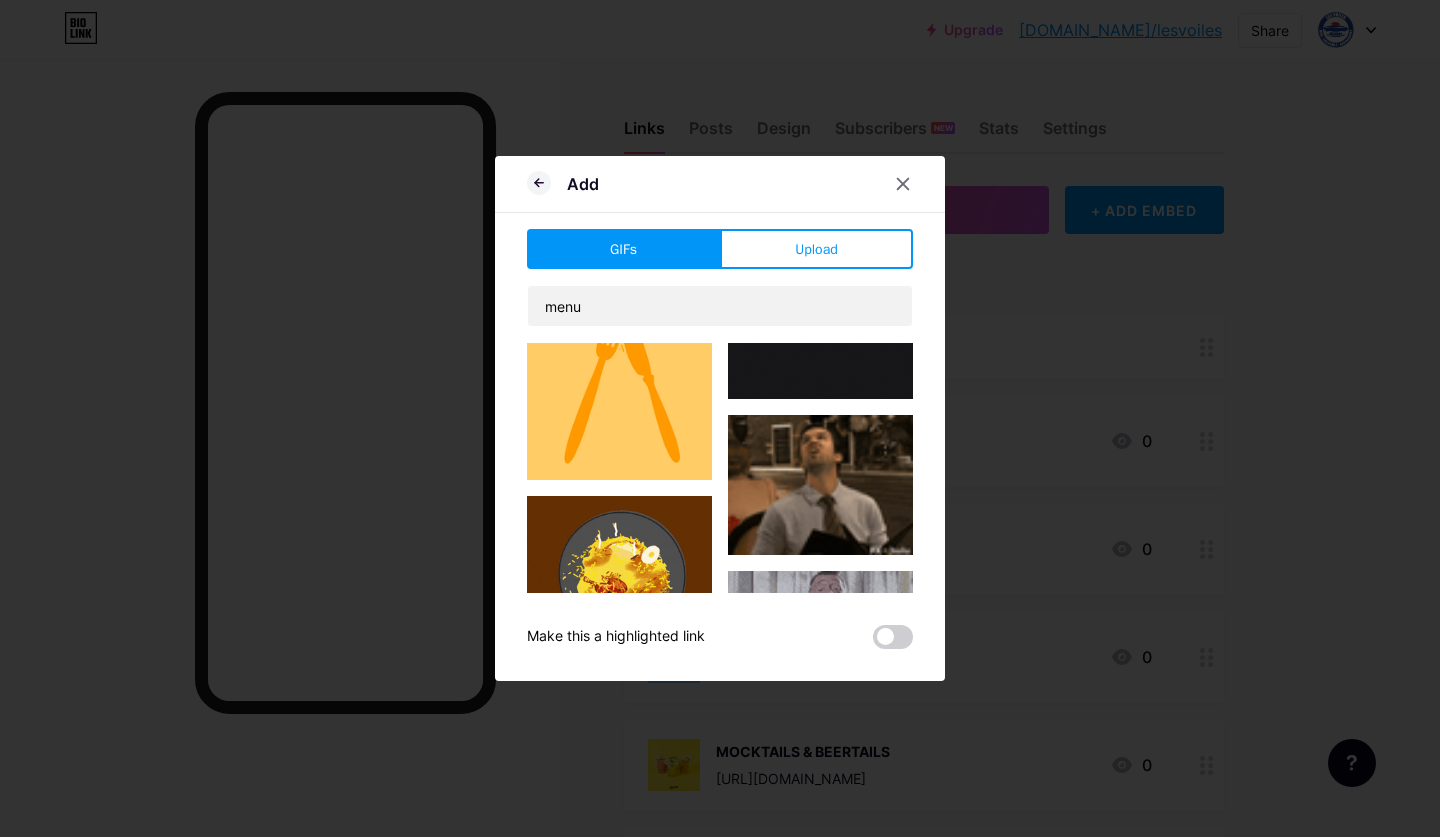 click at bounding box center [619, 387] 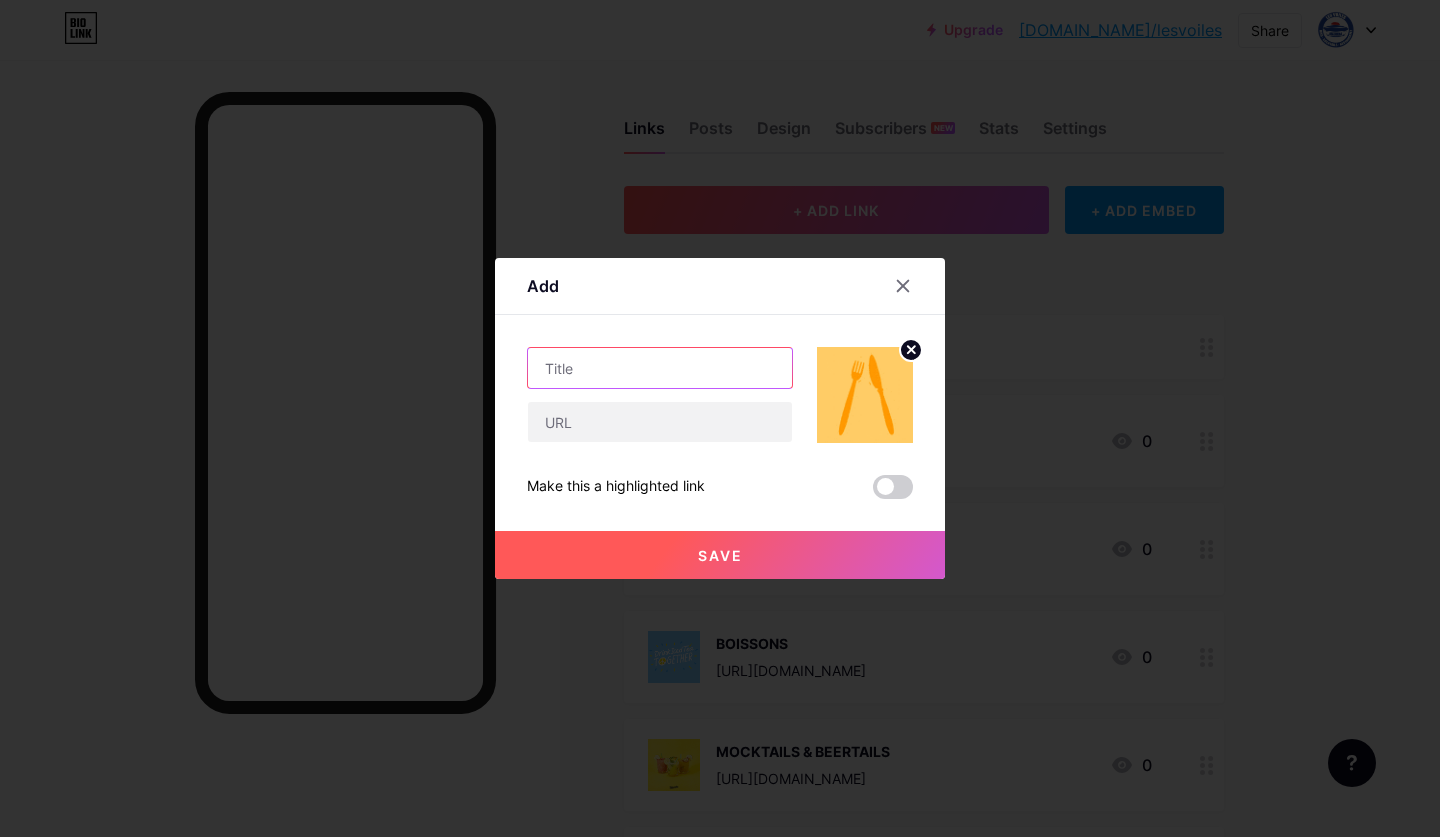 click at bounding box center (660, 368) 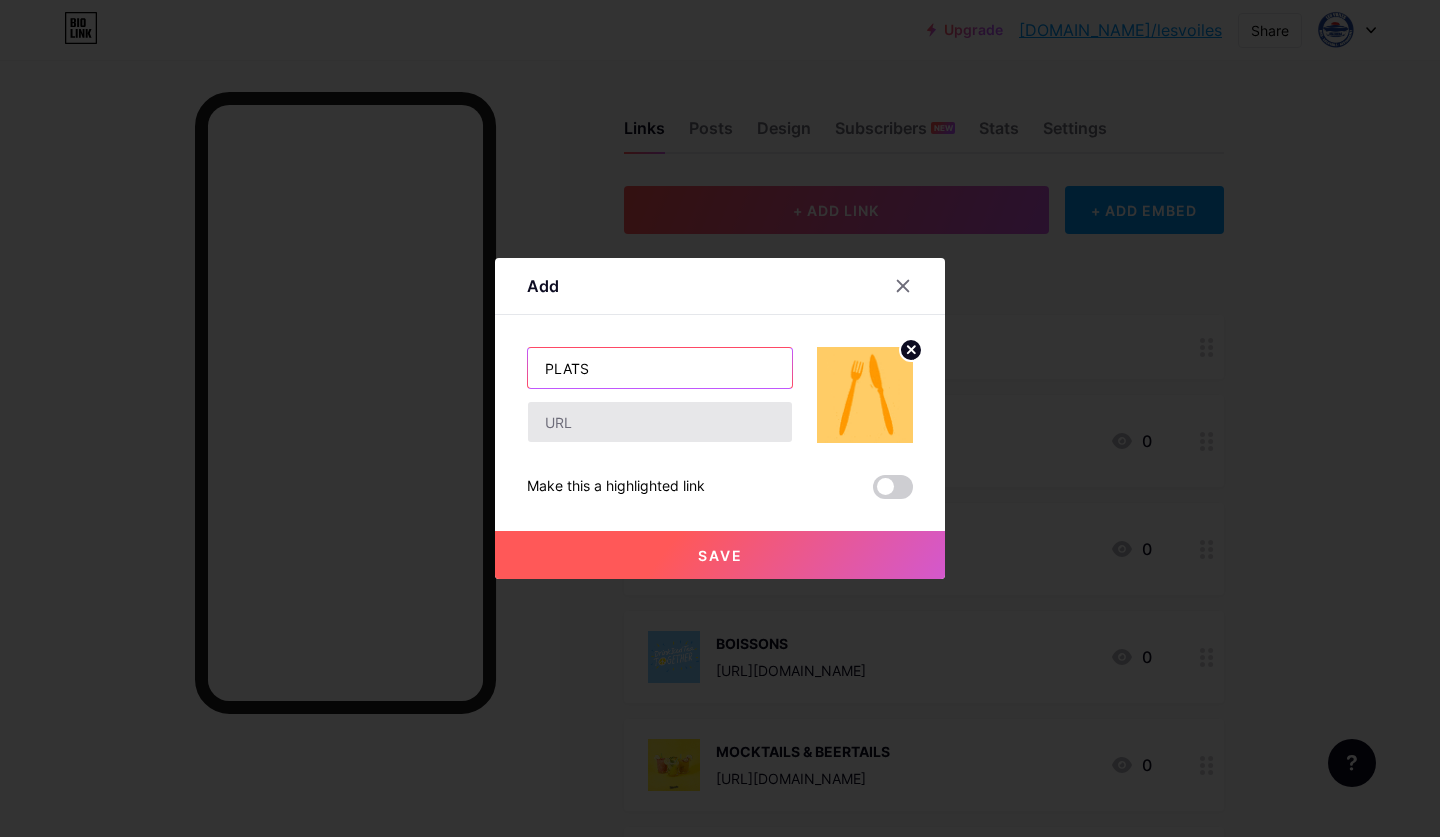 type on "PLATS" 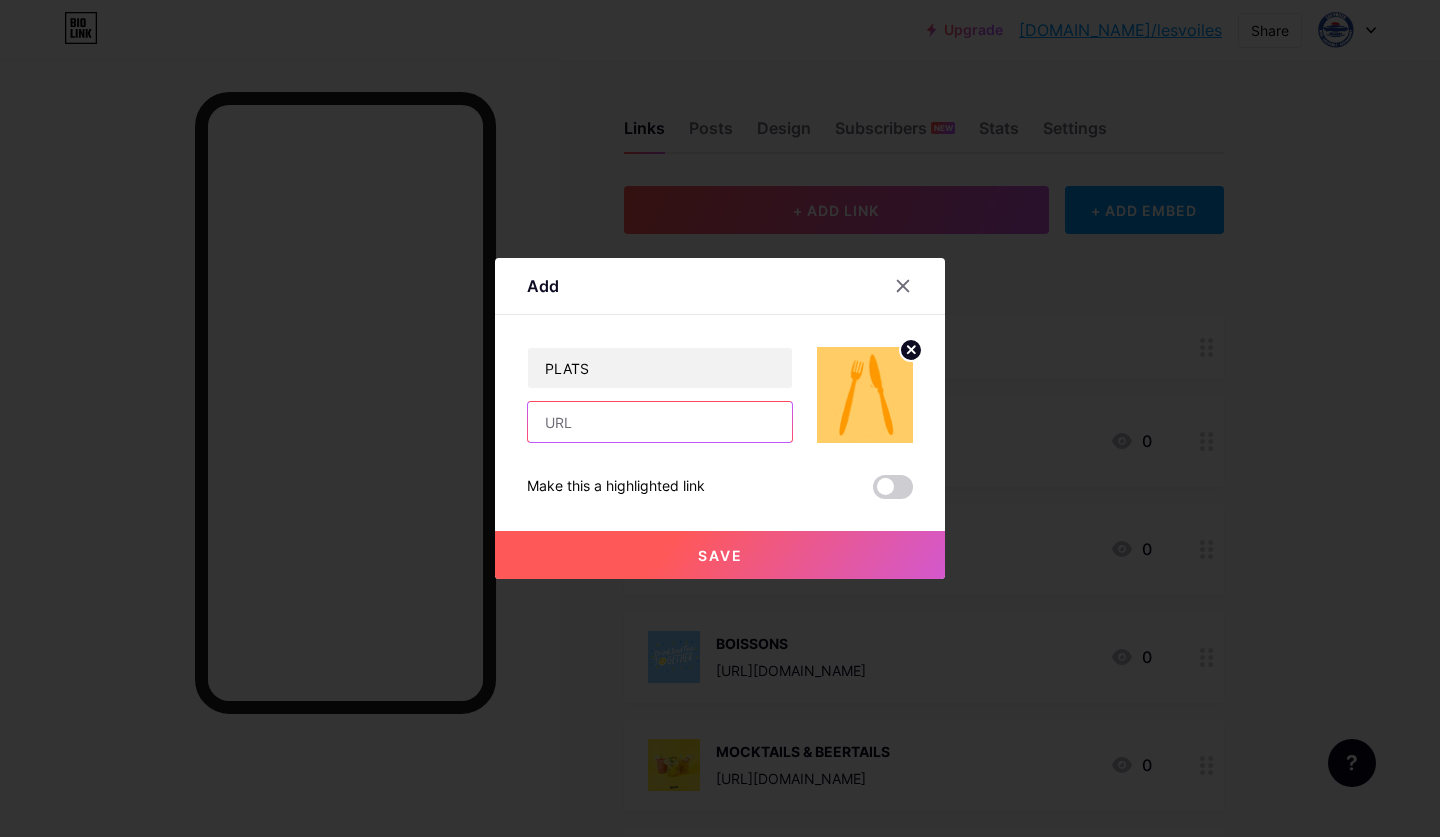 click at bounding box center (660, 422) 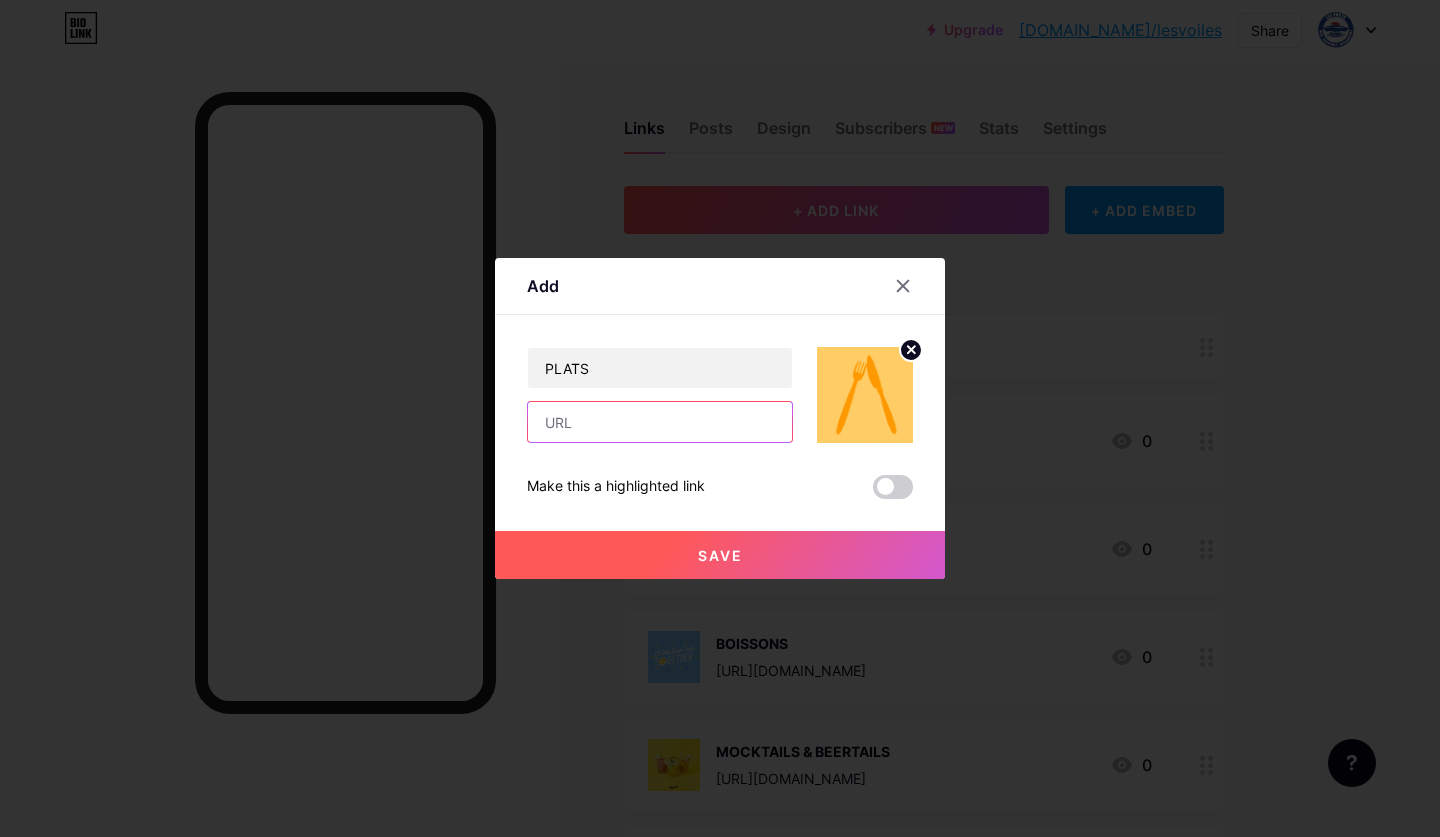 paste on "[URL][DOMAIN_NAME]" 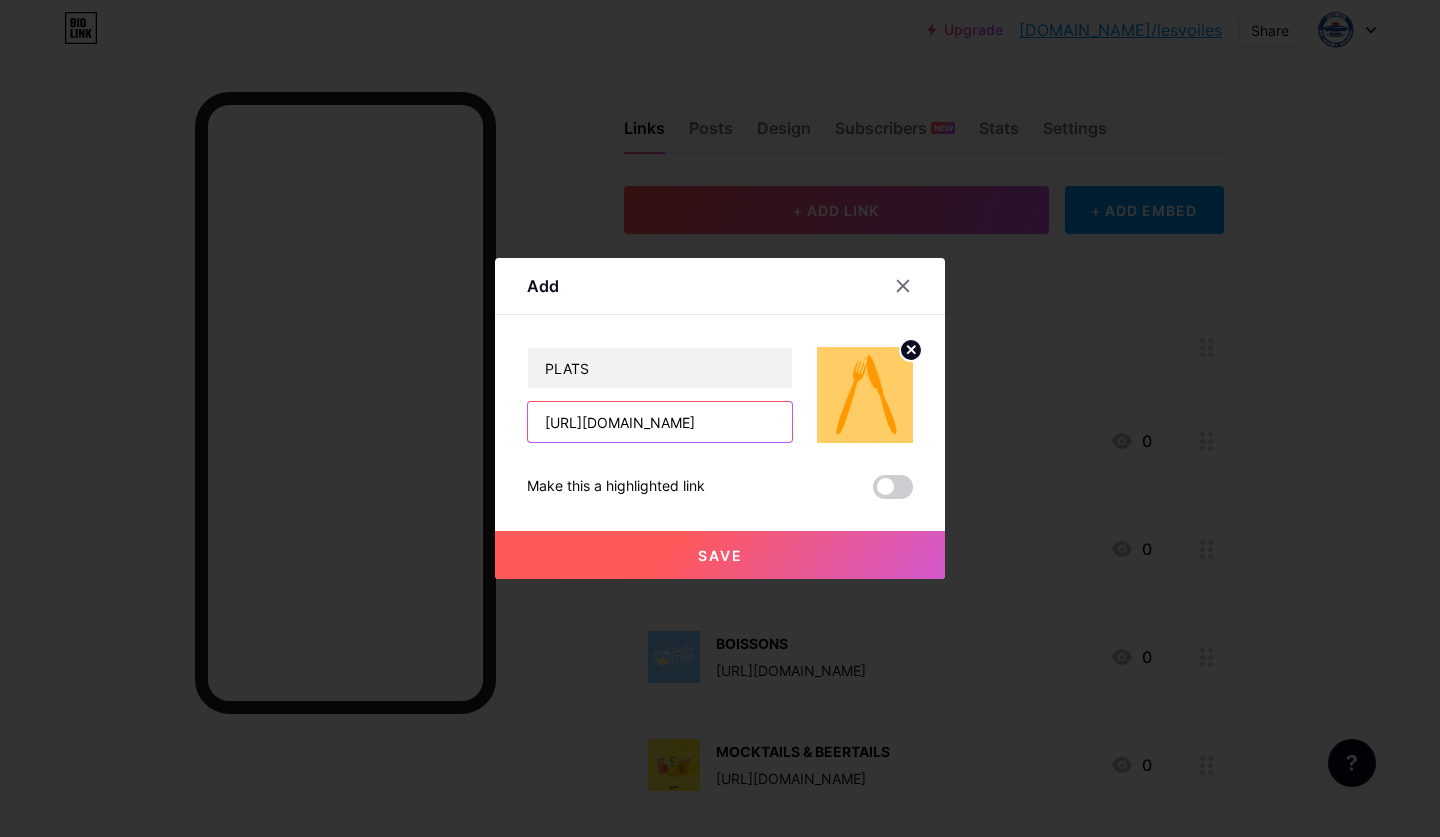 type on "[URL][DOMAIN_NAME]" 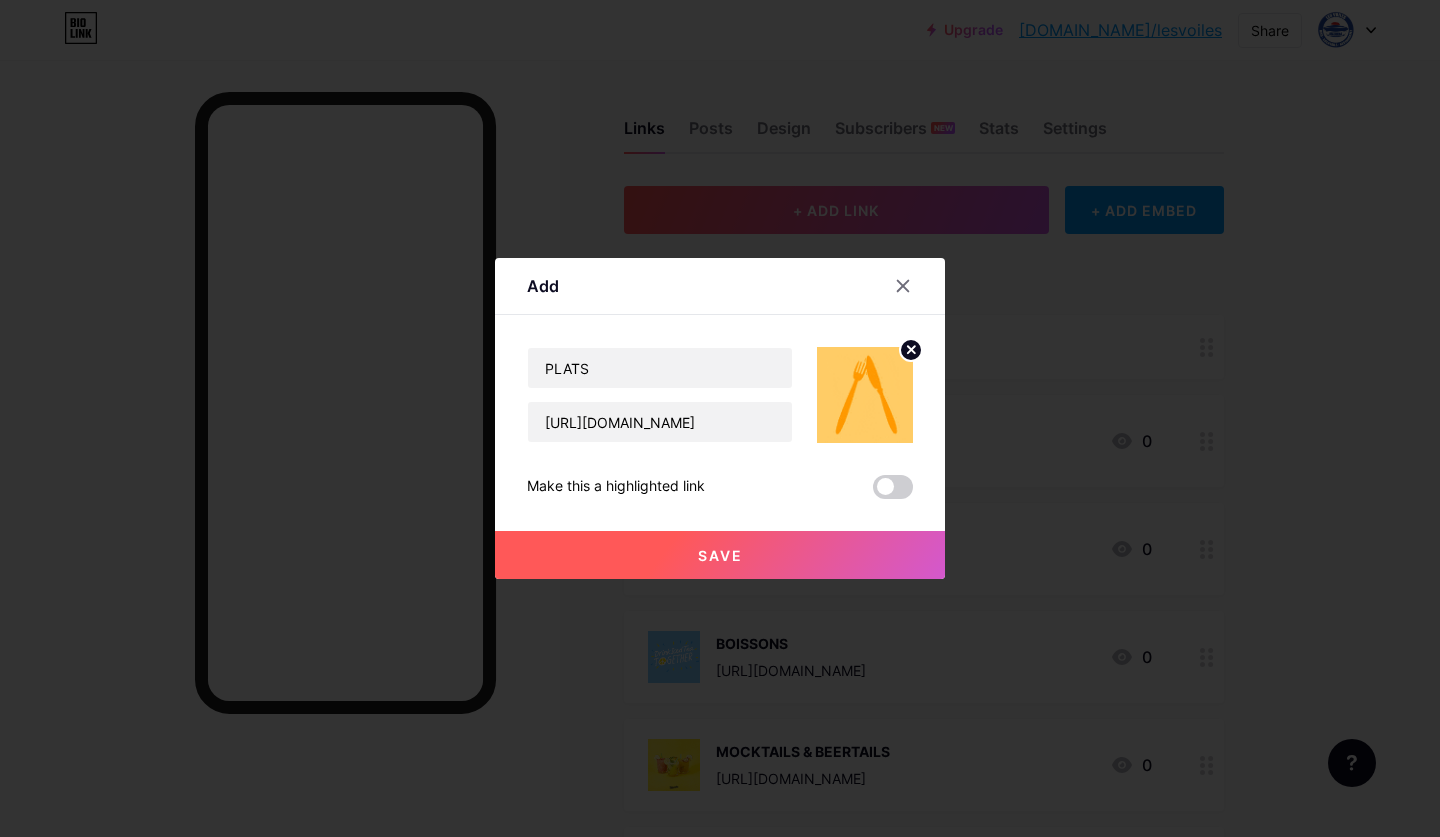click on "Save" at bounding box center (720, 555) 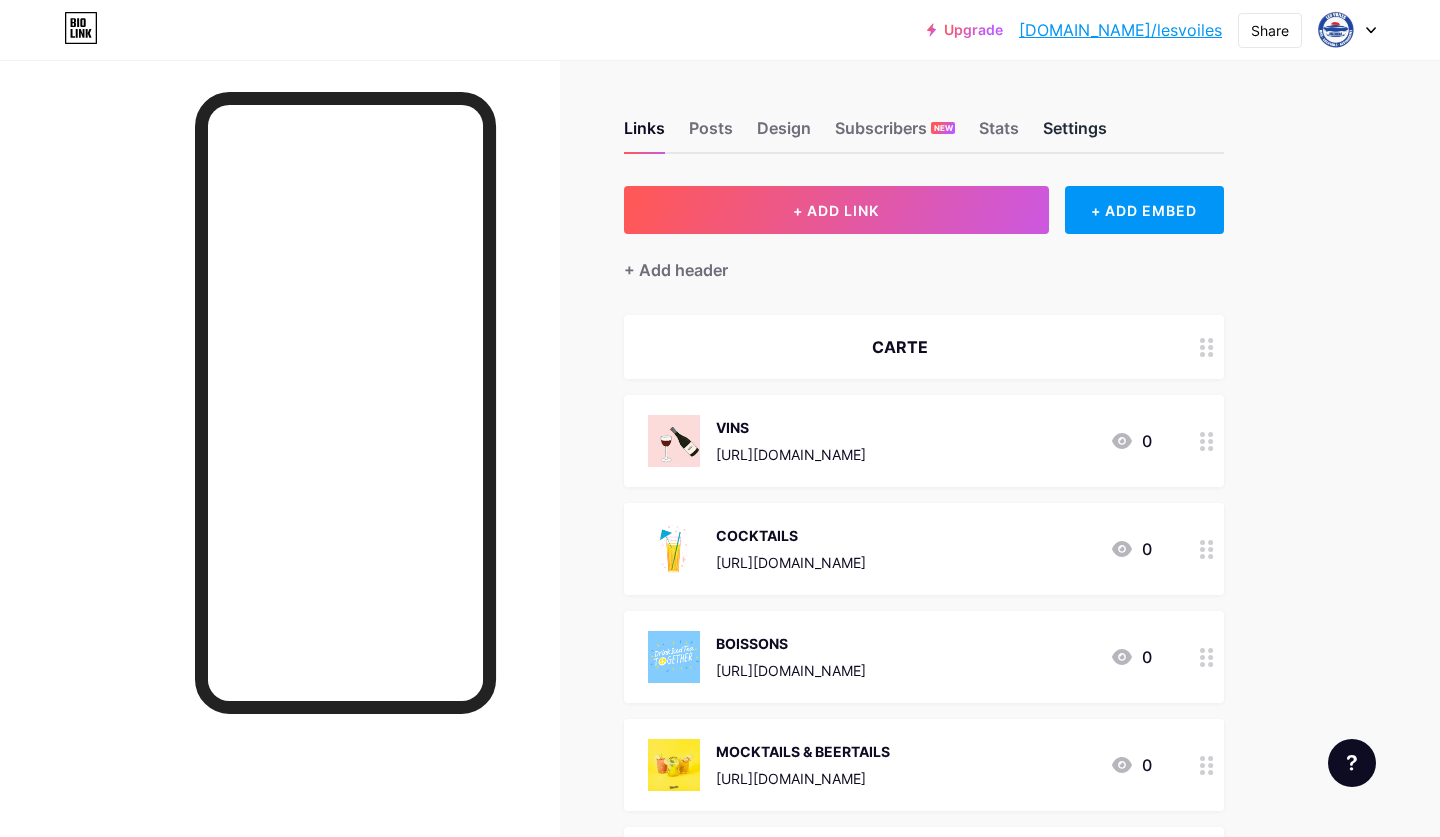 scroll, scrollTop: 0, scrollLeft: 0, axis: both 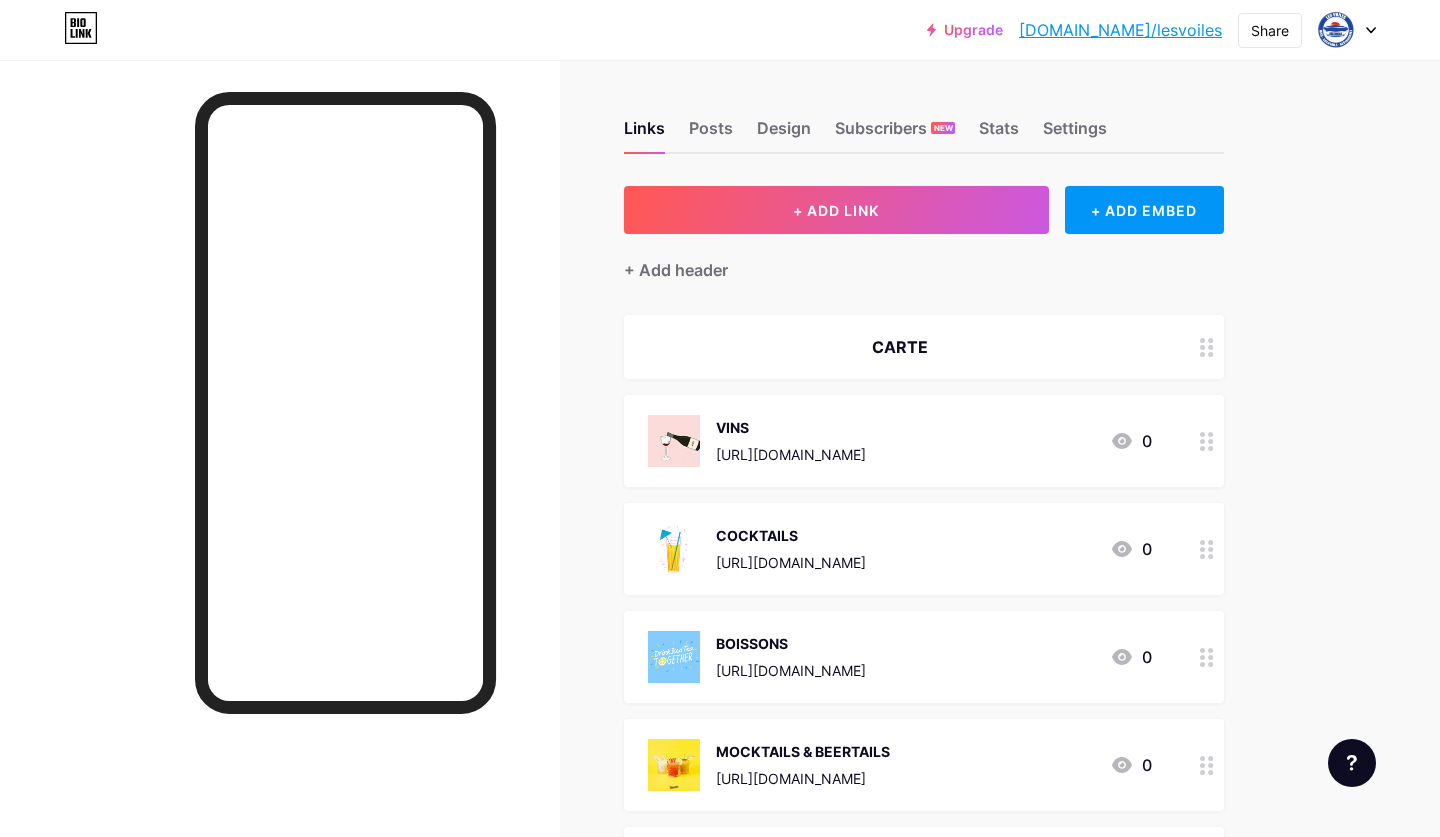 click 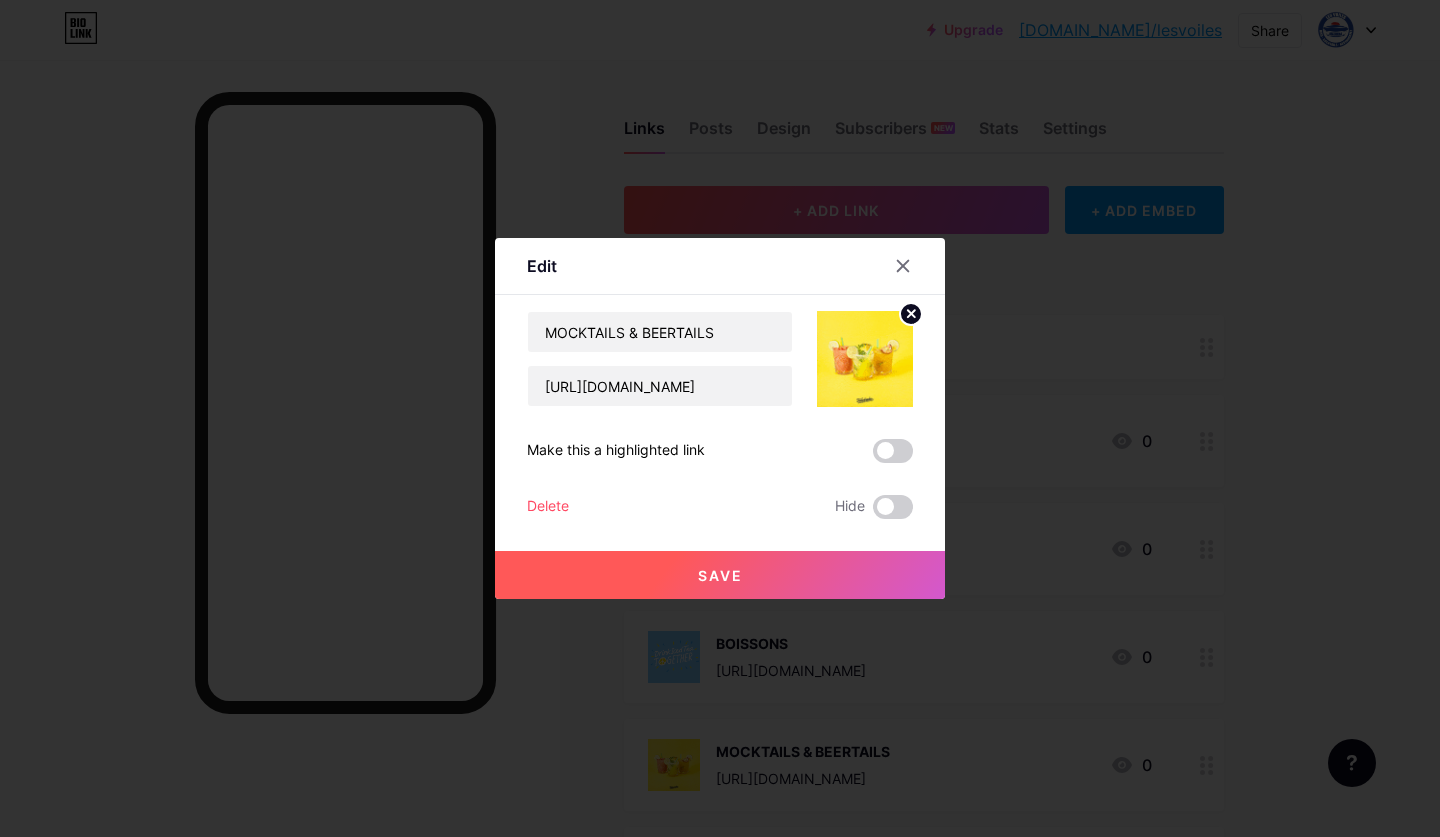 click 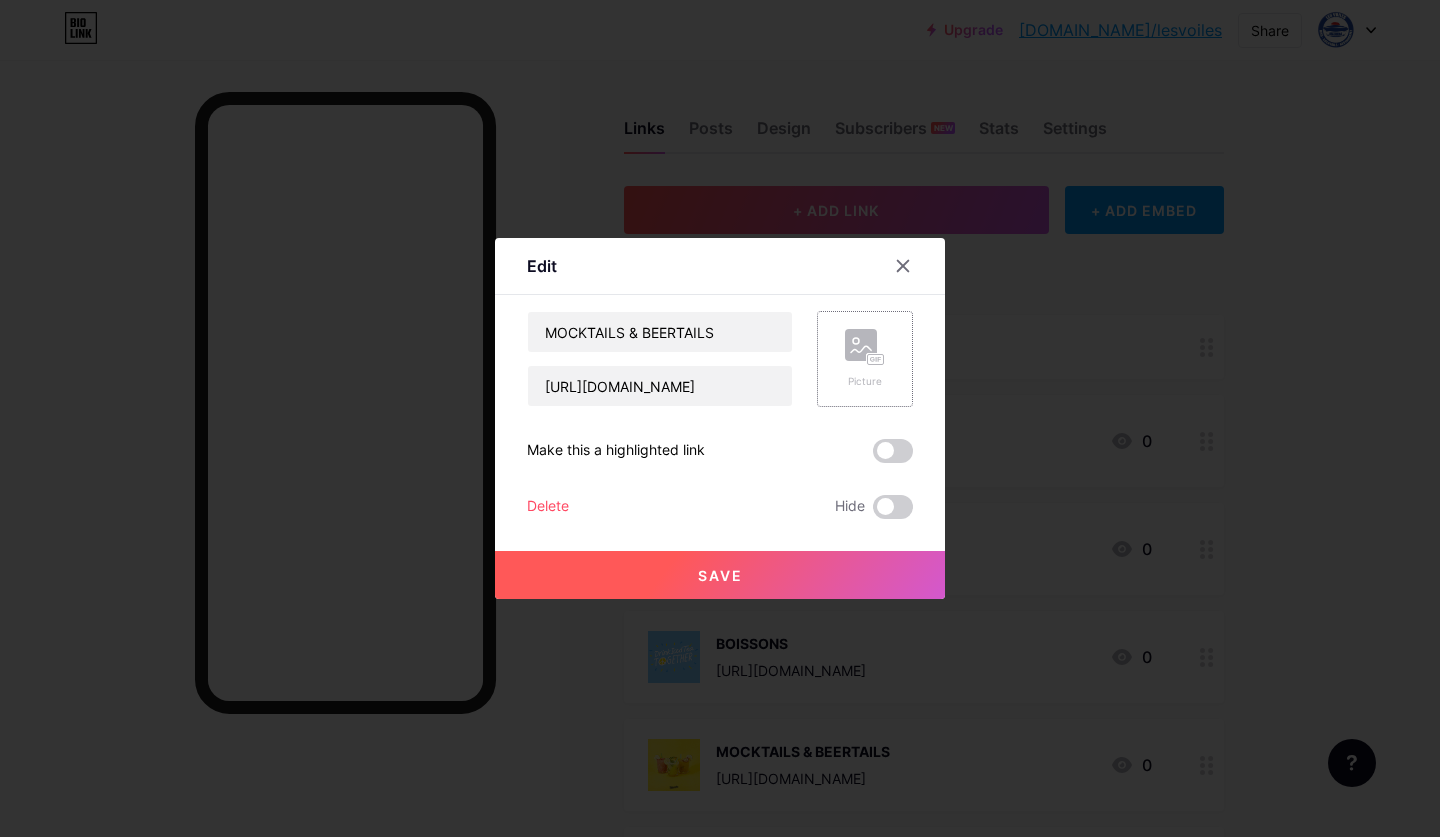 click 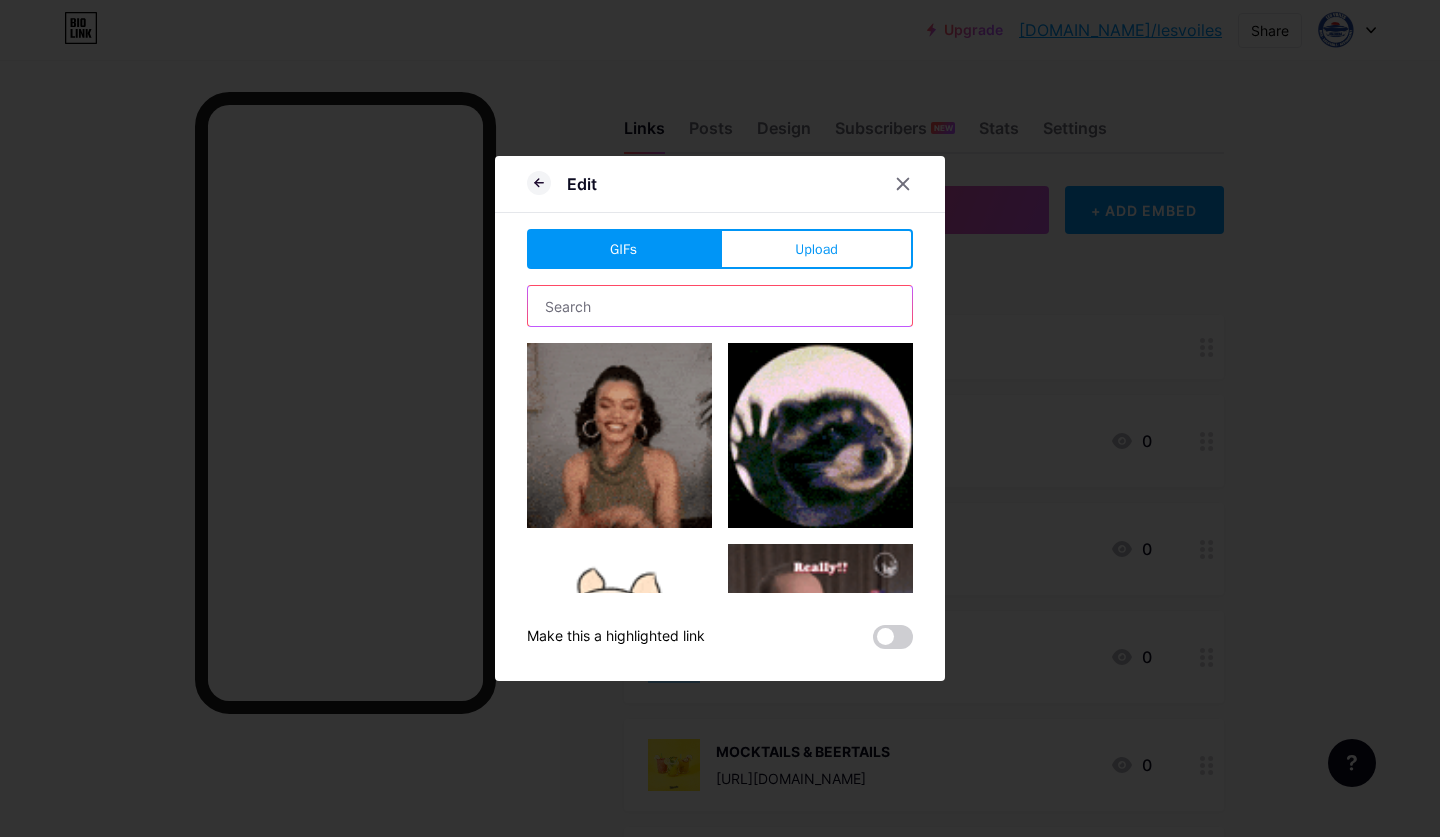 click at bounding box center (720, 306) 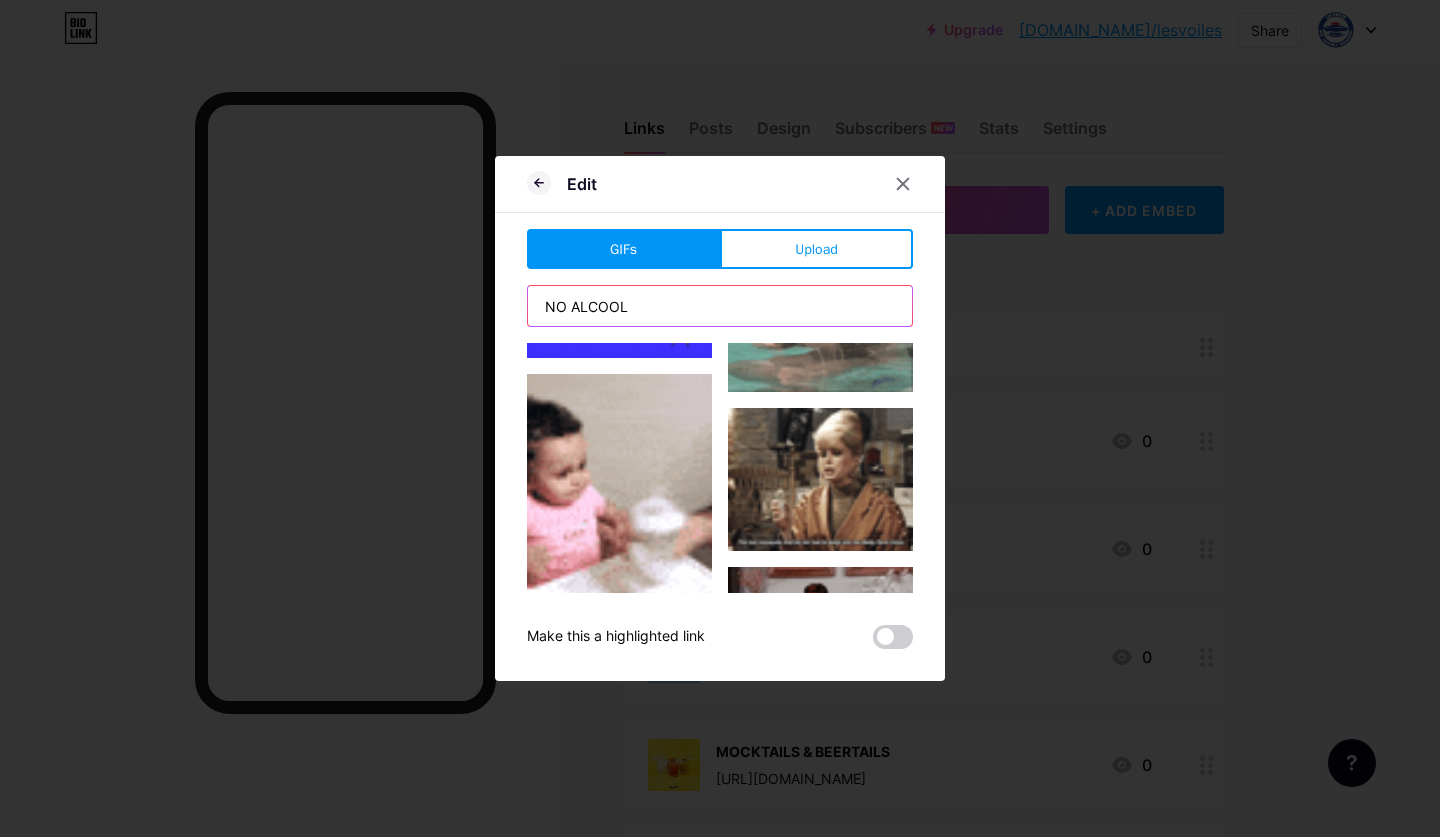 scroll, scrollTop: 2349, scrollLeft: 0, axis: vertical 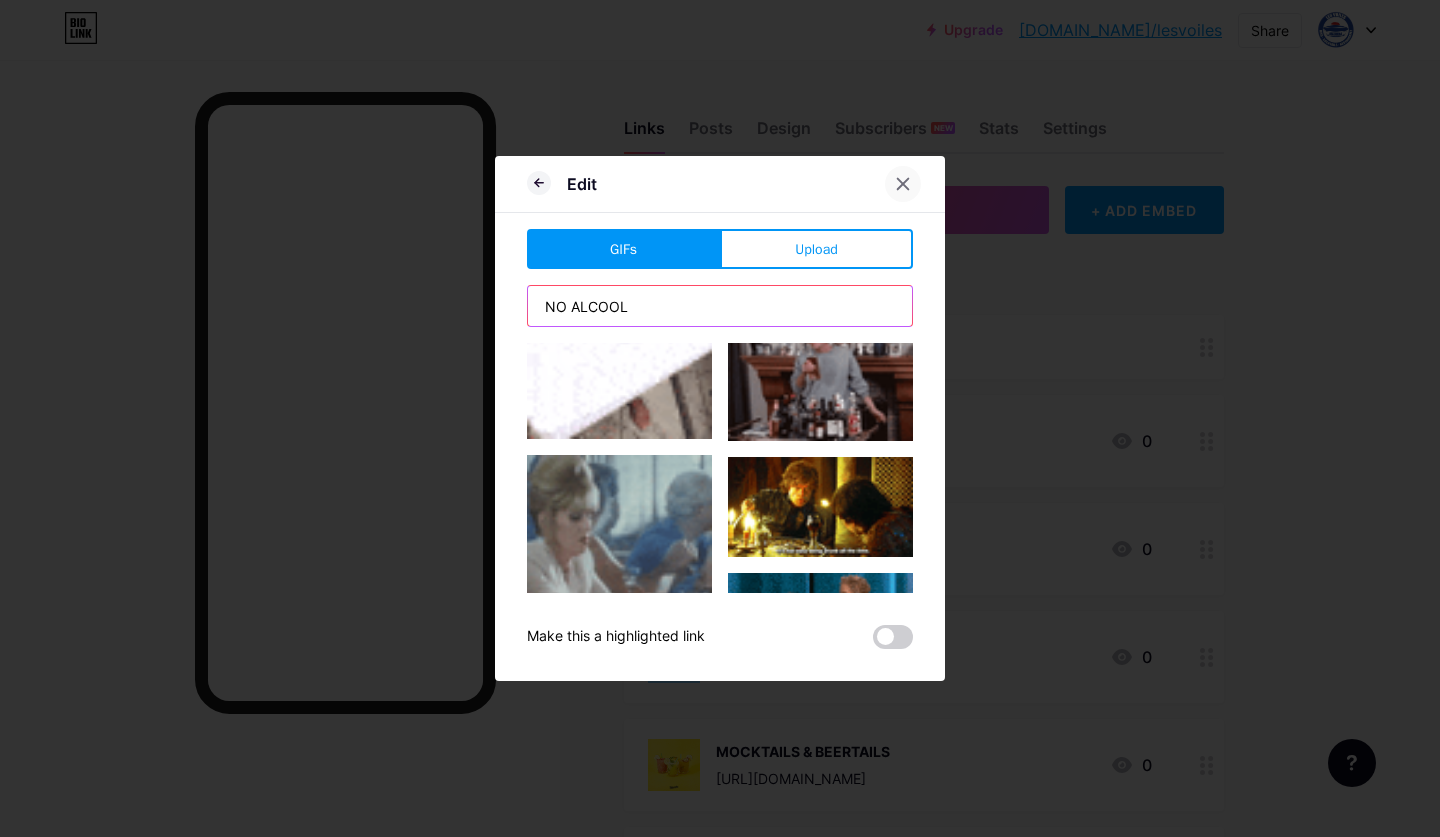 type on "NO ALCOOL" 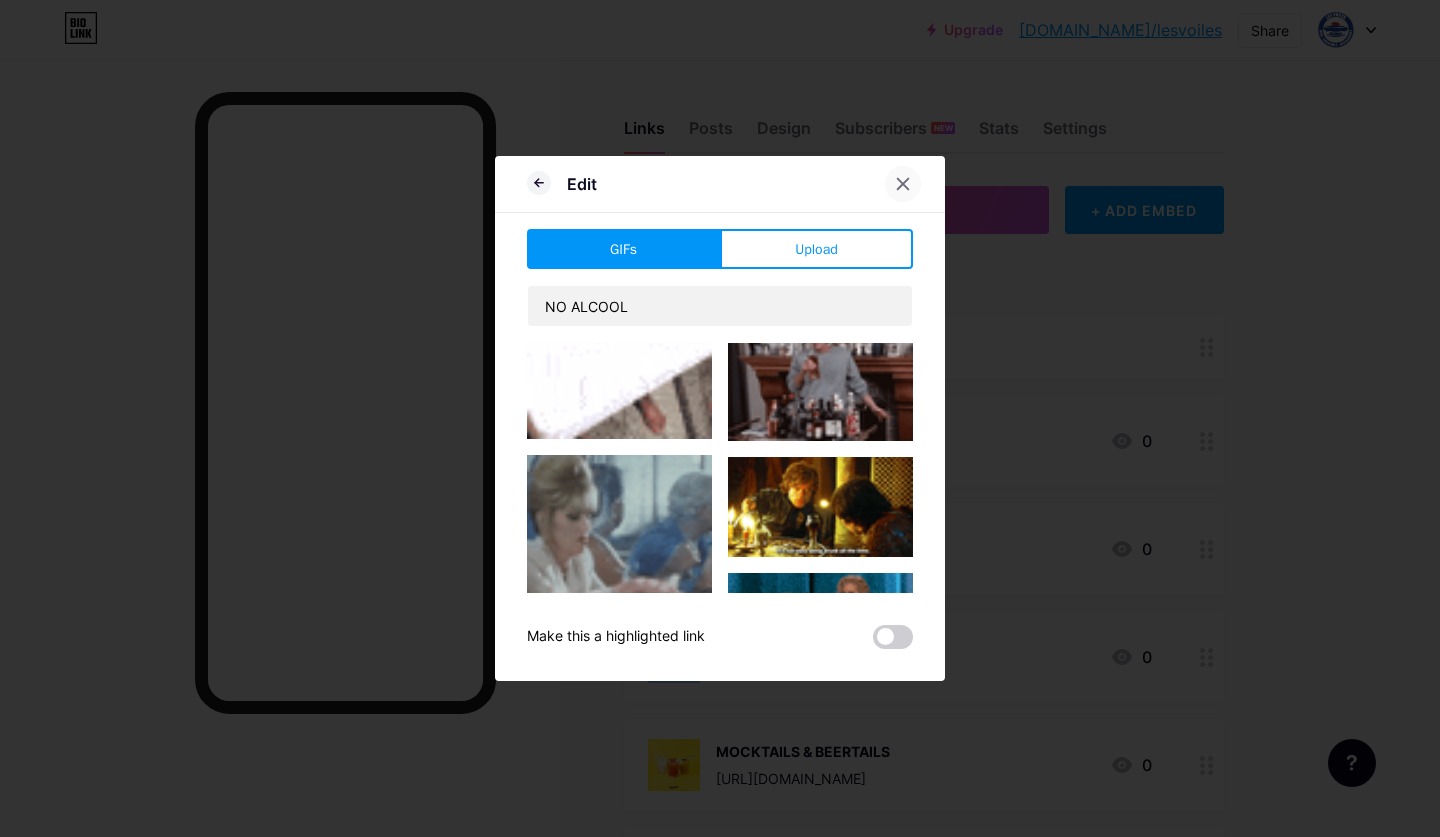 click 